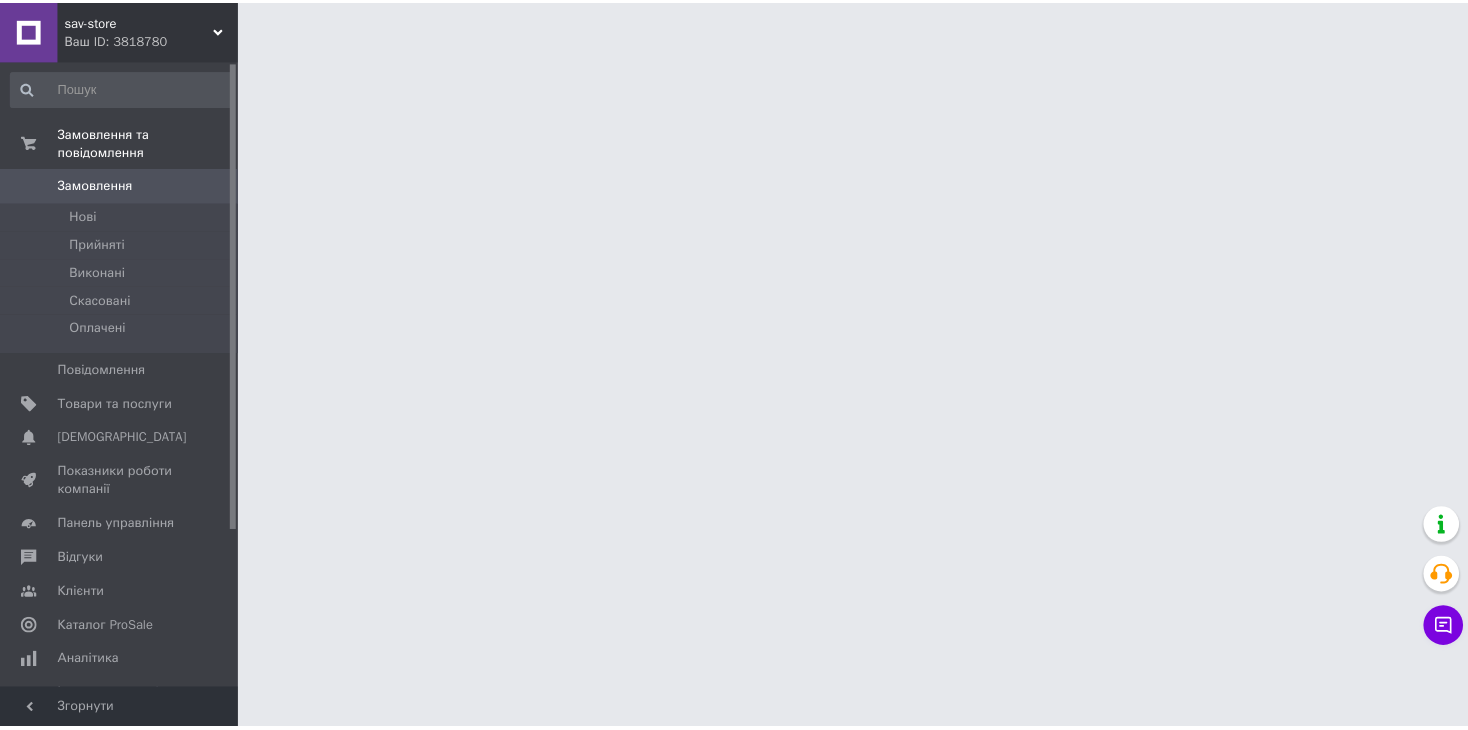 scroll, scrollTop: 0, scrollLeft: 0, axis: both 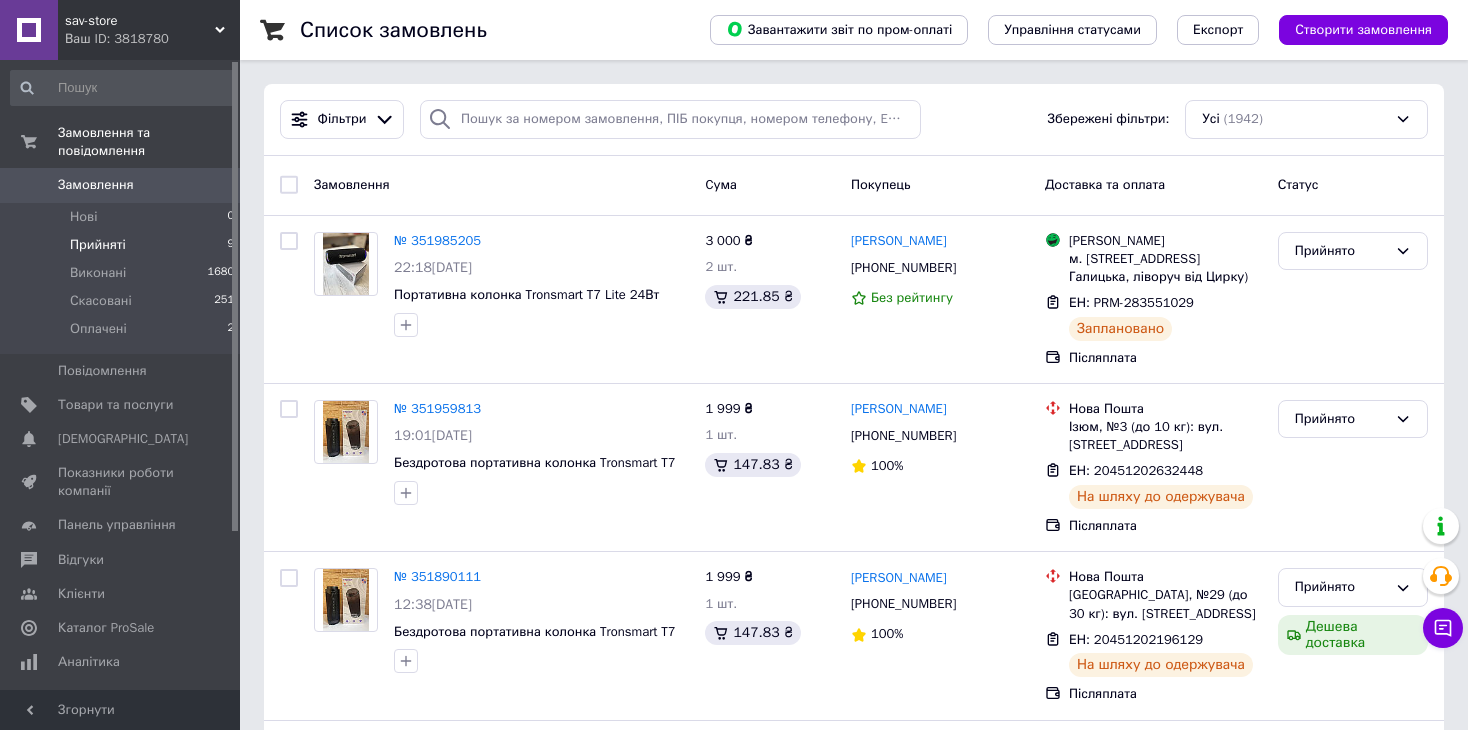 click on "Прийняті 9" at bounding box center [123, 245] 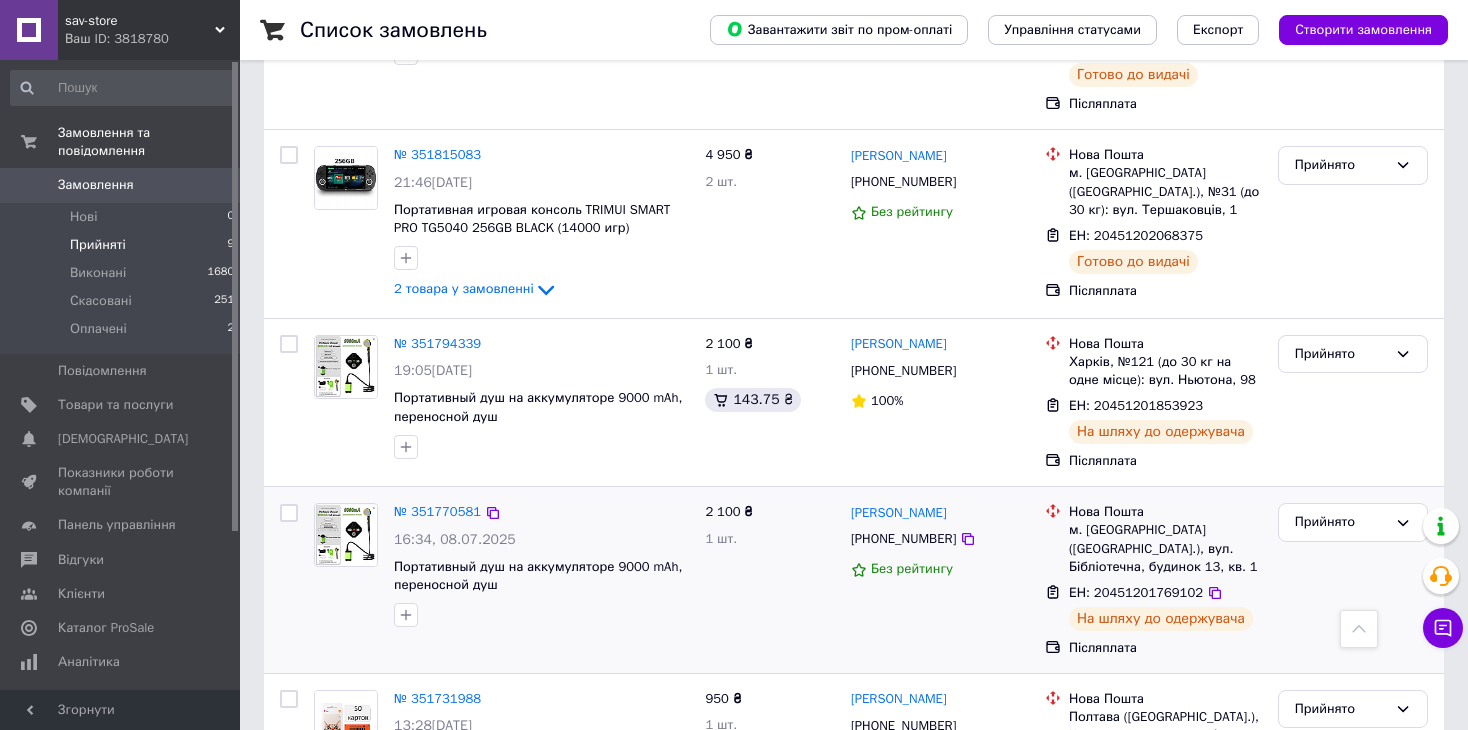 scroll, scrollTop: 985, scrollLeft: 0, axis: vertical 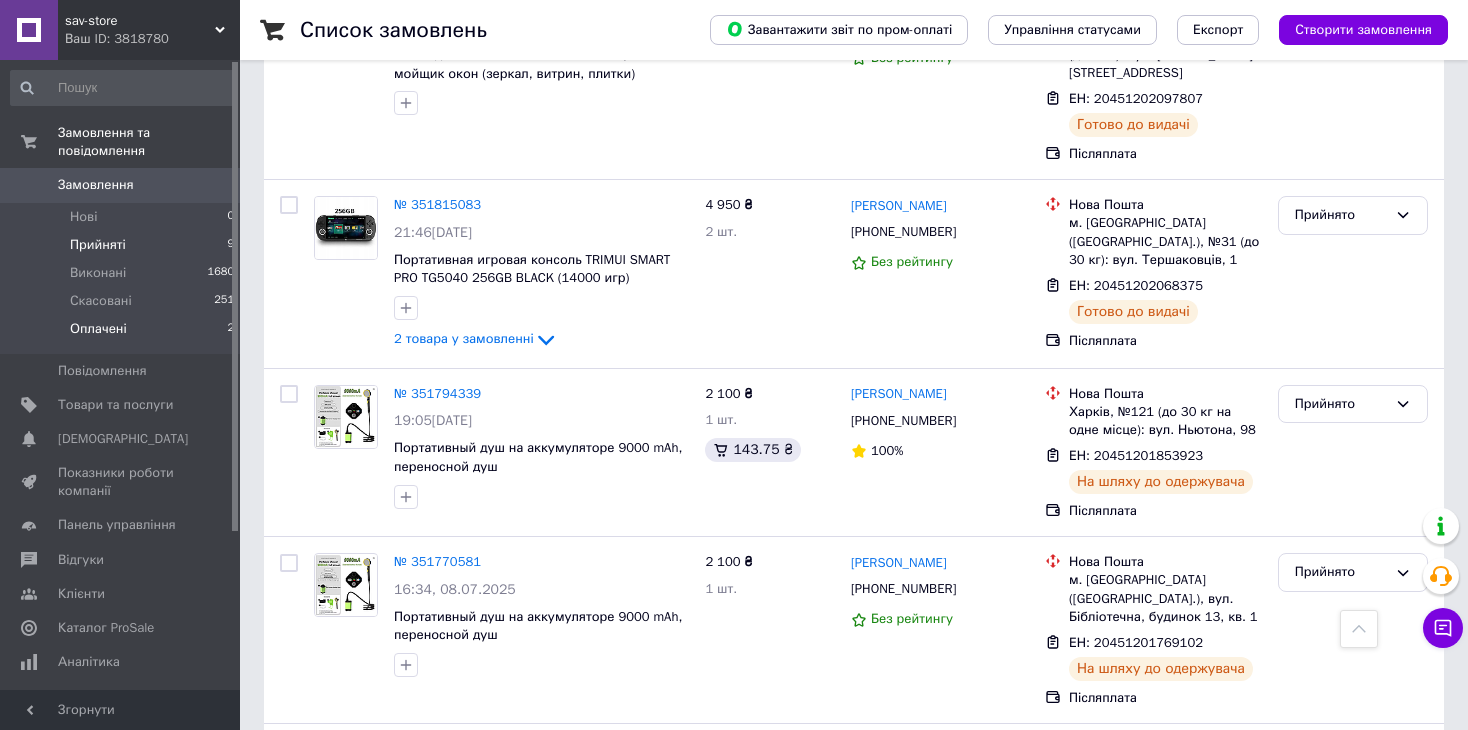 click on "Оплачені 2" at bounding box center (123, 334) 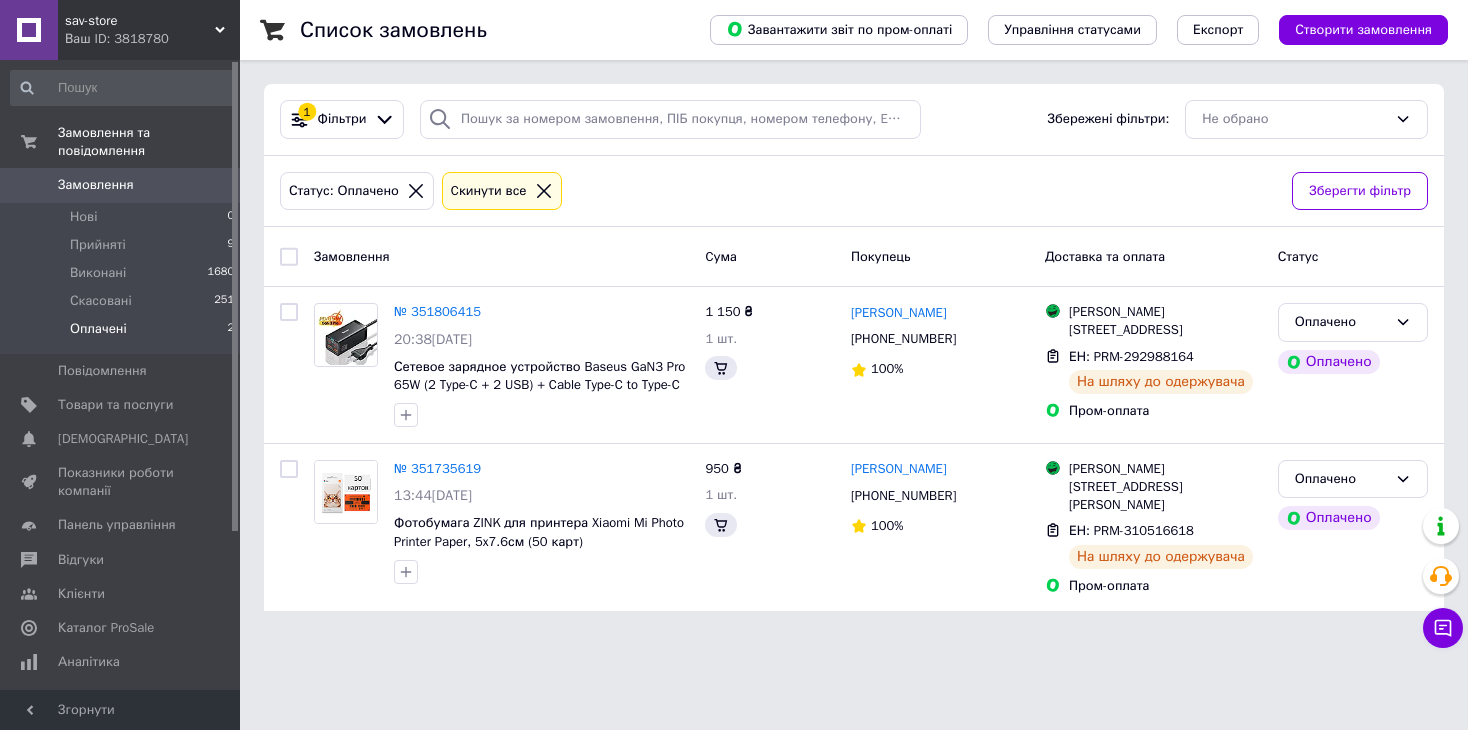 scroll, scrollTop: 0, scrollLeft: 0, axis: both 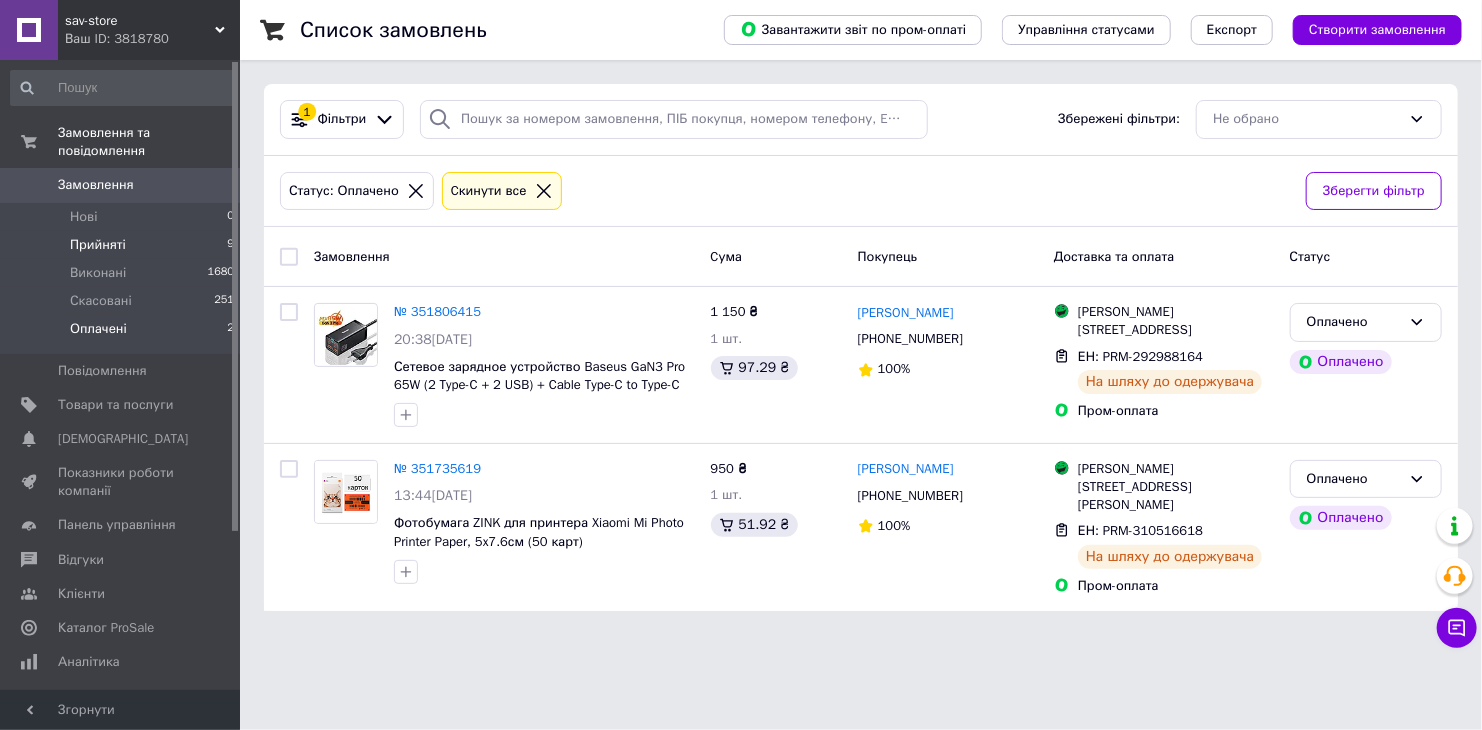 click on "Прийняті" at bounding box center (98, 245) 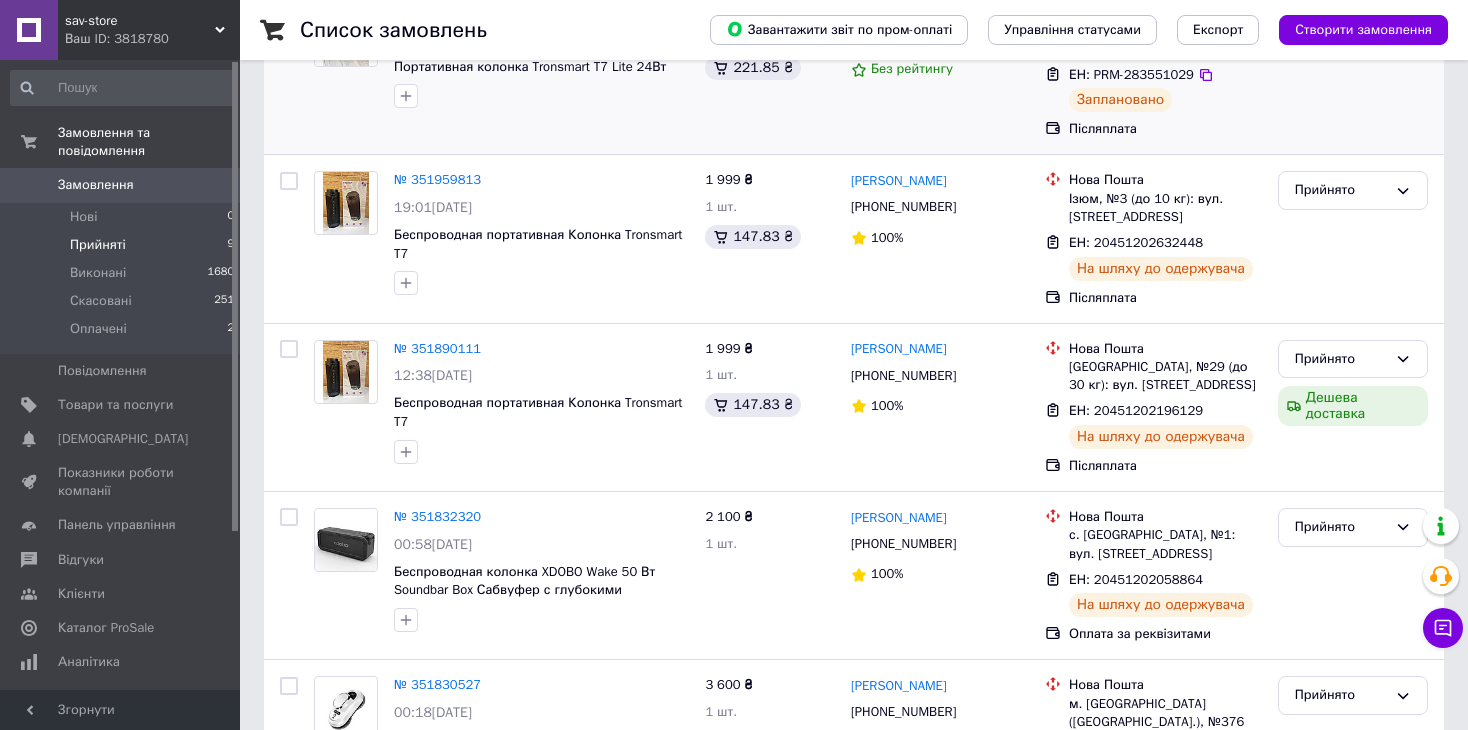 scroll, scrollTop: 0, scrollLeft: 0, axis: both 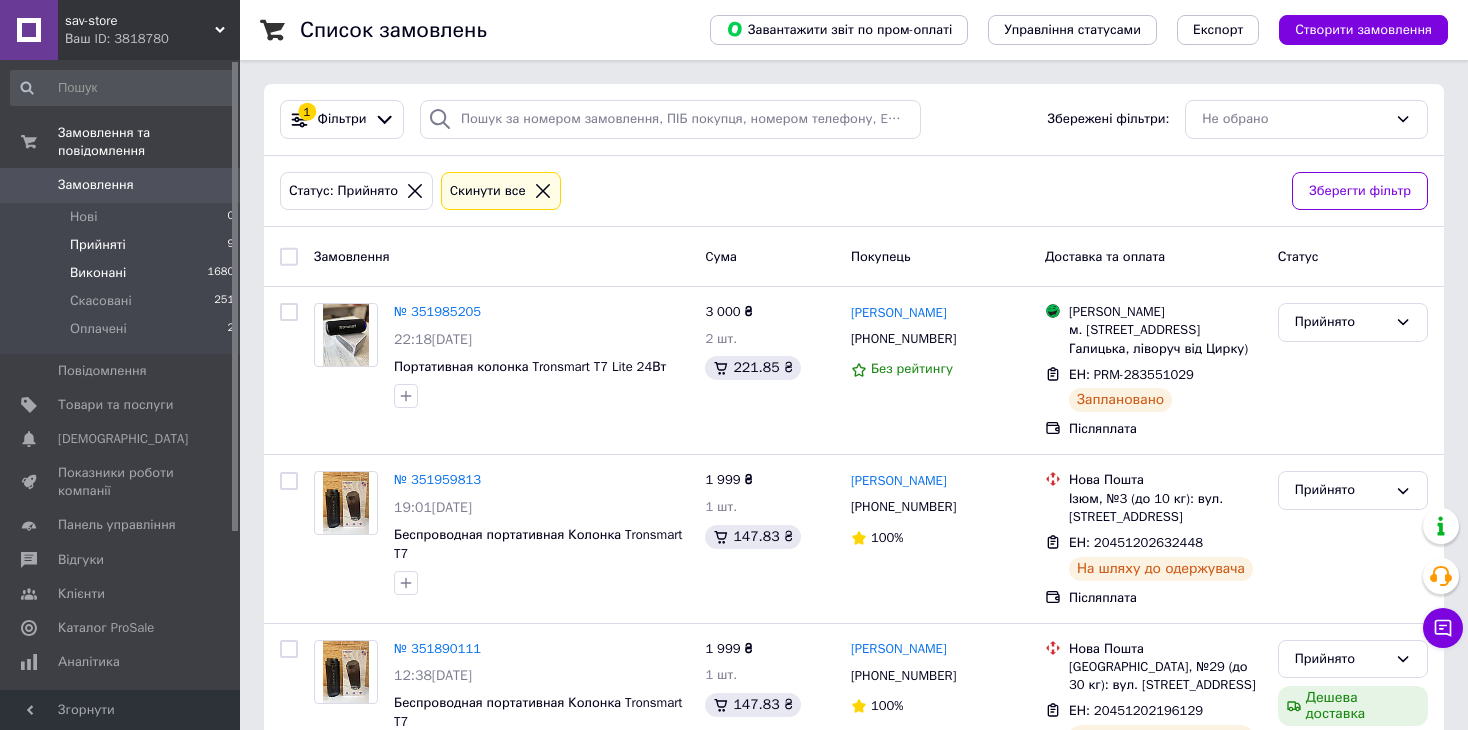 click on "Виконані 1680" at bounding box center [123, 273] 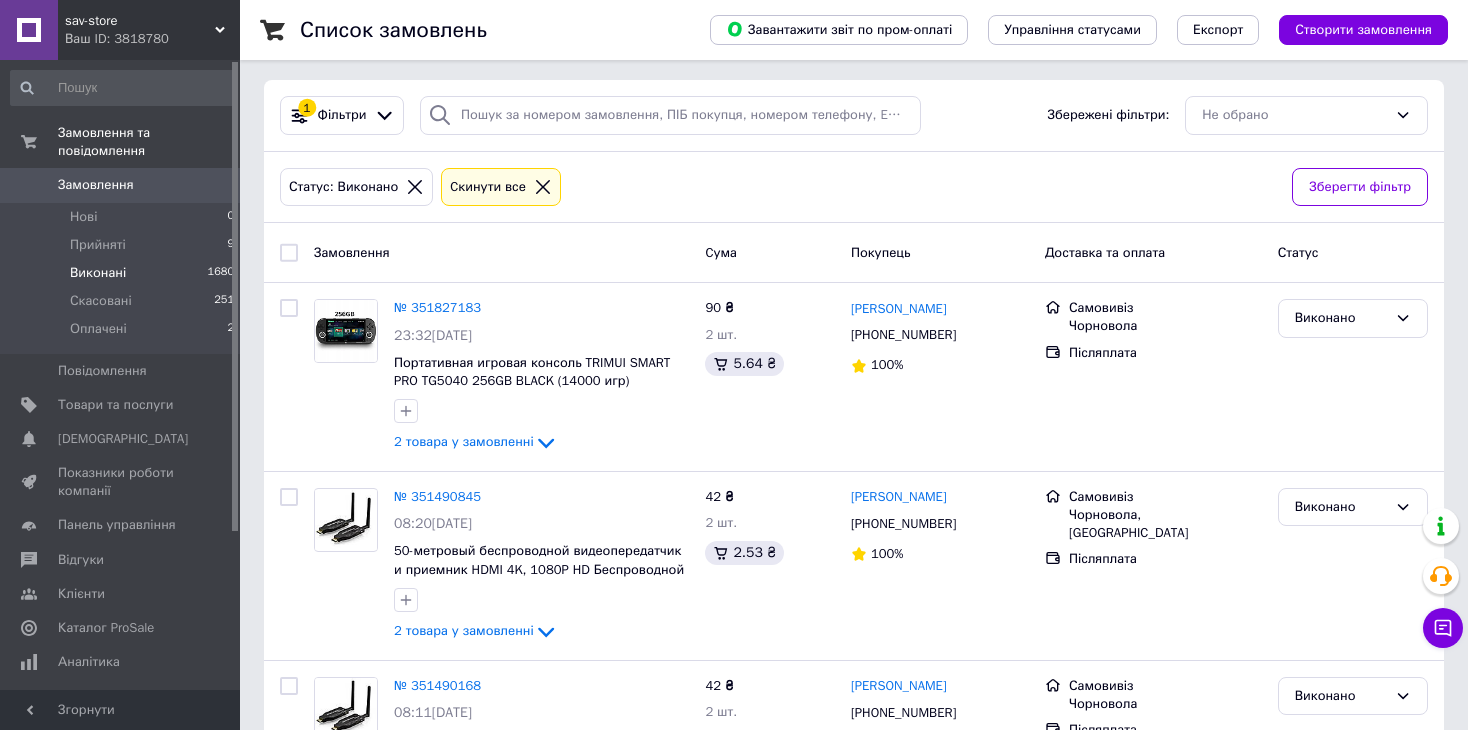 scroll, scrollTop: 0, scrollLeft: 0, axis: both 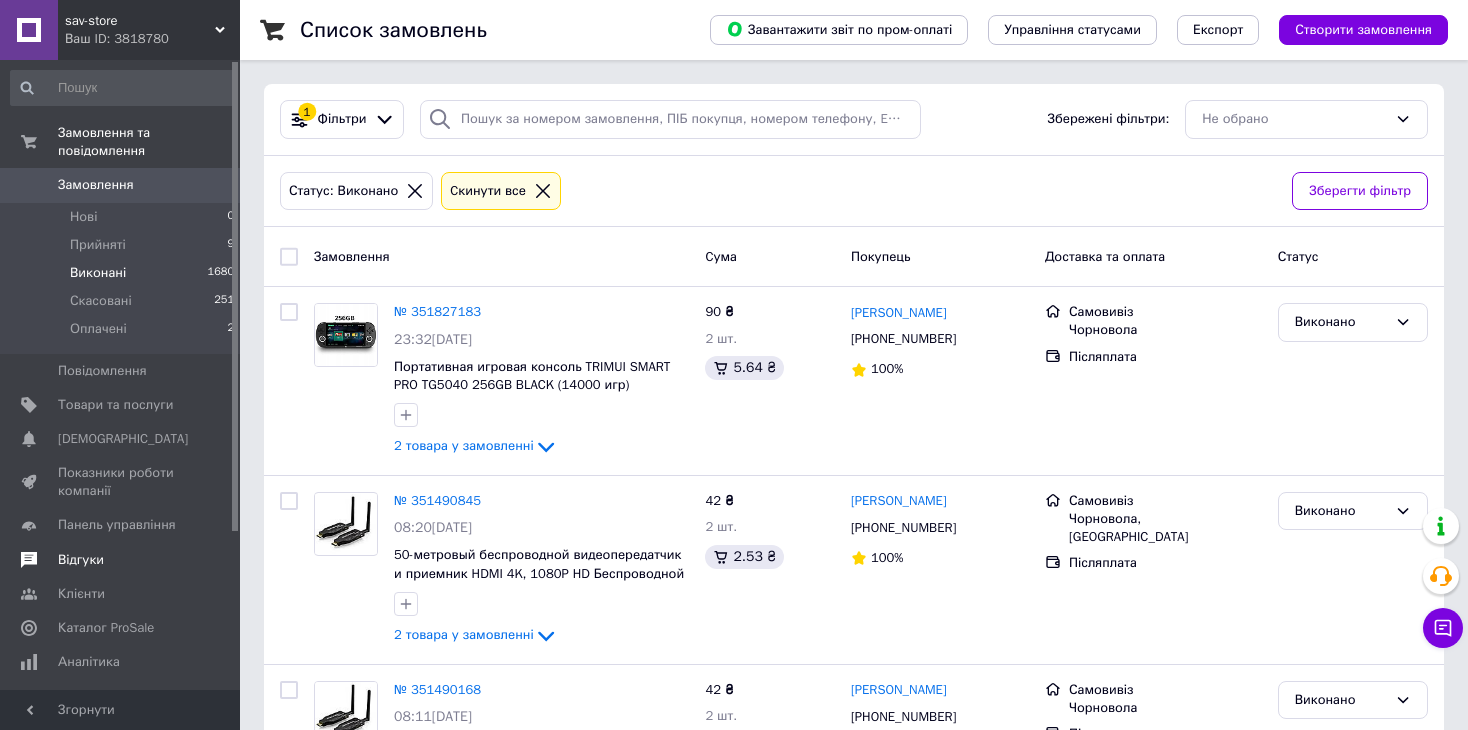 click on "Відгуки" at bounding box center (121, 560) 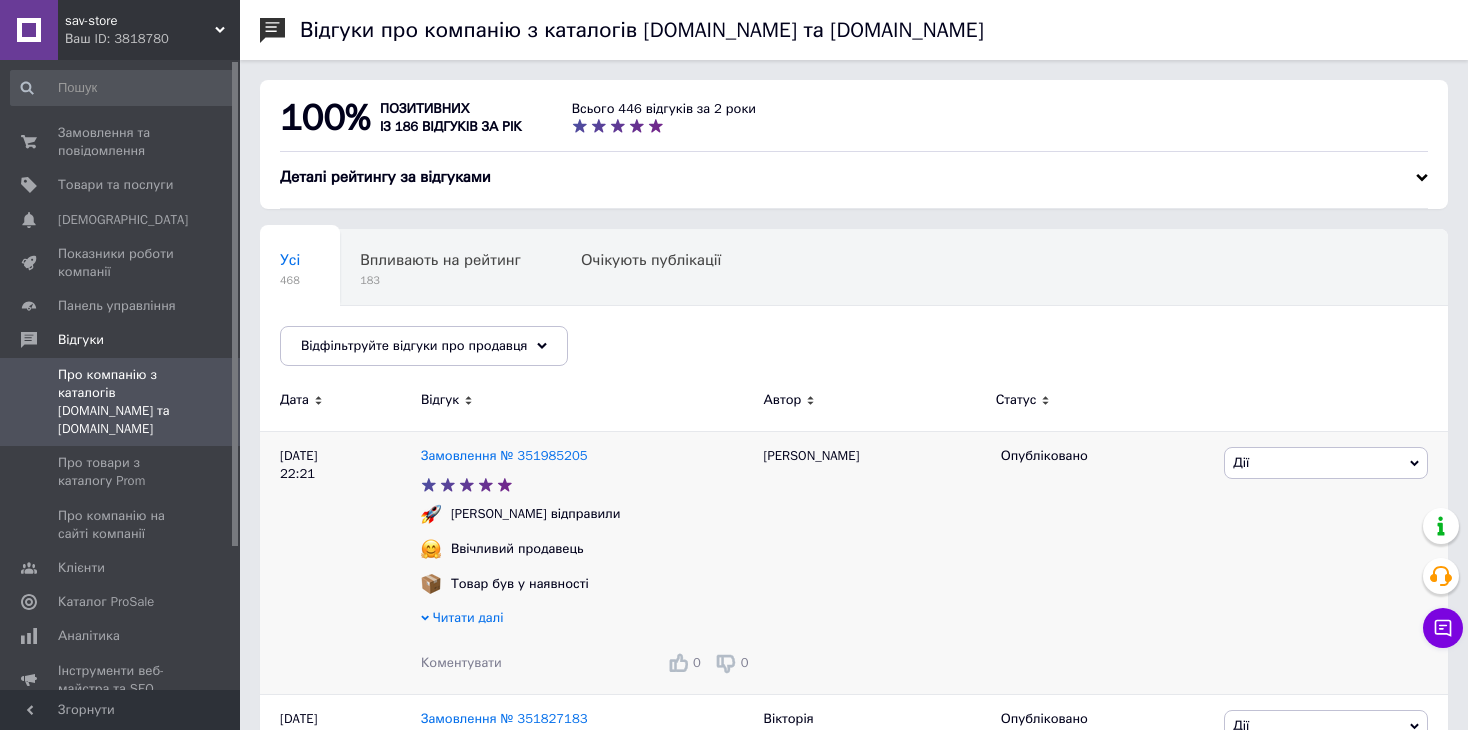click on "Читати далі" at bounding box center [468, 617] 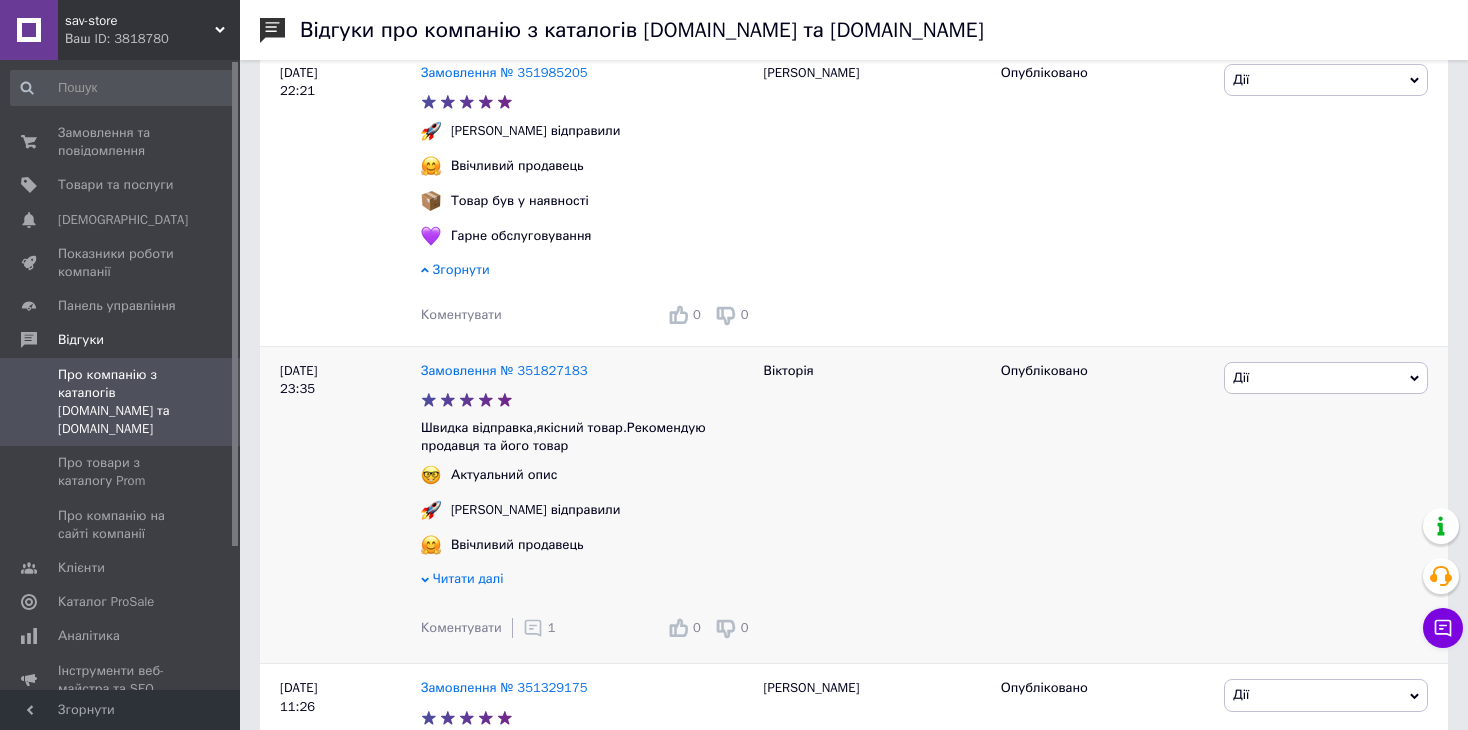 scroll, scrollTop: 400, scrollLeft: 0, axis: vertical 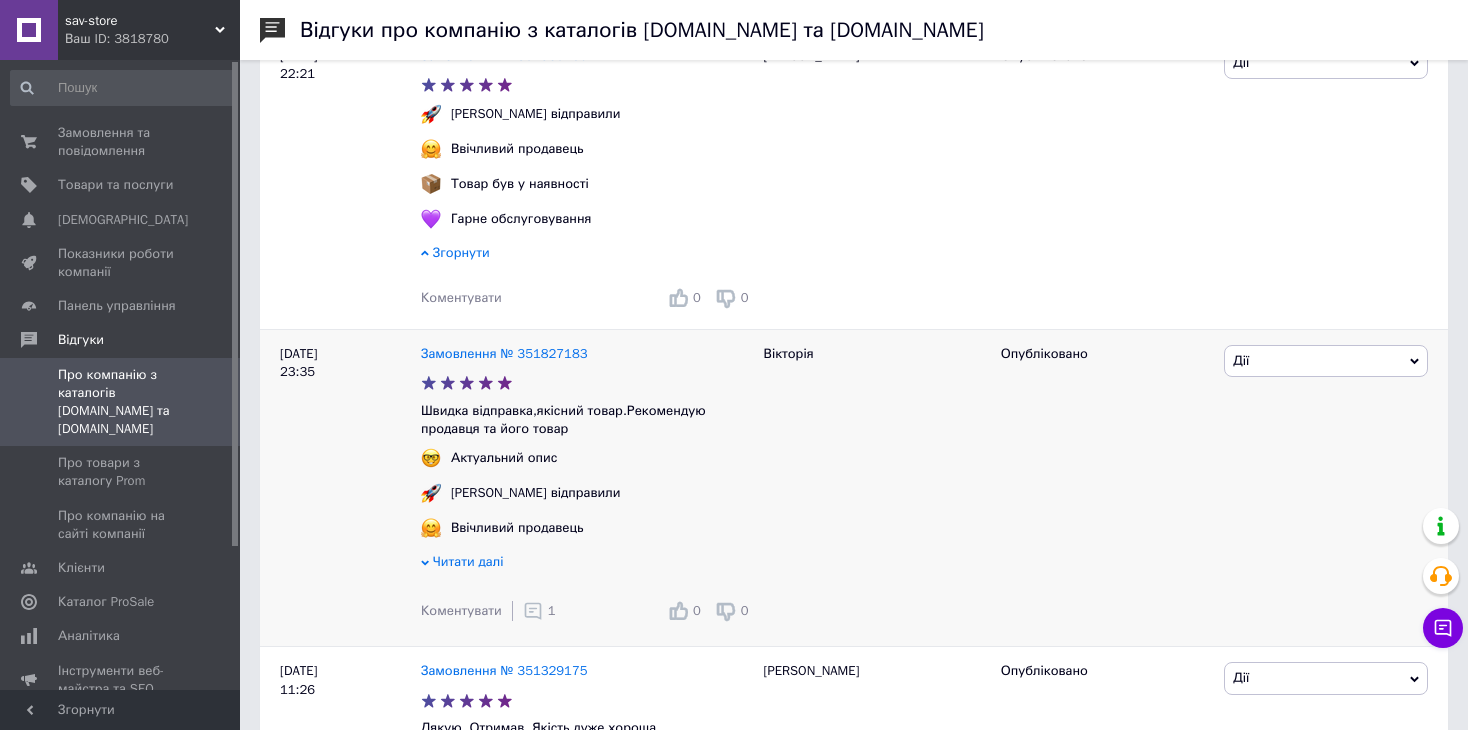 click on "Читати далі" at bounding box center [468, 561] 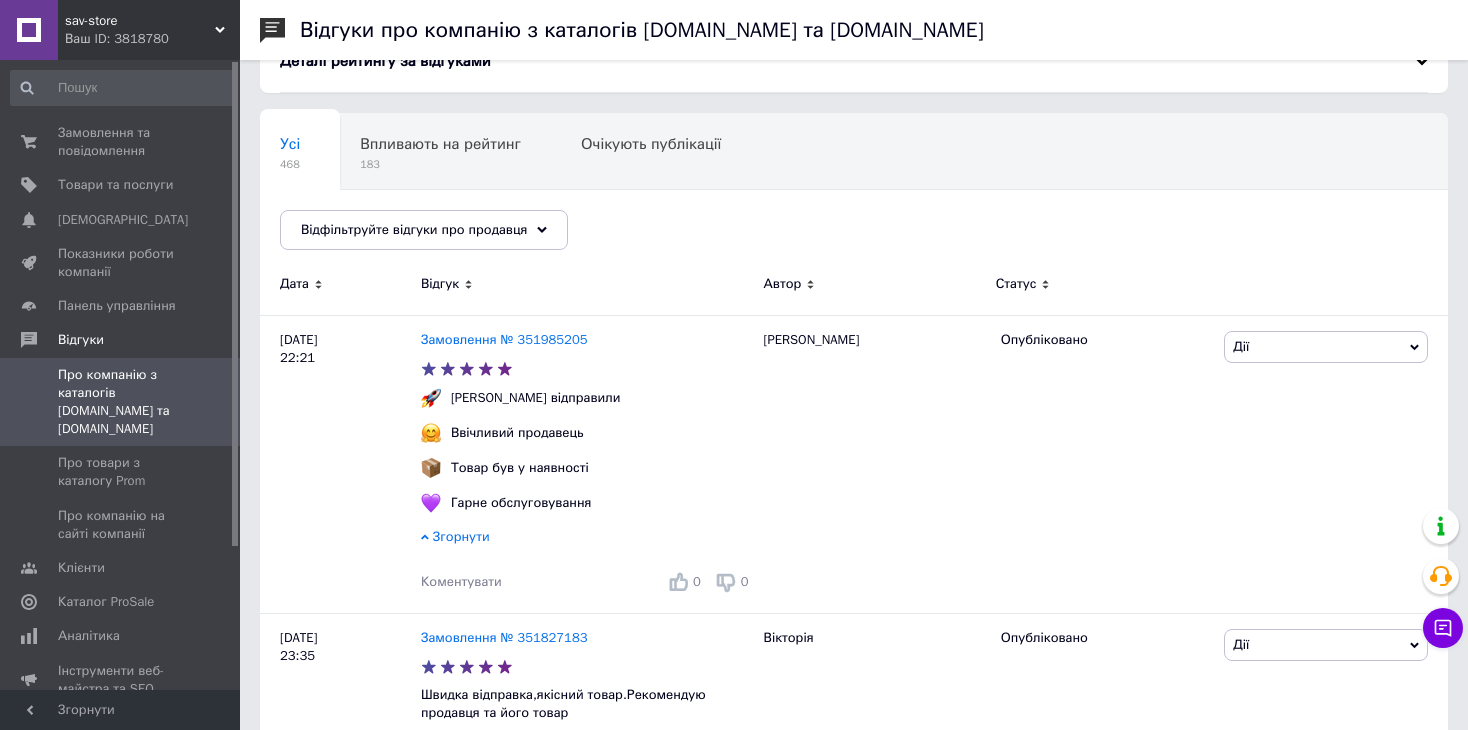 scroll, scrollTop: 200, scrollLeft: 0, axis: vertical 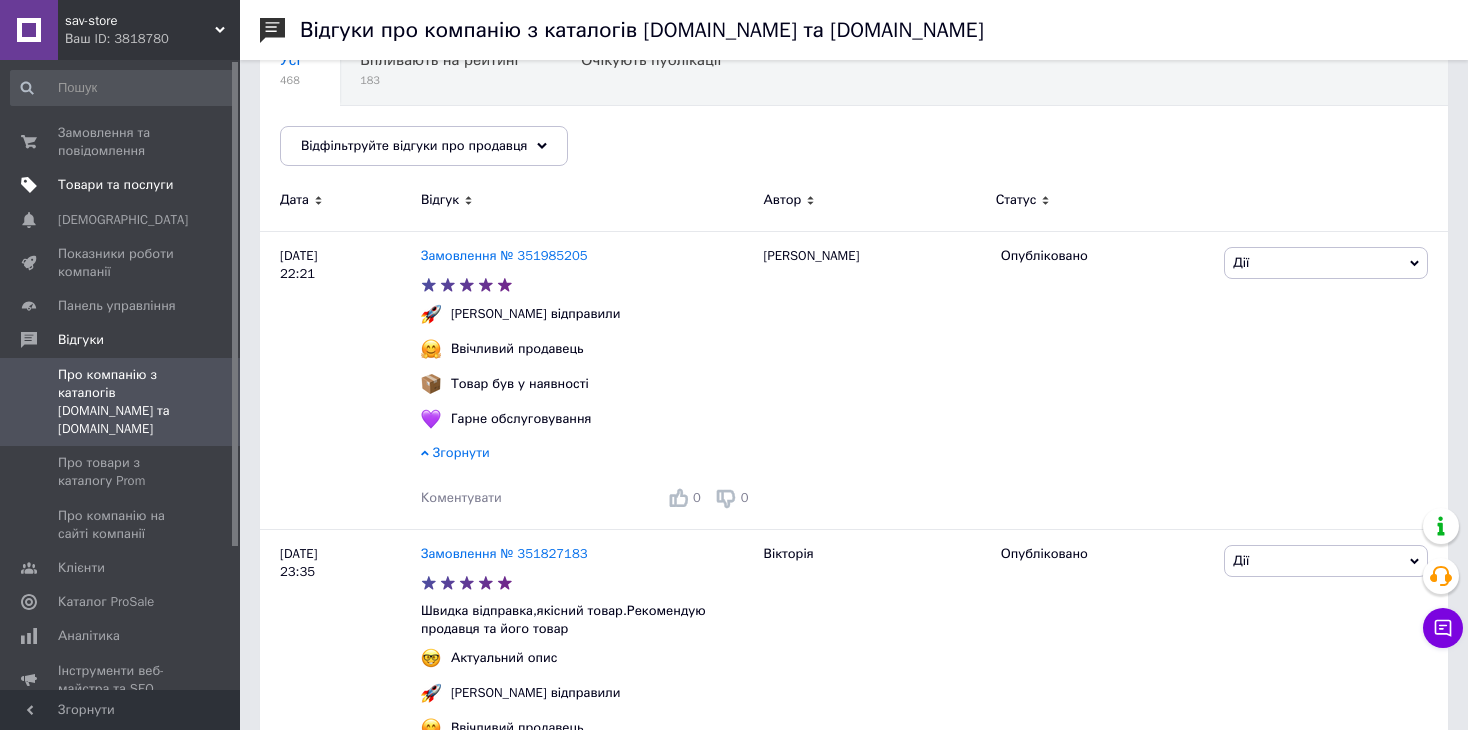 click on "Товари та послуги" at bounding box center (115, 185) 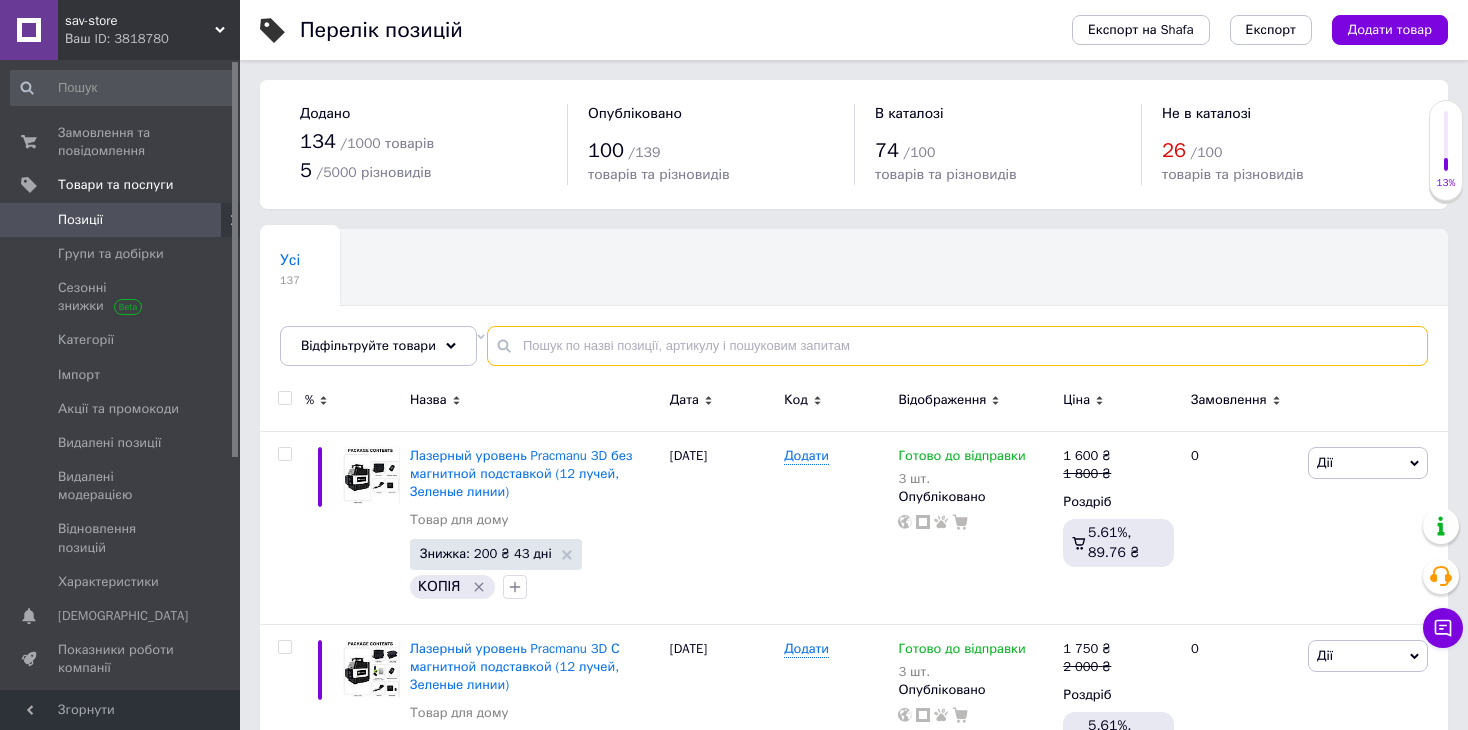 click at bounding box center [957, 346] 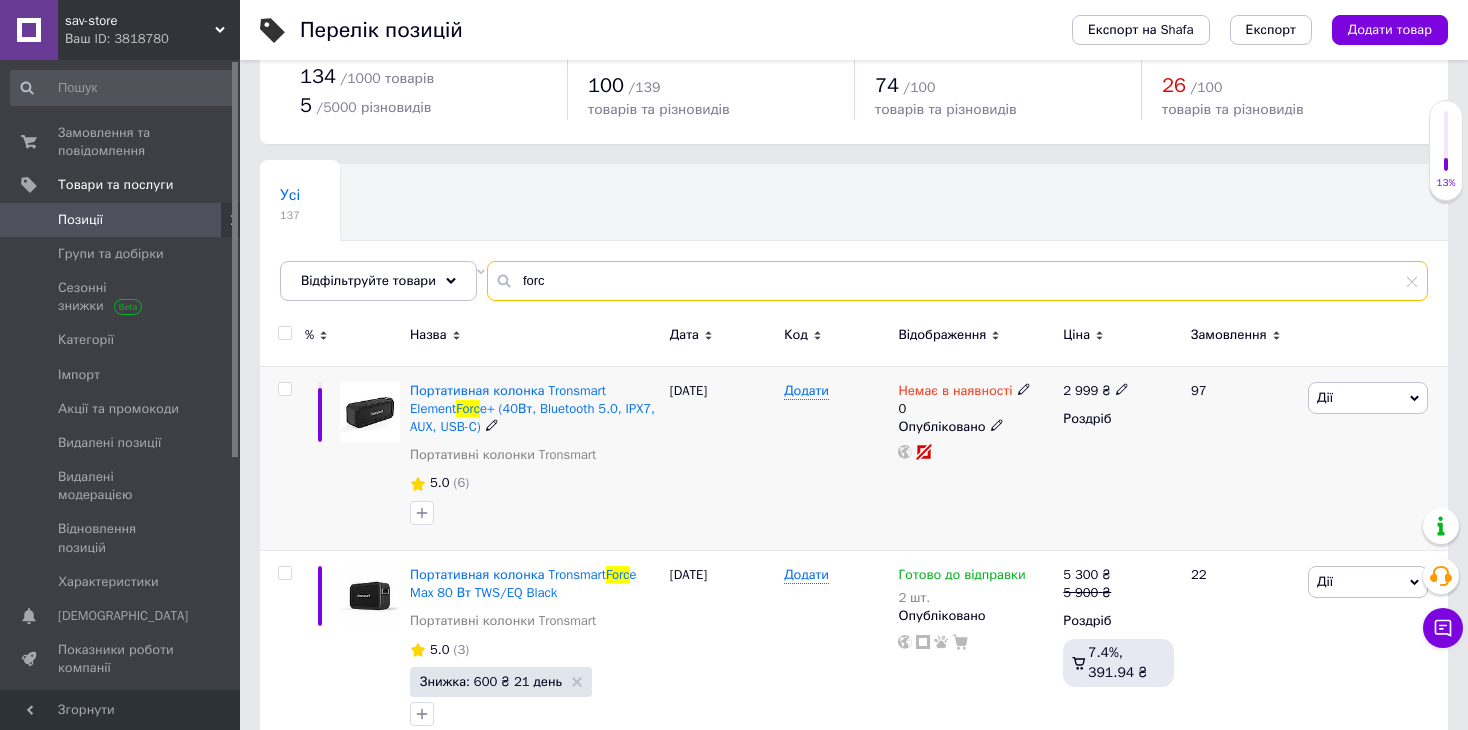 scroll, scrollTop: 100, scrollLeft: 0, axis: vertical 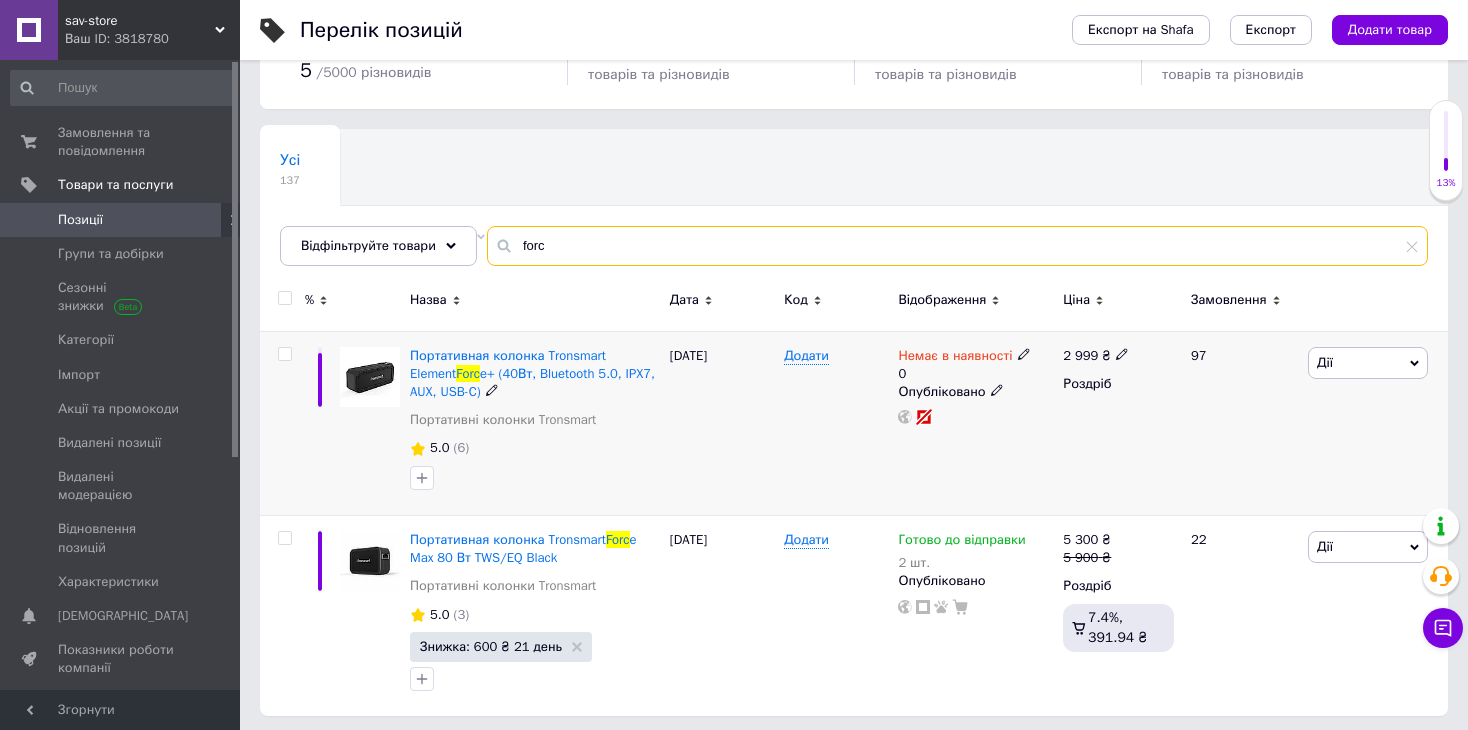 type on "forc" 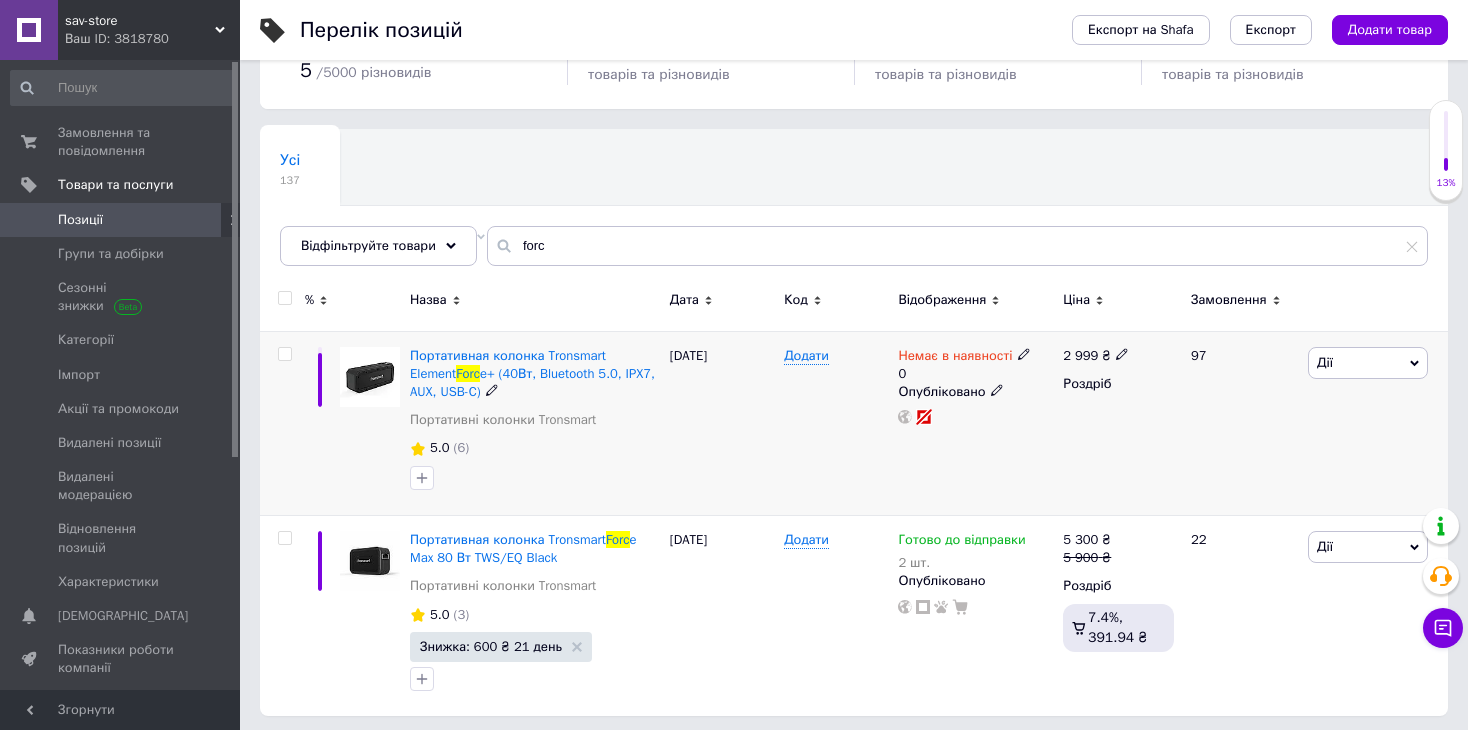 click 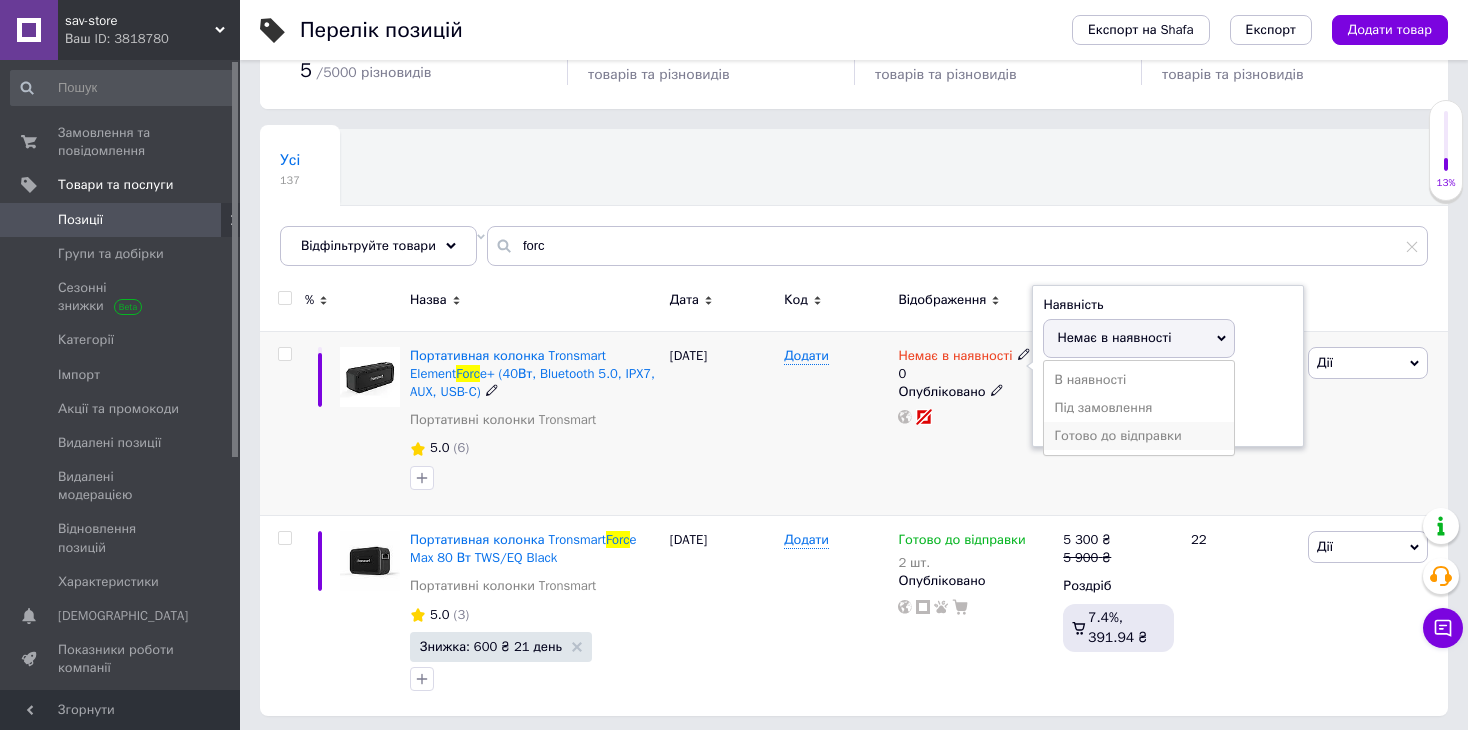 click on "Готово до відправки" at bounding box center [1139, 436] 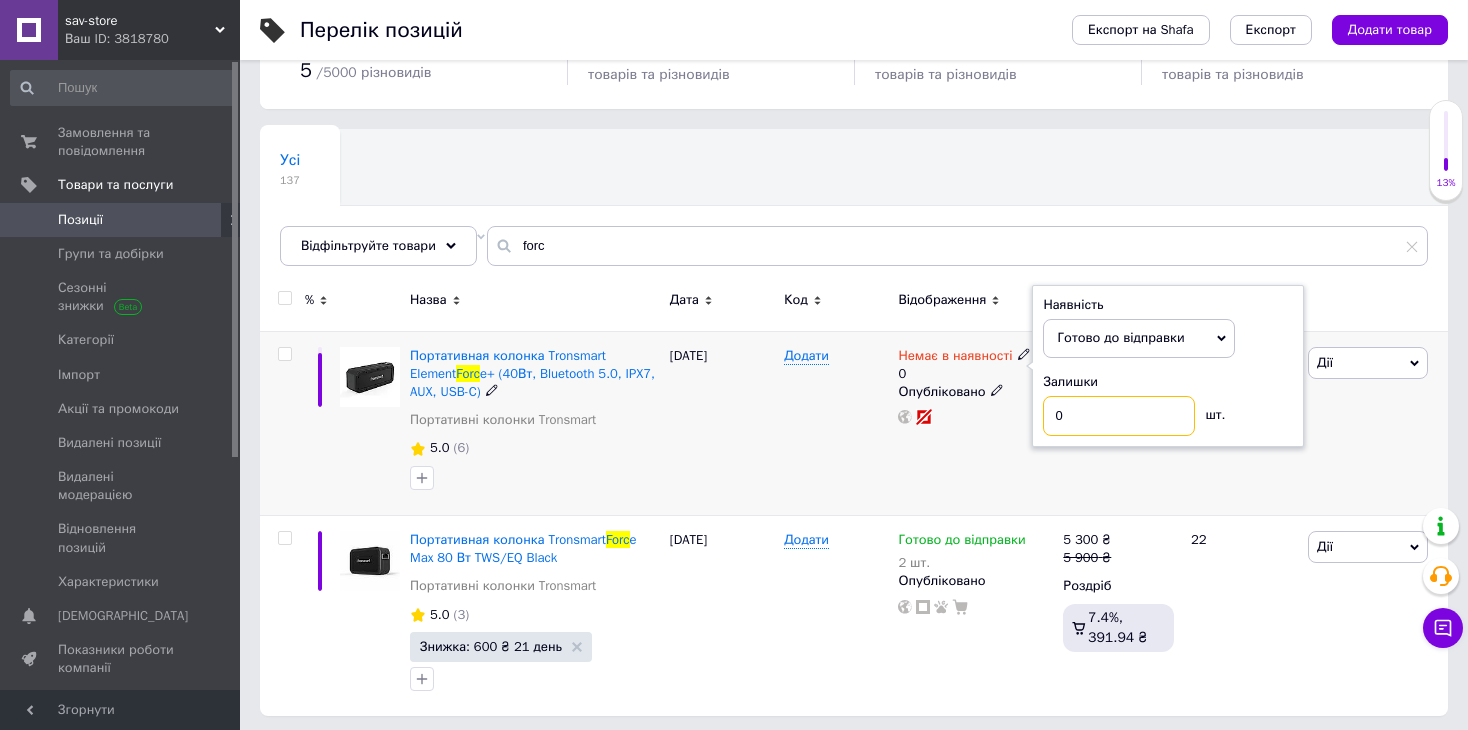 click on "0" at bounding box center (1119, 416) 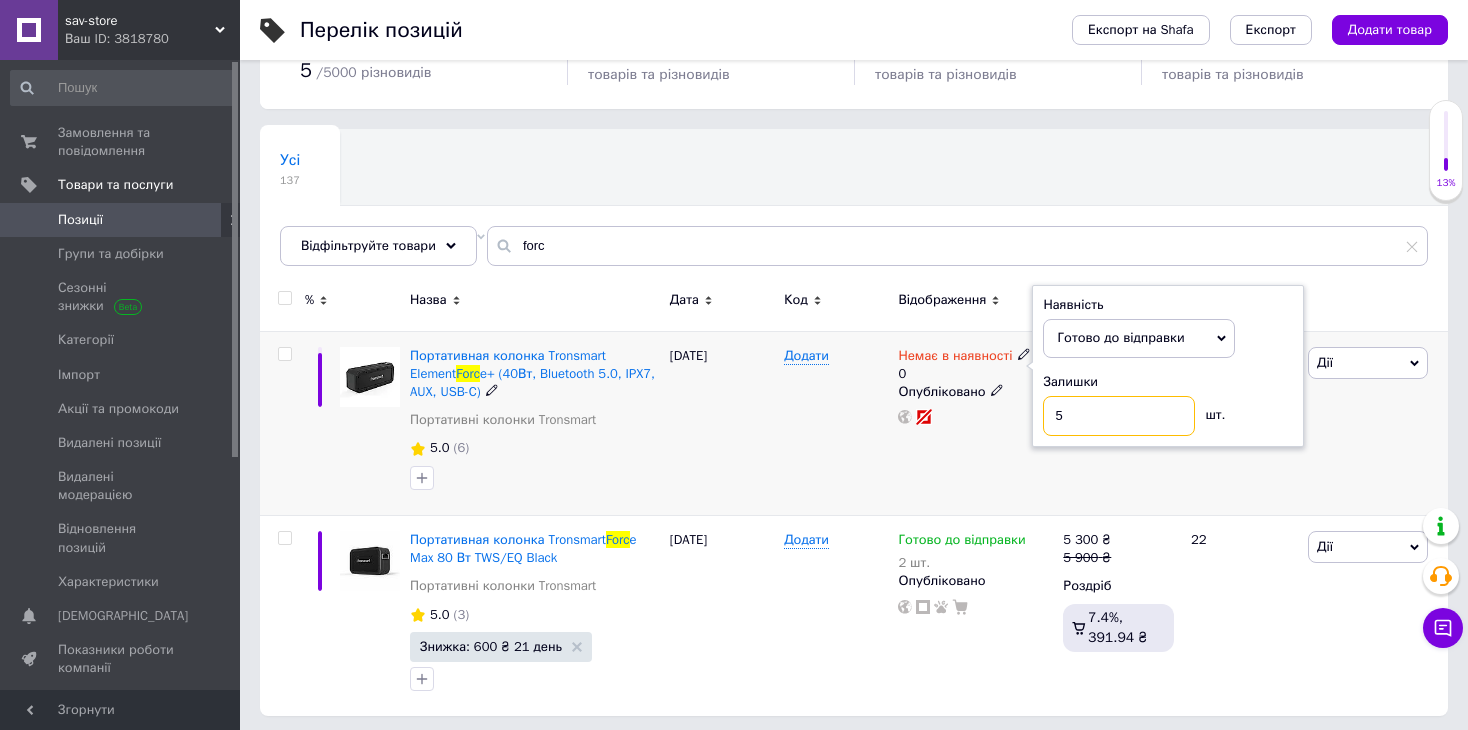 type on "5" 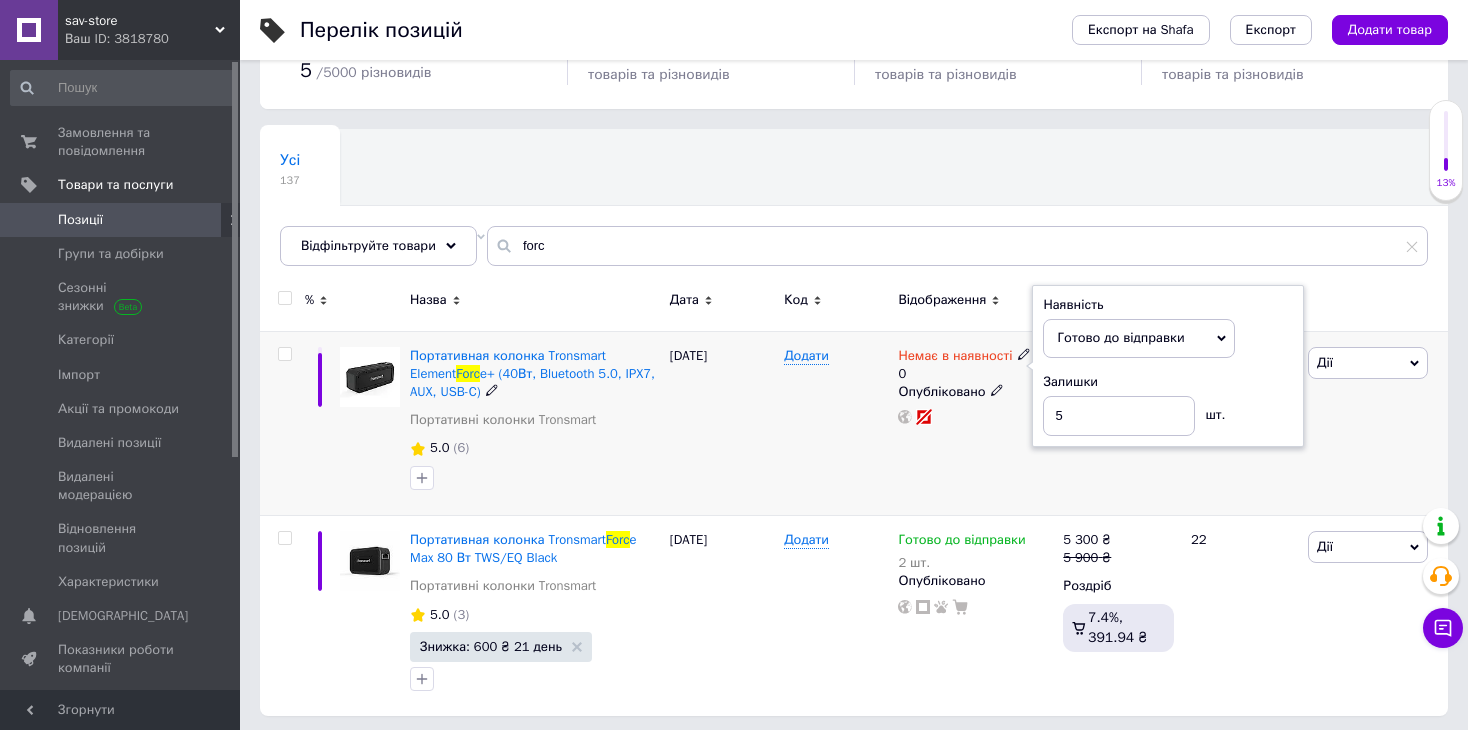 click on "2 999   ₴ Роздріб" at bounding box center (1118, 423) 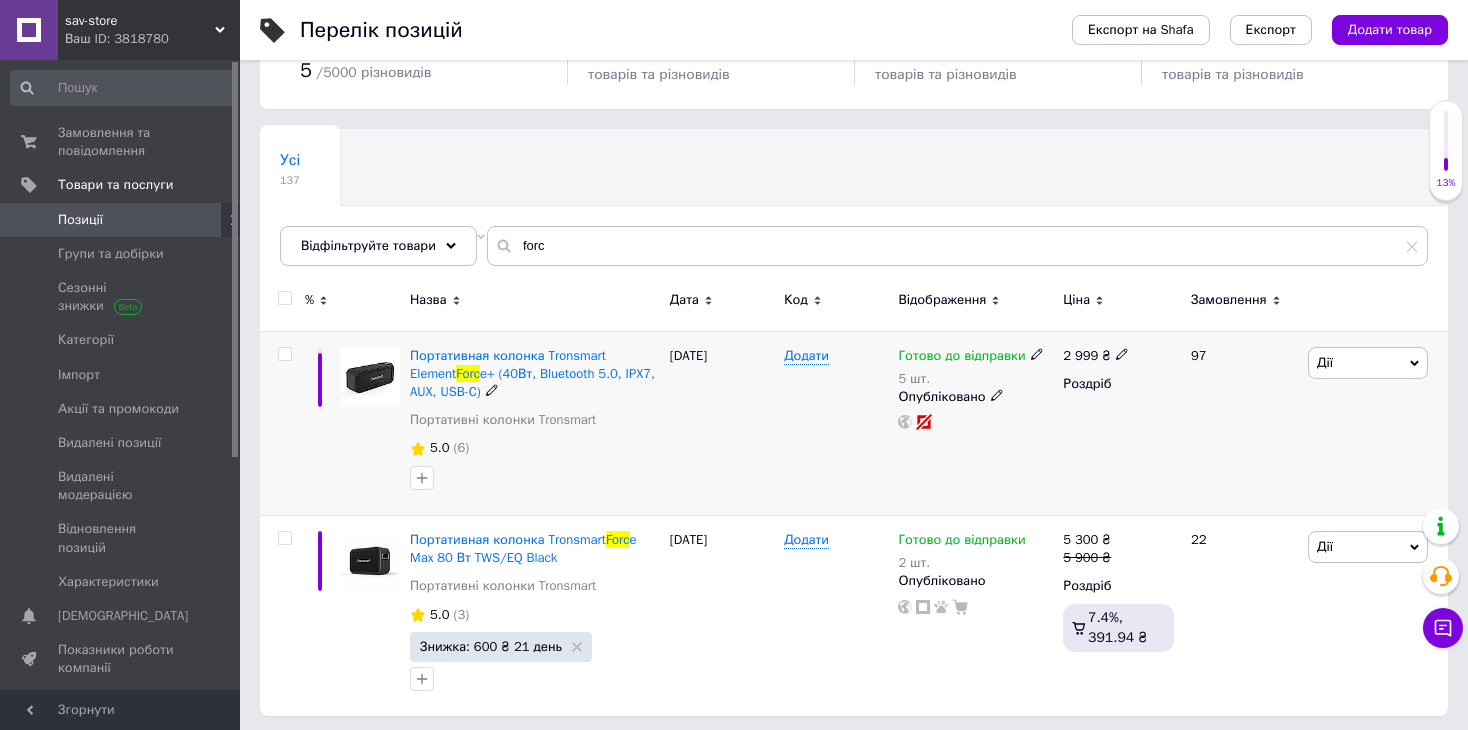 click on "2 999   ₴ Роздріб" at bounding box center (1118, 423) 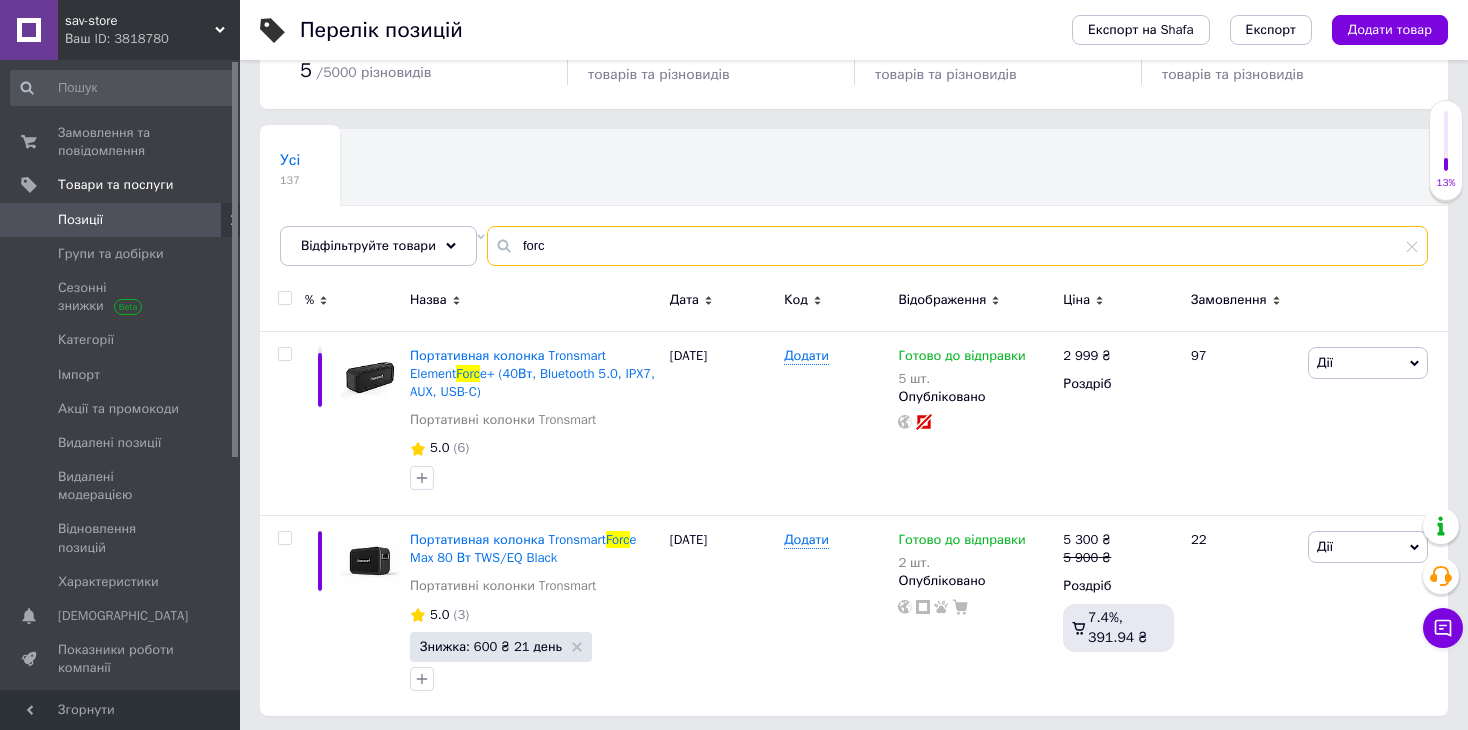 click on "forc" at bounding box center (957, 246) 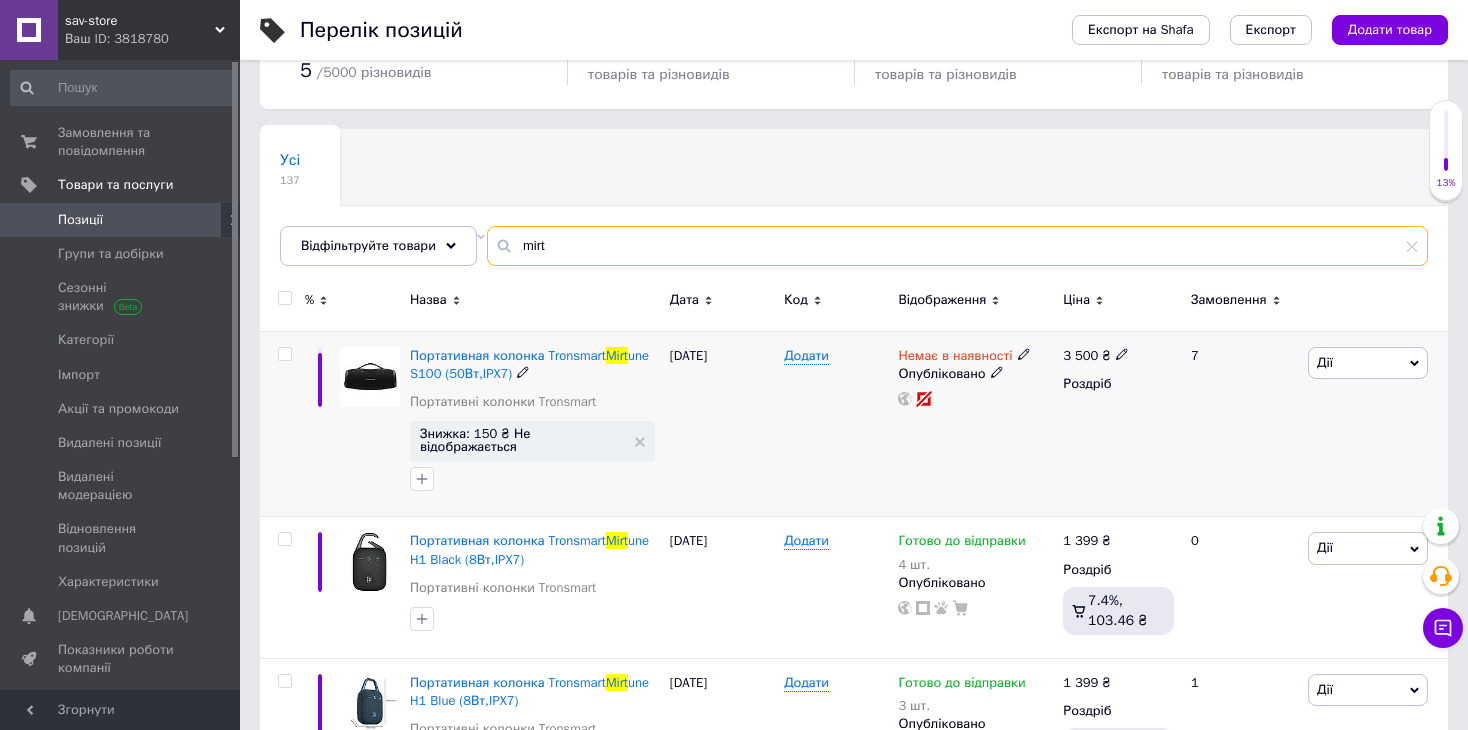 type on "mirt" 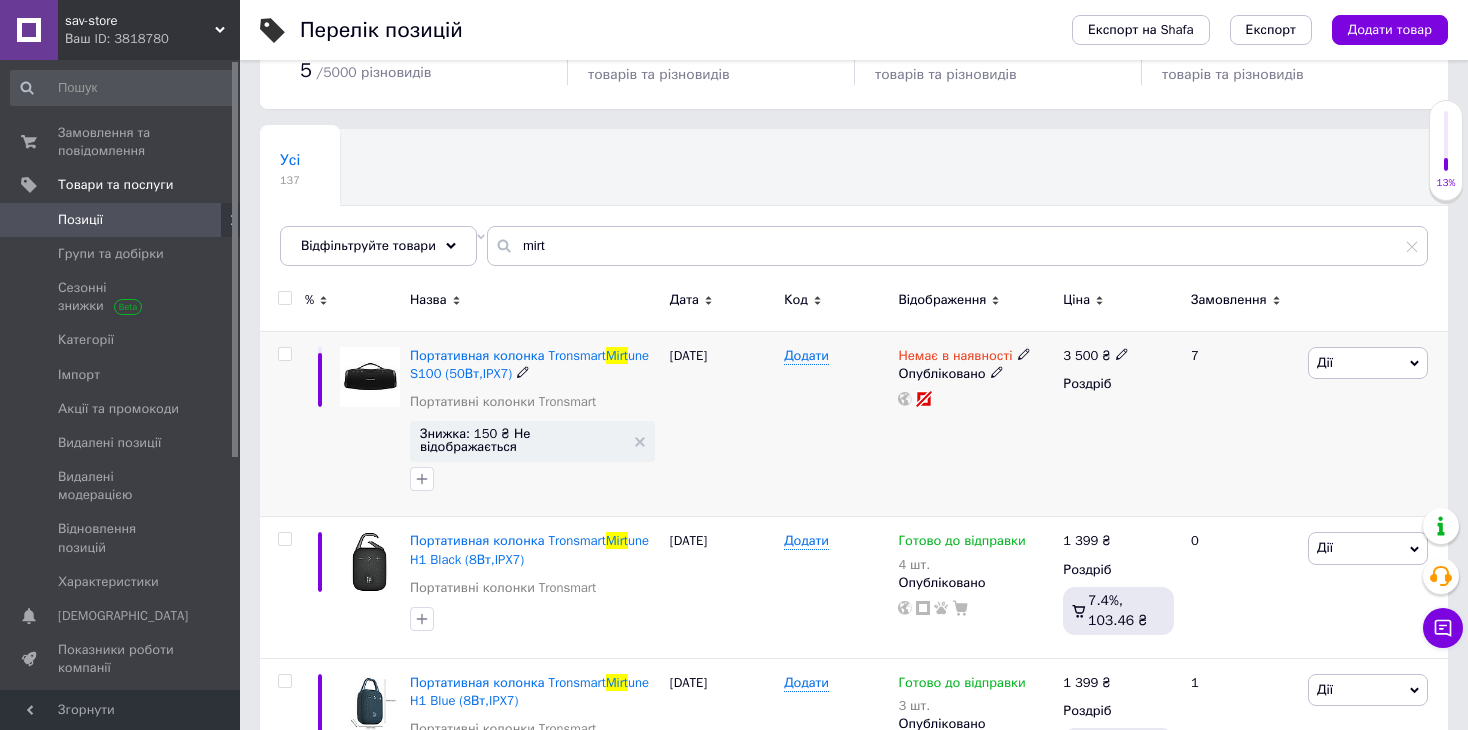 click 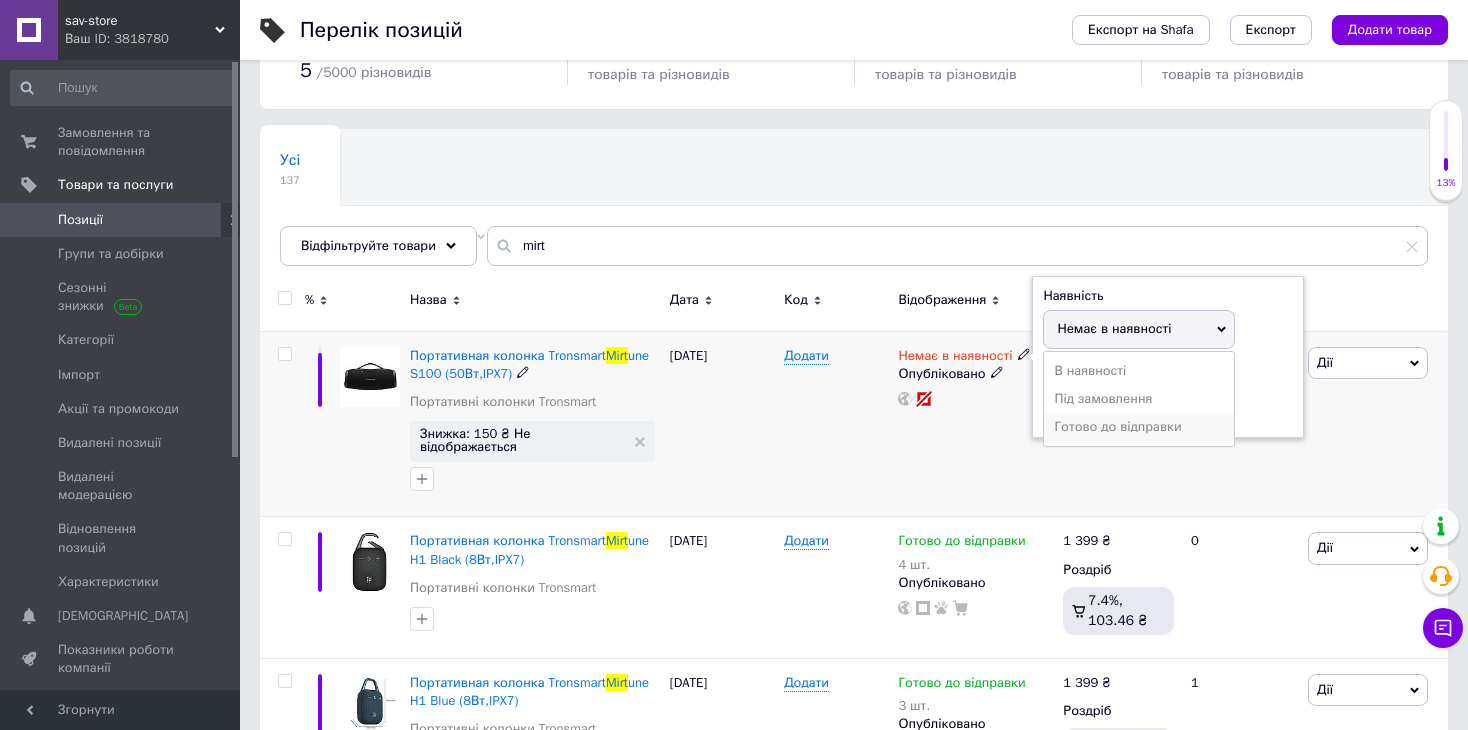 click on "Готово до відправки" at bounding box center [1139, 427] 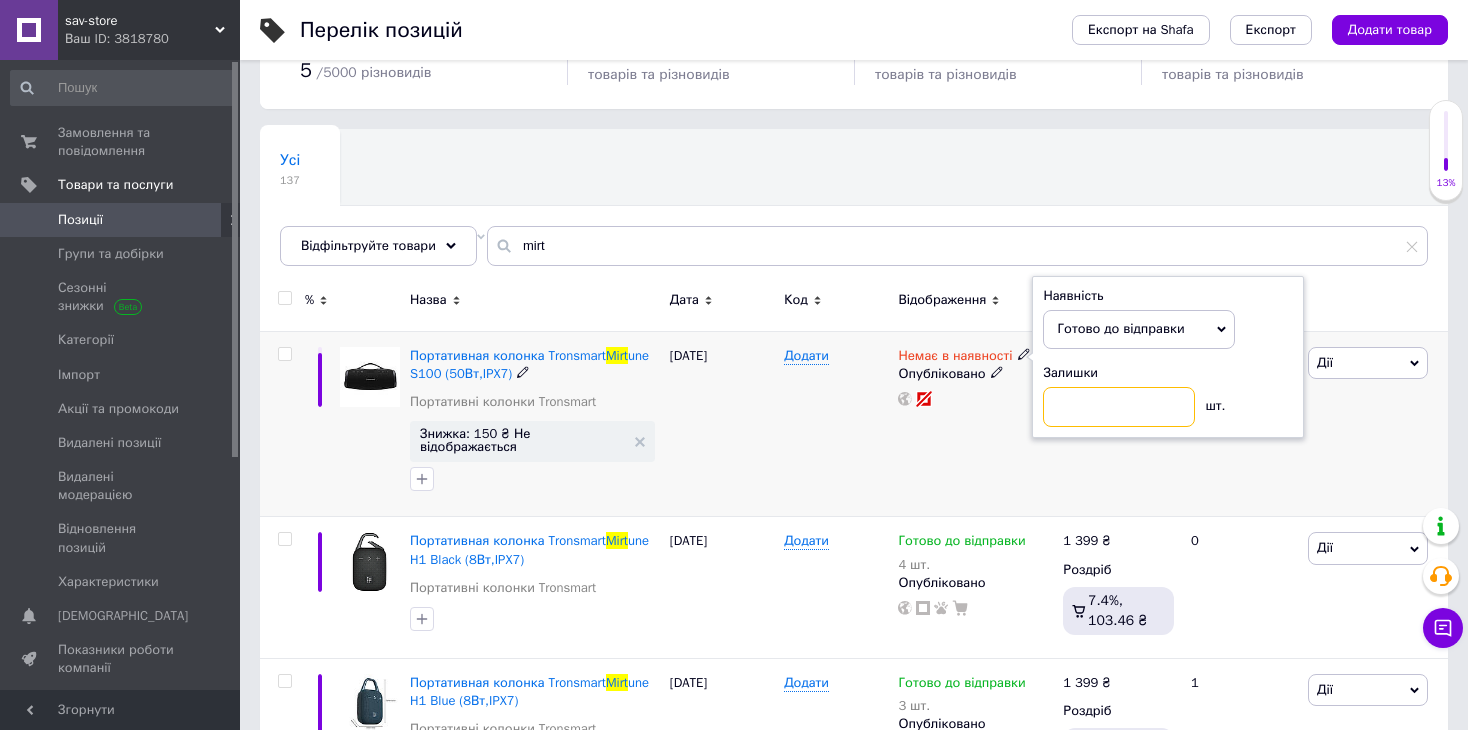 click at bounding box center [1119, 407] 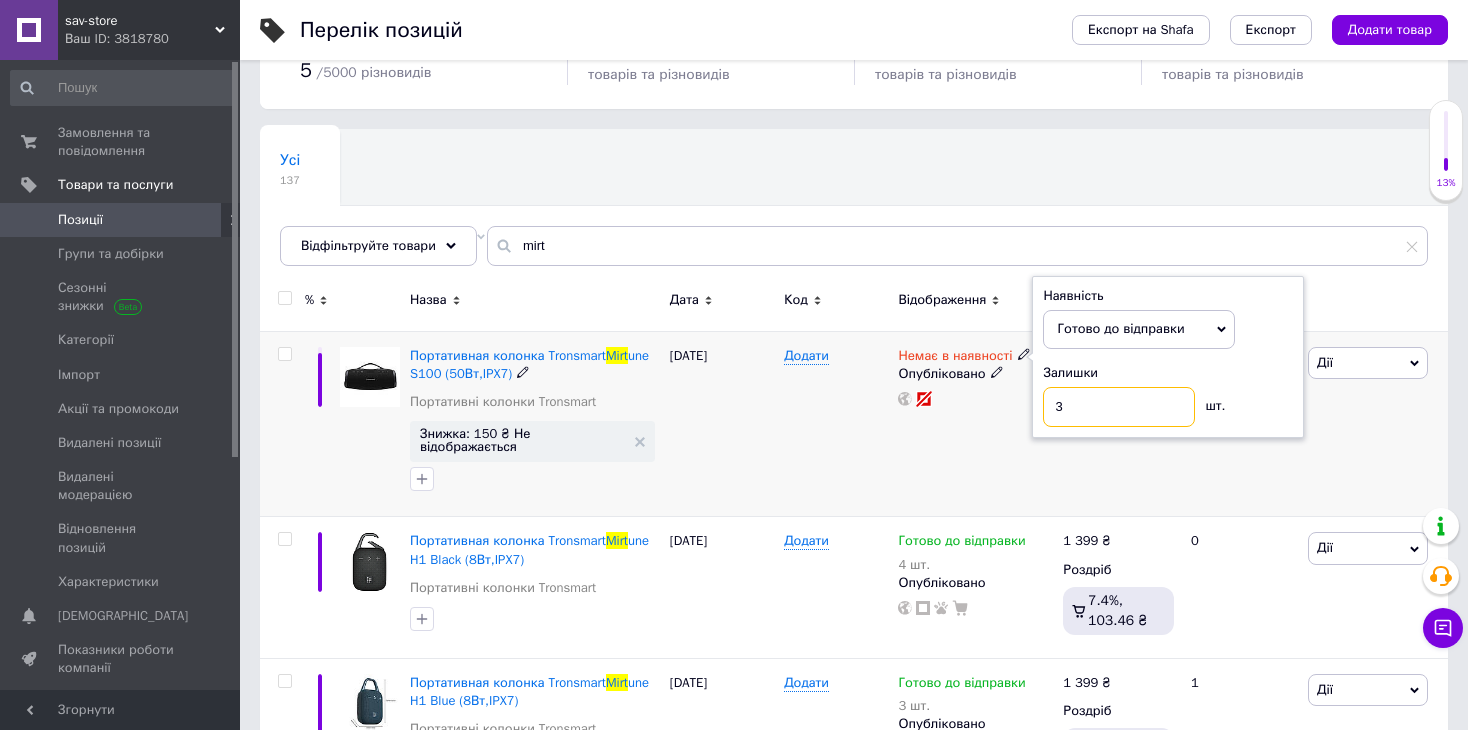 type on "3" 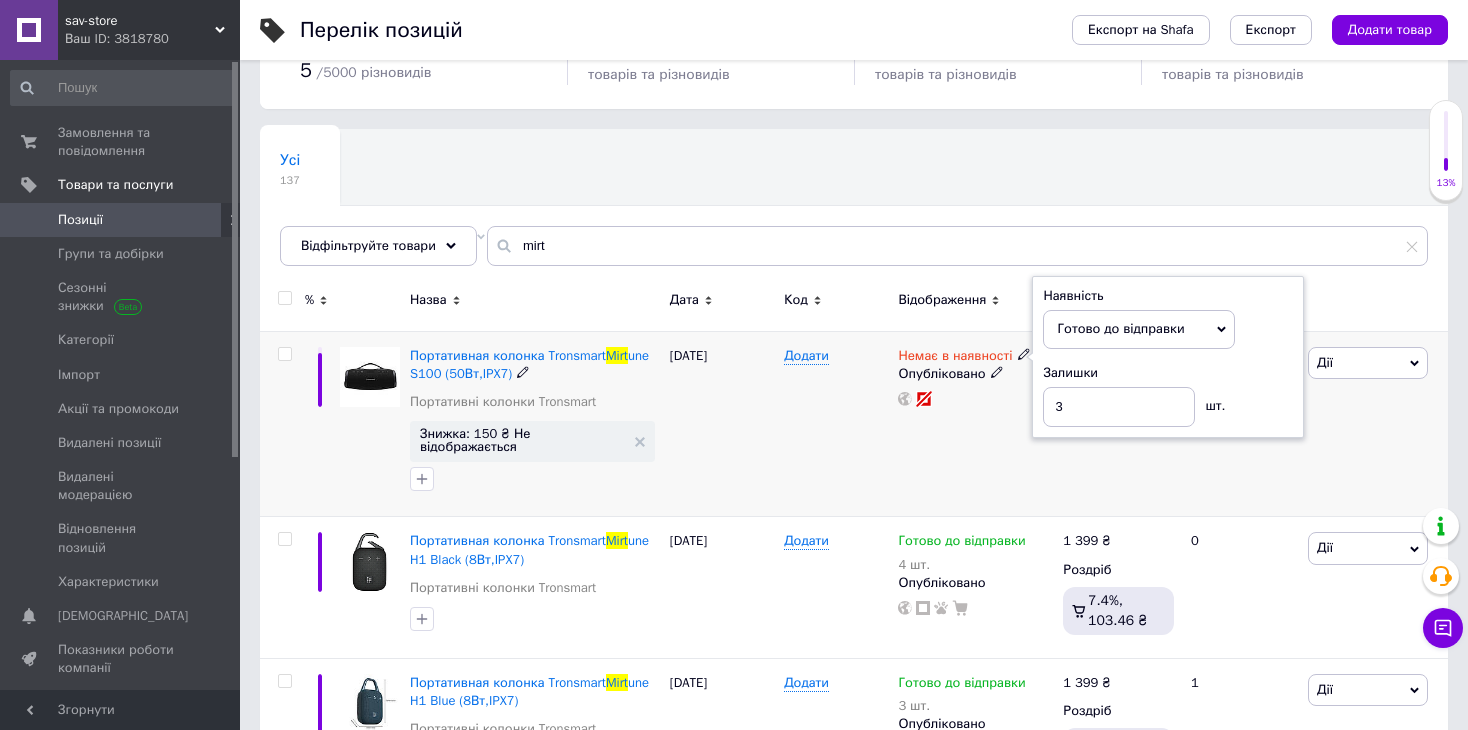 click on "3 500   ₴ Роздріб" at bounding box center (1118, 424) 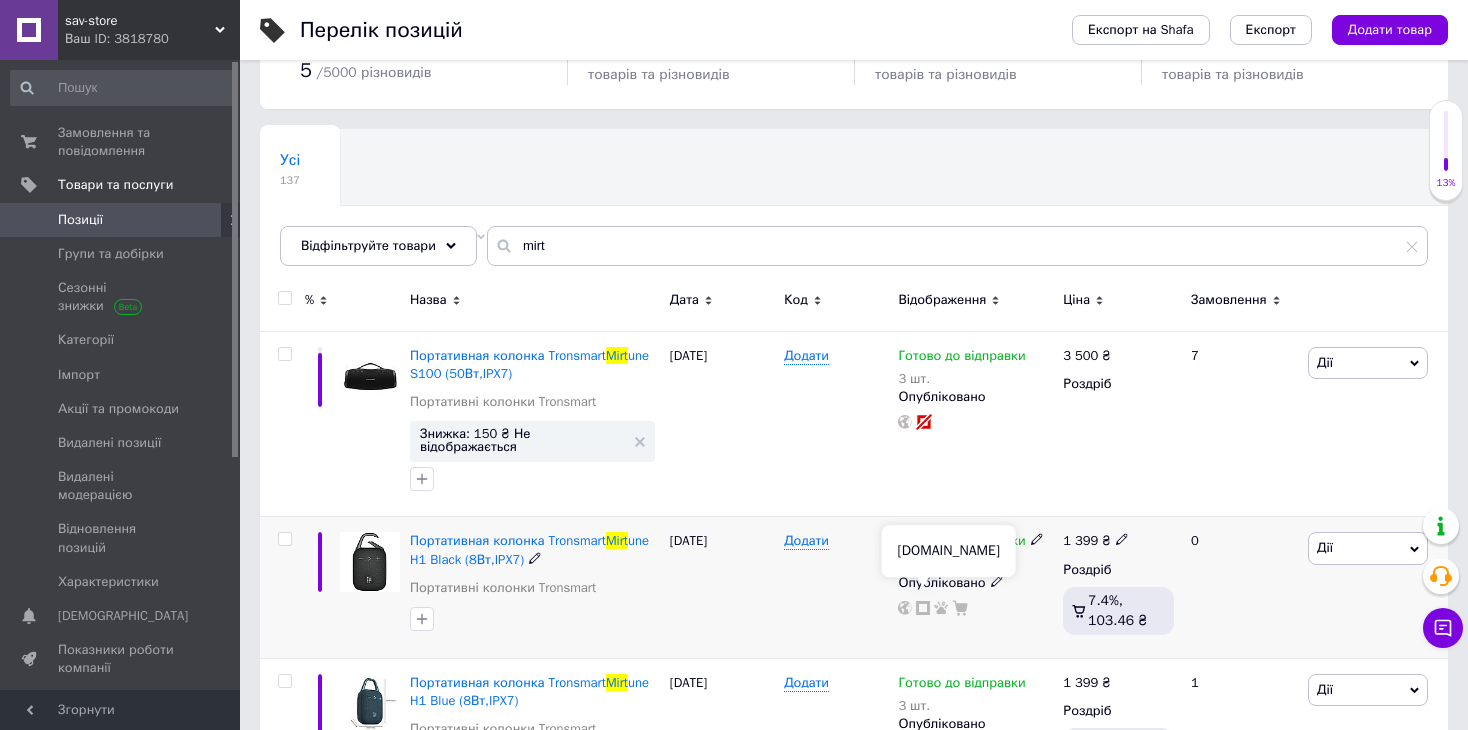 click 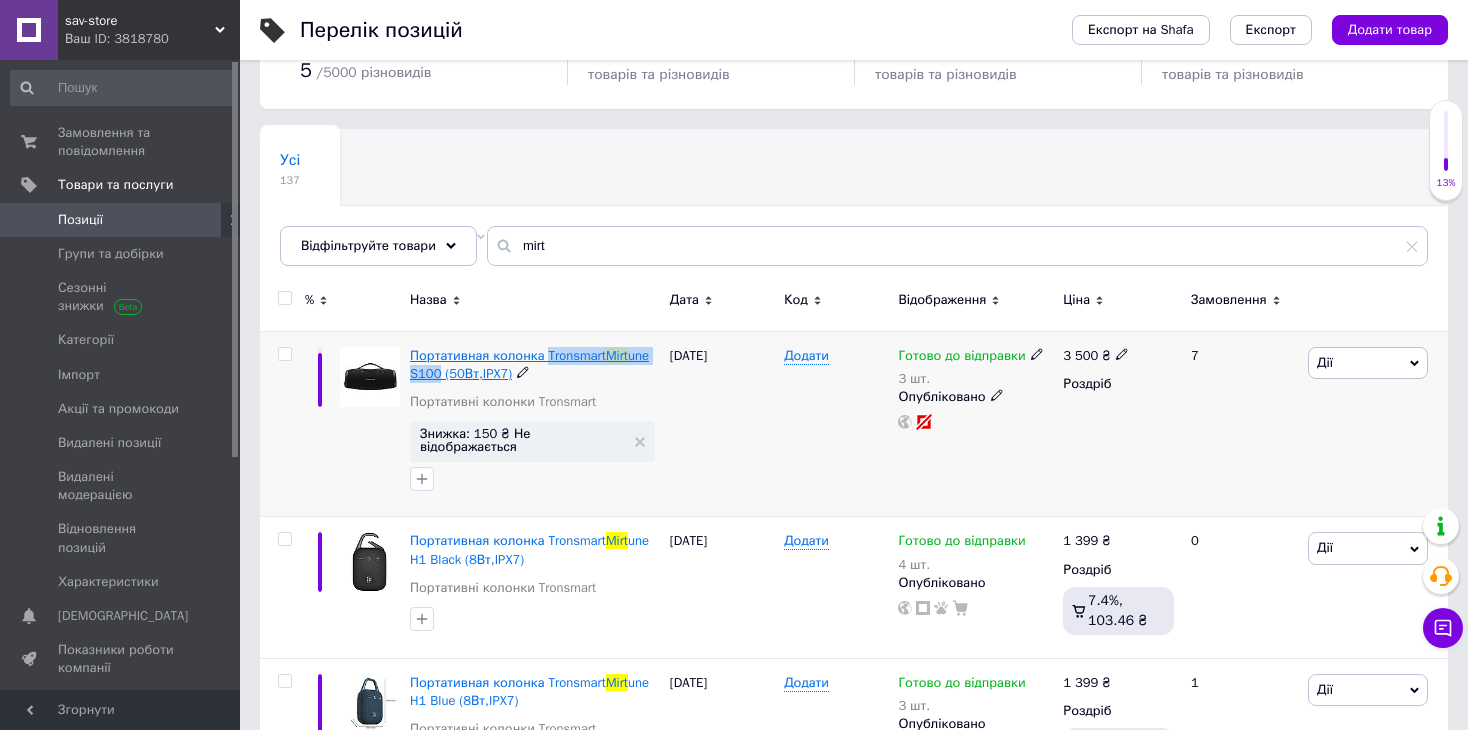 drag, startPoint x: 544, startPoint y: 359, endPoint x: 438, endPoint y: 376, distance: 107.35455 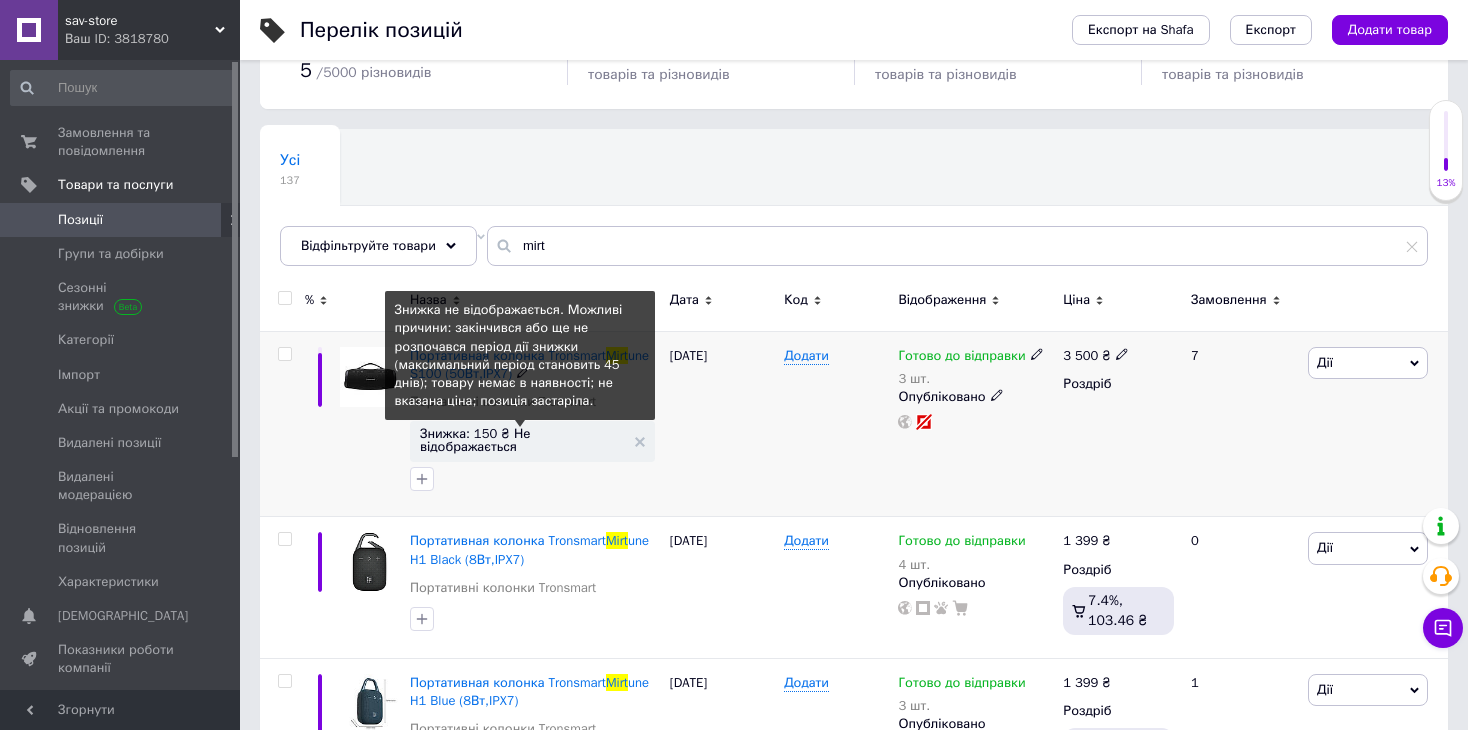 click on "Знижка: 150 ₴ Не відображається" at bounding box center [522, 440] 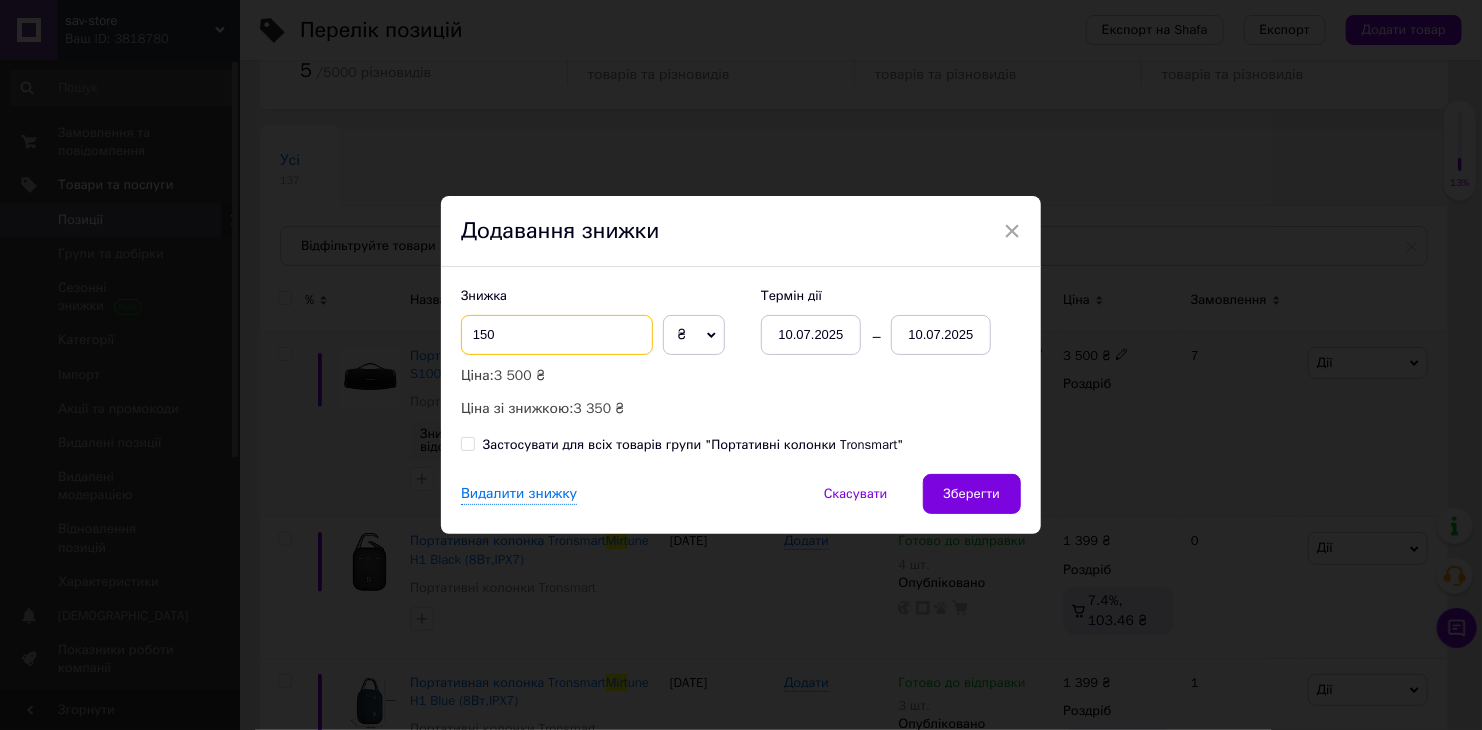 click on "150" at bounding box center [557, 335] 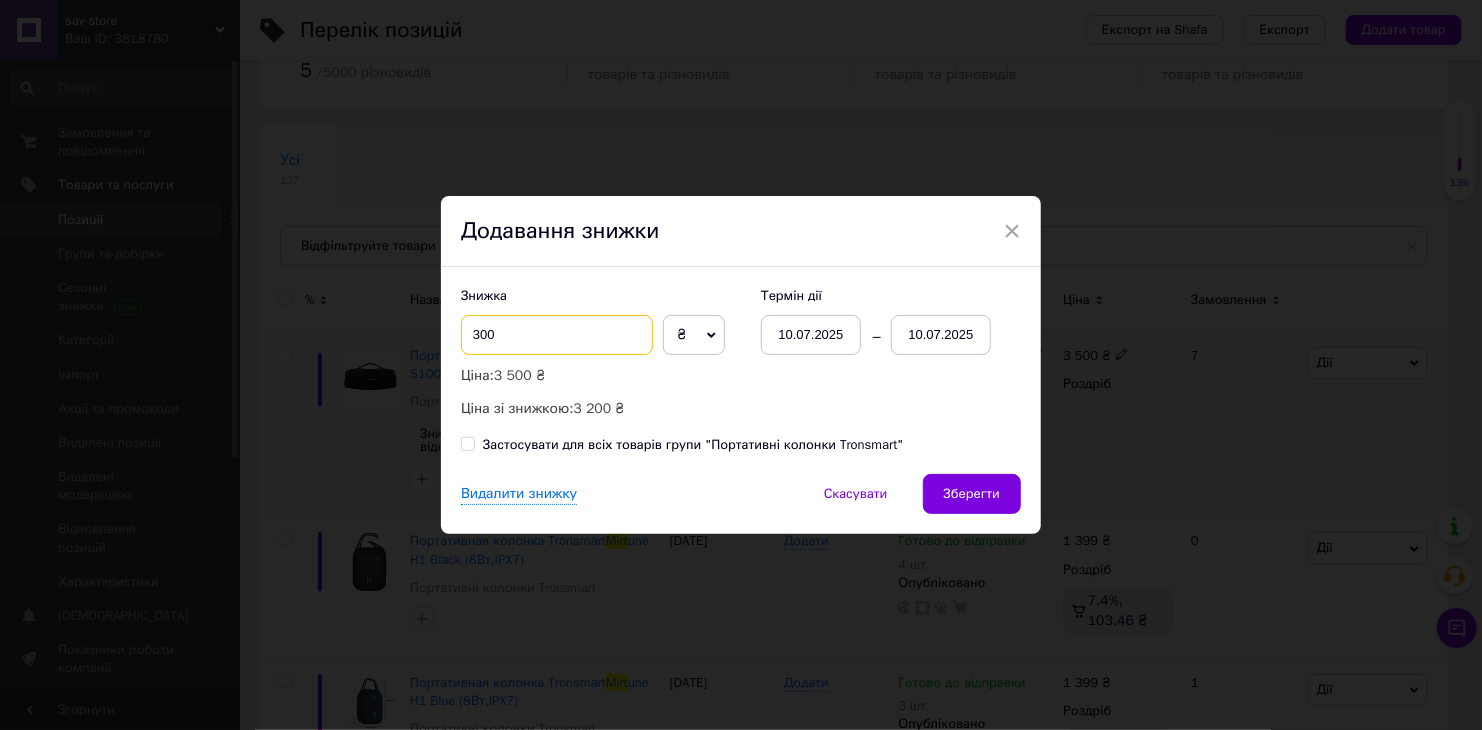 type on "300" 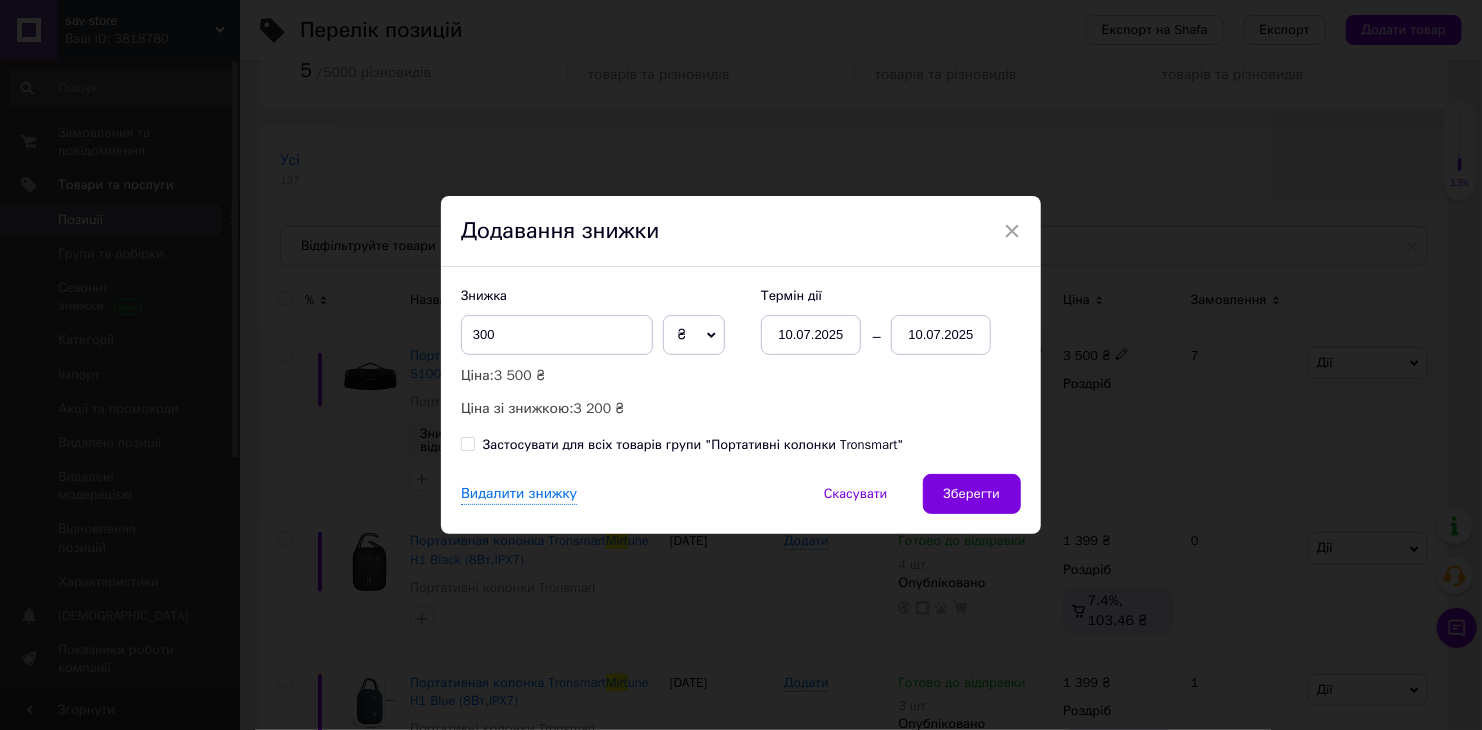 click on "10.07.2025" at bounding box center (941, 335) 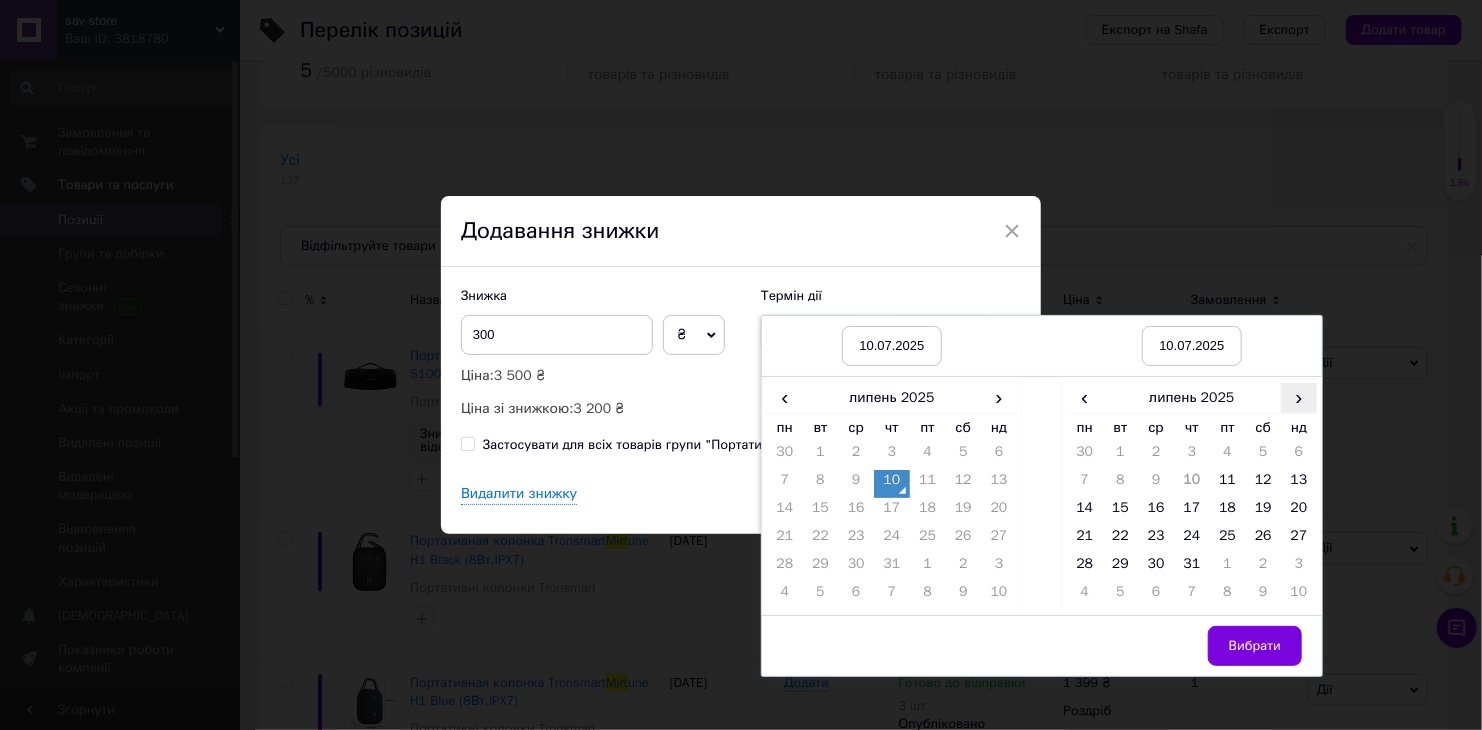 click on "›" at bounding box center (1299, 397) 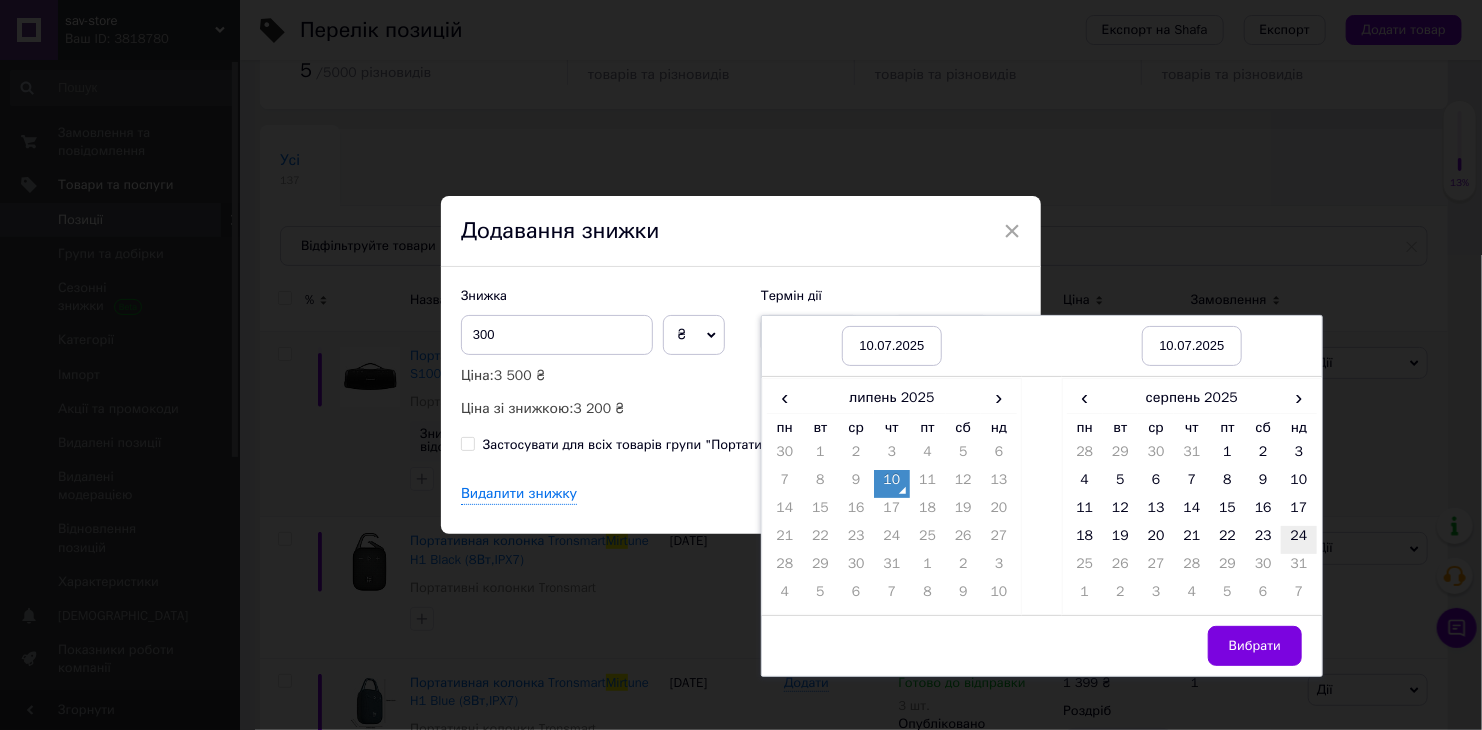 click on "24" at bounding box center (1299, 540) 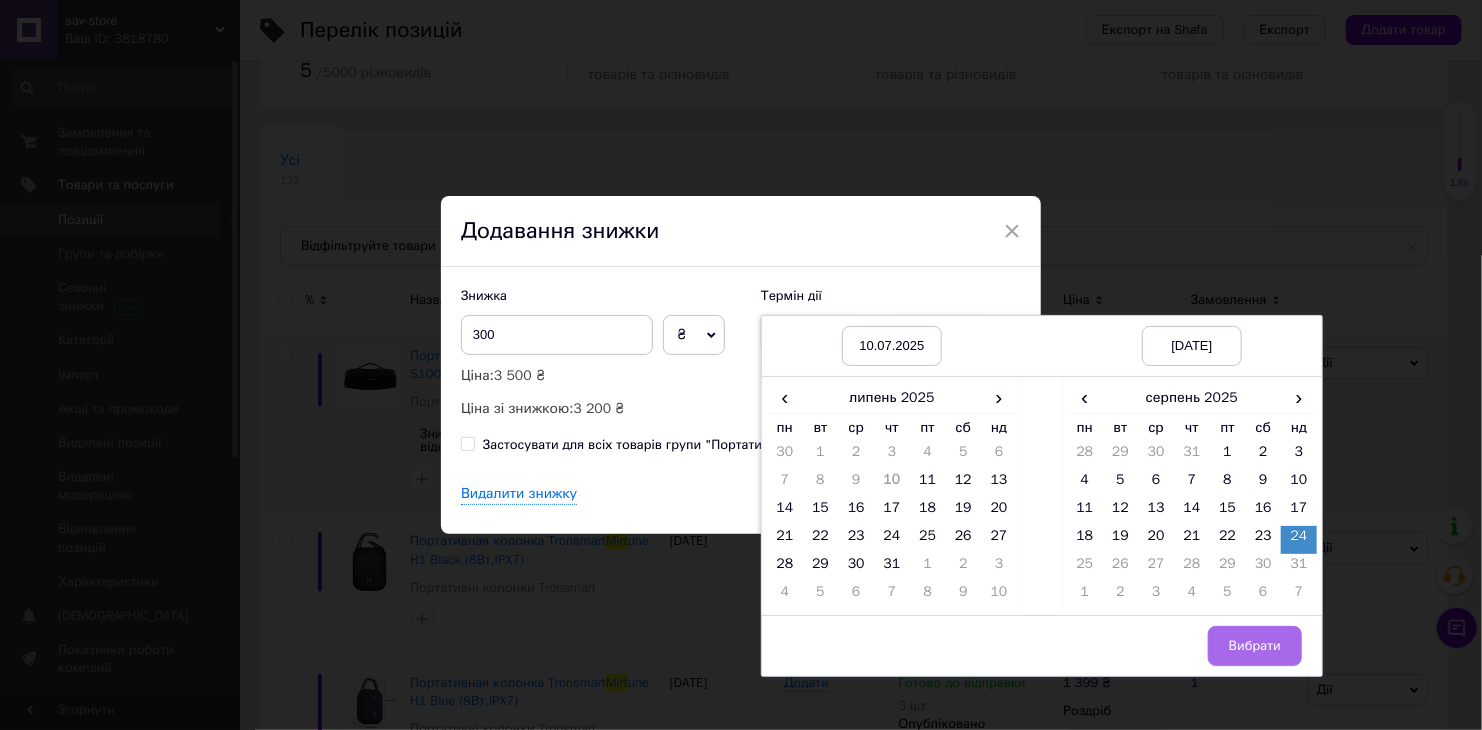 click on "Вибрати" at bounding box center [1255, 646] 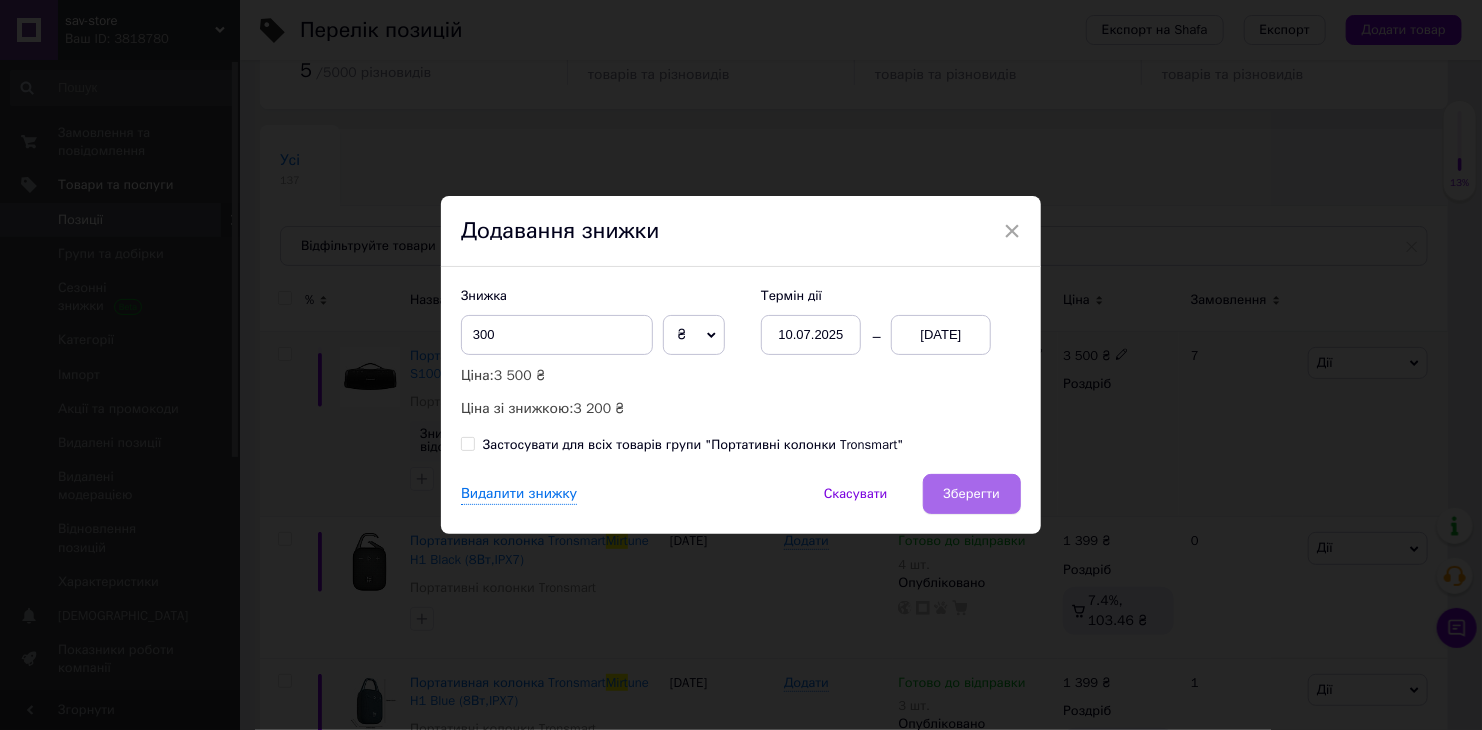 click on "Зберегти" at bounding box center (972, 494) 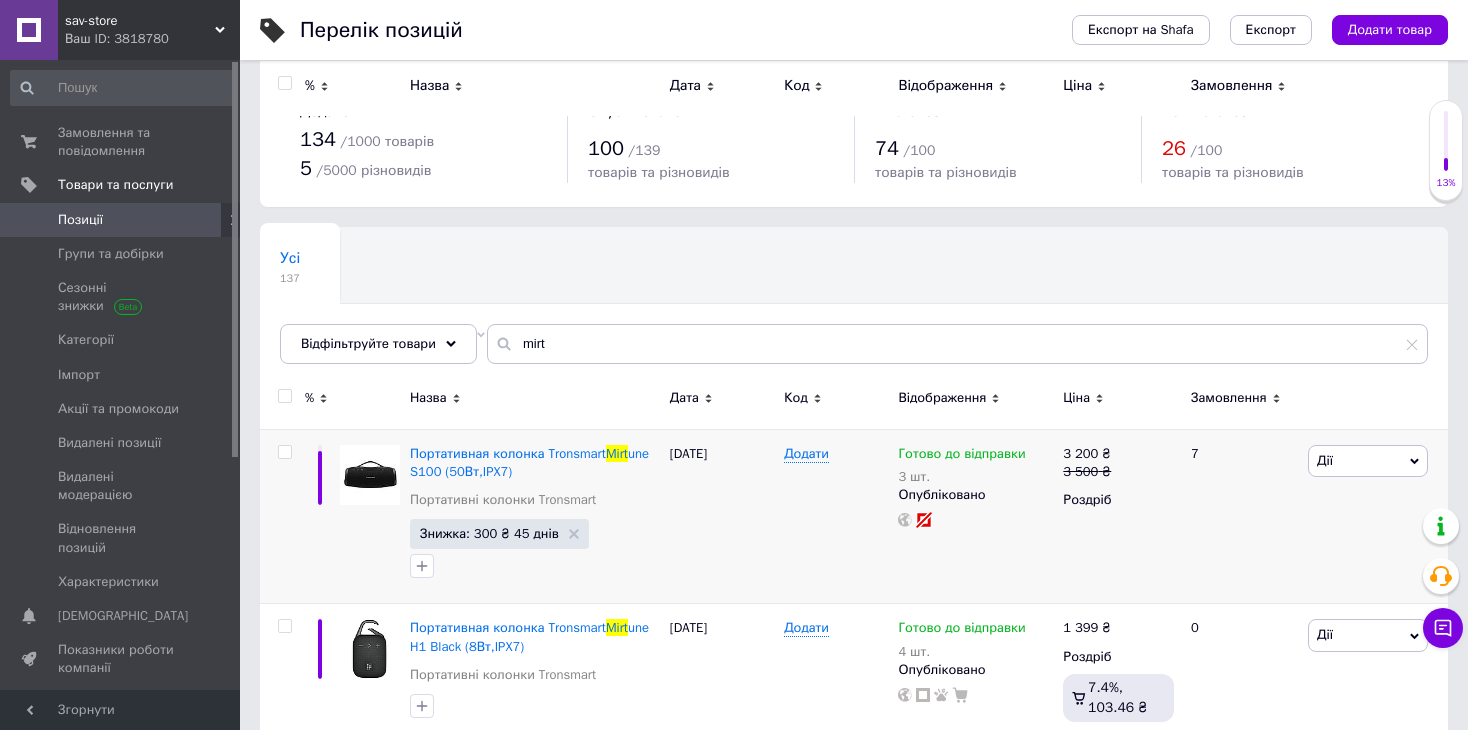 scroll, scrollTop: 0, scrollLeft: 0, axis: both 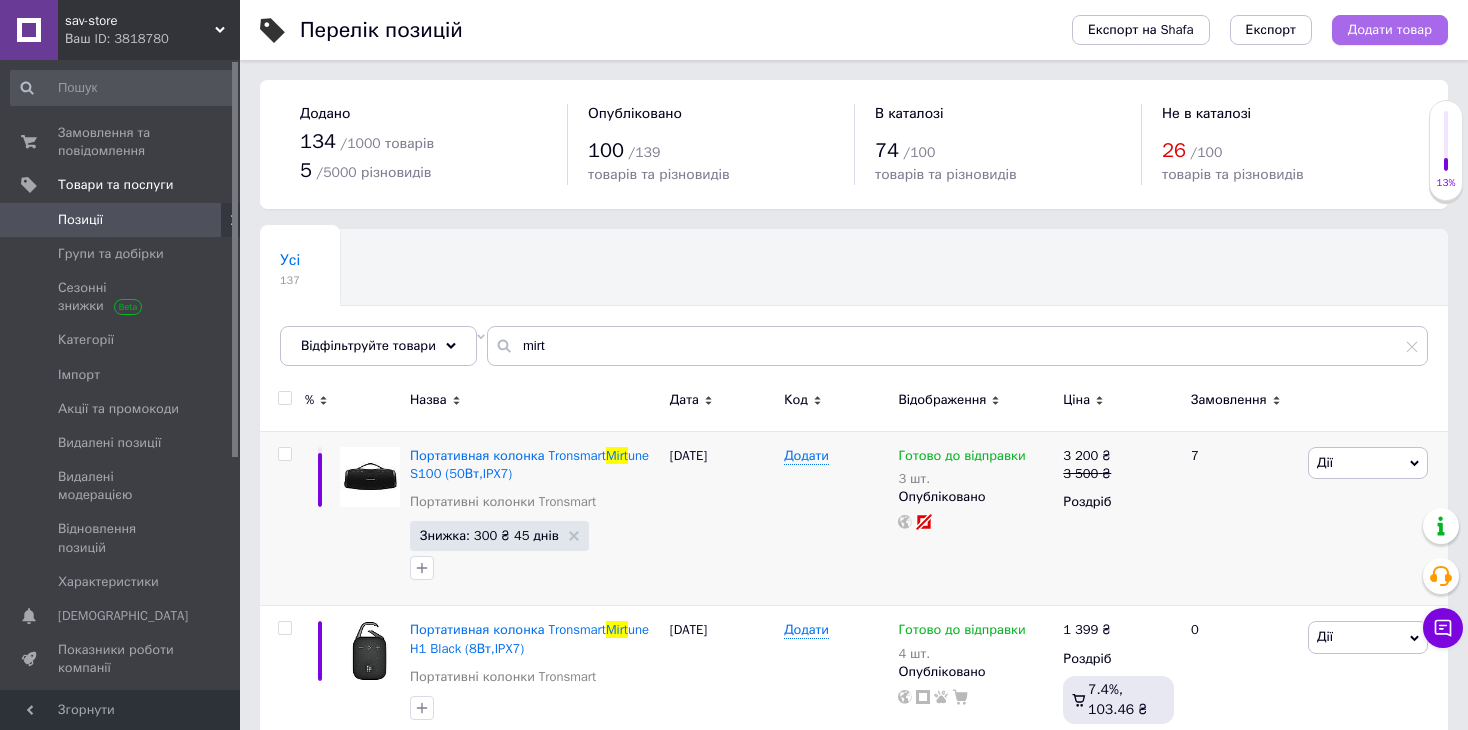 click on "Додати товар" at bounding box center (1390, 30) 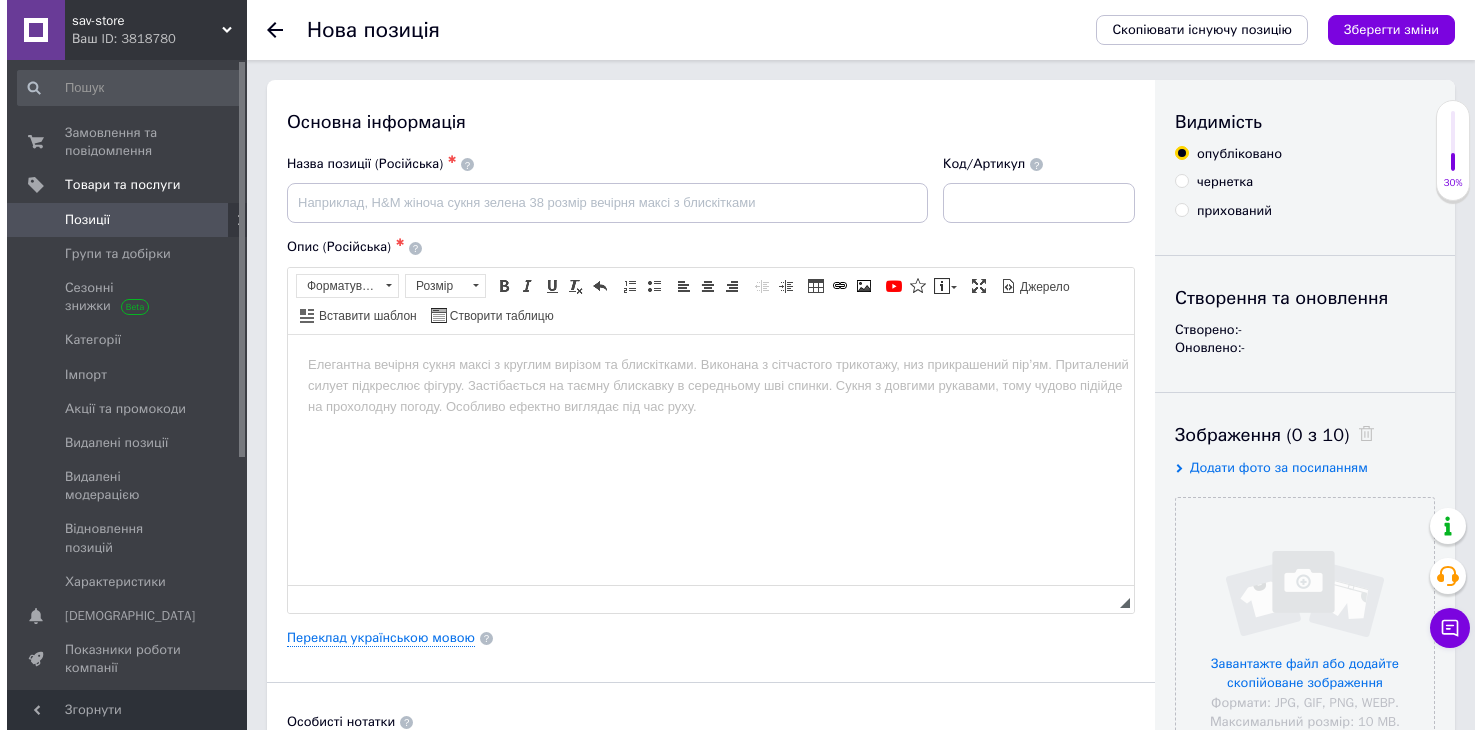 scroll, scrollTop: 0, scrollLeft: 0, axis: both 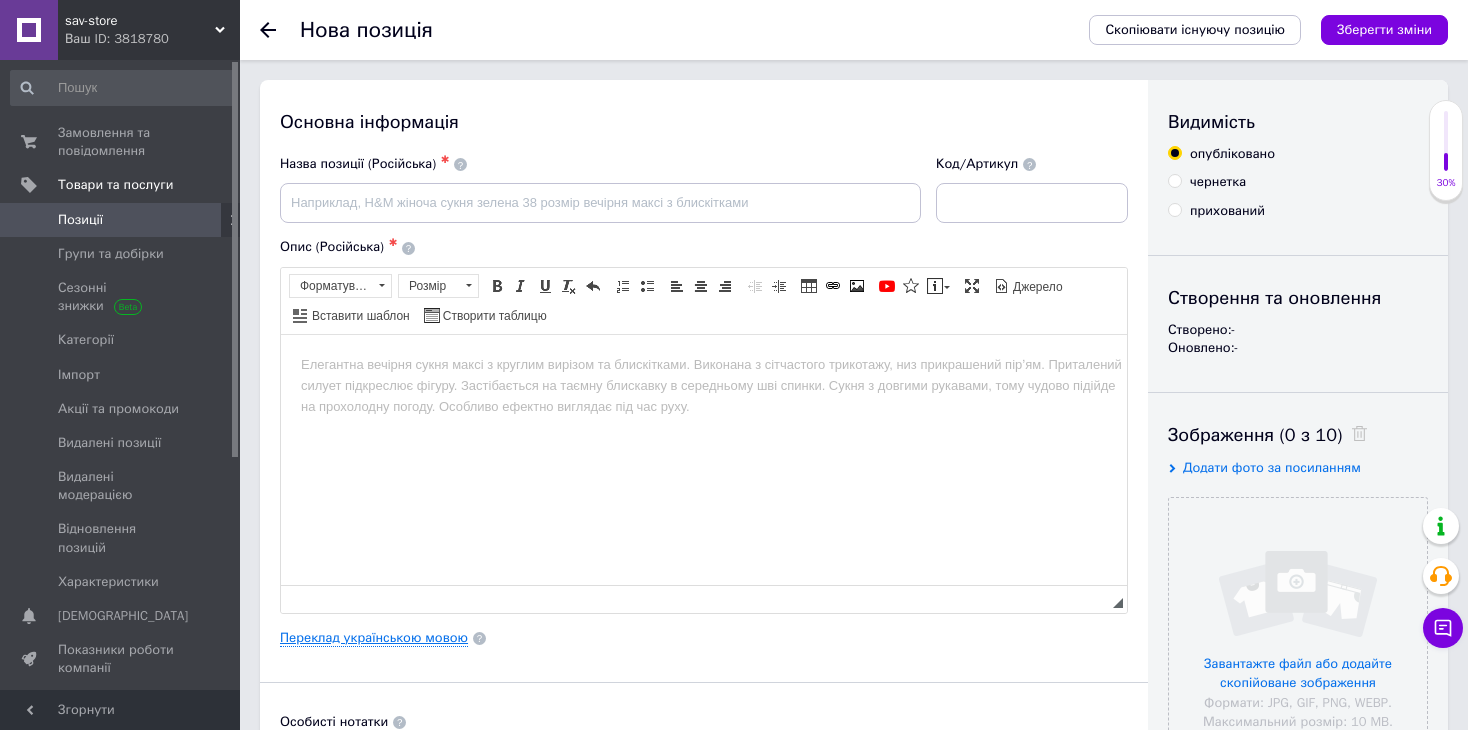 click on "Переклад українською мовою" at bounding box center (374, 638) 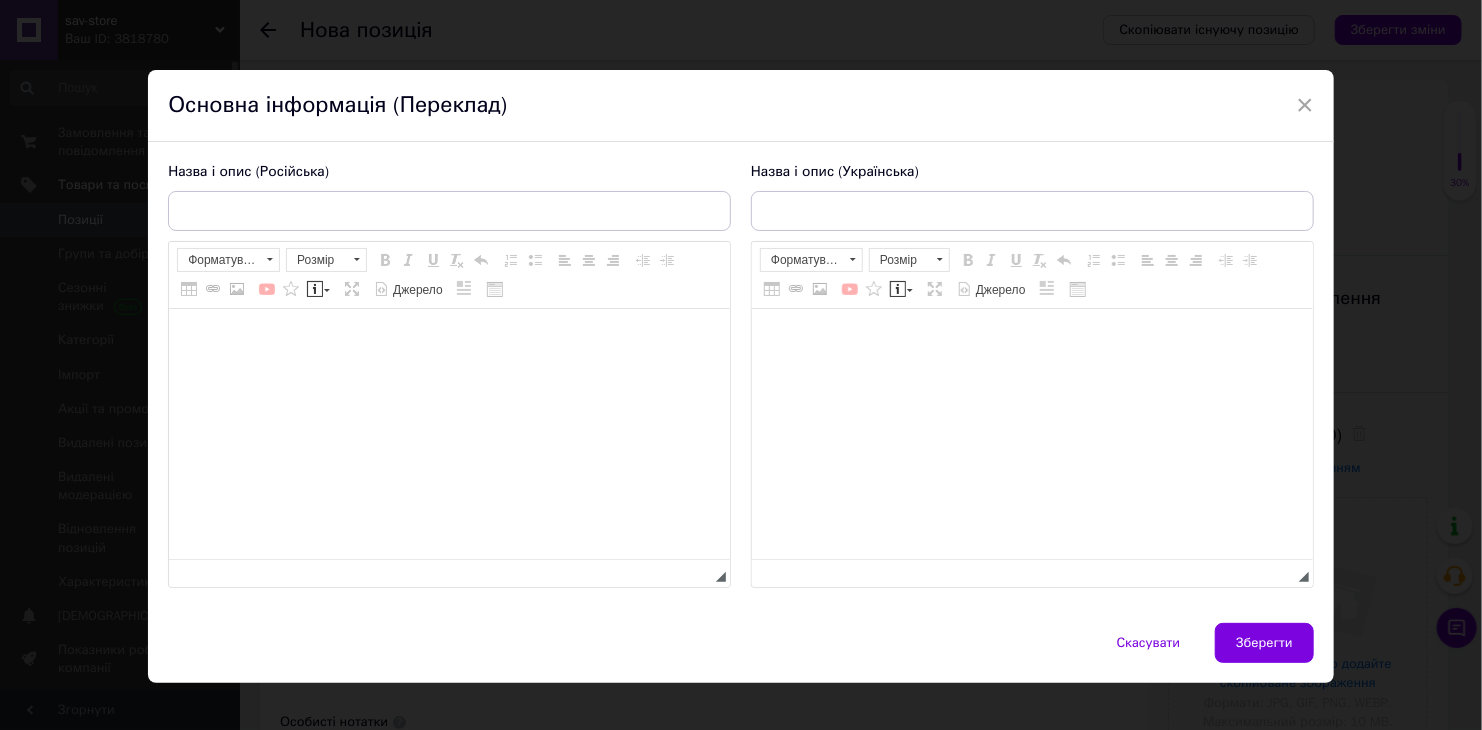 scroll, scrollTop: 0, scrollLeft: 0, axis: both 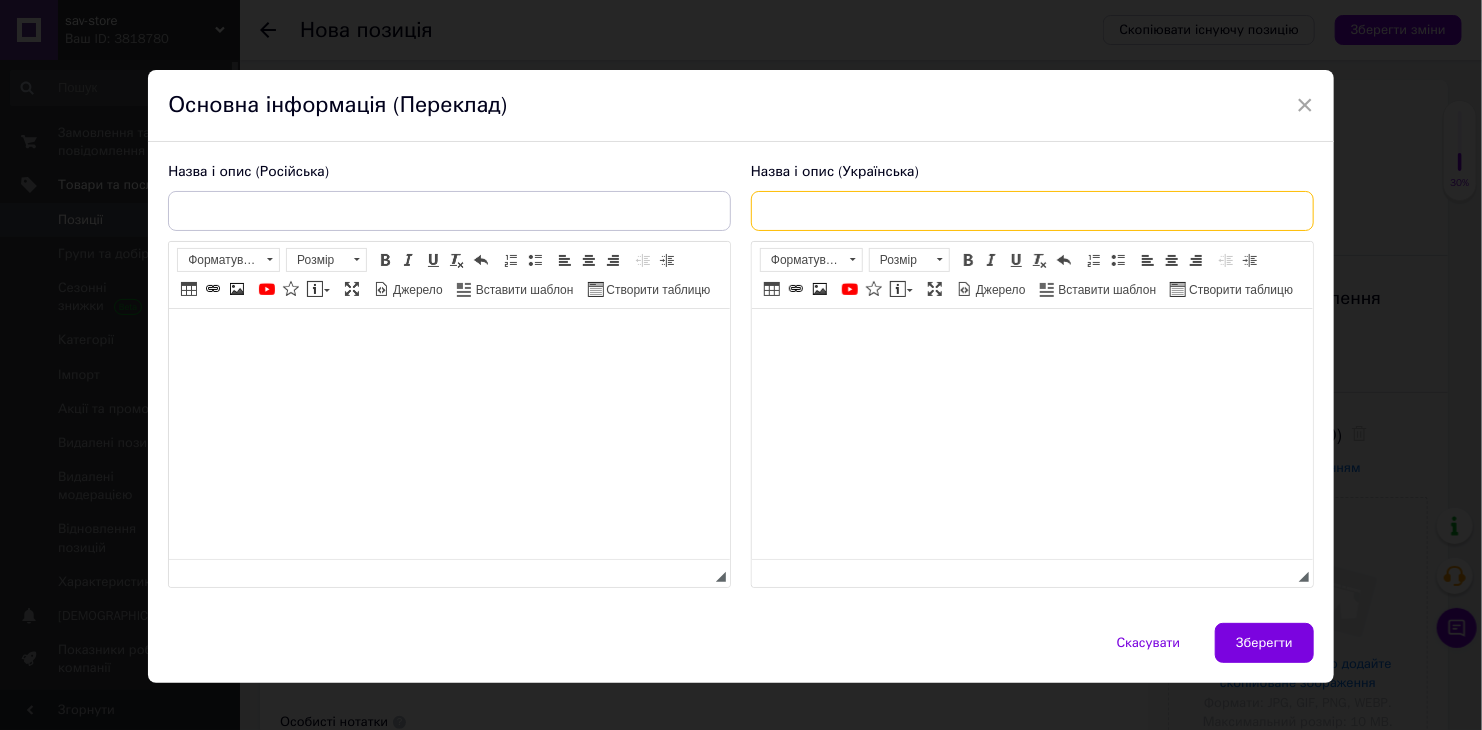 click at bounding box center [1032, 211] 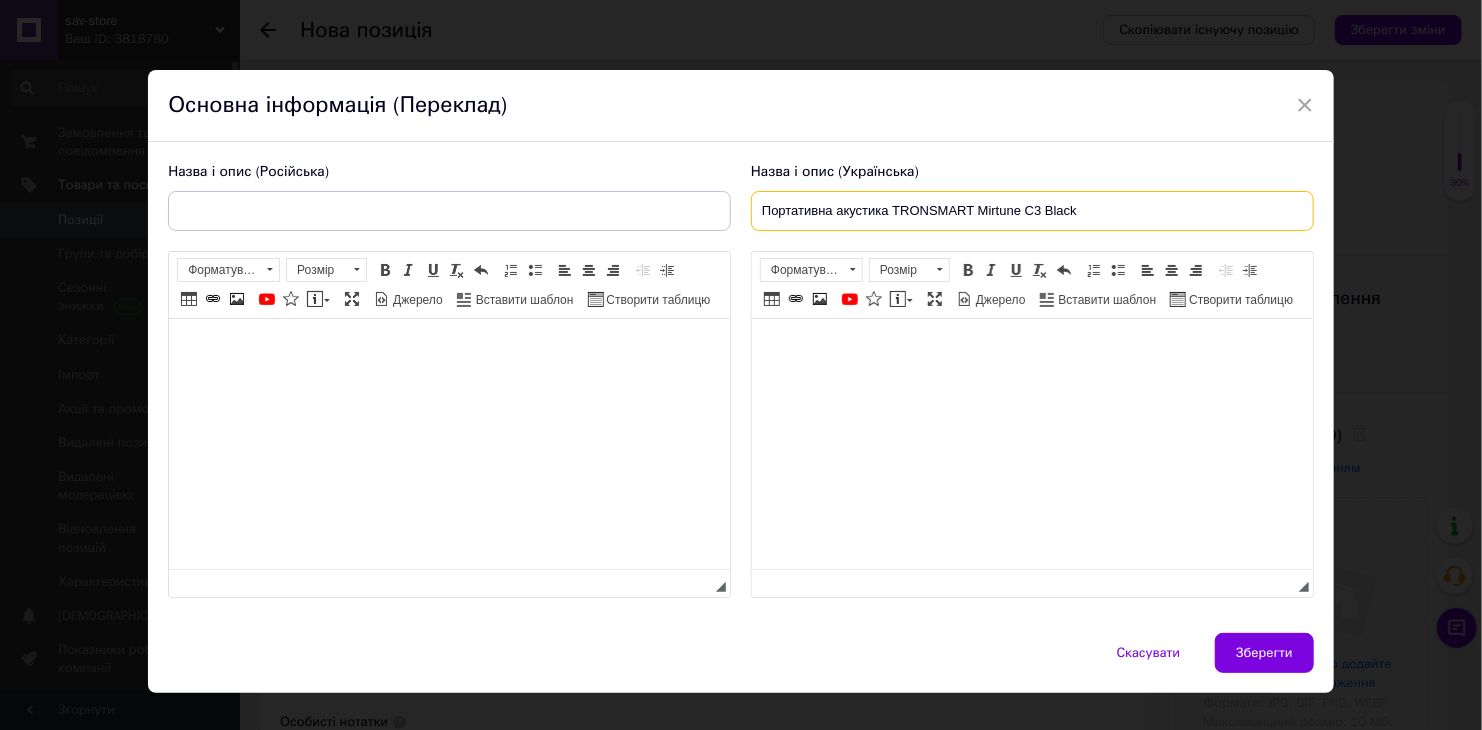 type on "Портативна акустика TRONSMART Mirtune C3 Black" 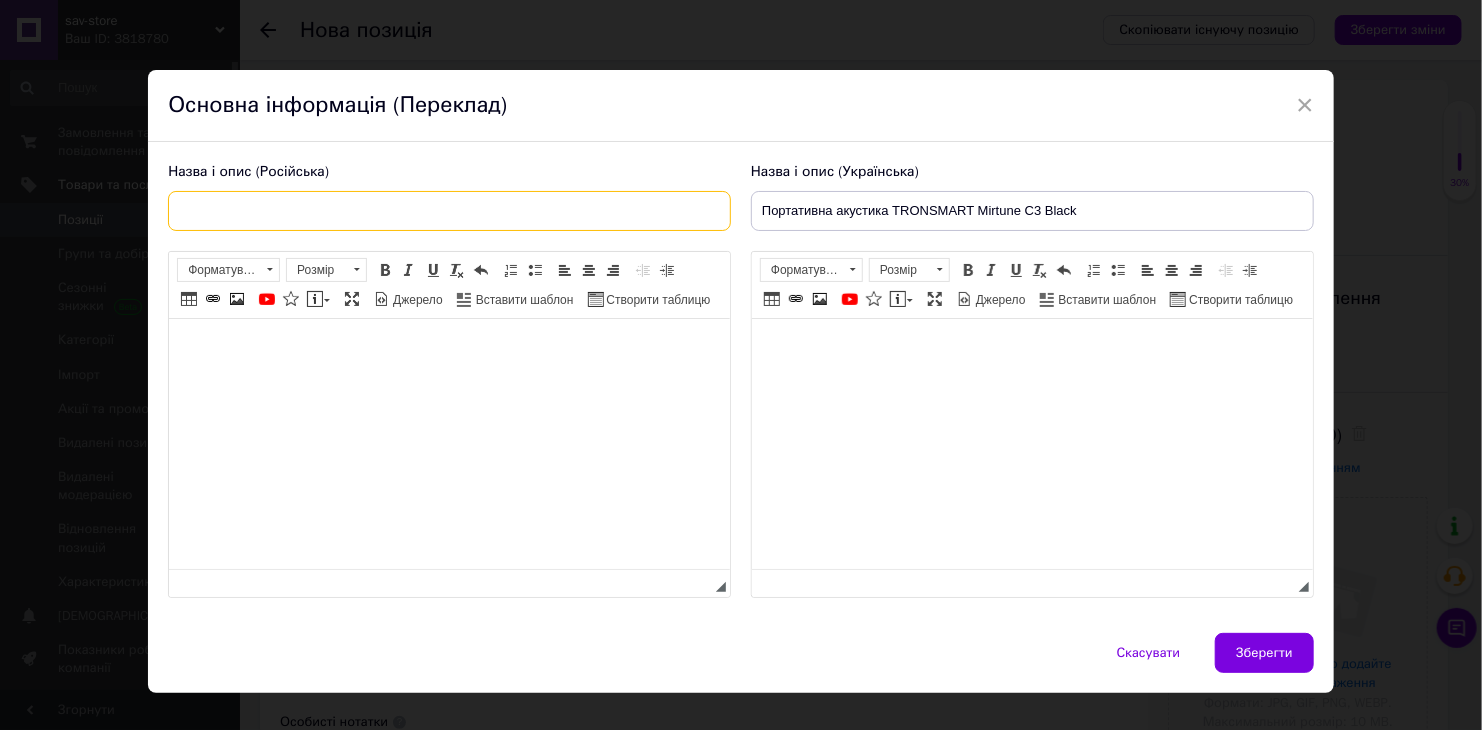click at bounding box center [449, 211] 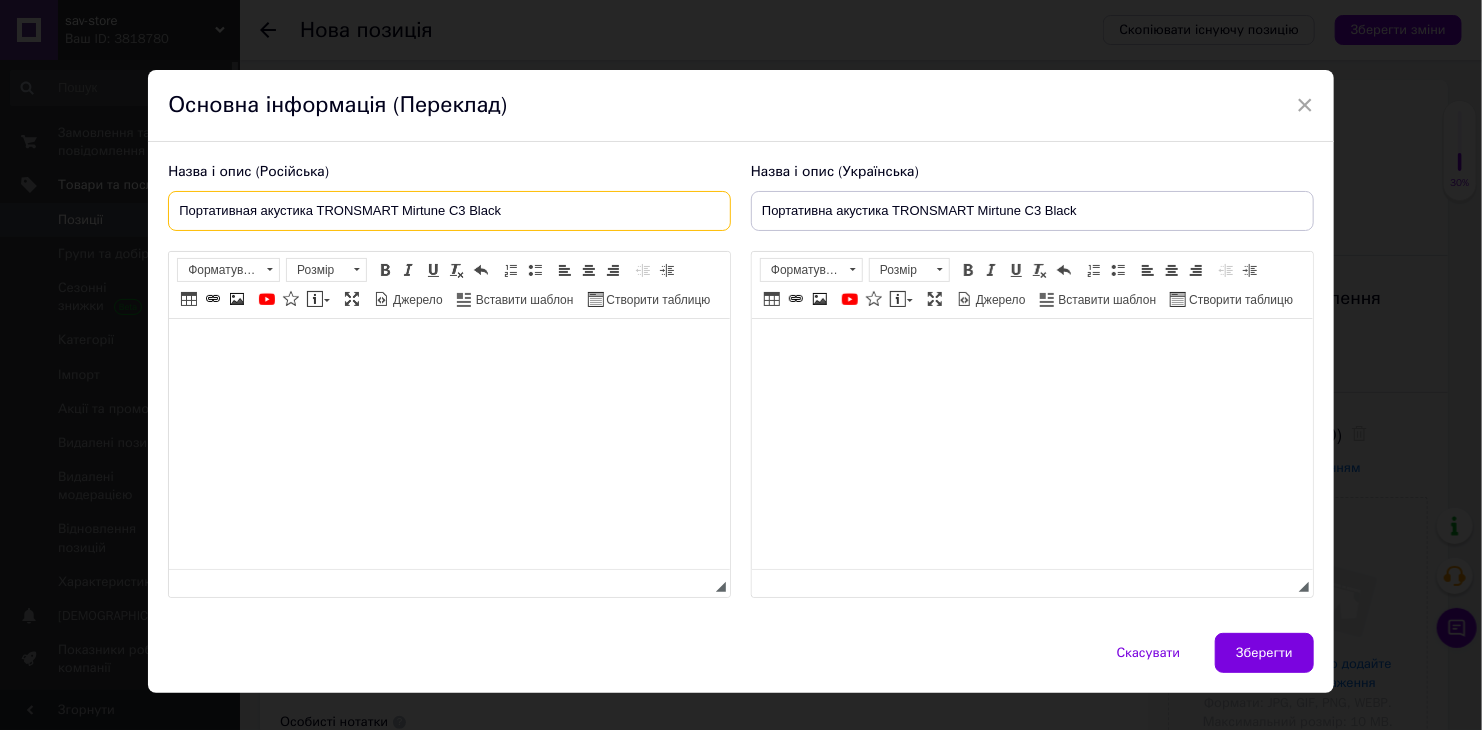 type on "Портативная акустика TRONSMART Mirtune C3 Black" 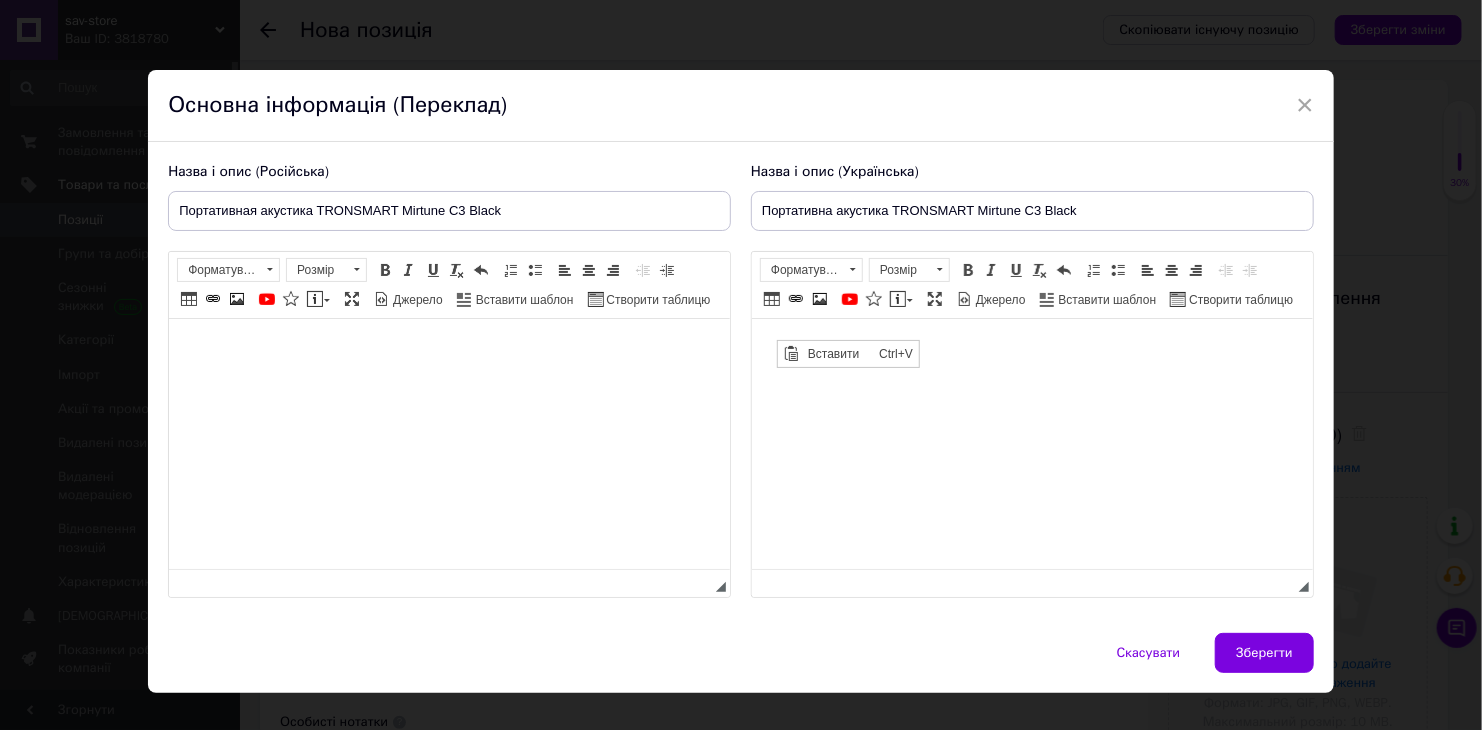 scroll, scrollTop: 0, scrollLeft: 0, axis: both 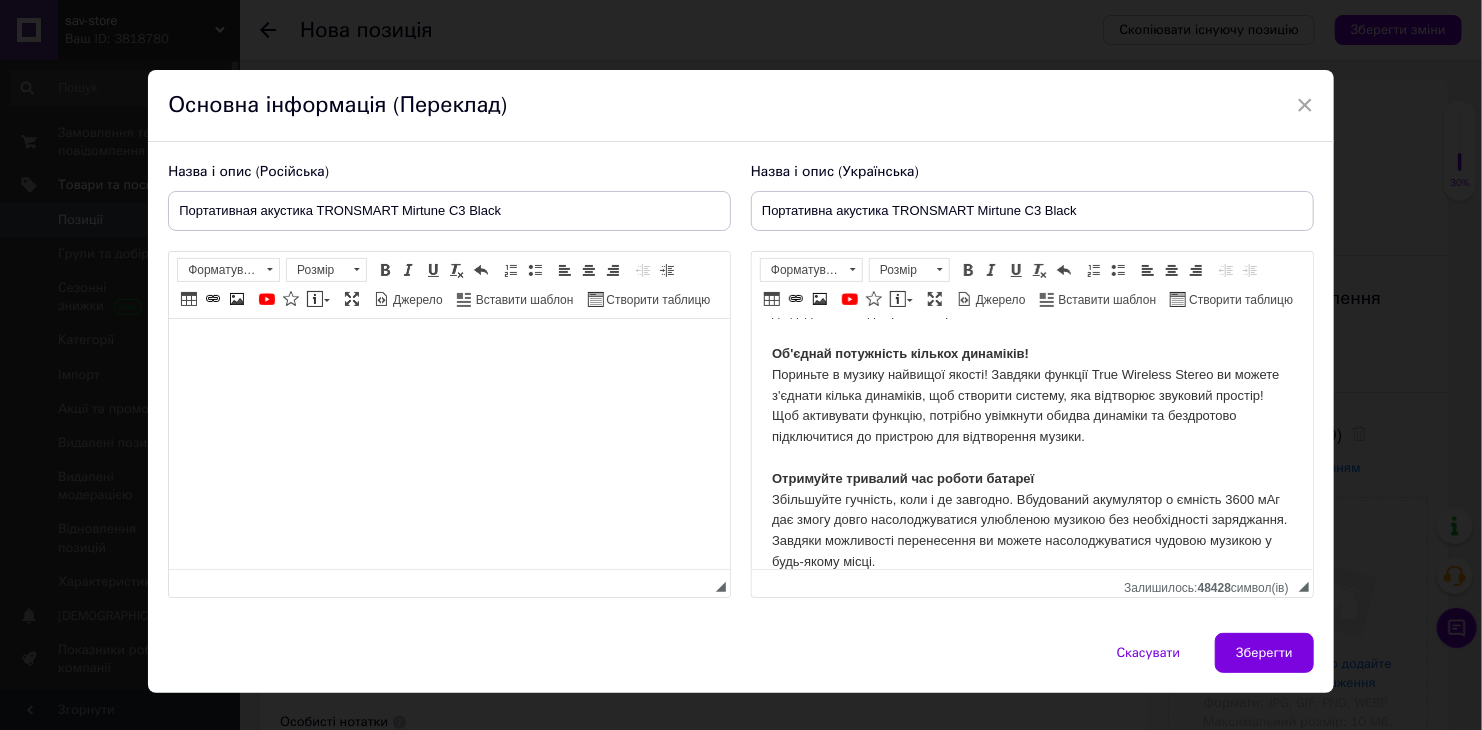 click at bounding box center [449, 349] 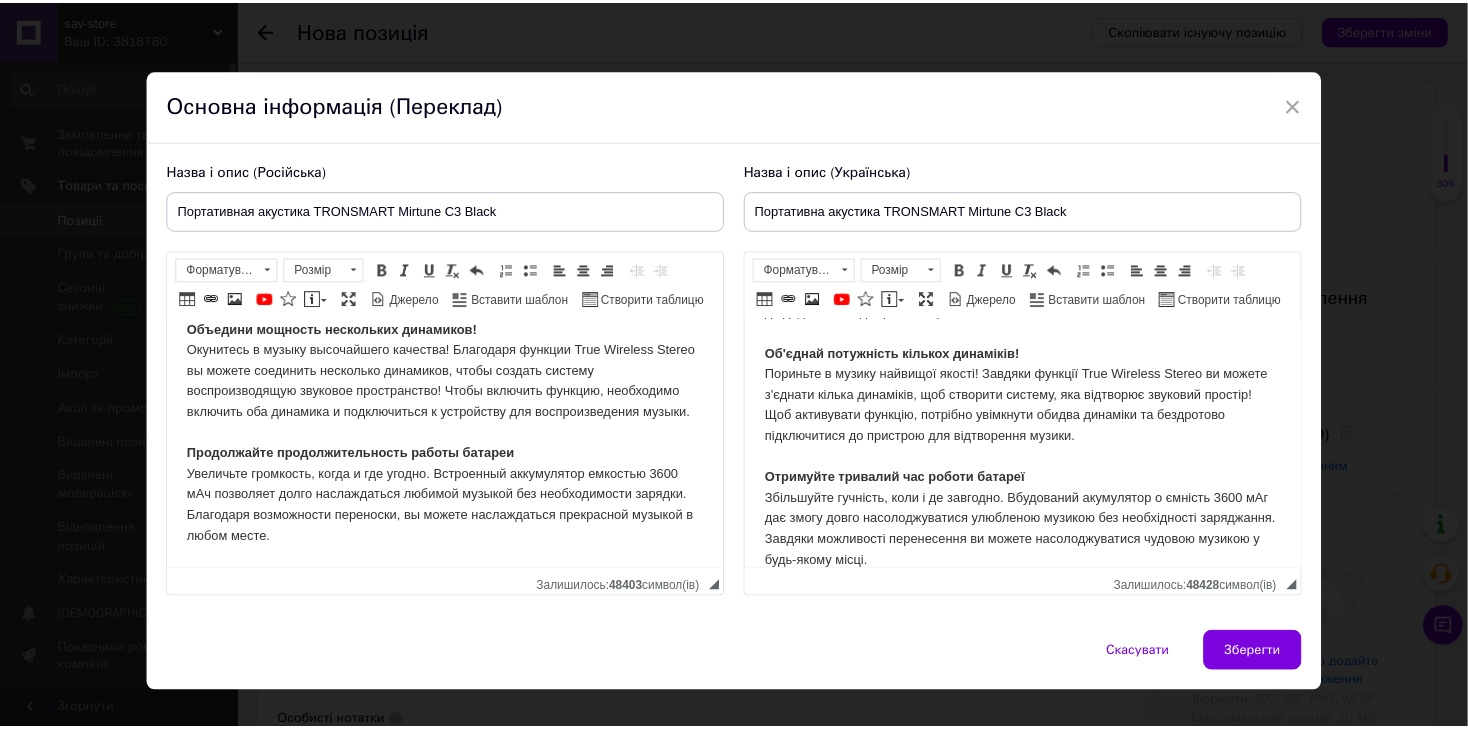 scroll, scrollTop: 455, scrollLeft: 0, axis: vertical 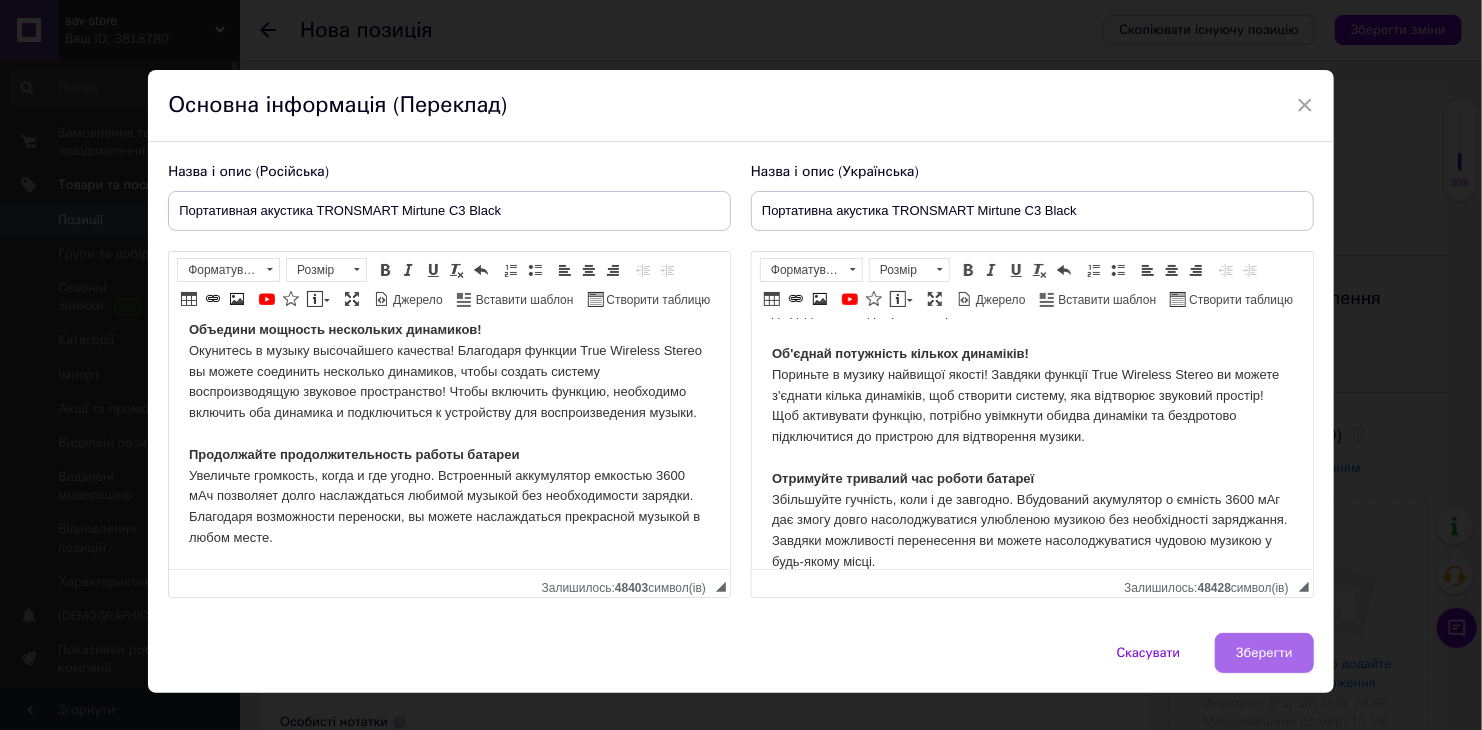 click on "Зберегти" at bounding box center (1264, 653) 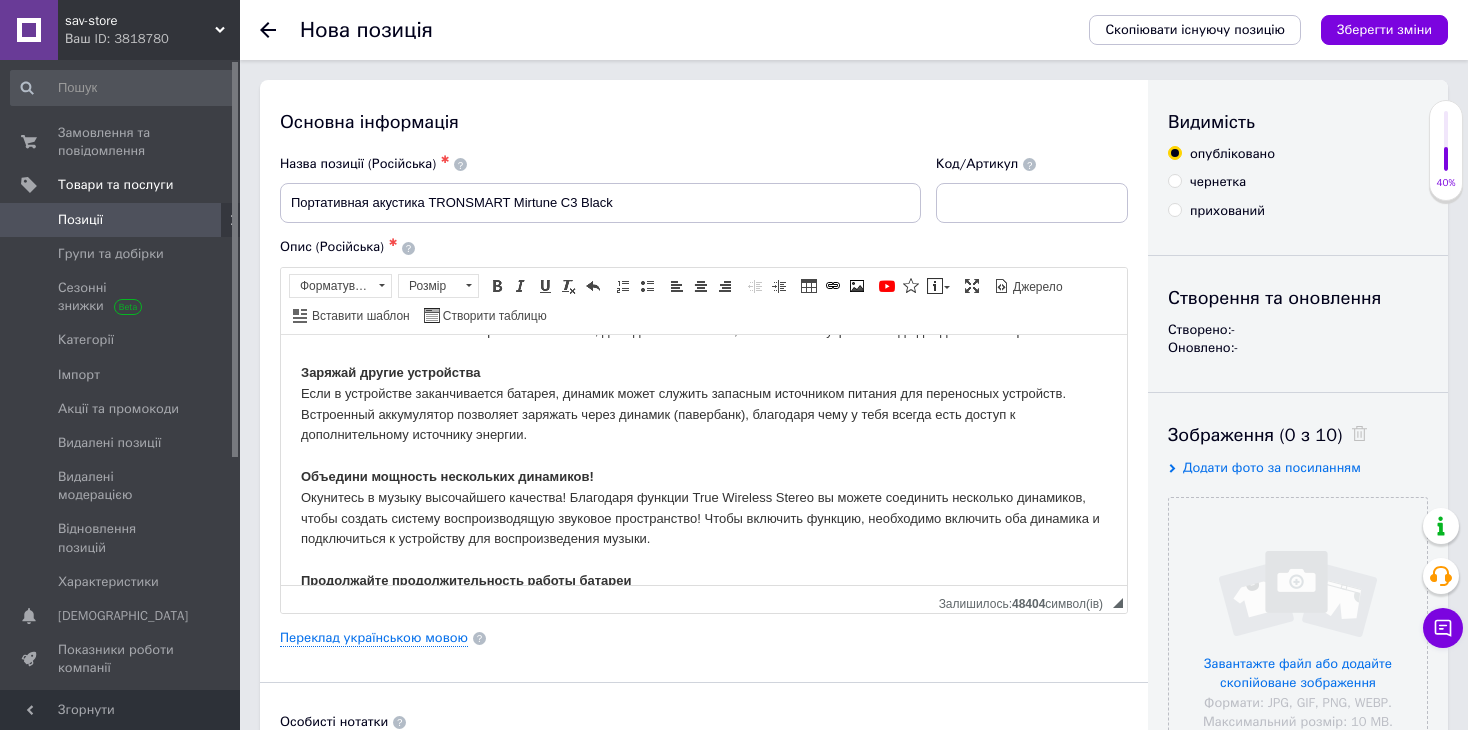 scroll, scrollTop: 288, scrollLeft: 0, axis: vertical 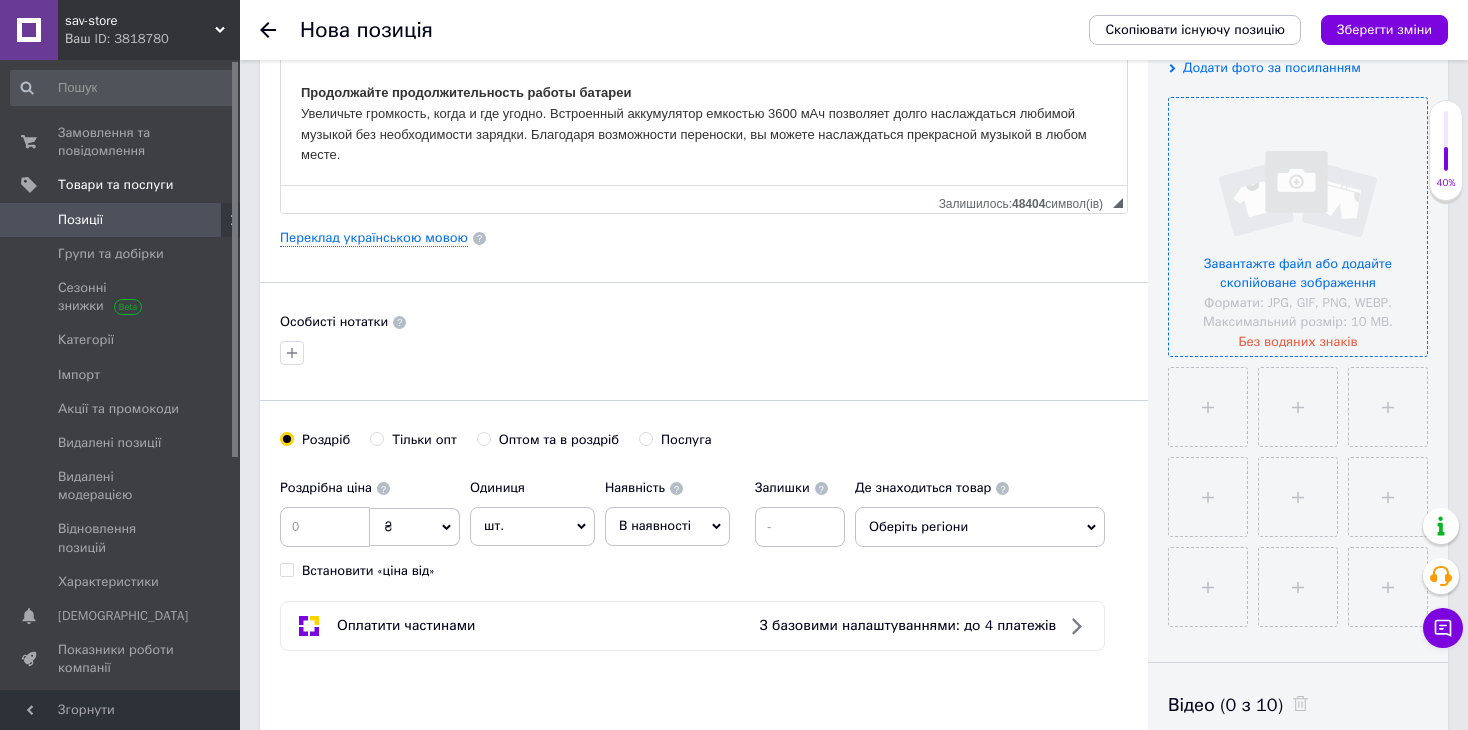 click at bounding box center (1298, 227) 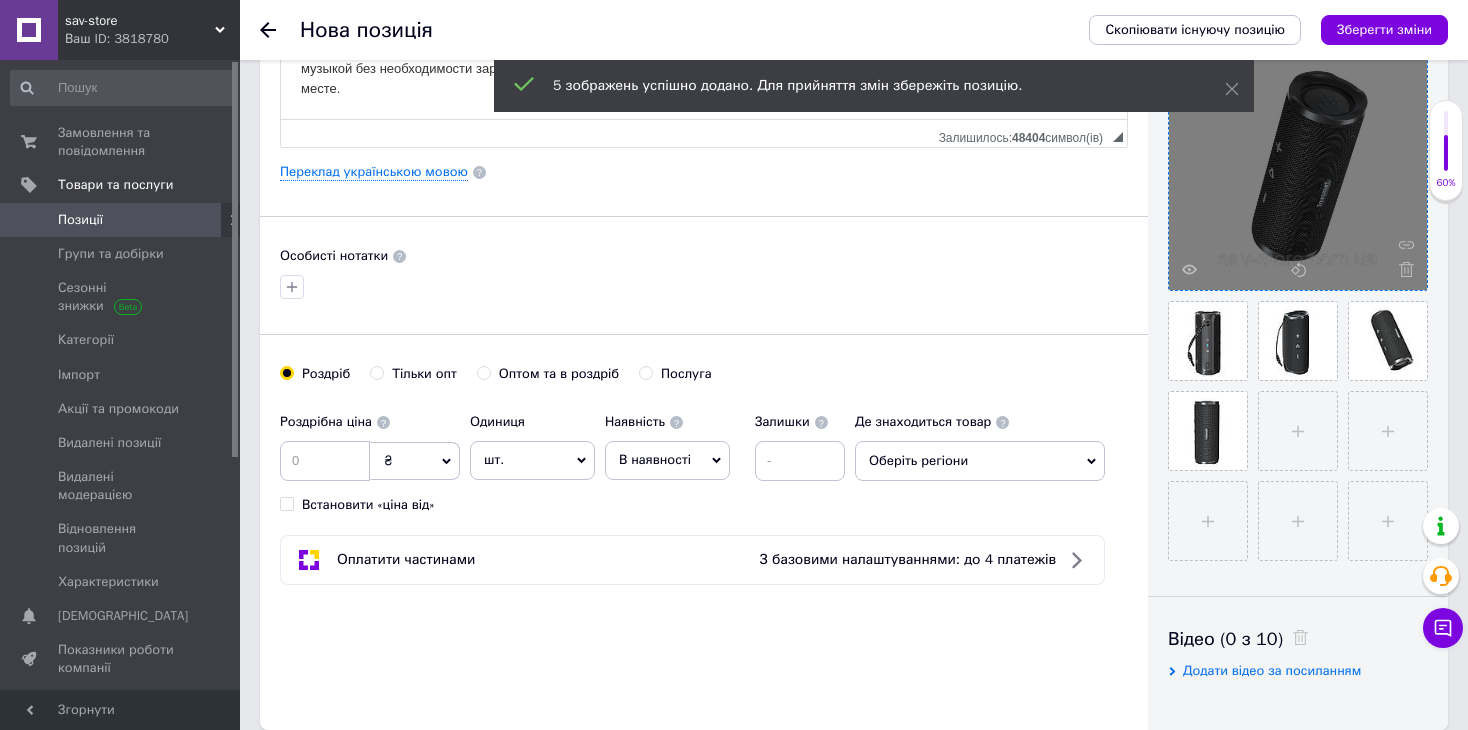 scroll, scrollTop: 500, scrollLeft: 0, axis: vertical 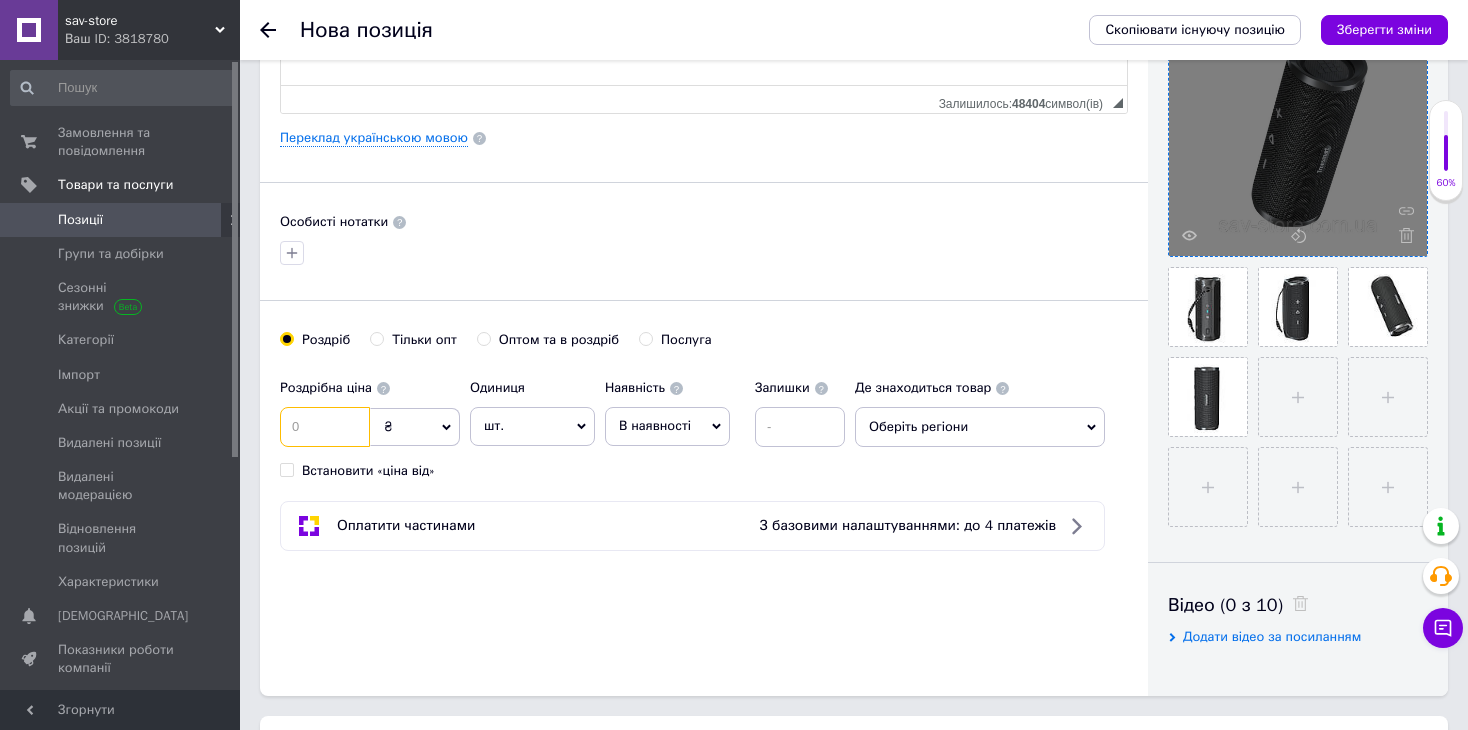 click at bounding box center (325, 427) 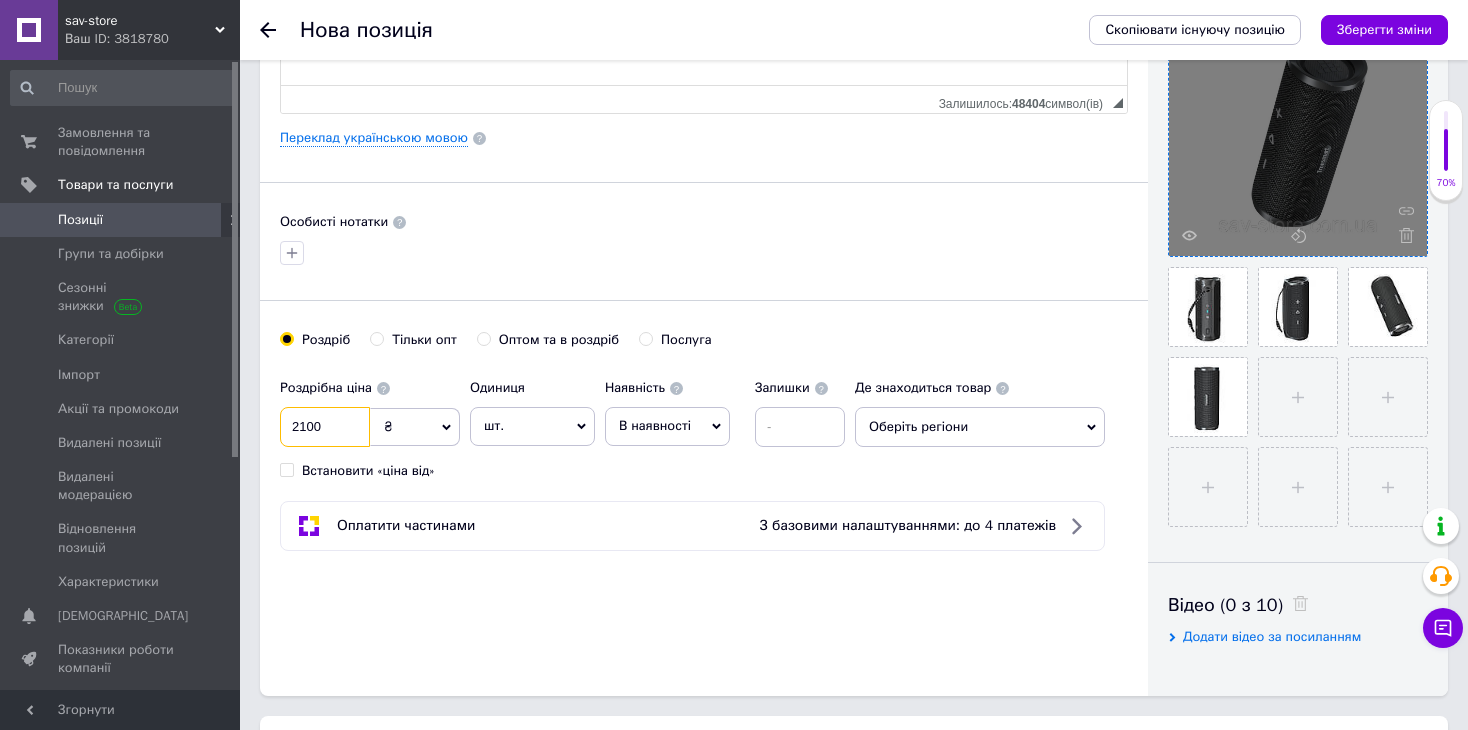 type on "2100" 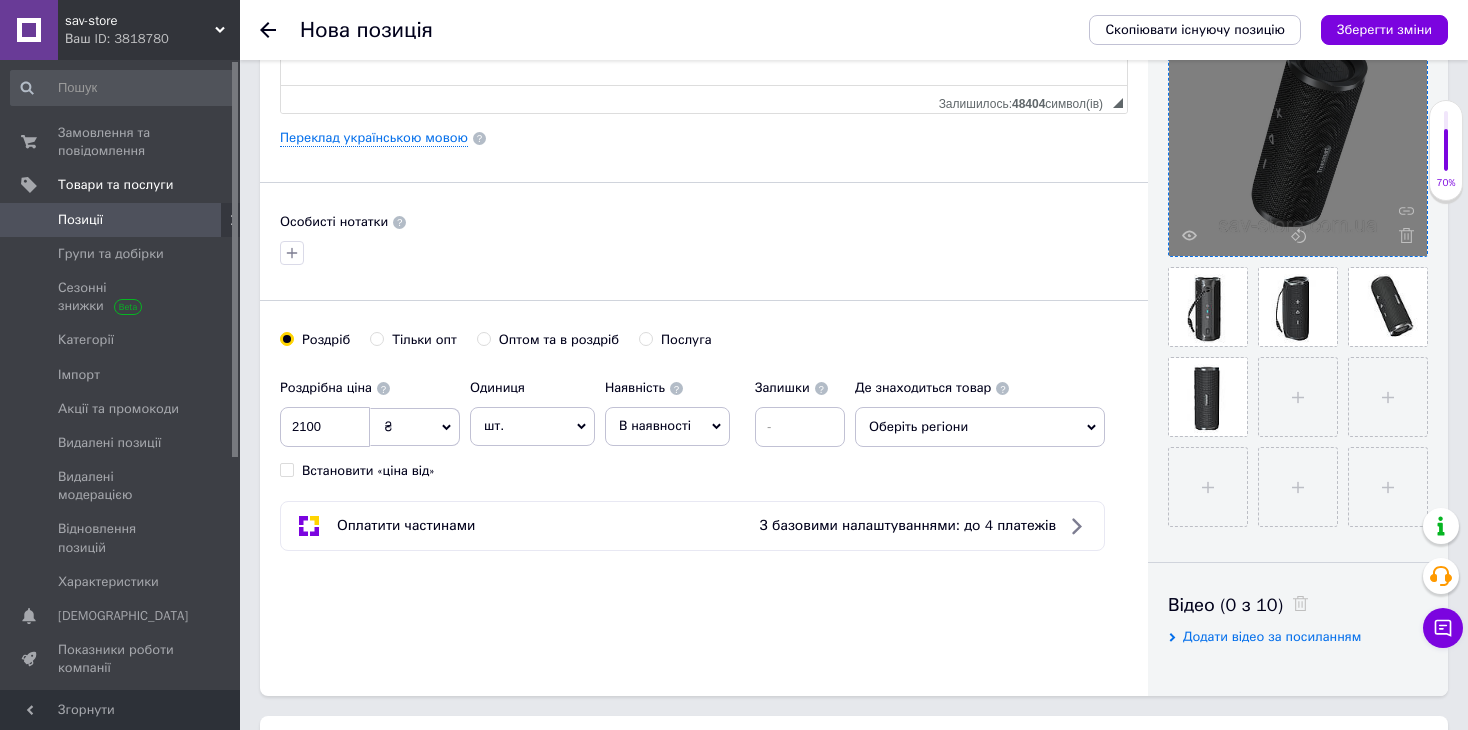 click on "В наявності" at bounding box center (667, 426) 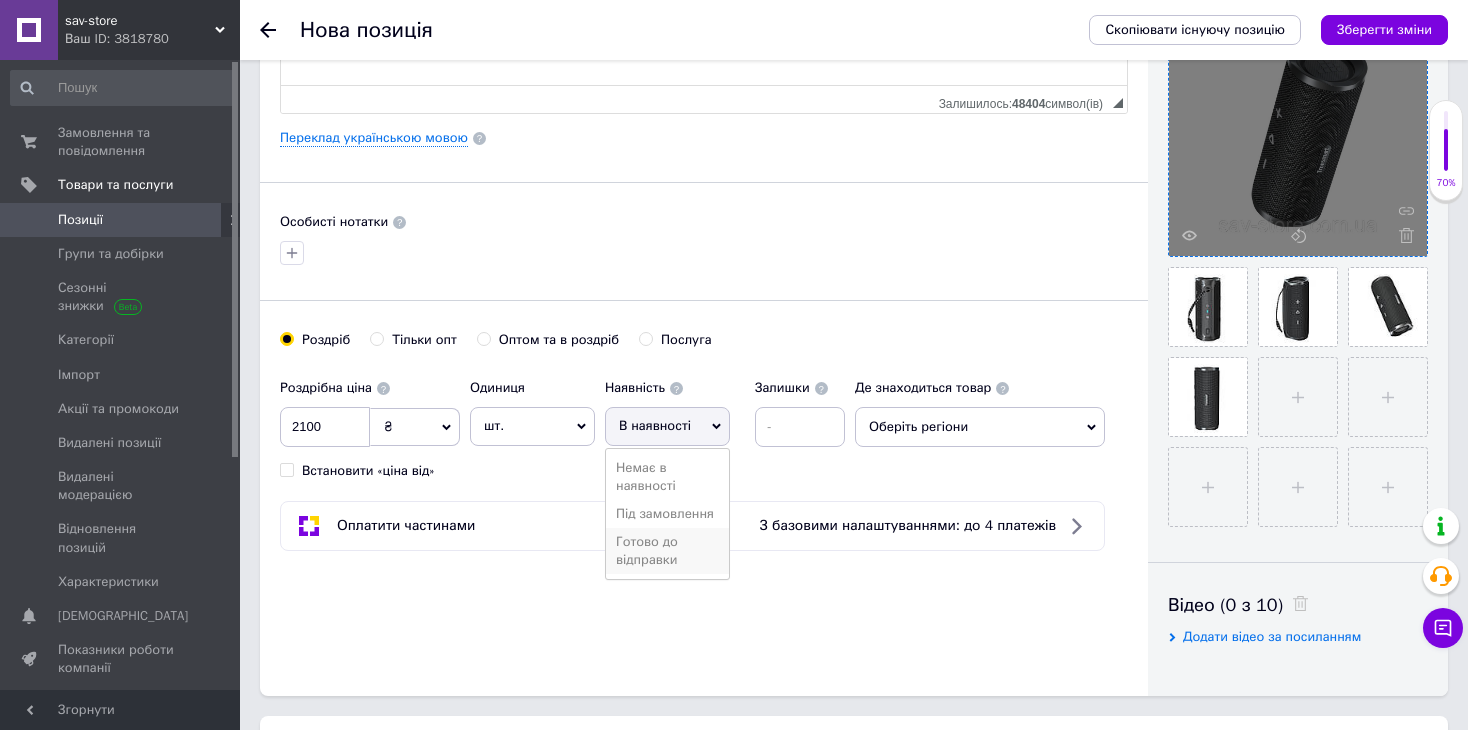 click on "Готово до відправки" at bounding box center [667, 551] 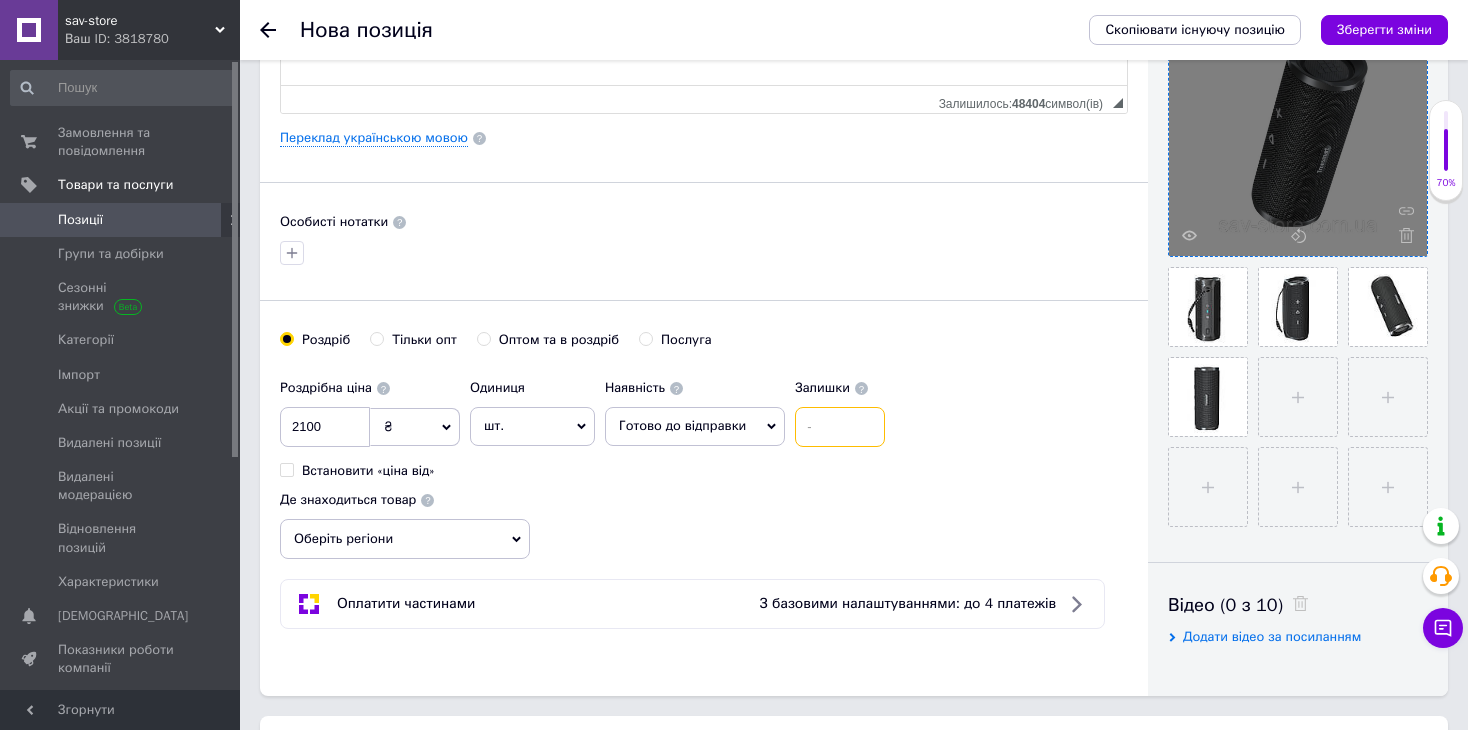 click at bounding box center [840, 427] 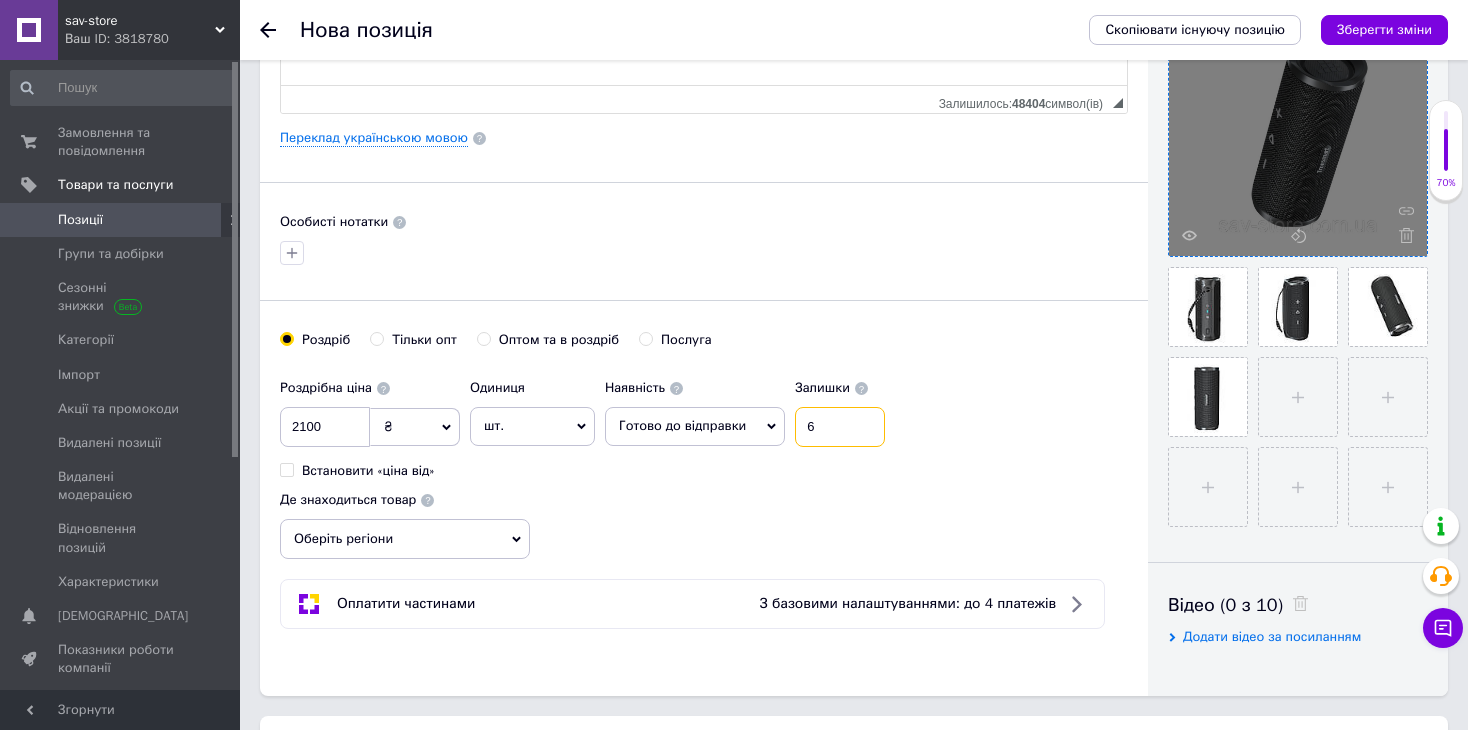 type on "6" 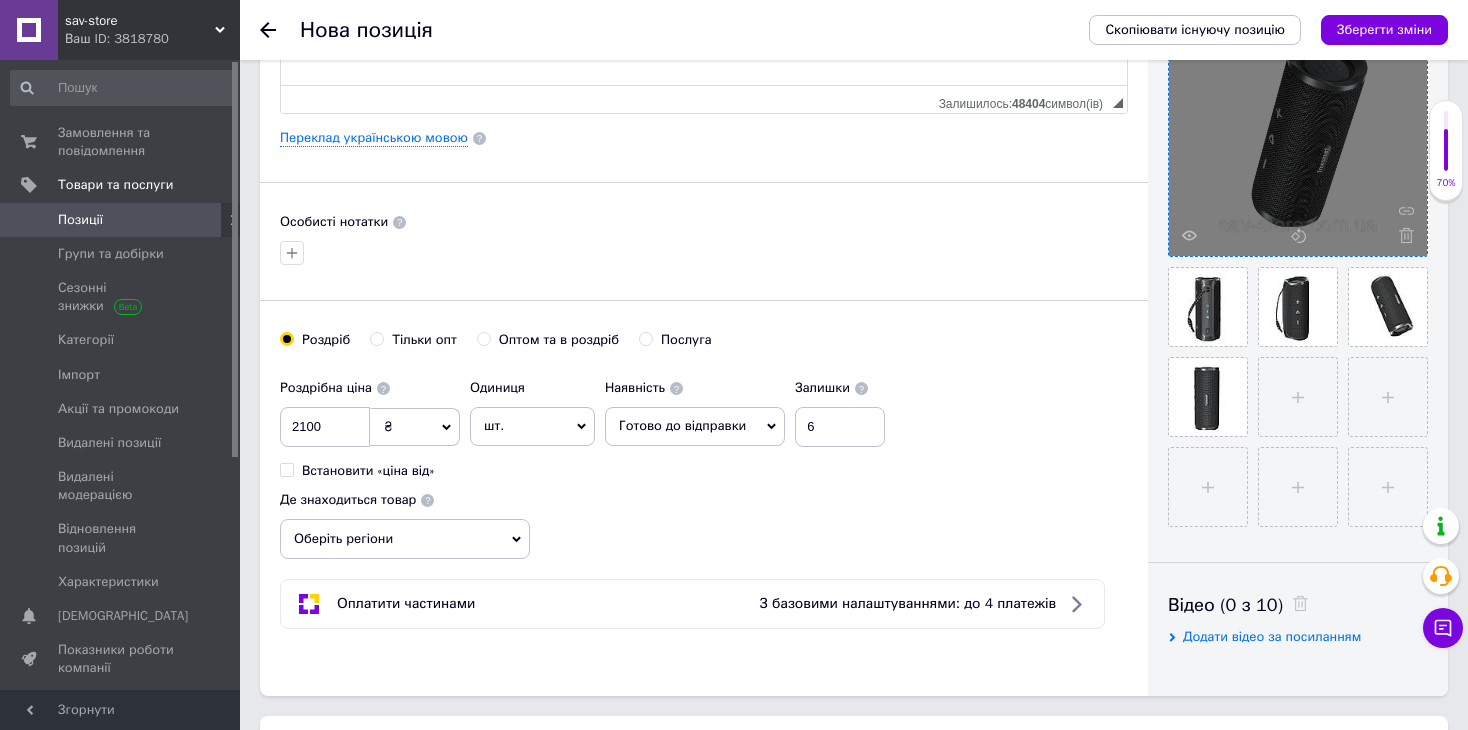 click on "Оберіть регіони" at bounding box center [405, 539] 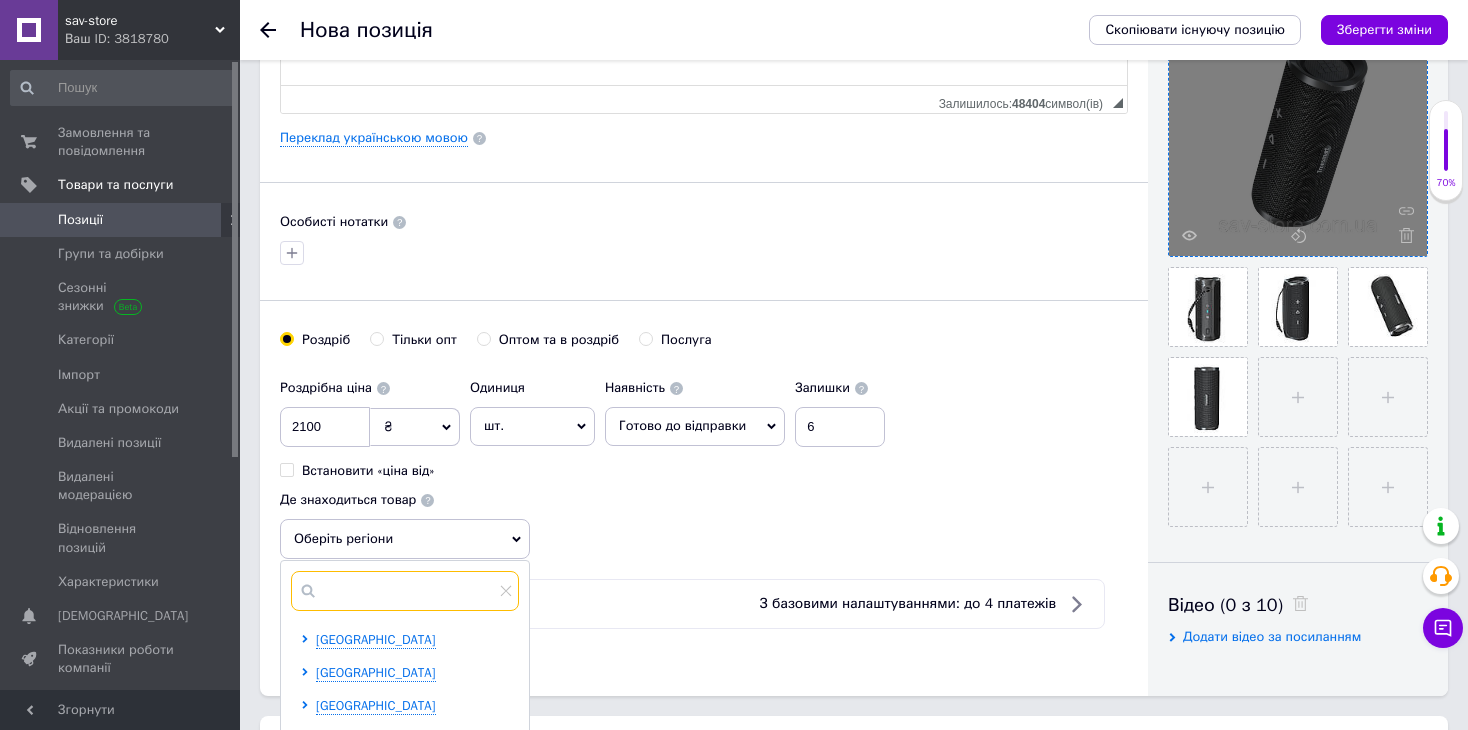click at bounding box center (405, 591) 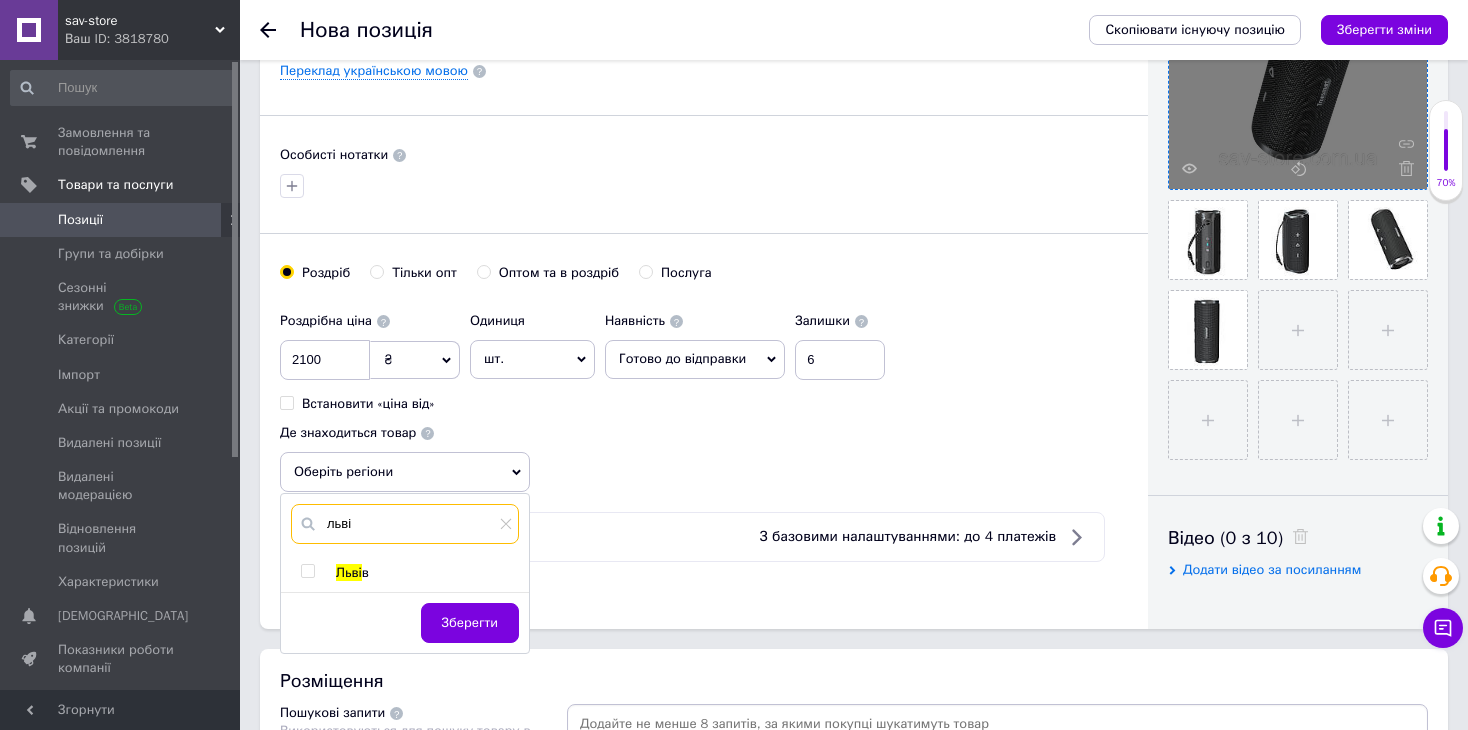 scroll, scrollTop: 600, scrollLeft: 0, axis: vertical 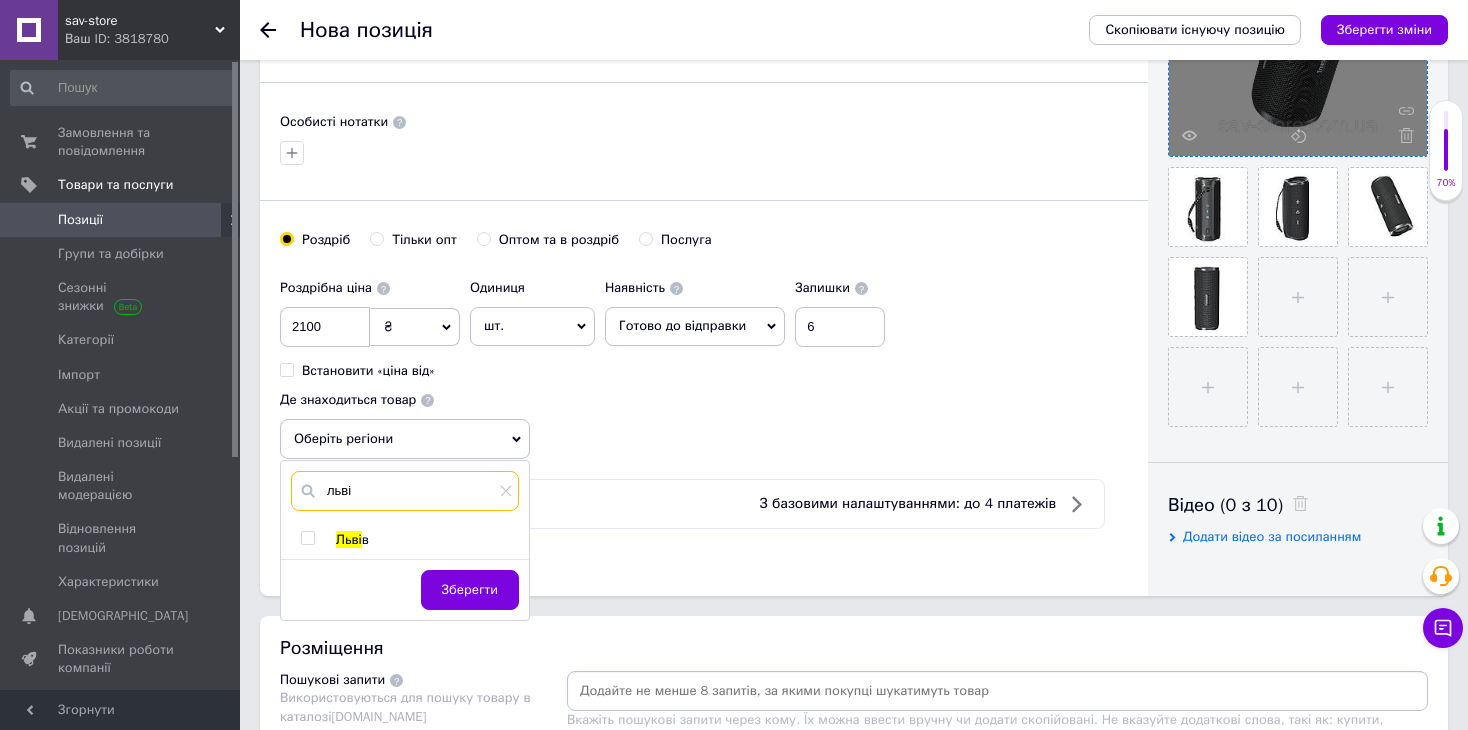 type on "льві" 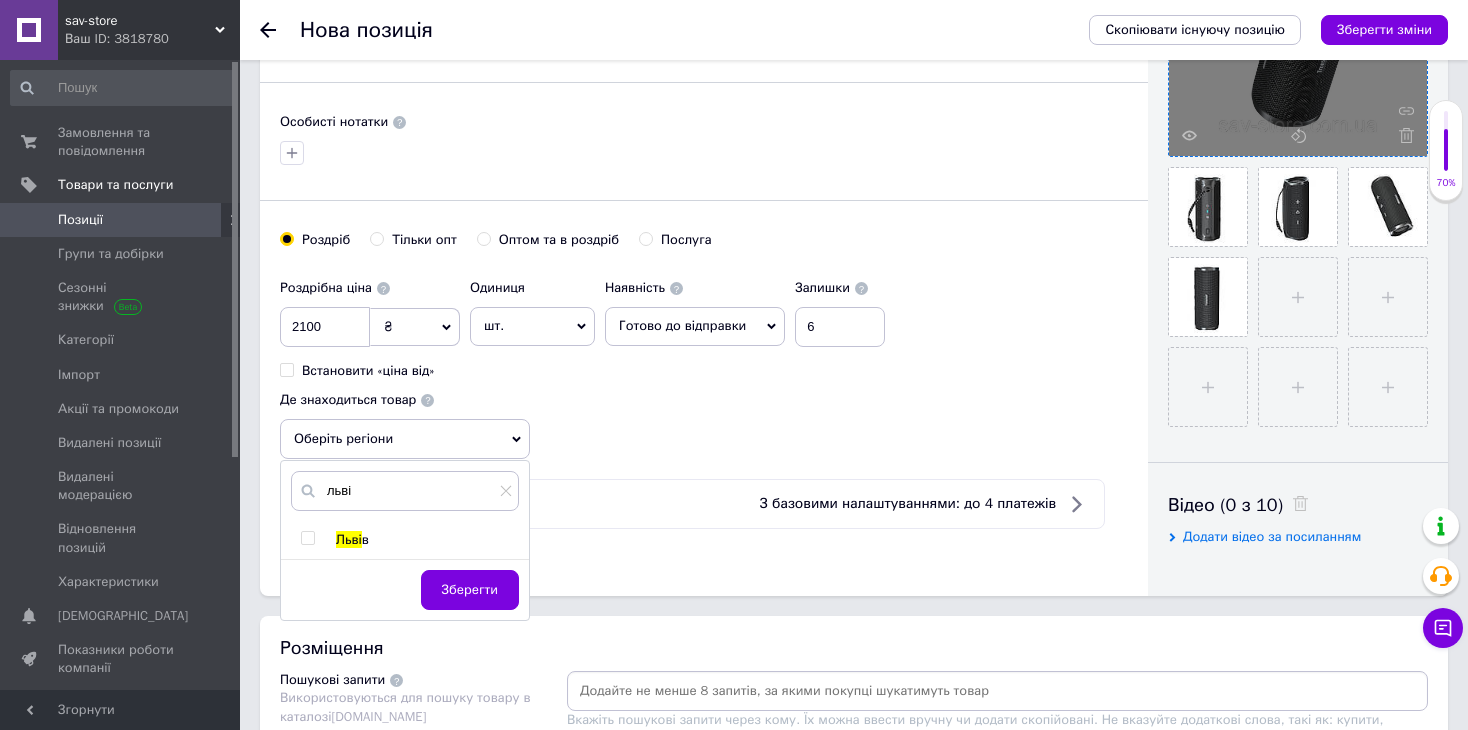 click at bounding box center [307, 538] 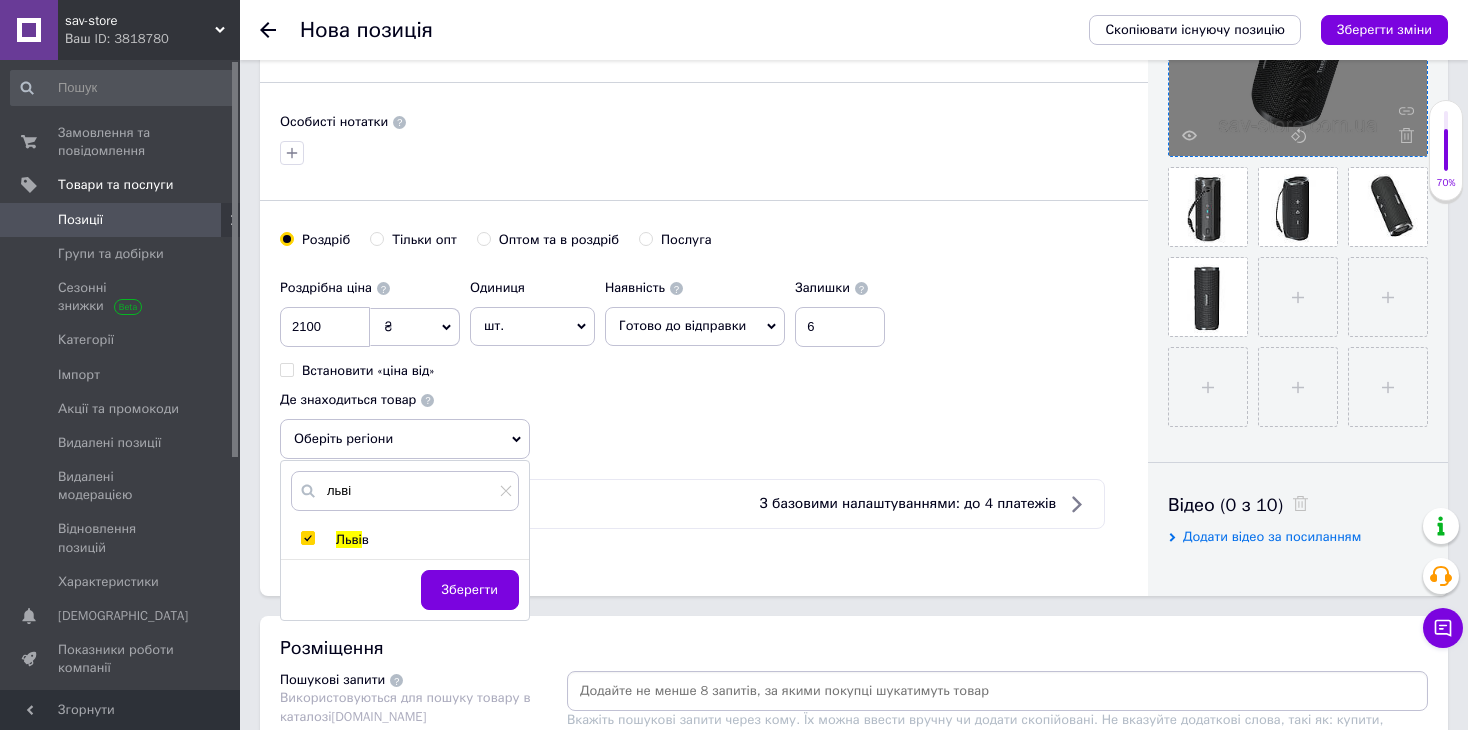 checkbox on "true" 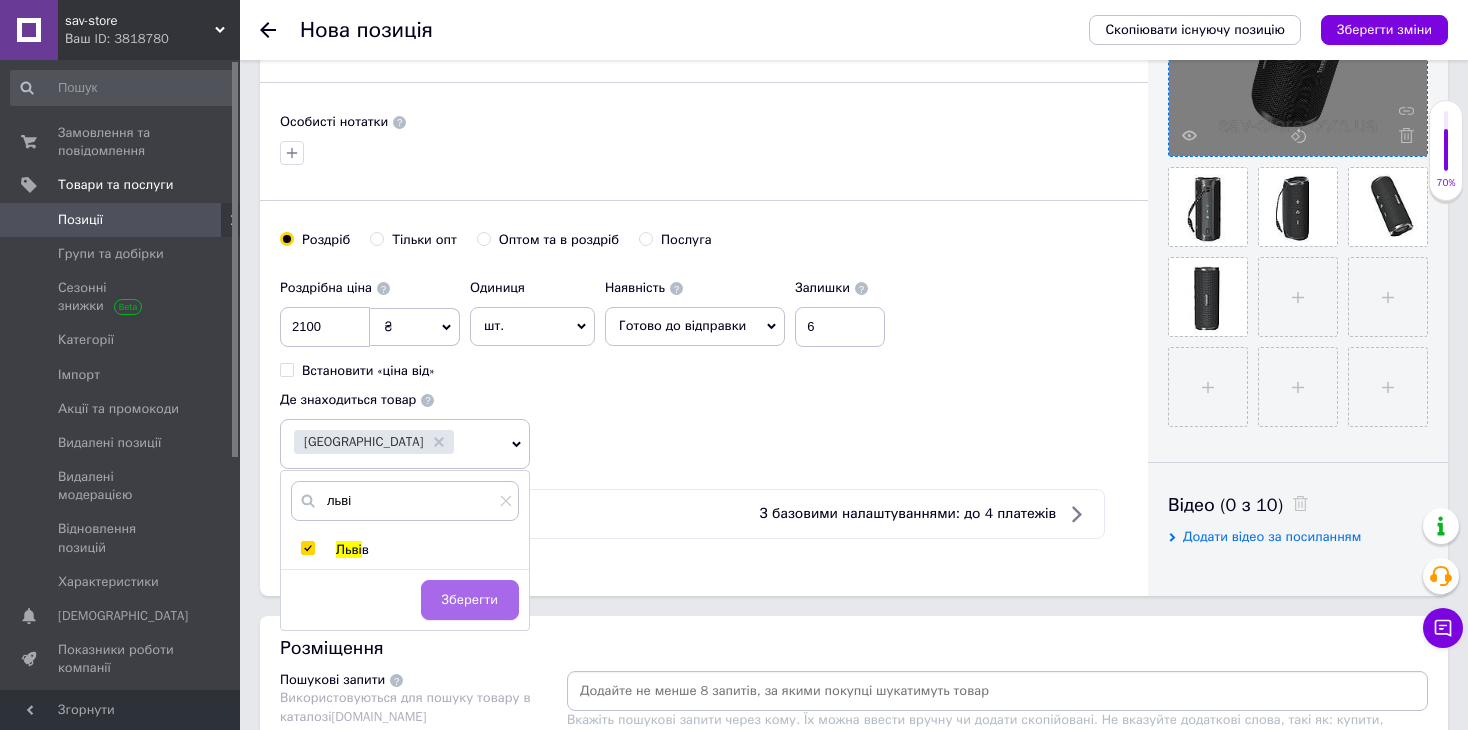 click on "Зберегти" at bounding box center [470, 600] 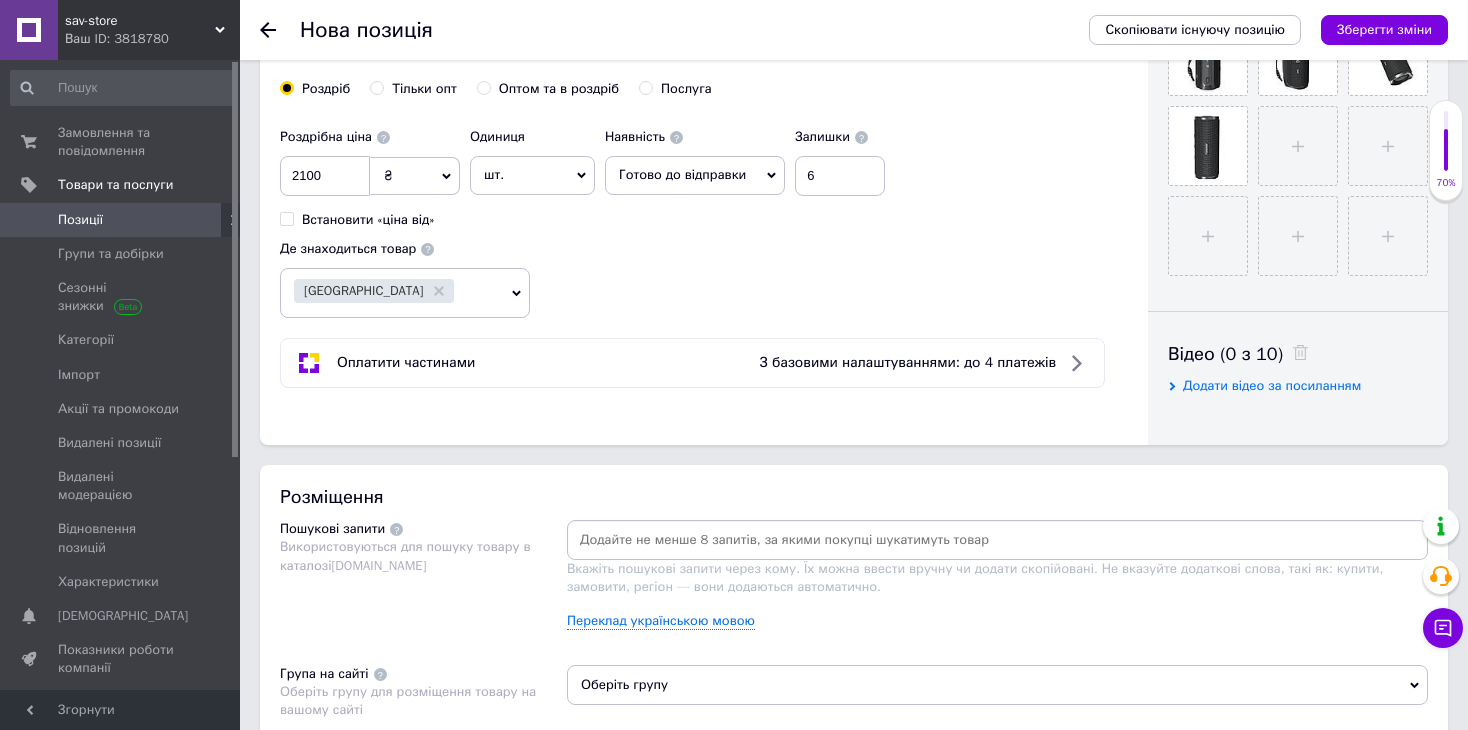 scroll, scrollTop: 800, scrollLeft: 0, axis: vertical 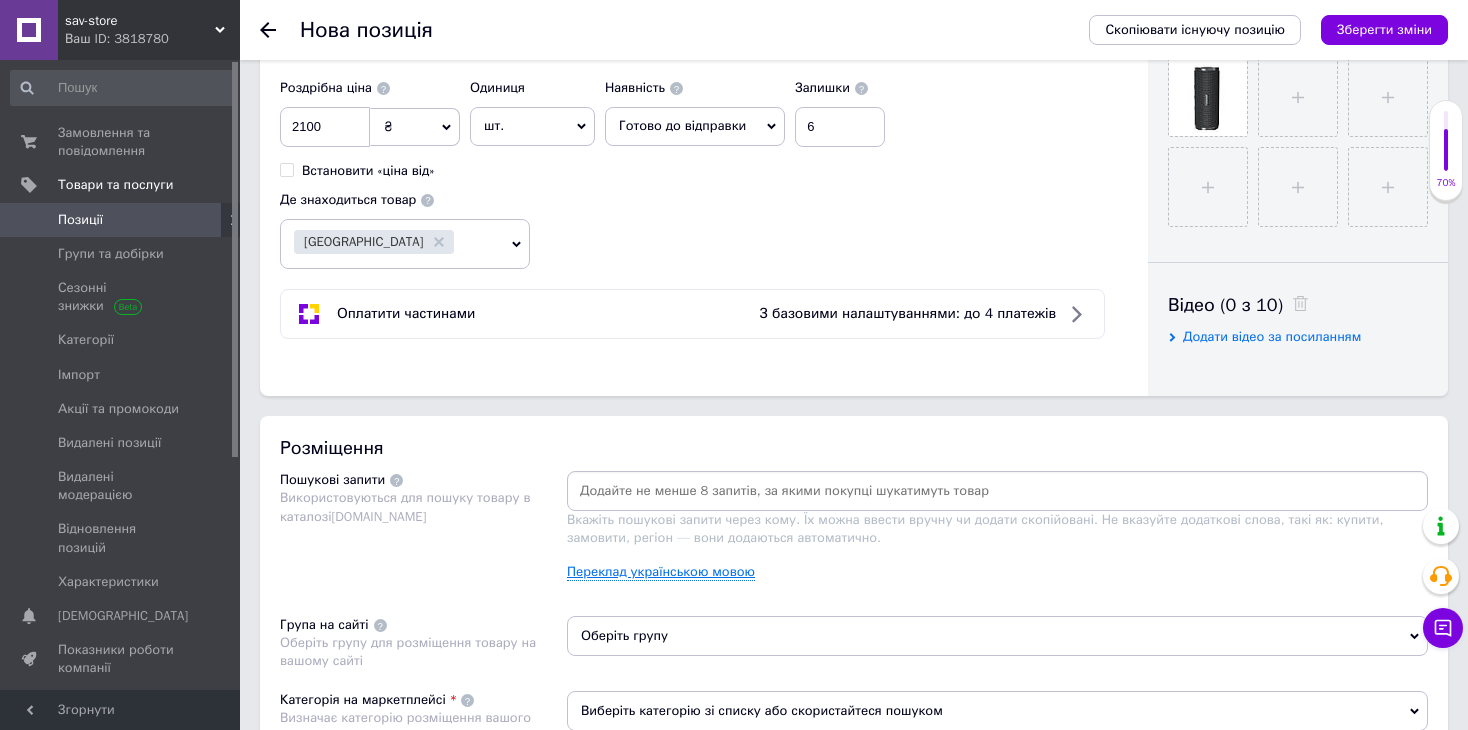 click on "Переклад українською мовою" at bounding box center [661, 572] 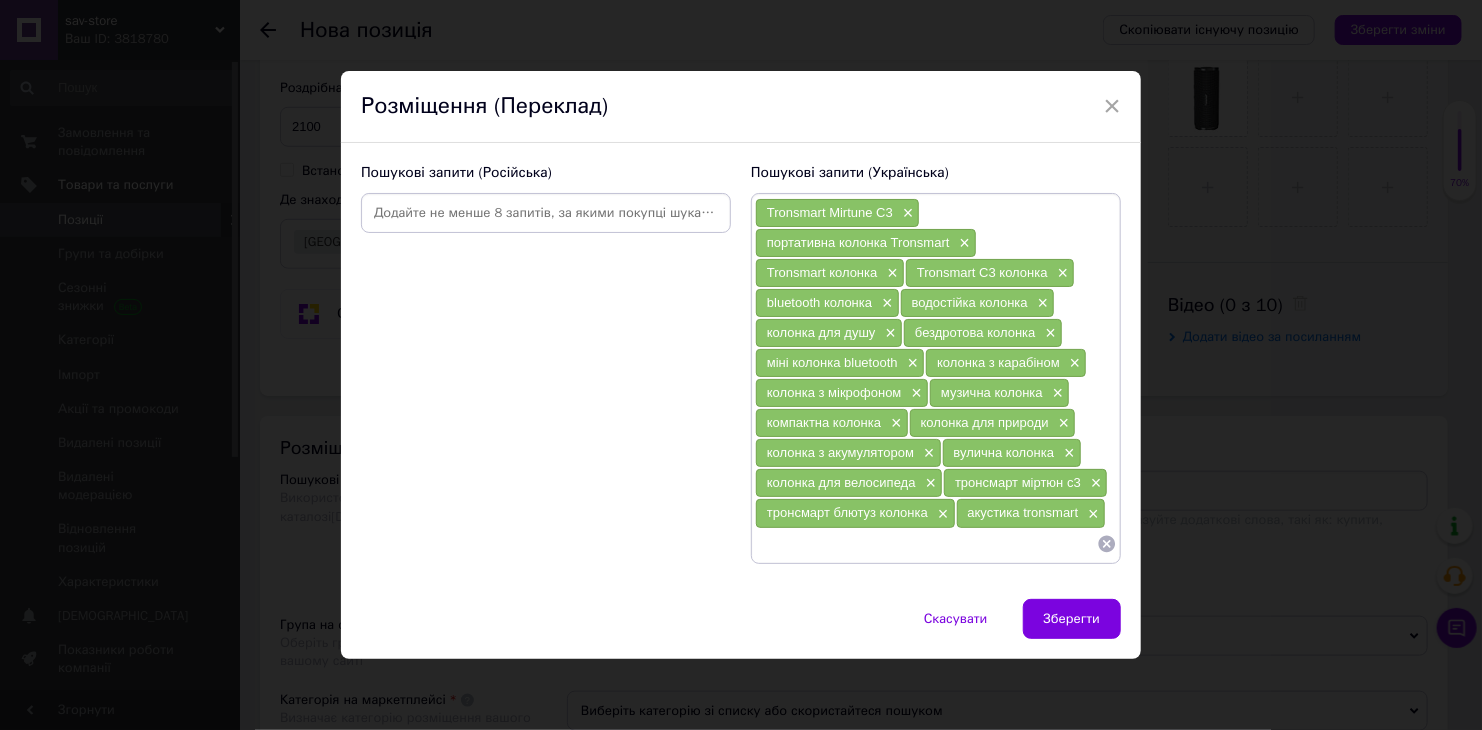 click at bounding box center [546, 213] 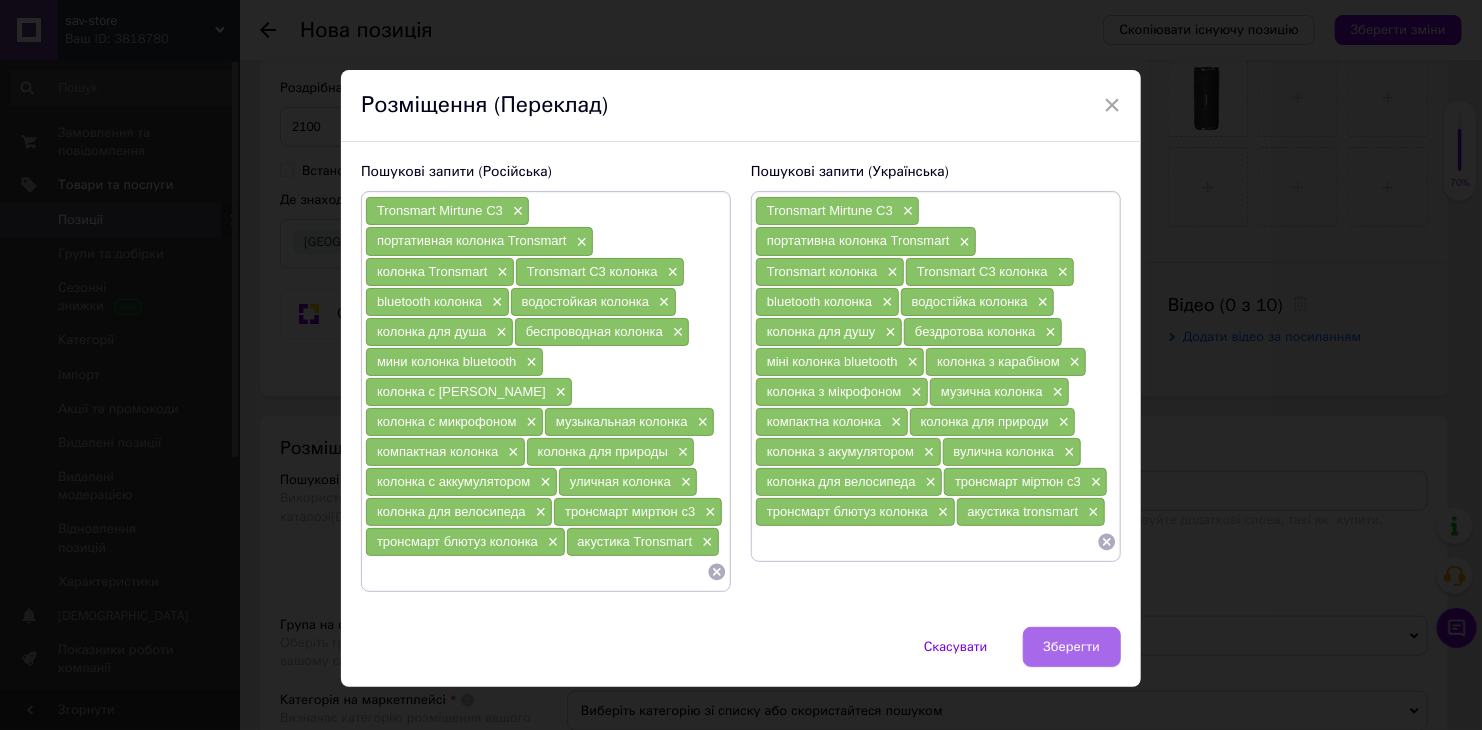 click on "Зберегти" at bounding box center (1072, 647) 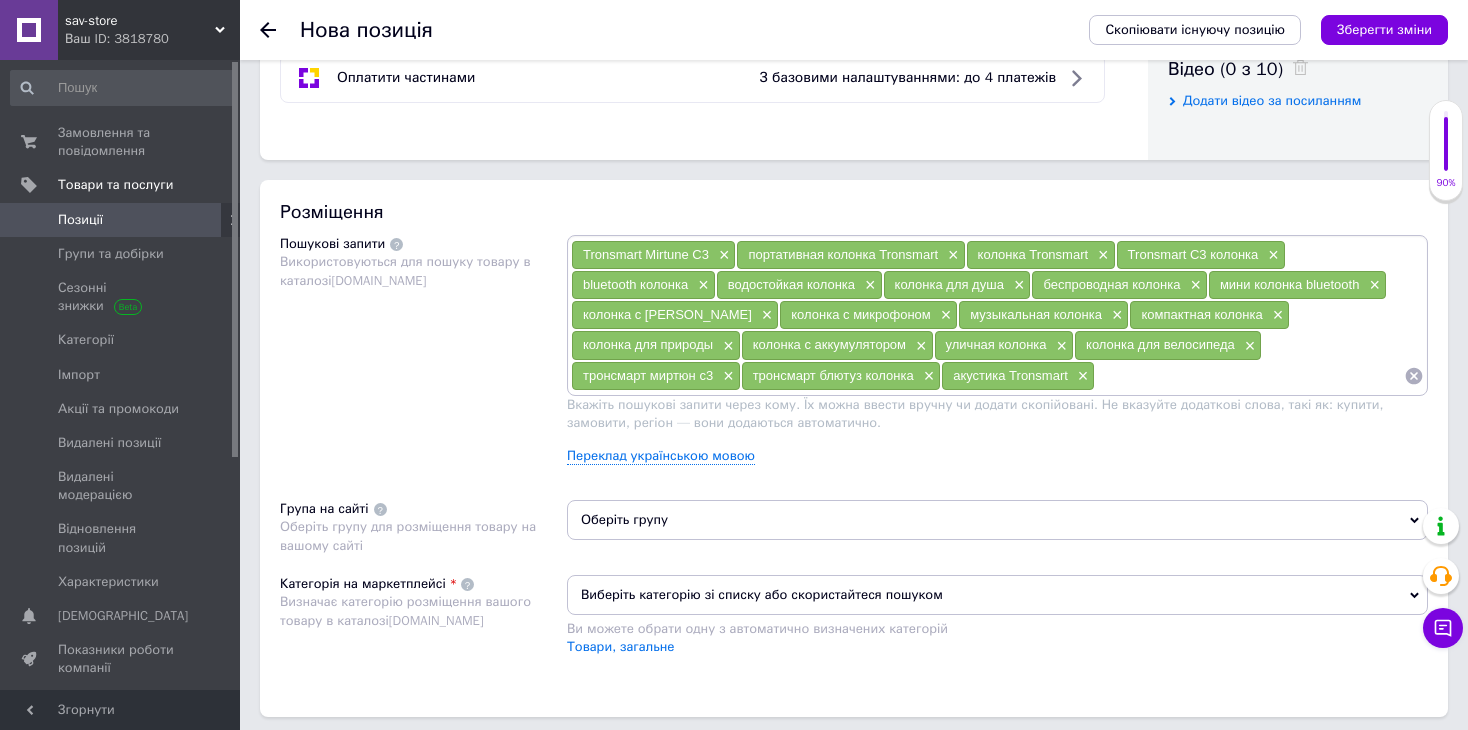 scroll, scrollTop: 1100, scrollLeft: 0, axis: vertical 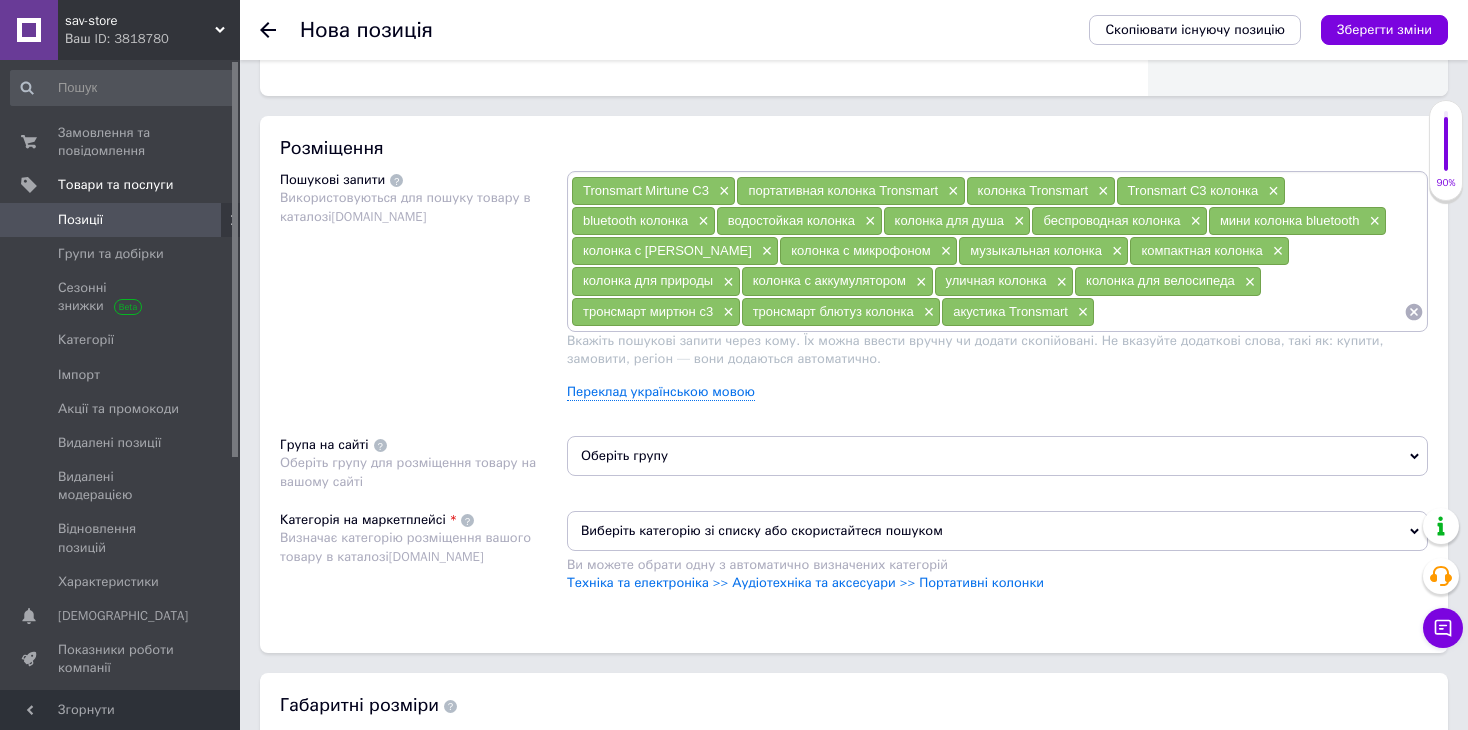 click on "Оберіть групу" at bounding box center [997, 456] 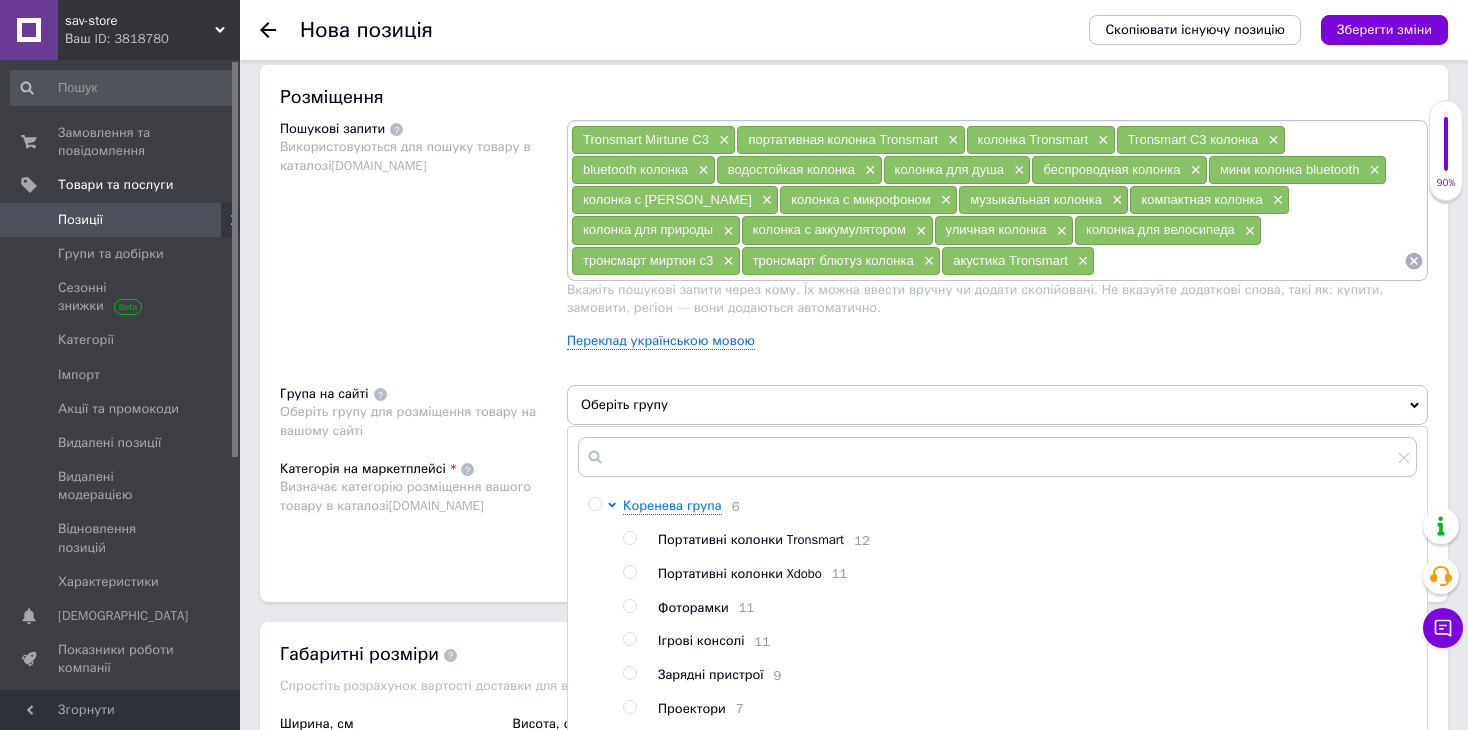 scroll, scrollTop: 1200, scrollLeft: 0, axis: vertical 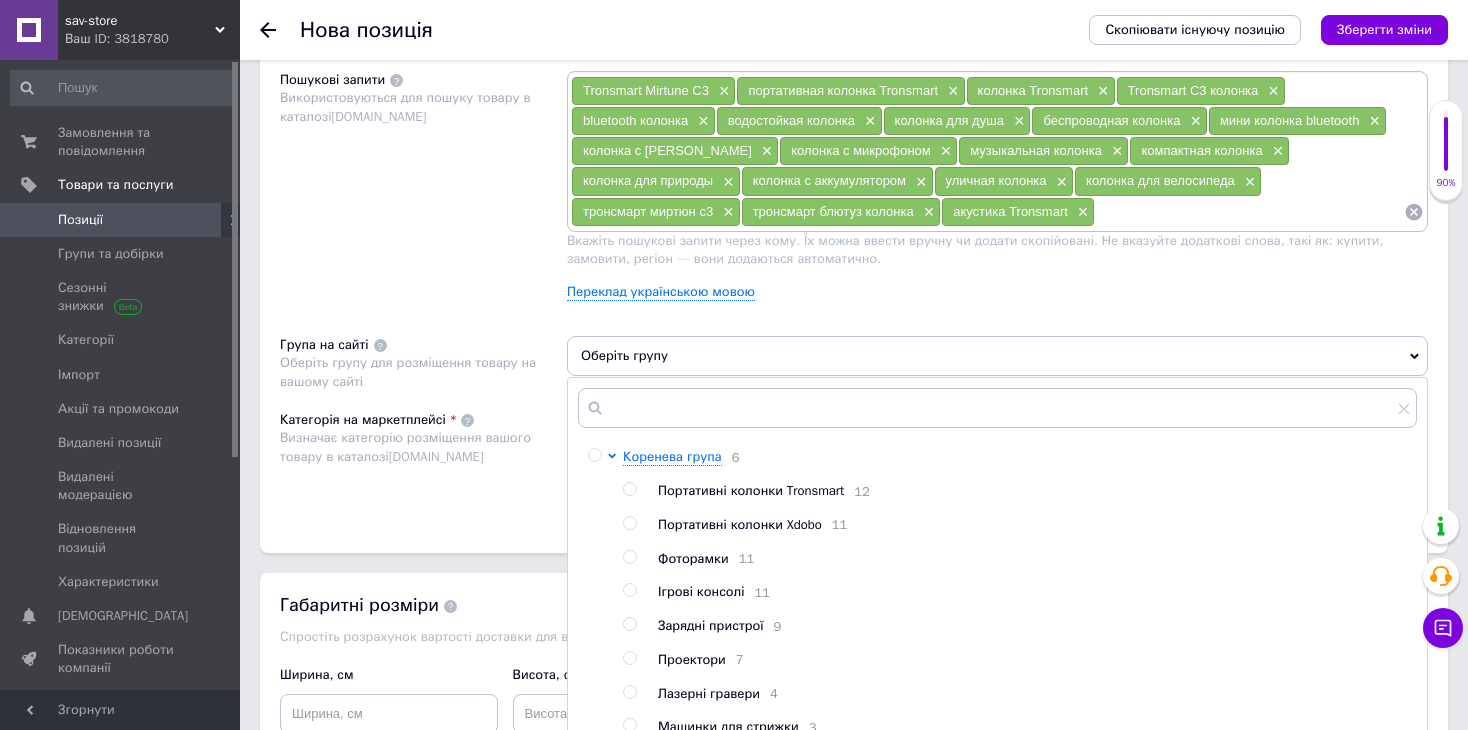 click on "Портативні колонки Tronsmart" at bounding box center [751, 490] 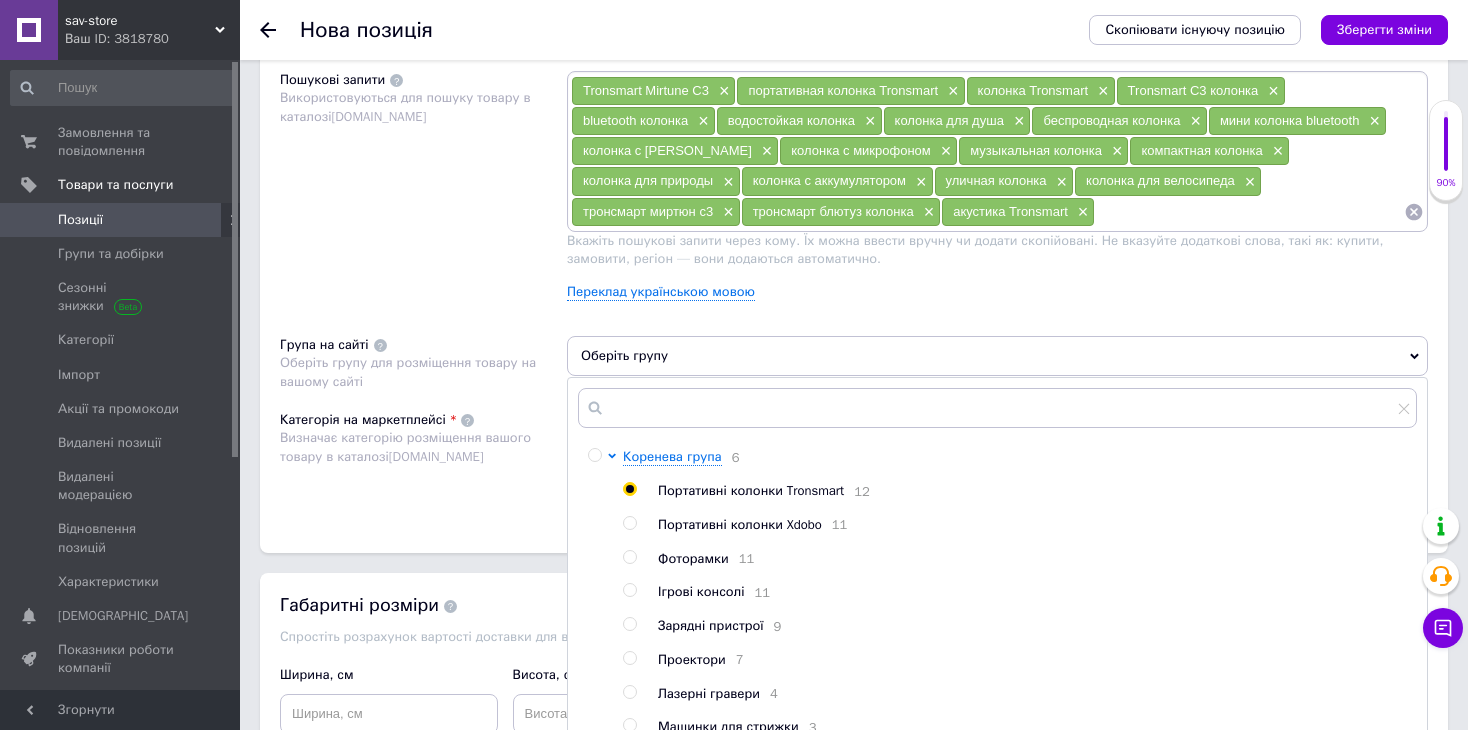 radio on "true" 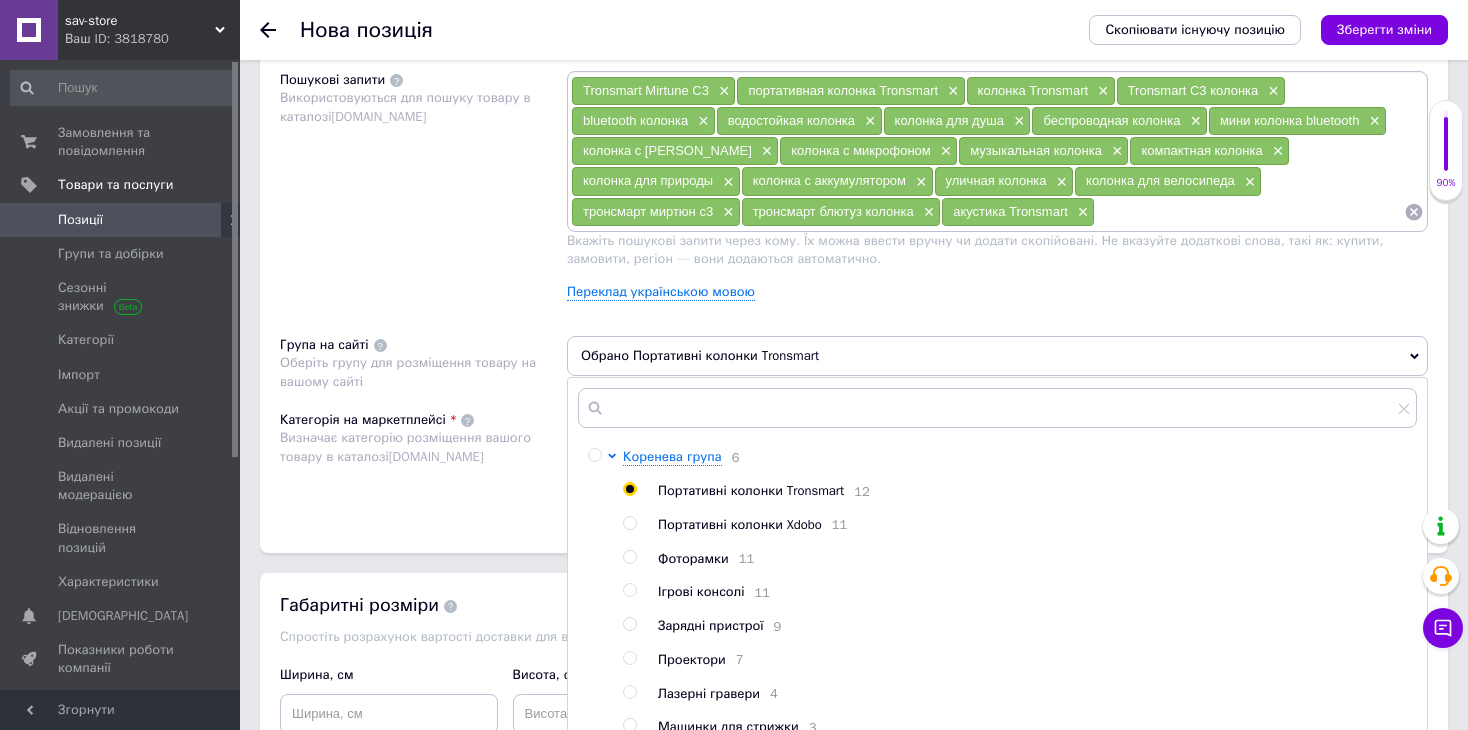 scroll, scrollTop: 2, scrollLeft: 0, axis: vertical 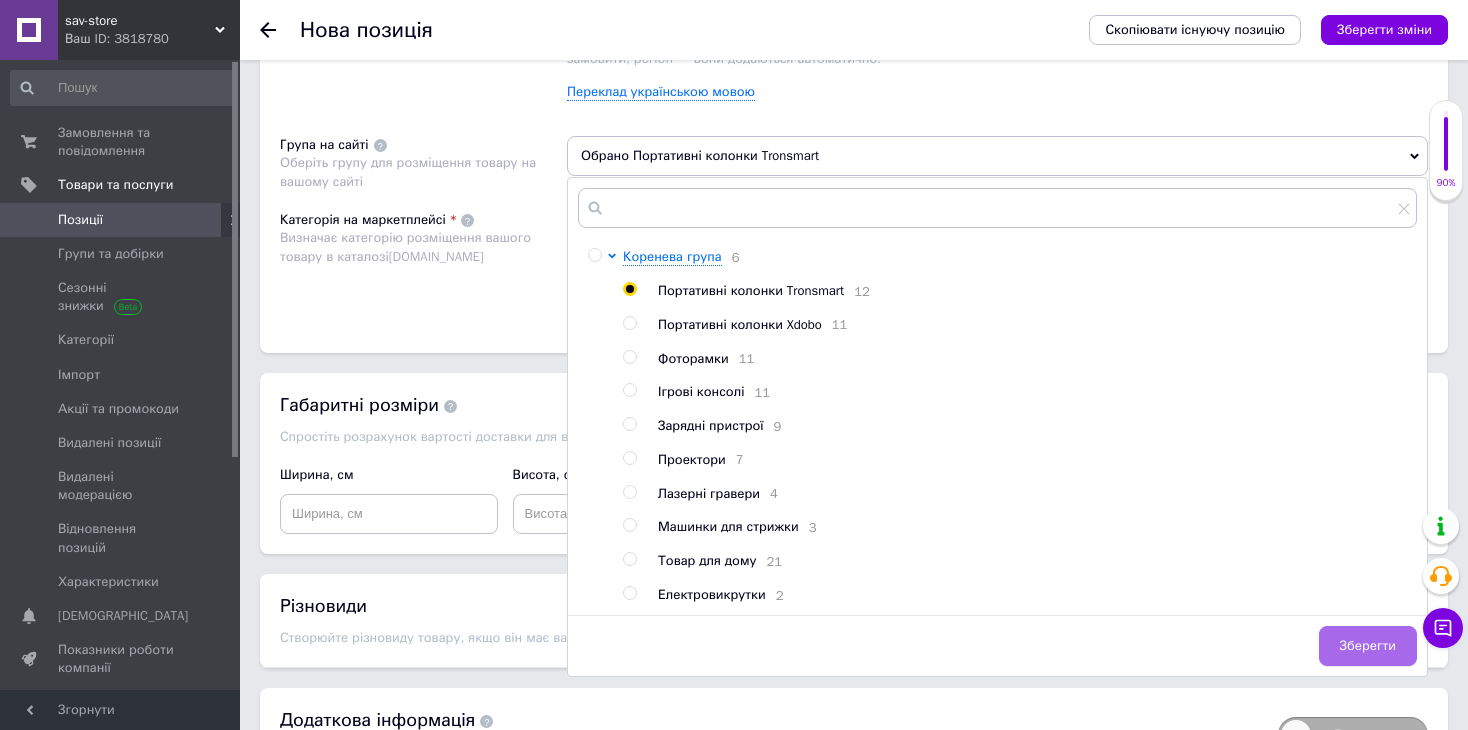 click on "Зберегти" at bounding box center [1368, 646] 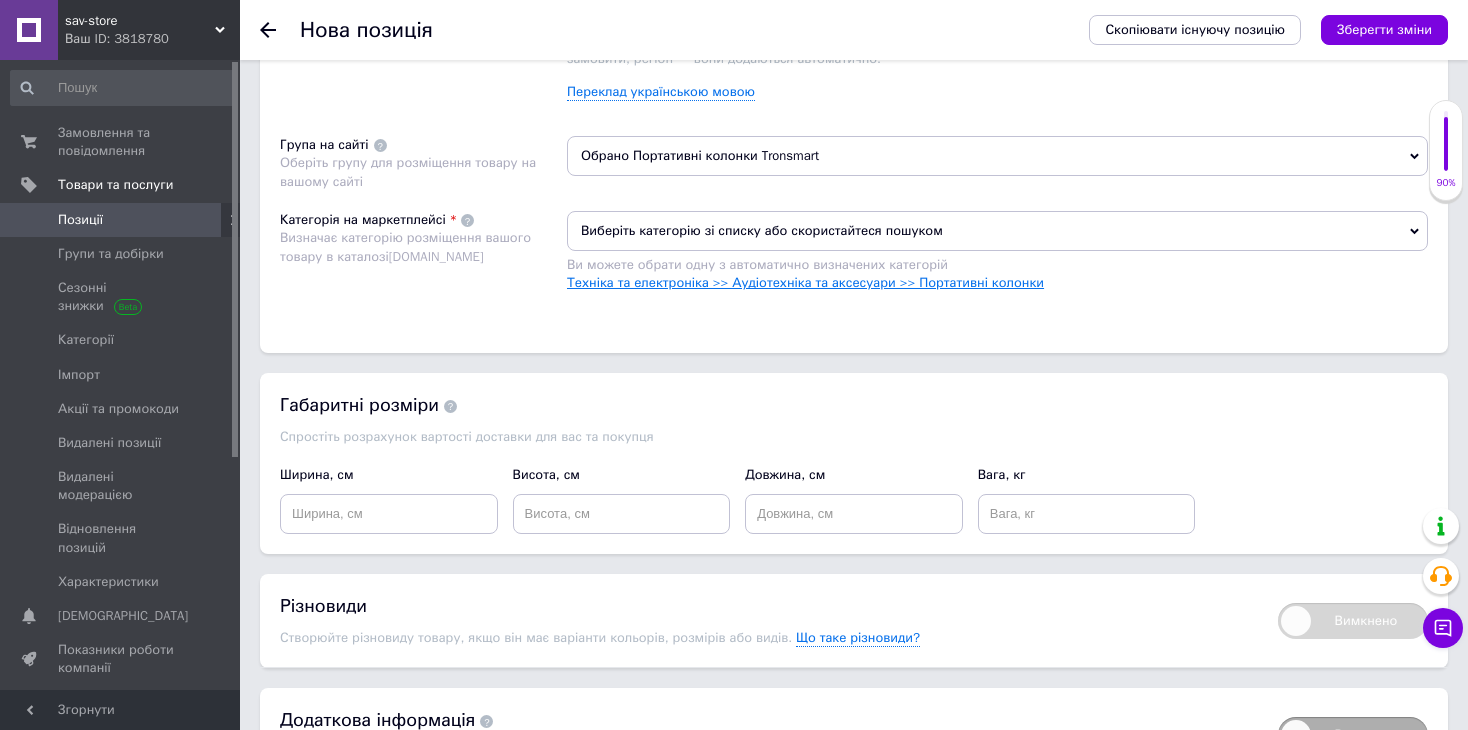click on "Техніка та електроніка >> Аудіотехніка та аксесуари >> Портативні колонки" at bounding box center (805, 282) 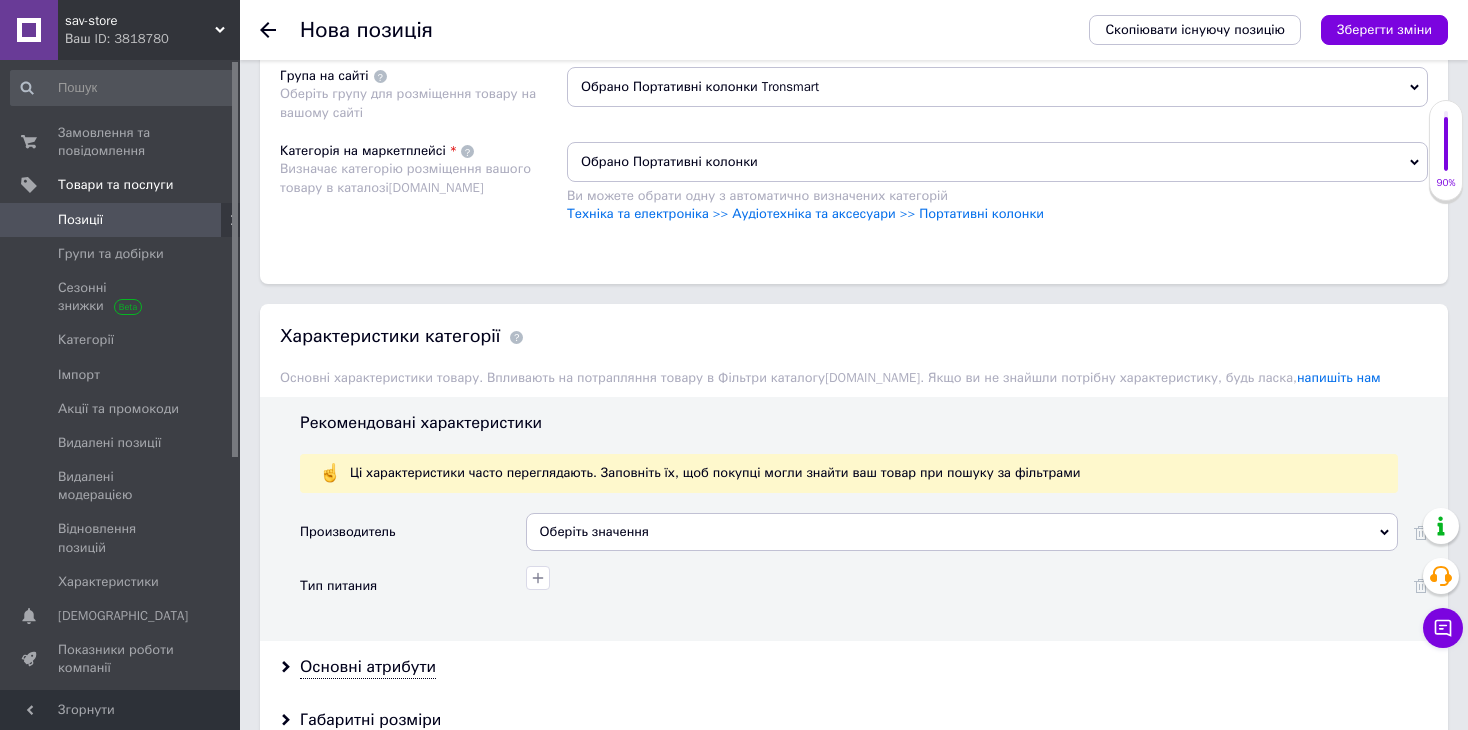 scroll, scrollTop: 1600, scrollLeft: 0, axis: vertical 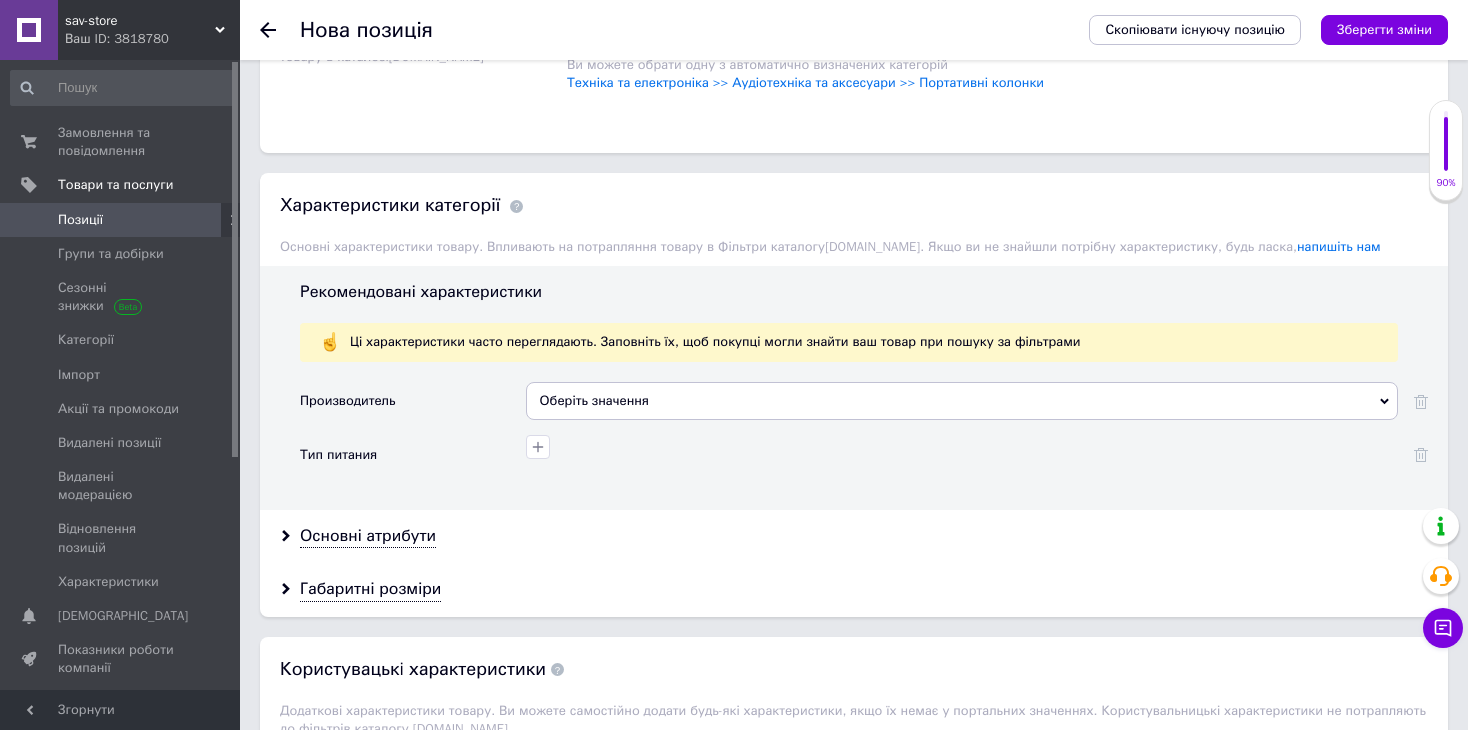 click on "Оберіть значення" at bounding box center [962, 401] 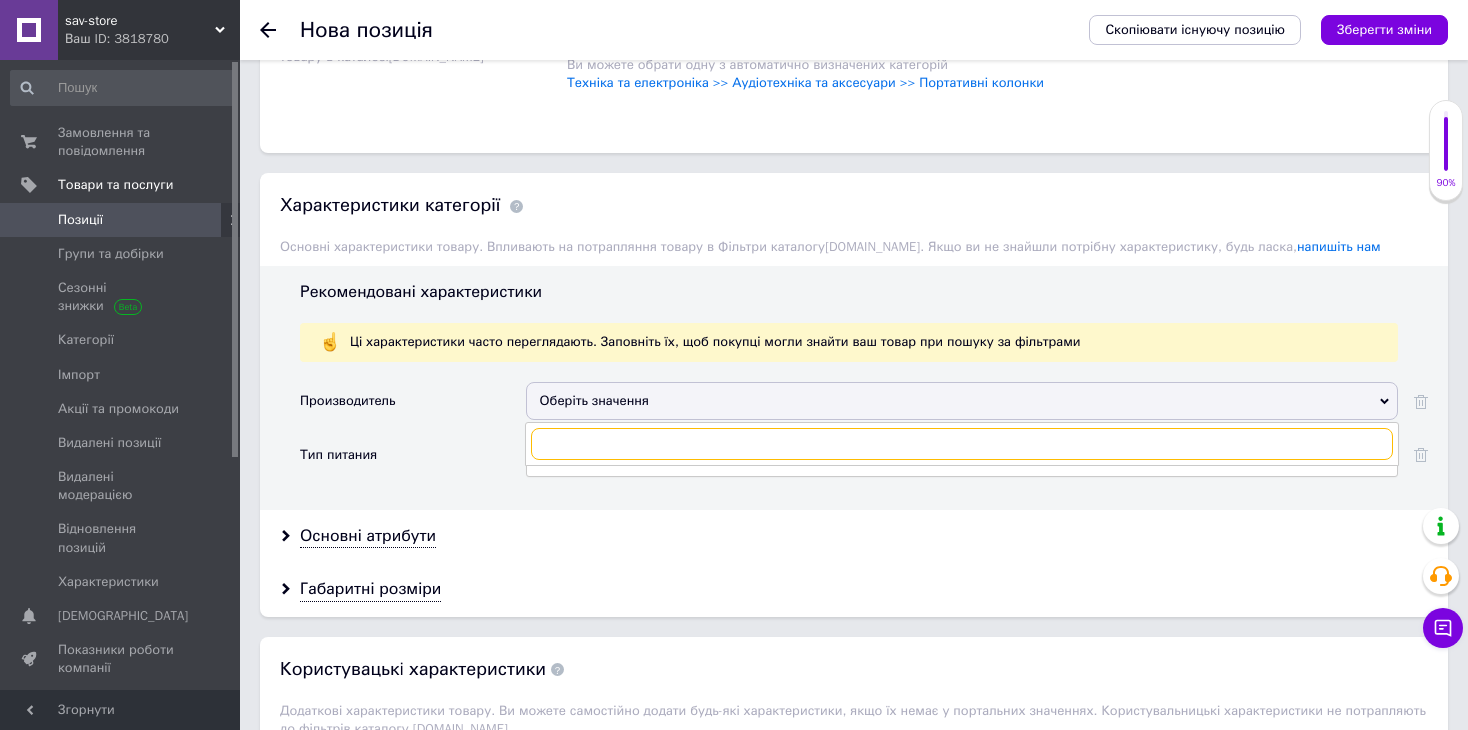 click at bounding box center (962, 444) 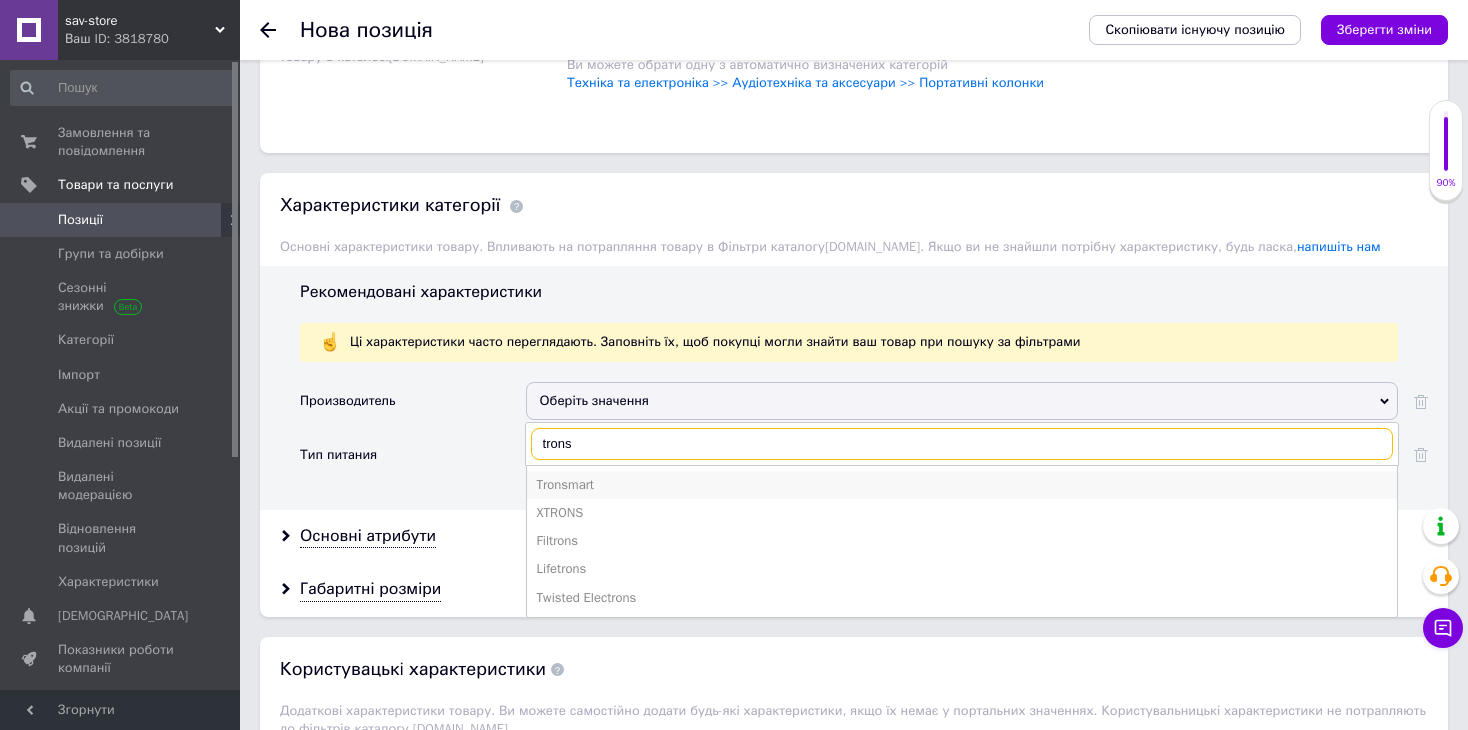 type on "trons" 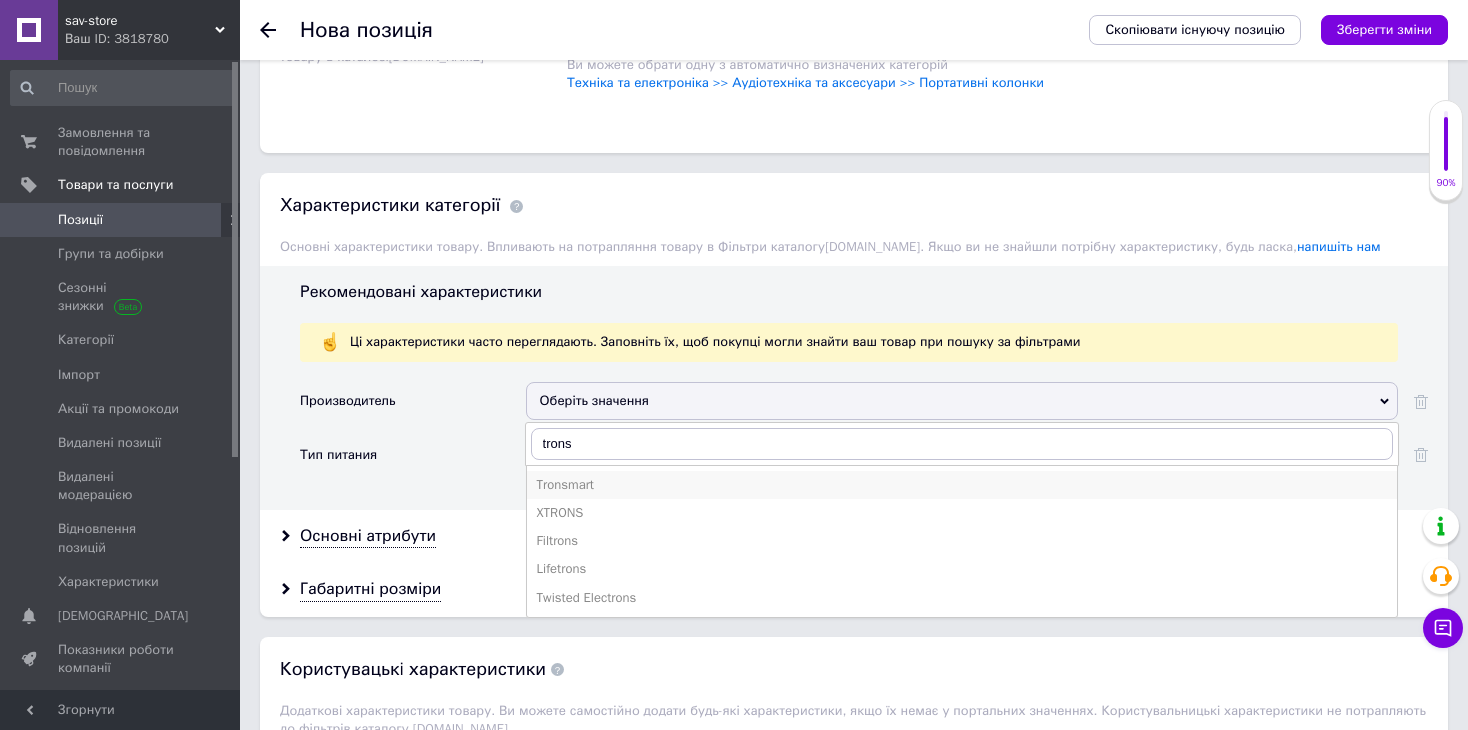 click on "Tronsmart" at bounding box center (962, 485) 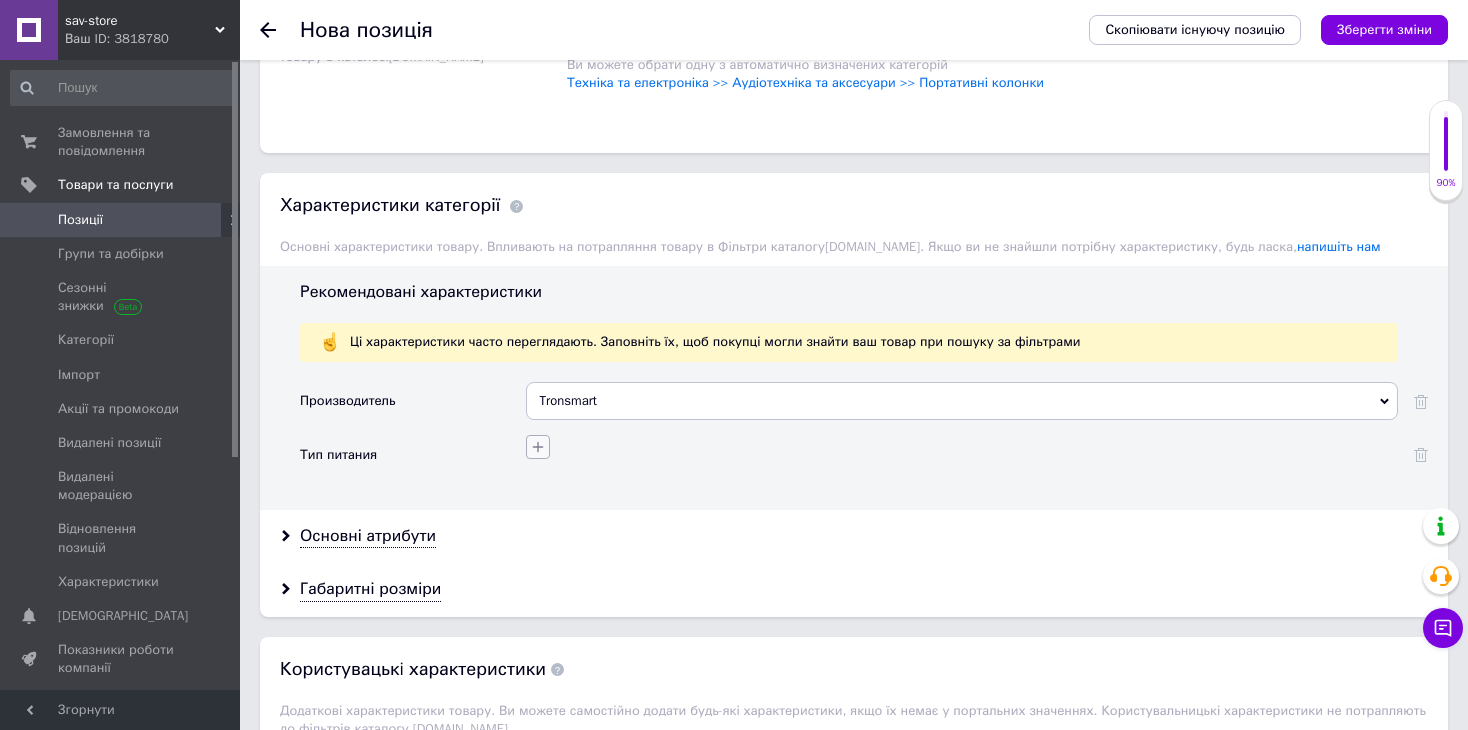 click 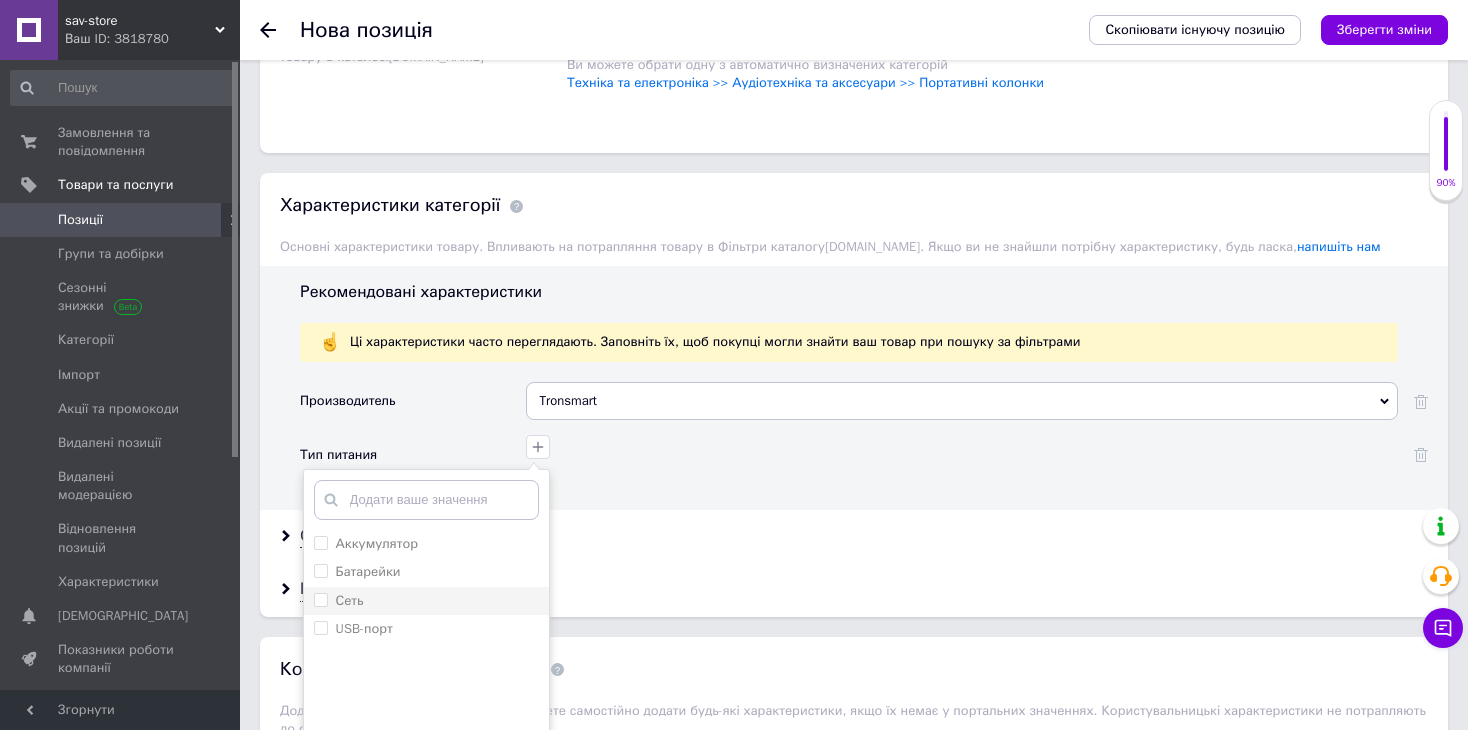 scroll, scrollTop: 1700, scrollLeft: 0, axis: vertical 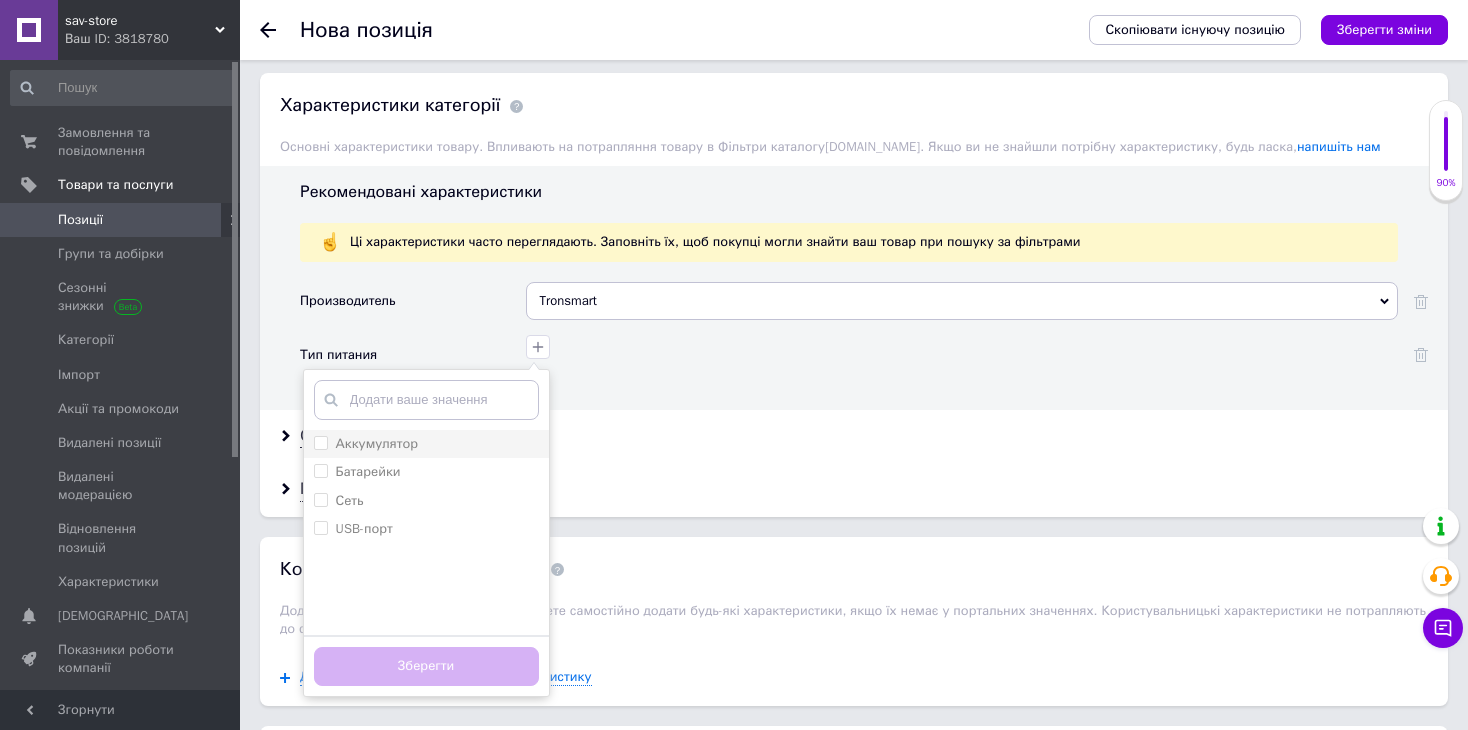 click on "Аккумулятор" at bounding box center [377, 443] 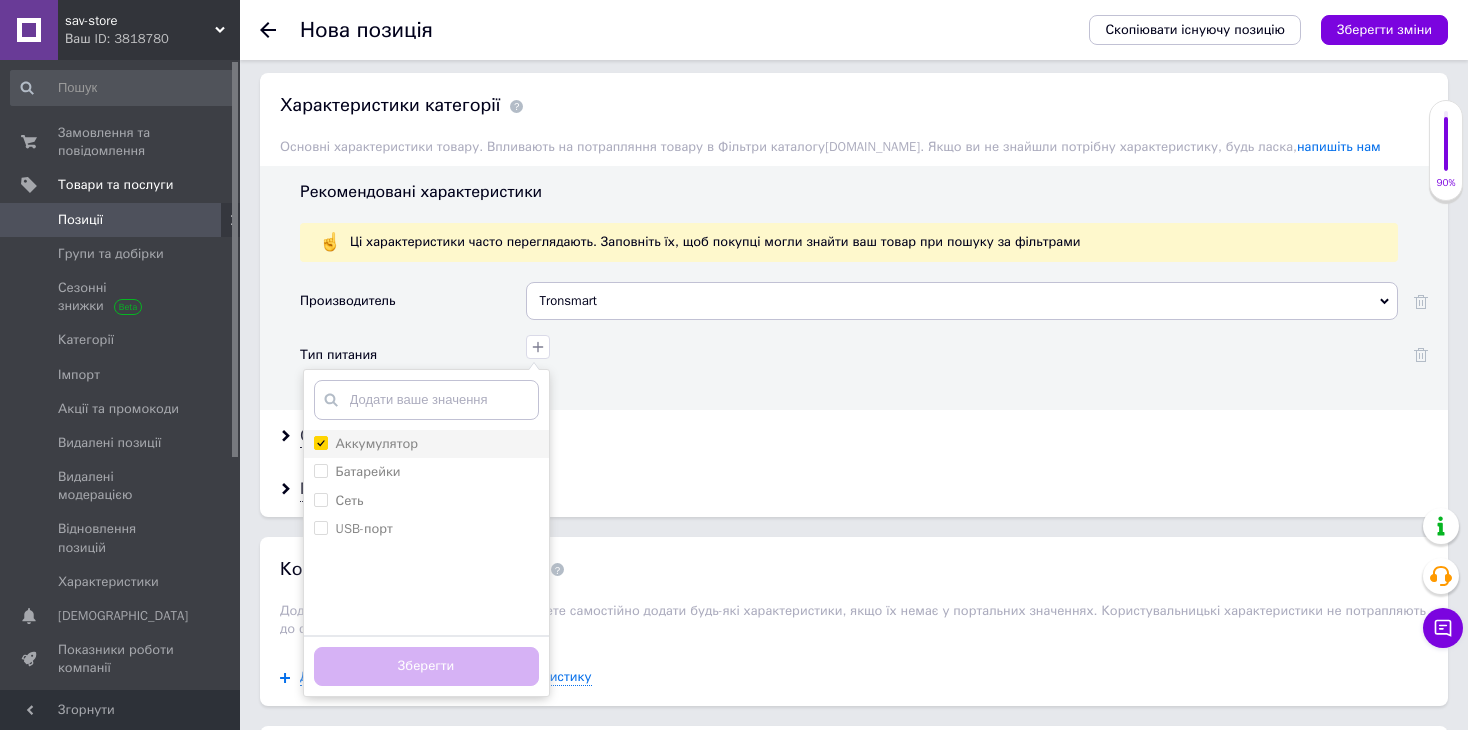 checkbox on "true" 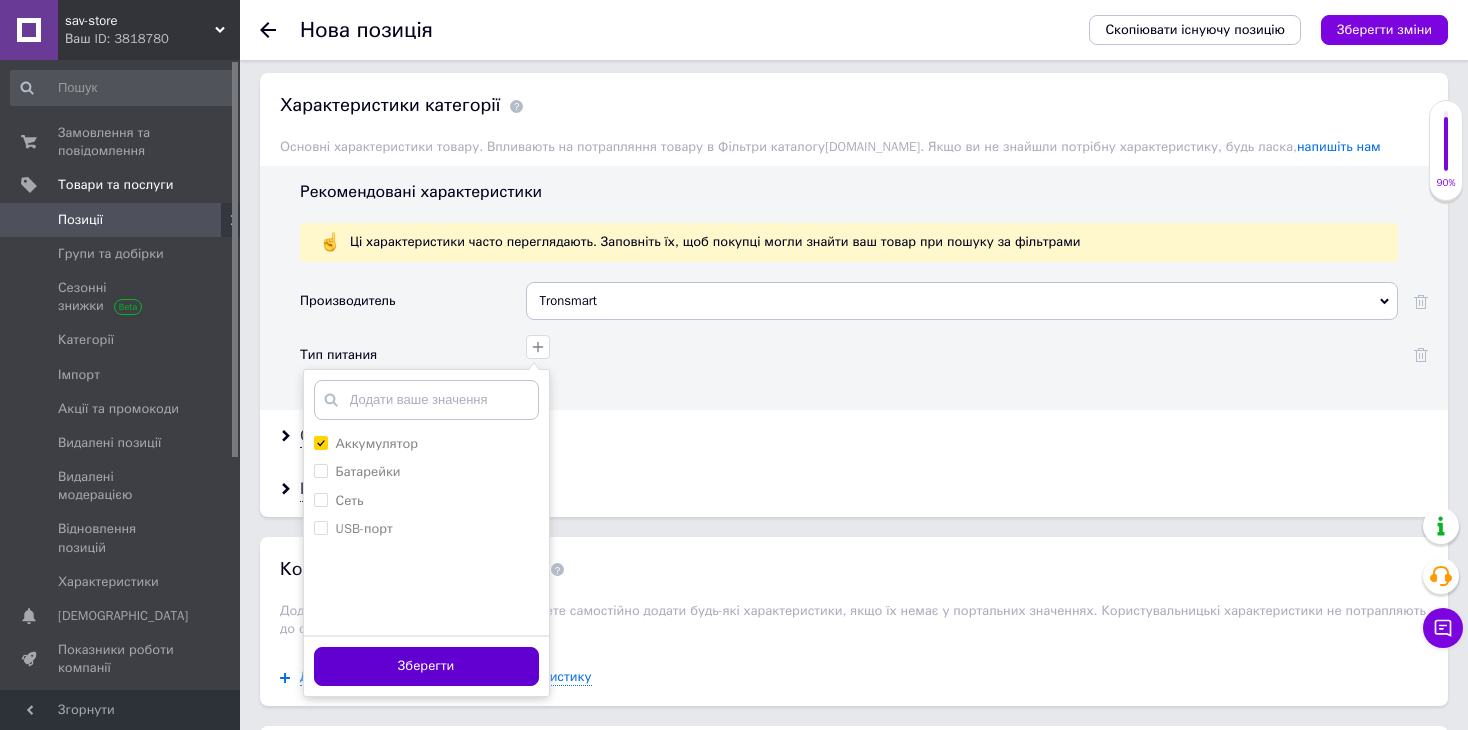 click on "Зберегти" at bounding box center [426, 666] 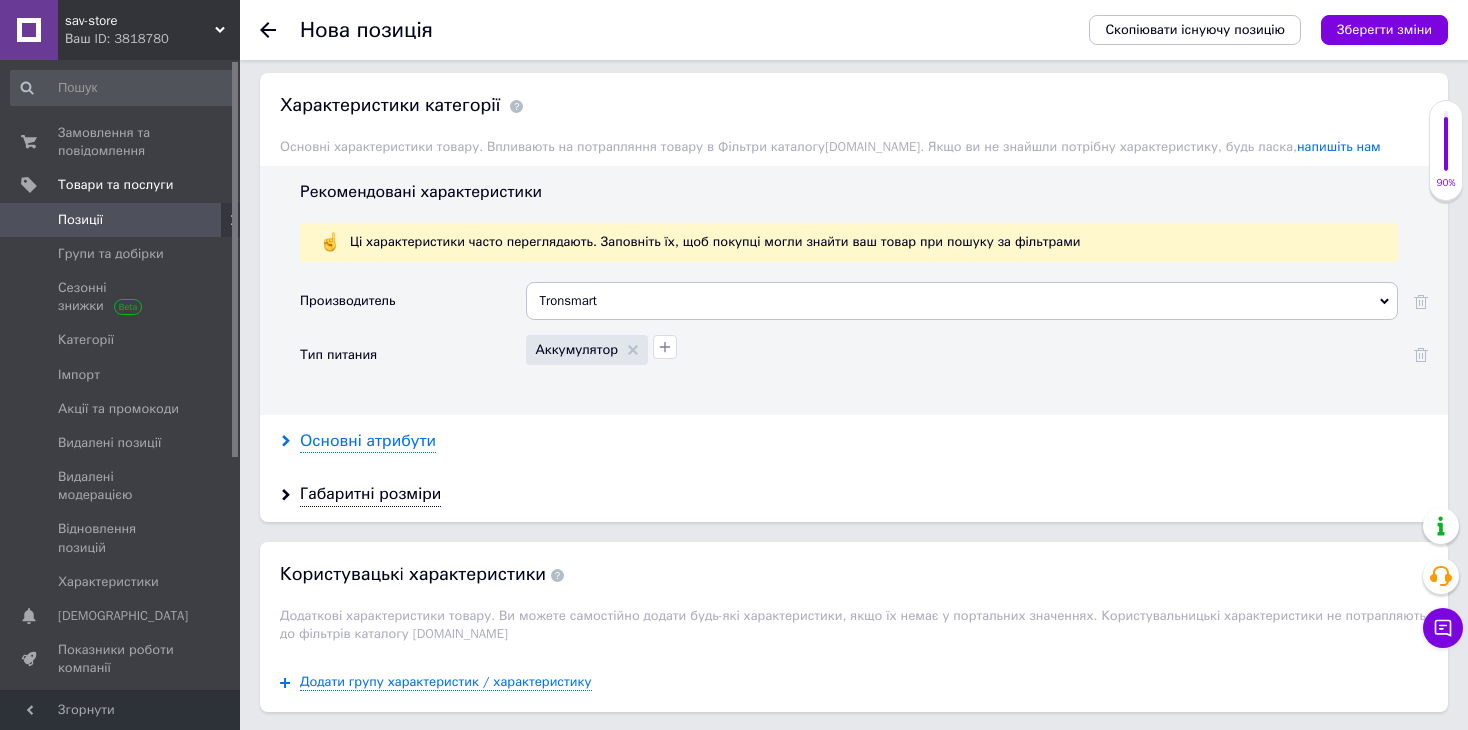 click on "Основні атрибути" at bounding box center [368, 441] 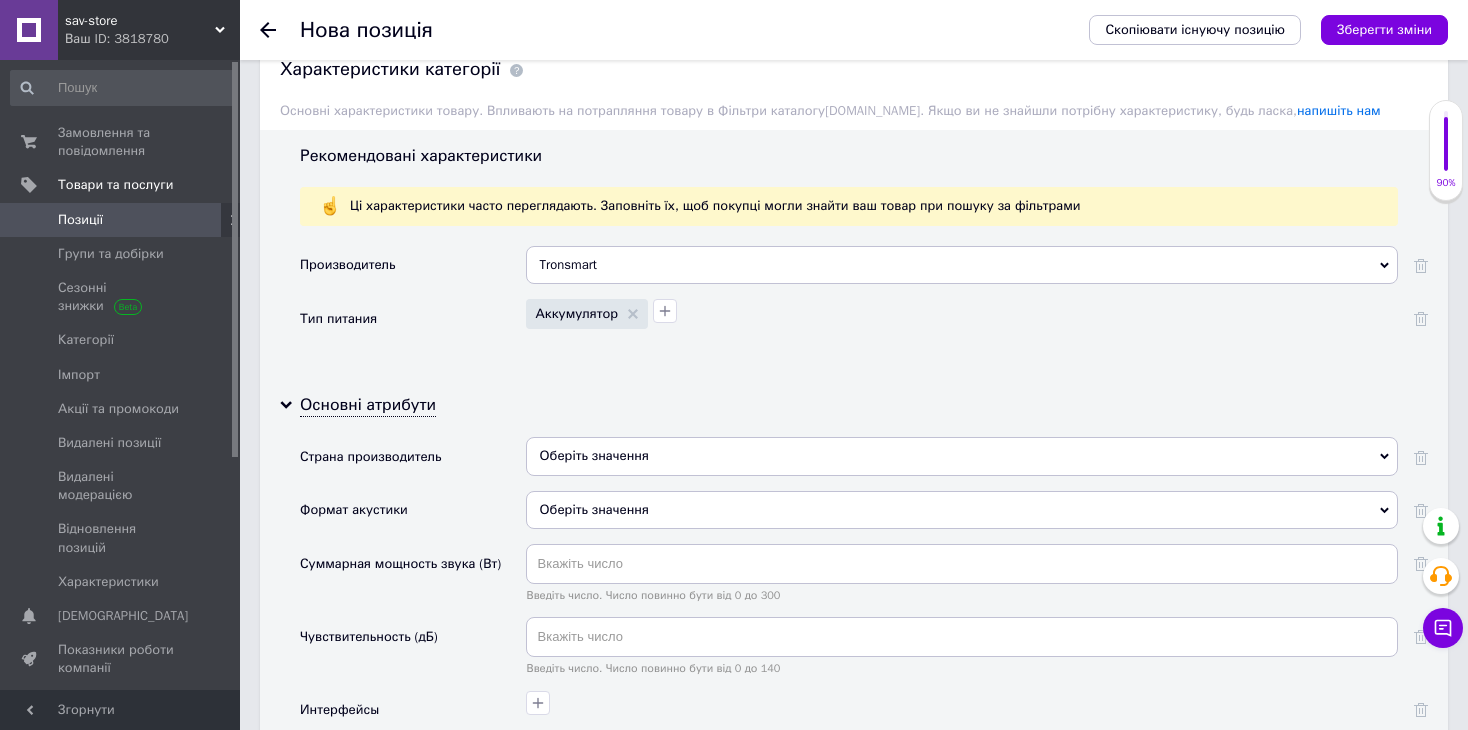 scroll, scrollTop: 1800, scrollLeft: 0, axis: vertical 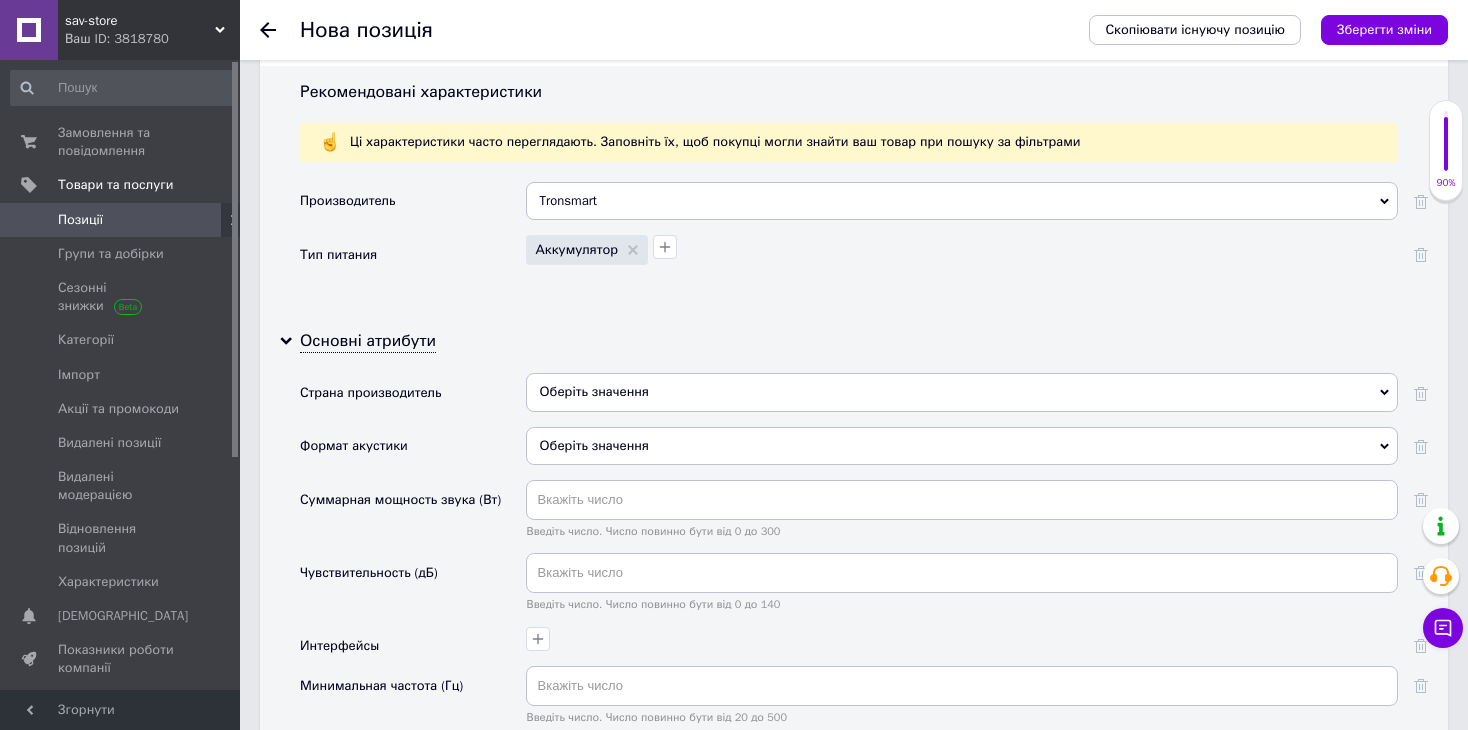 click on "Оберіть значення" at bounding box center [962, 392] 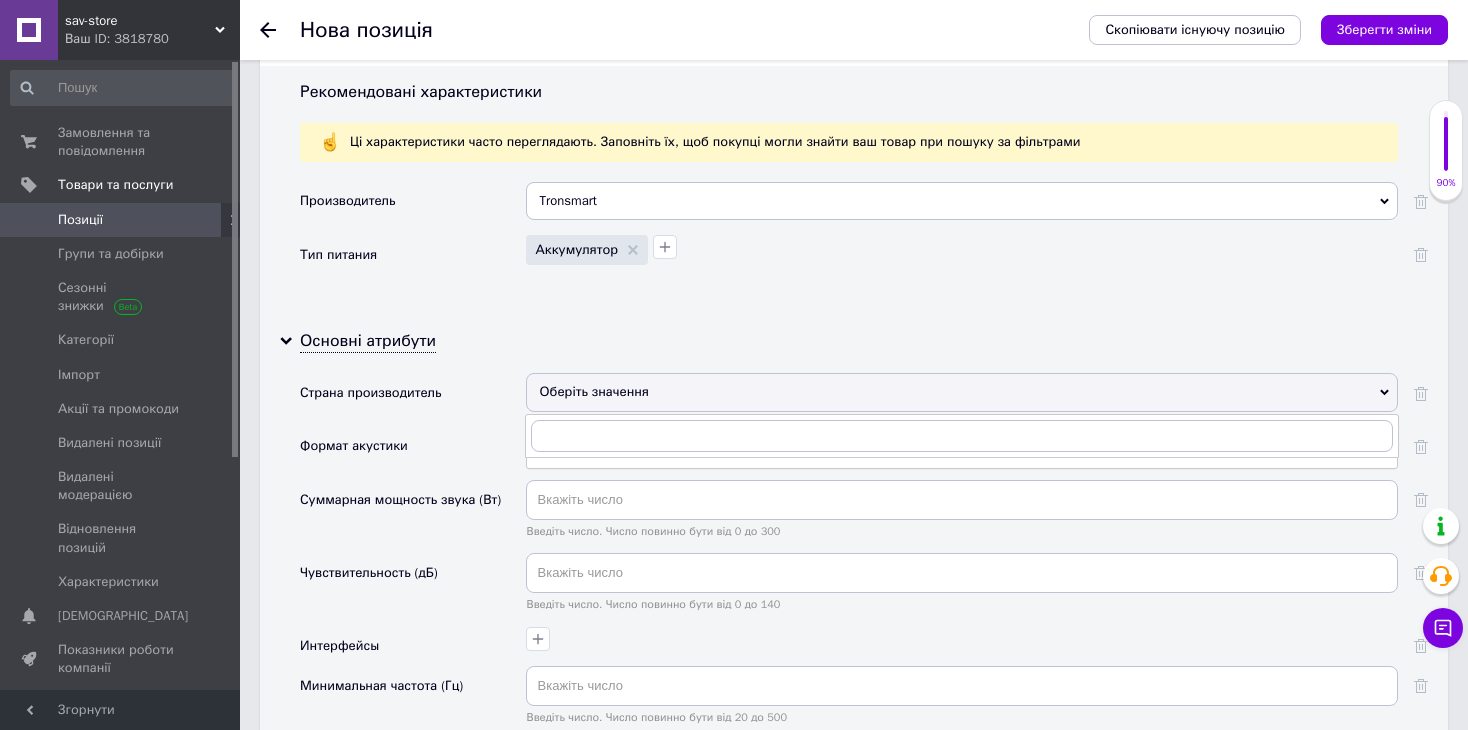 click at bounding box center [962, 463] 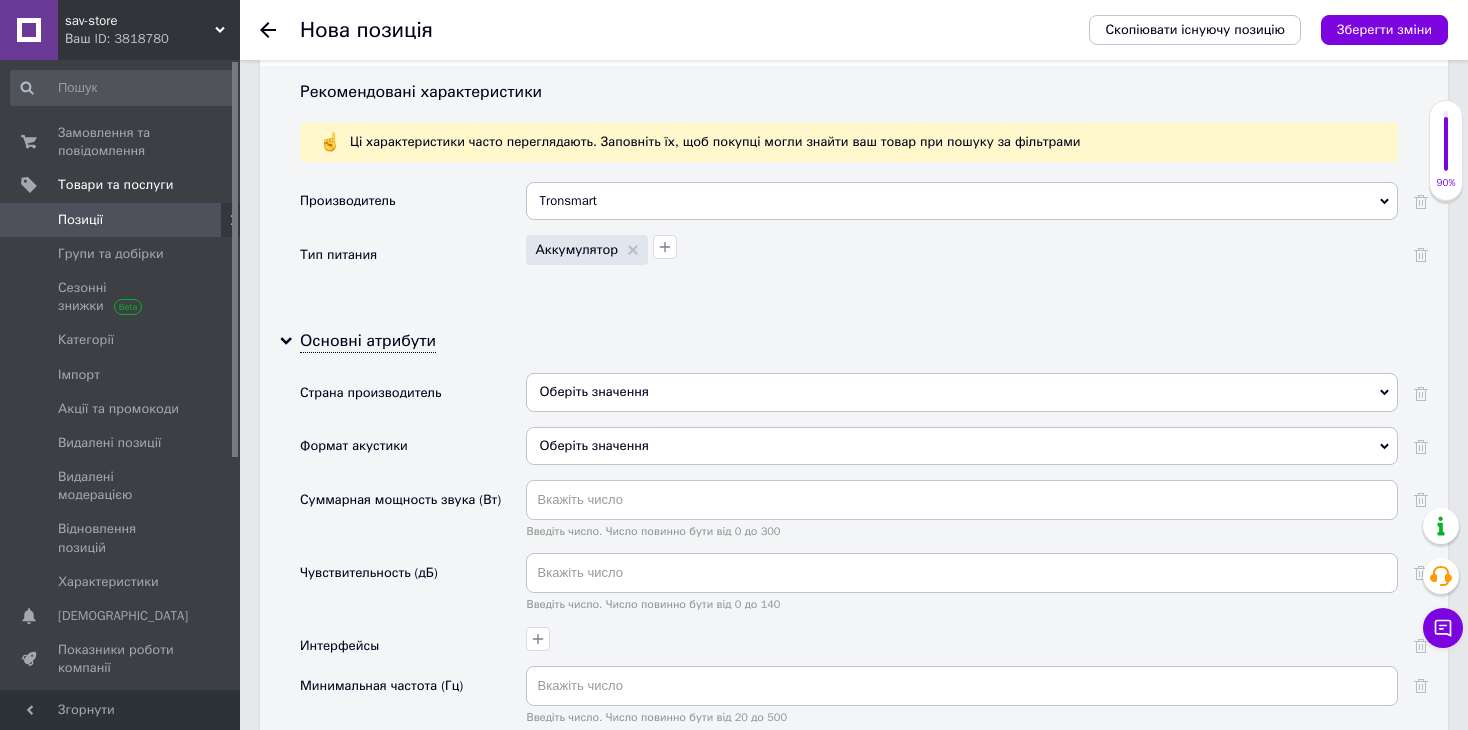 click on "Оберіть значення" at bounding box center [962, 392] 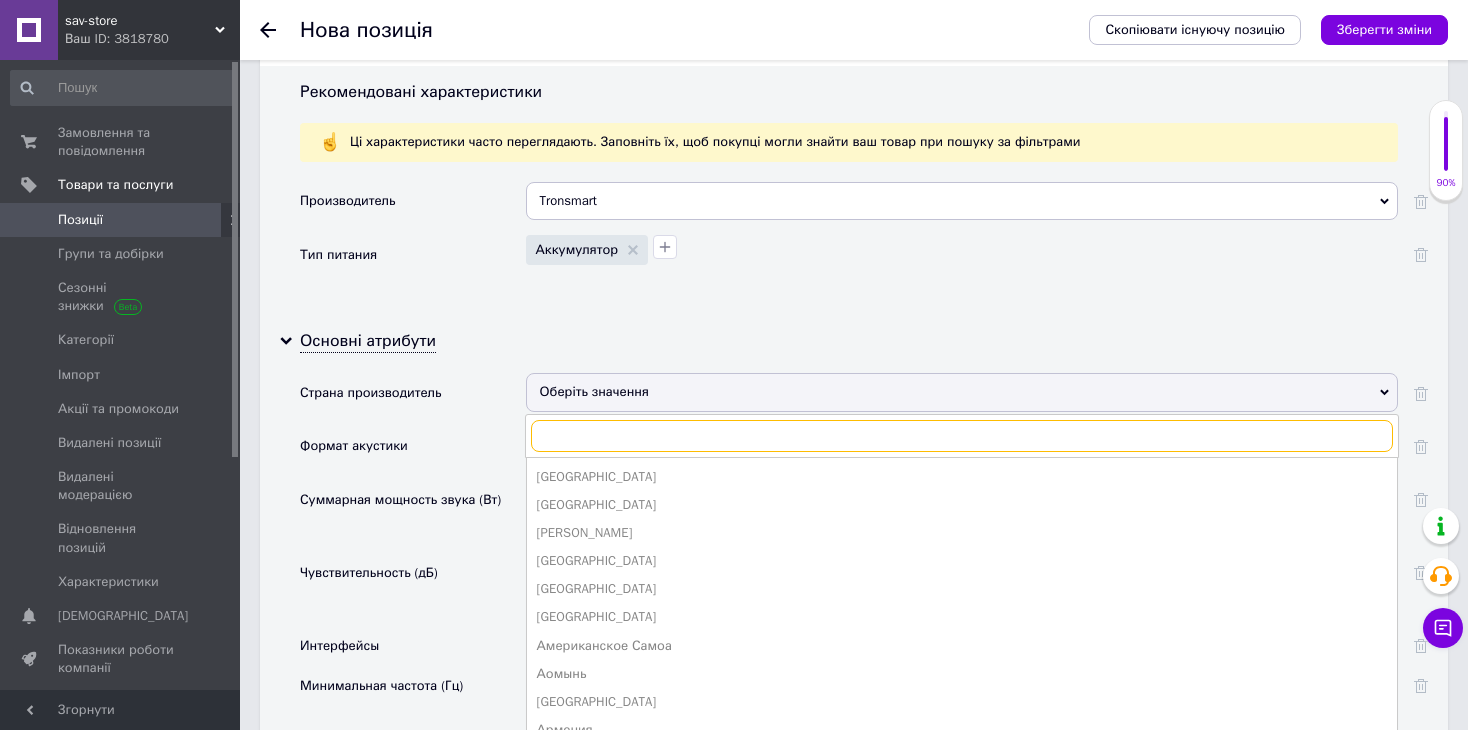 click at bounding box center (962, 436) 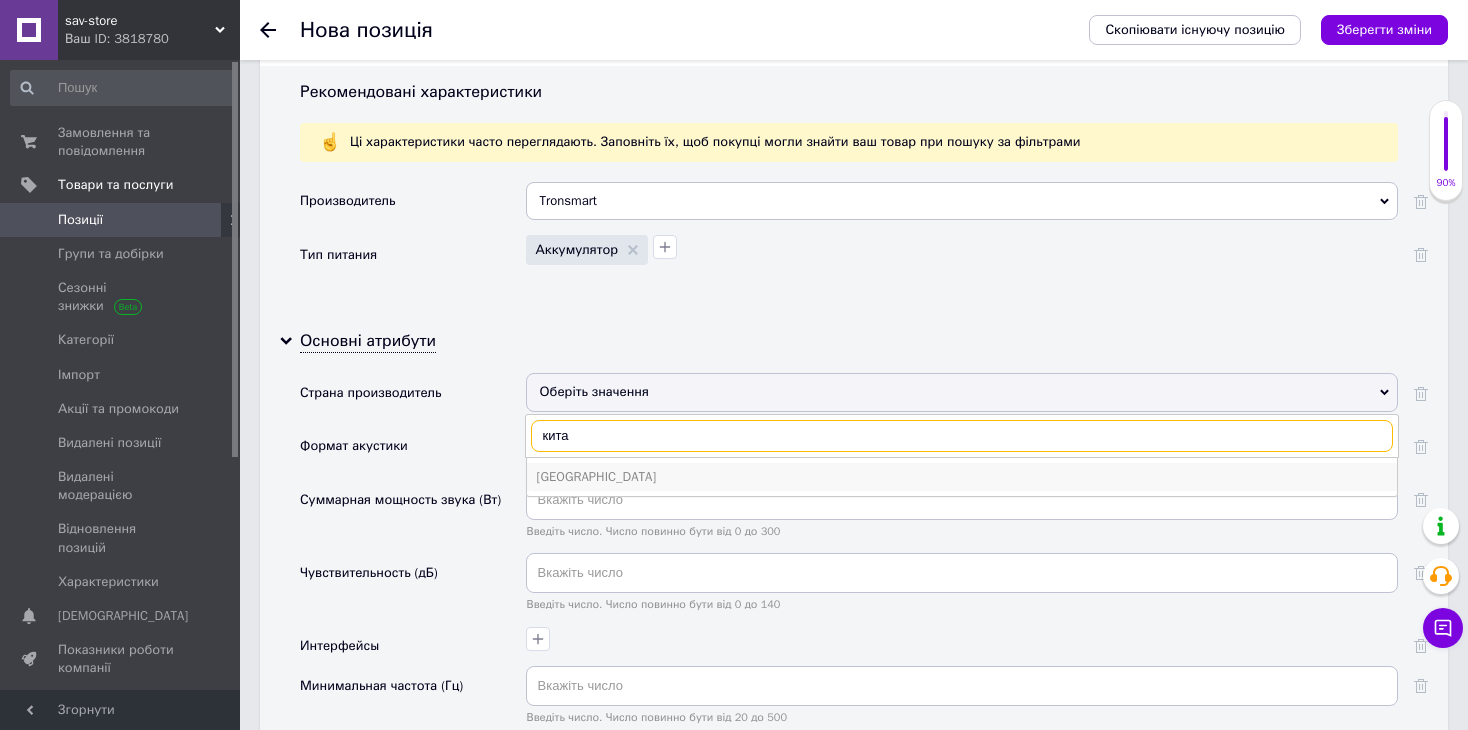 type on "кита" 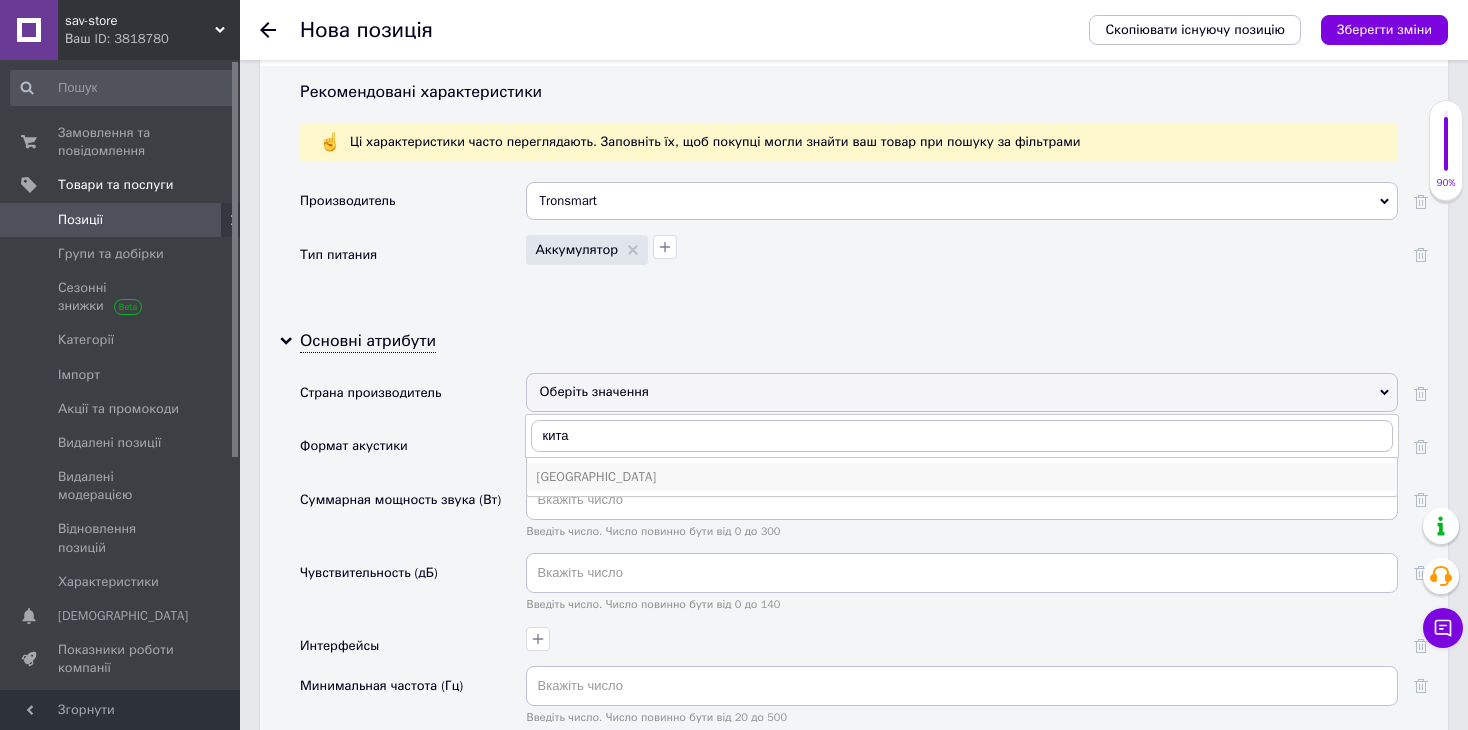 click on "[GEOGRAPHIC_DATA]" at bounding box center [962, 477] 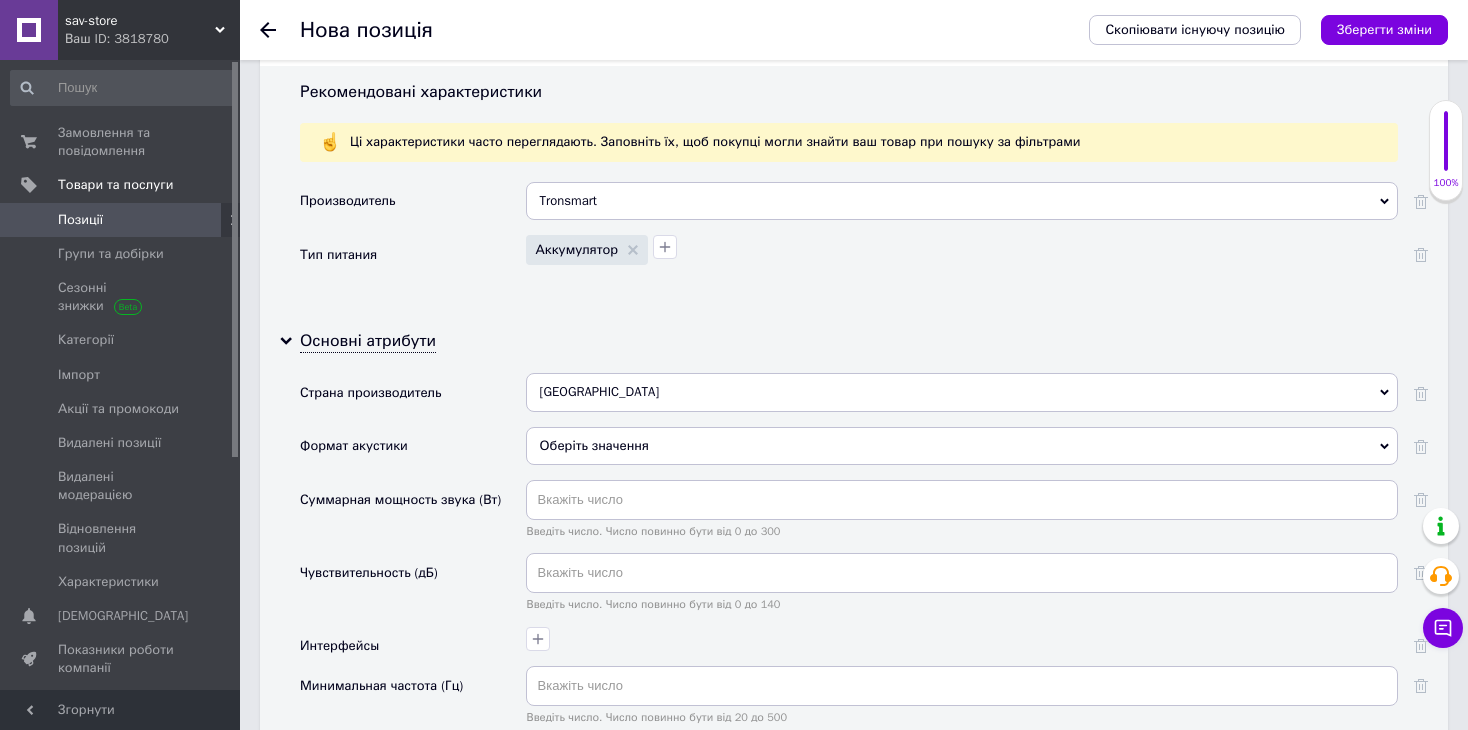 click on "Оберіть значення" at bounding box center (962, 446) 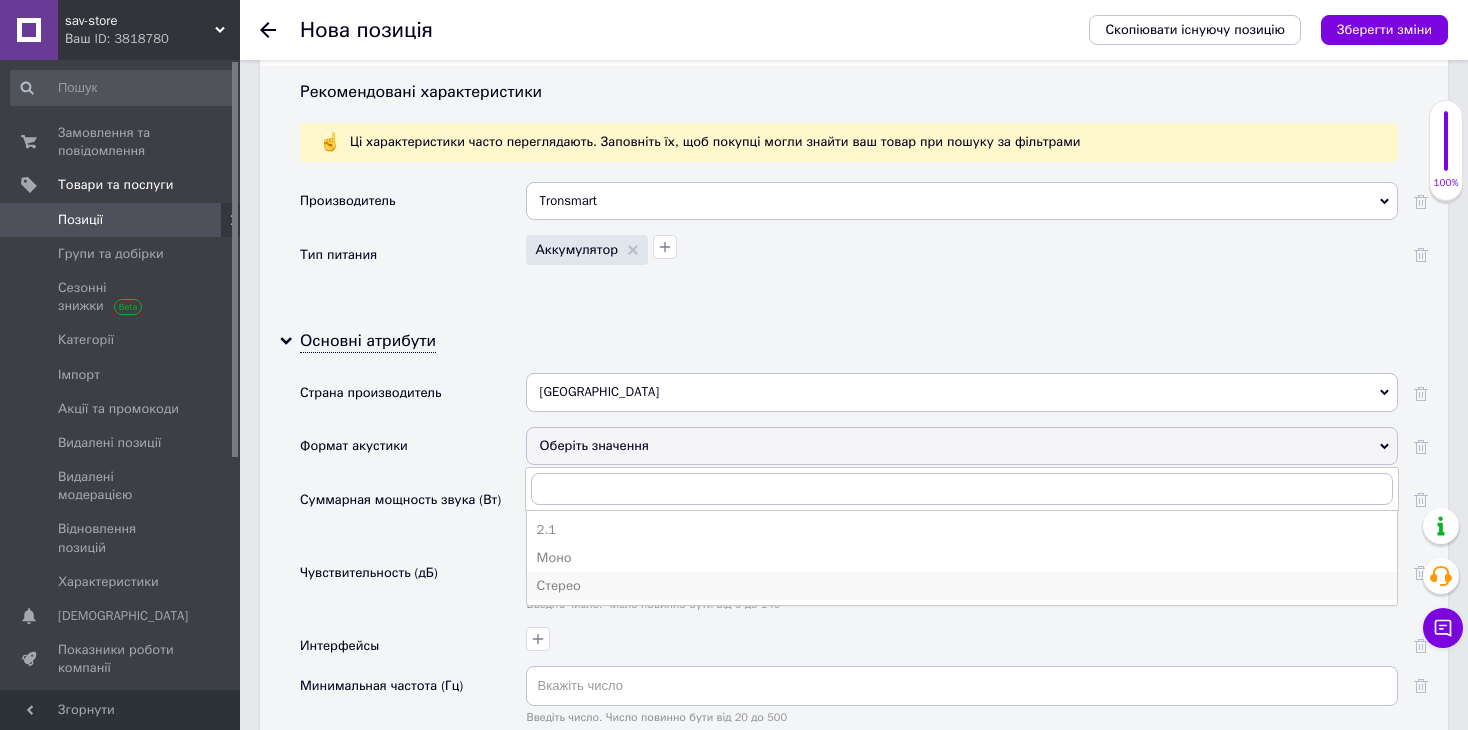 click on "Стерео" at bounding box center [962, 586] 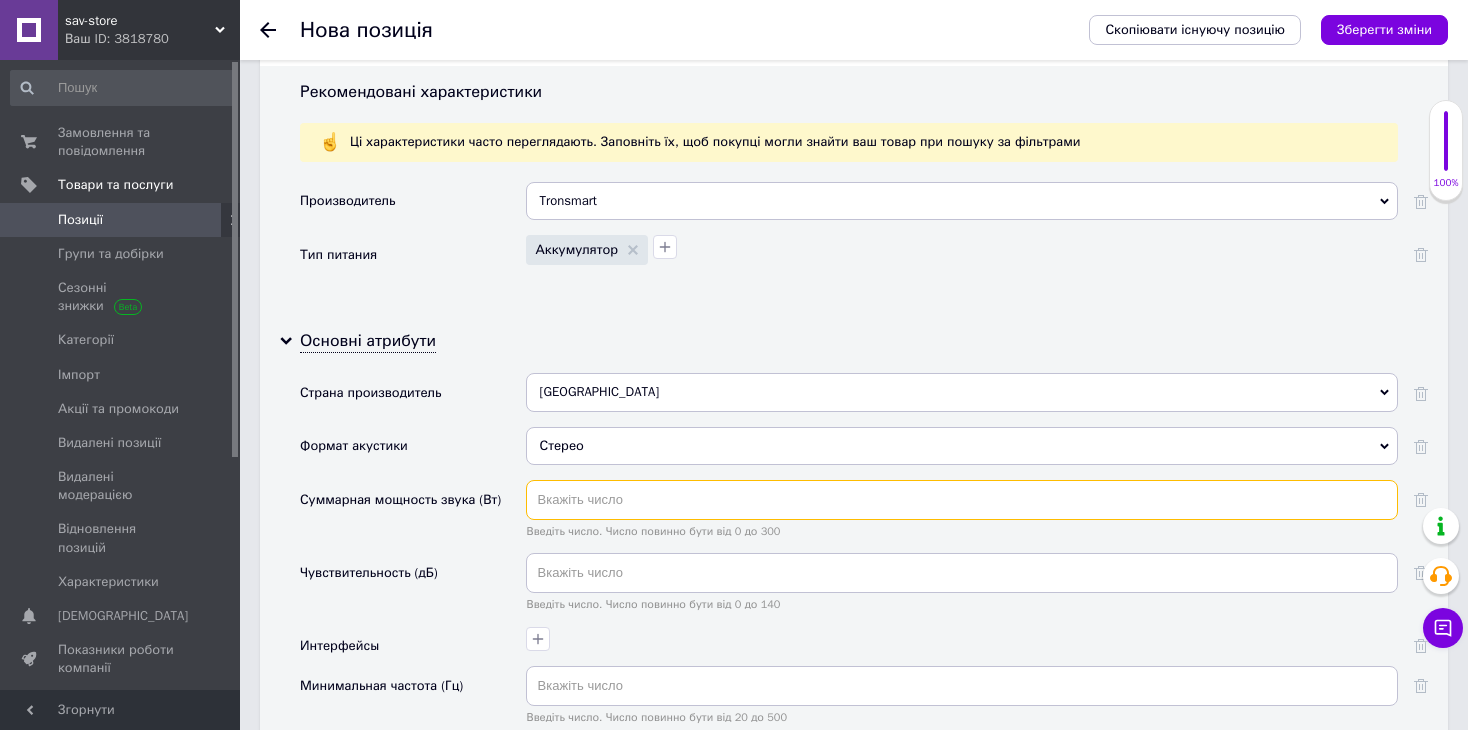 click at bounding box center [962, 500] 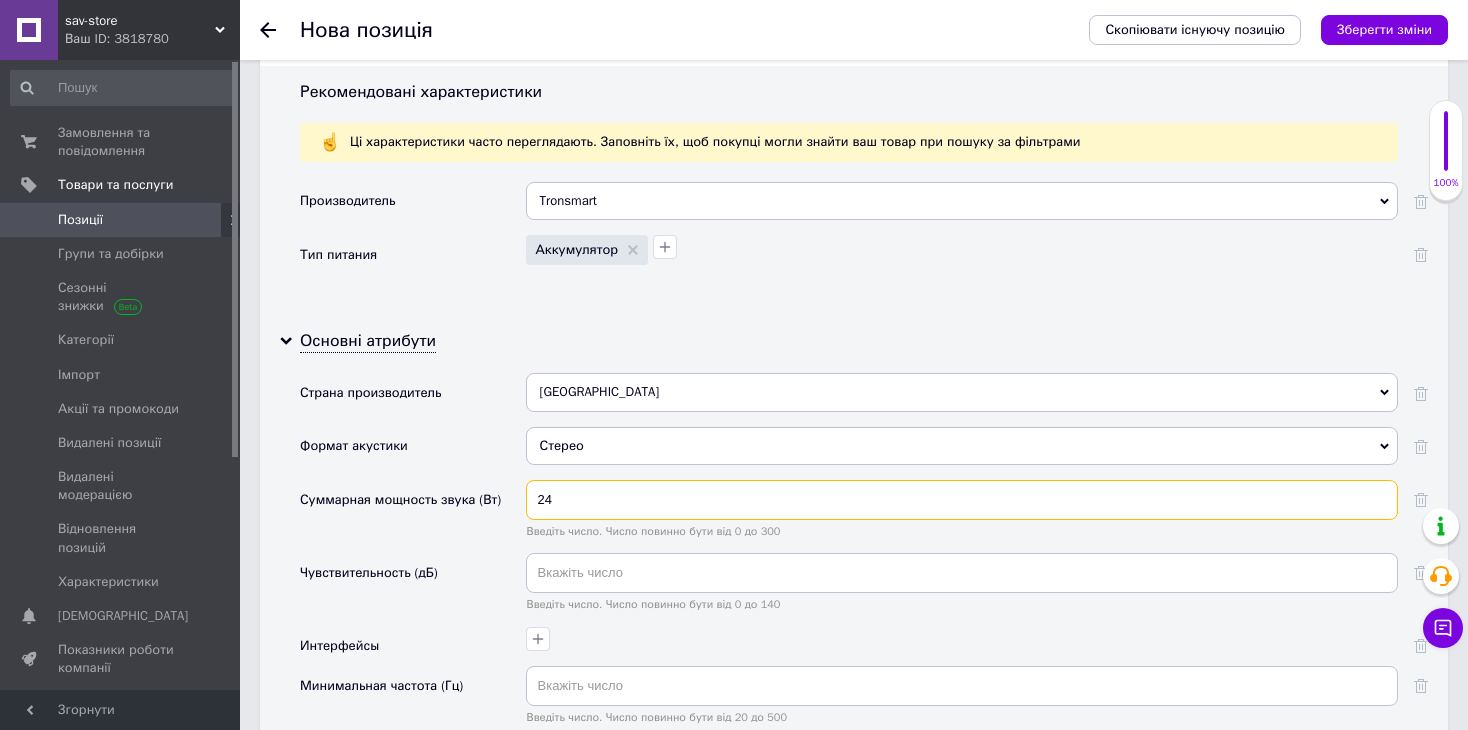 type on "24" 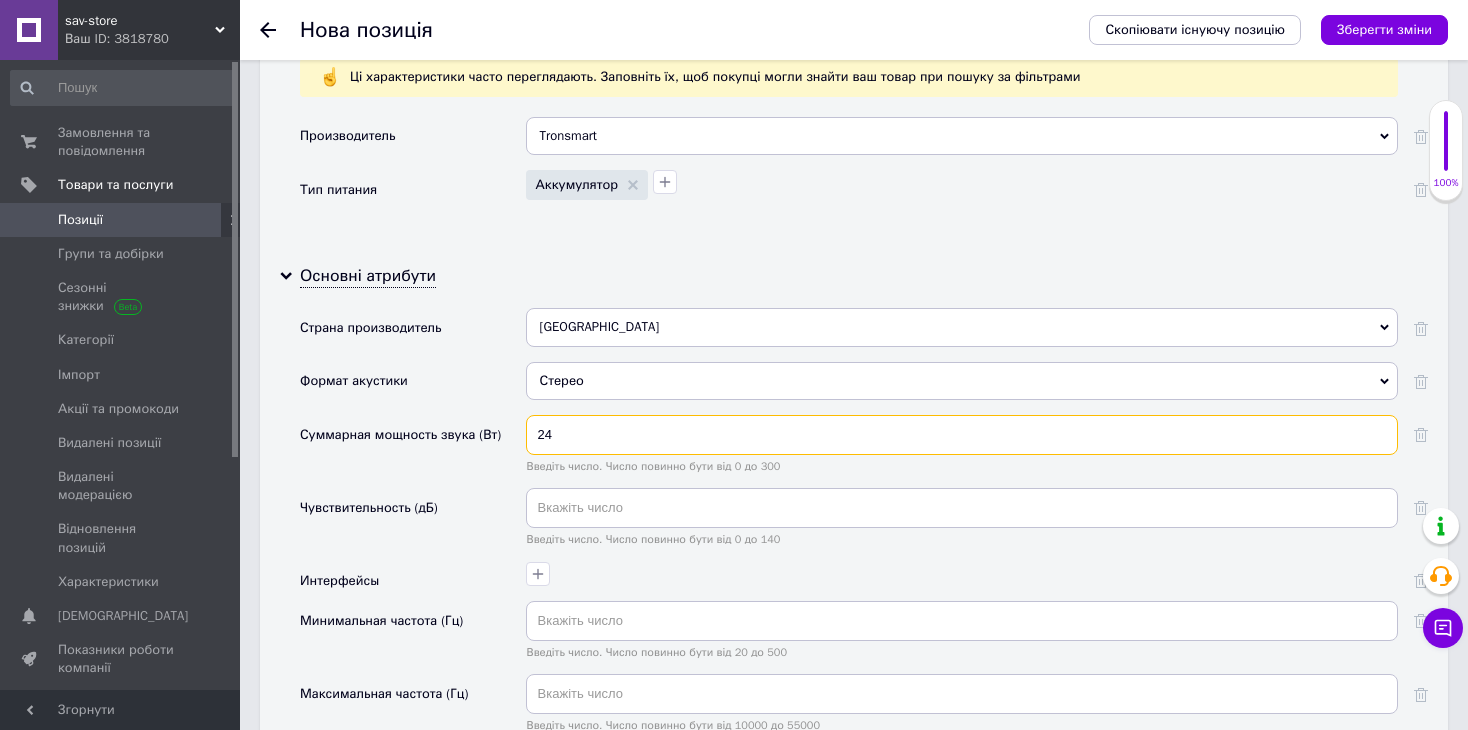 scroll, scrollTop: 1900, scrollLeft: 0, axis: vertical 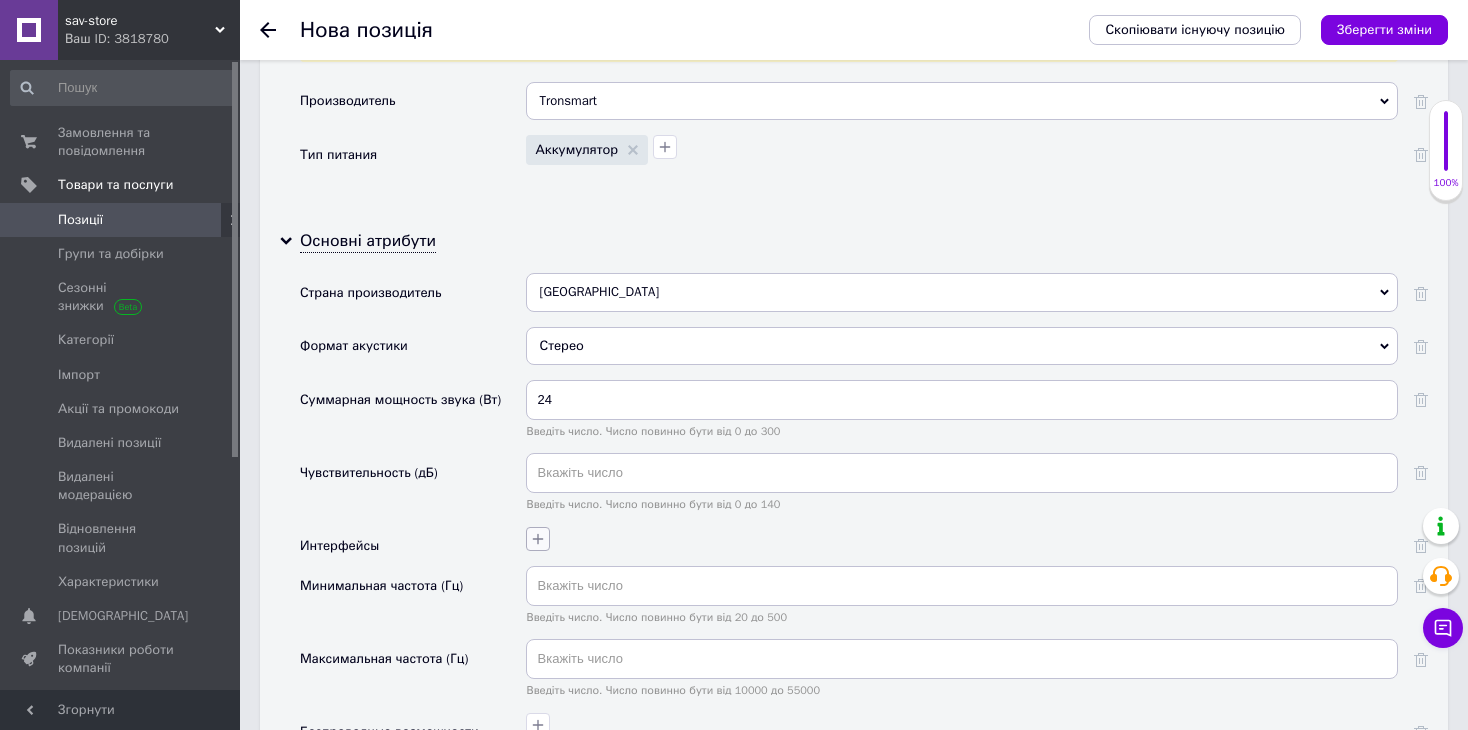 click 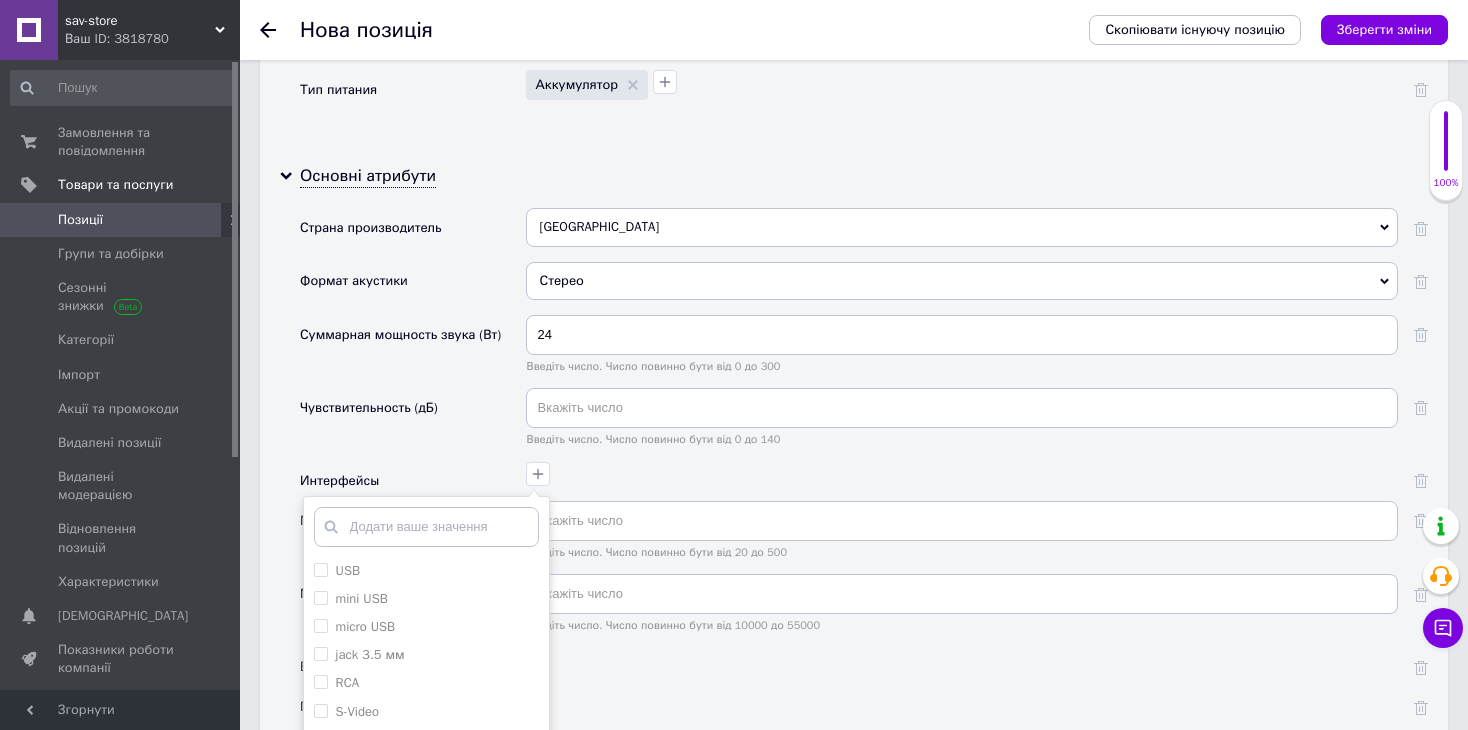 scroll, scrollTop: 2000, scrollLeft: 0, axis: vertical 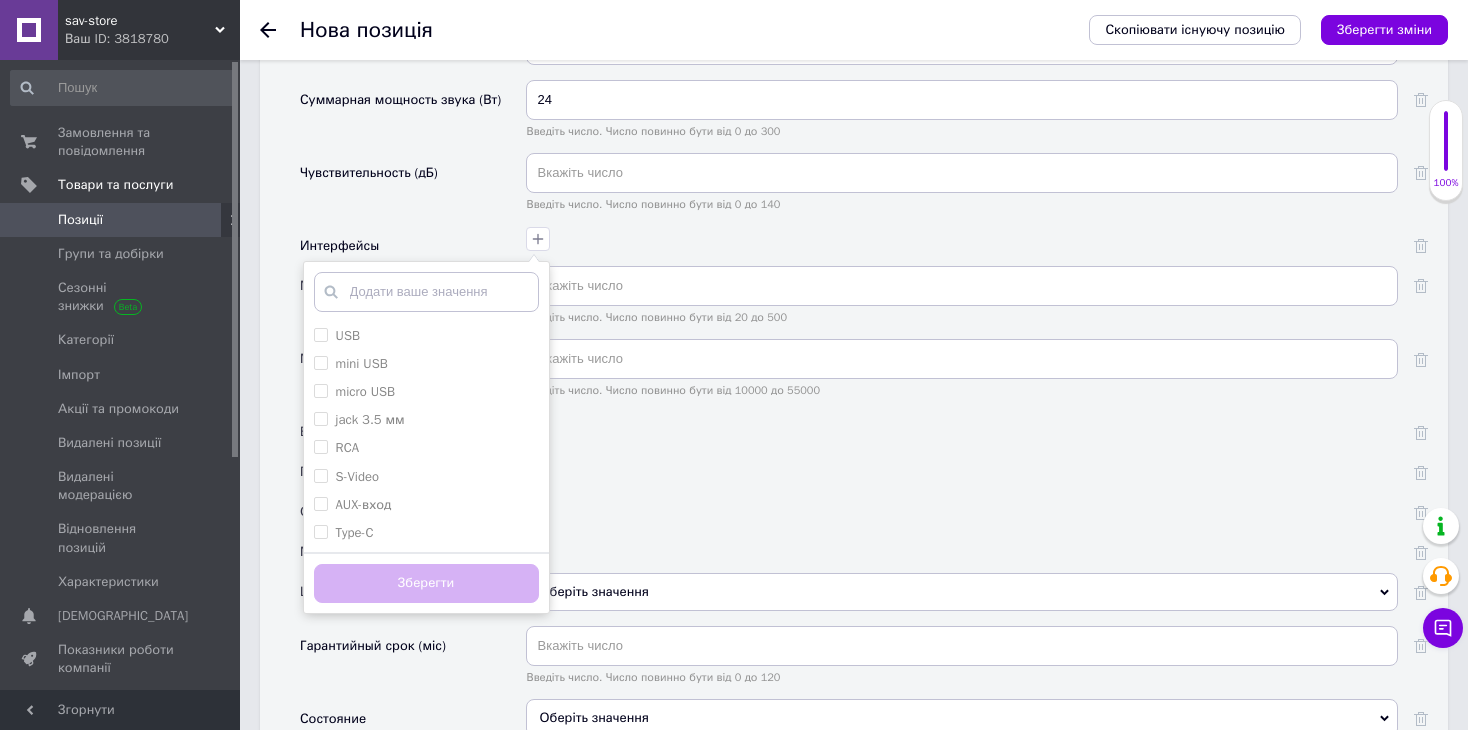 click at bounding box center (959, 462) 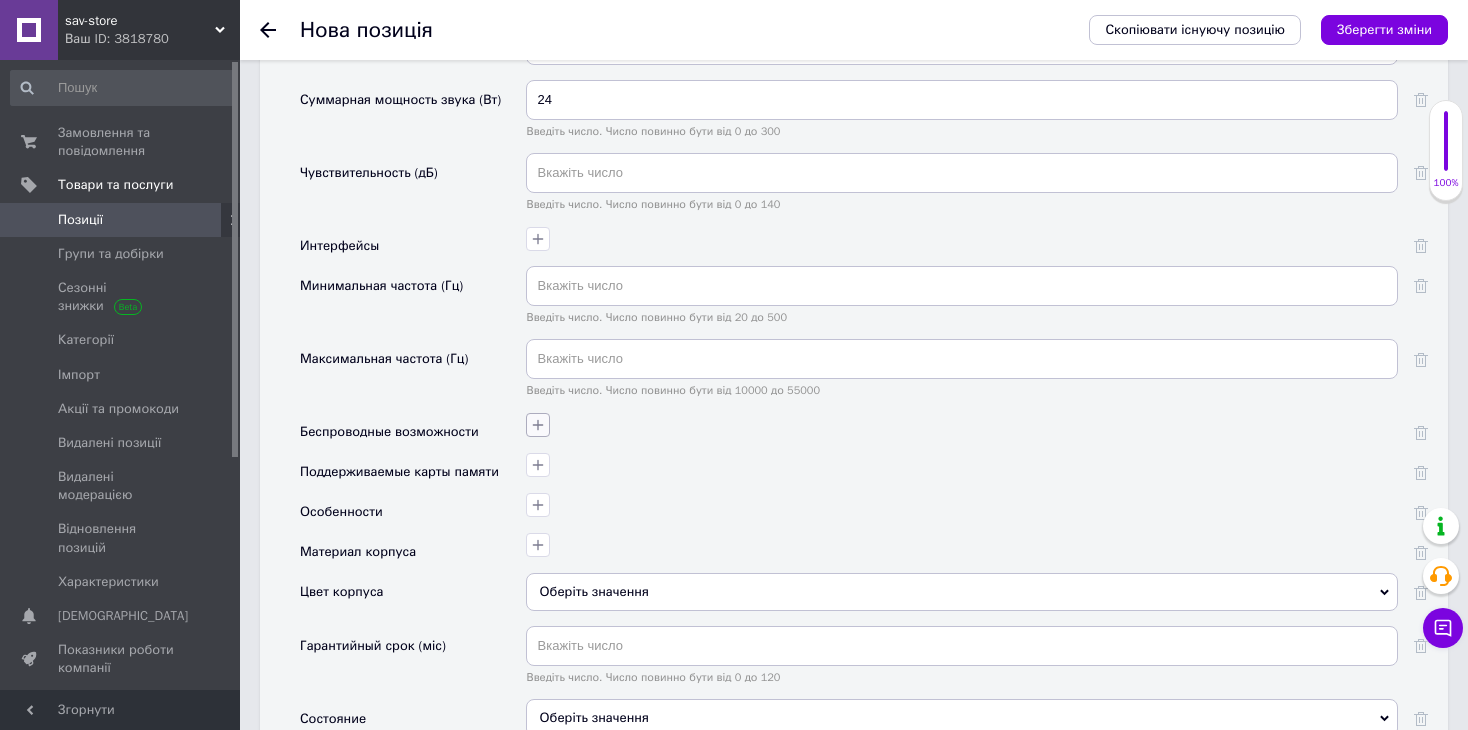 click at bounding box center (538, 425) 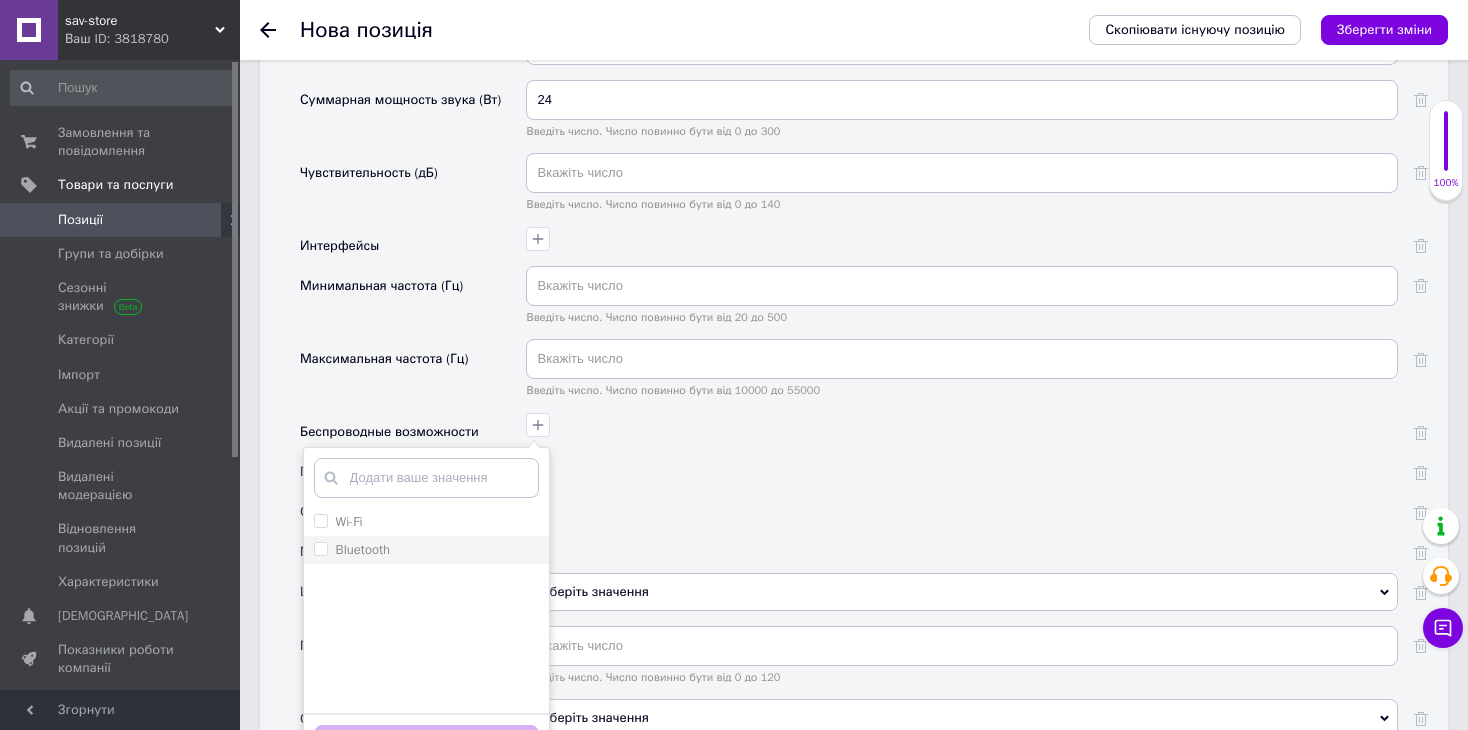 click on "Bluetooth" at bounding box center [363, 549] 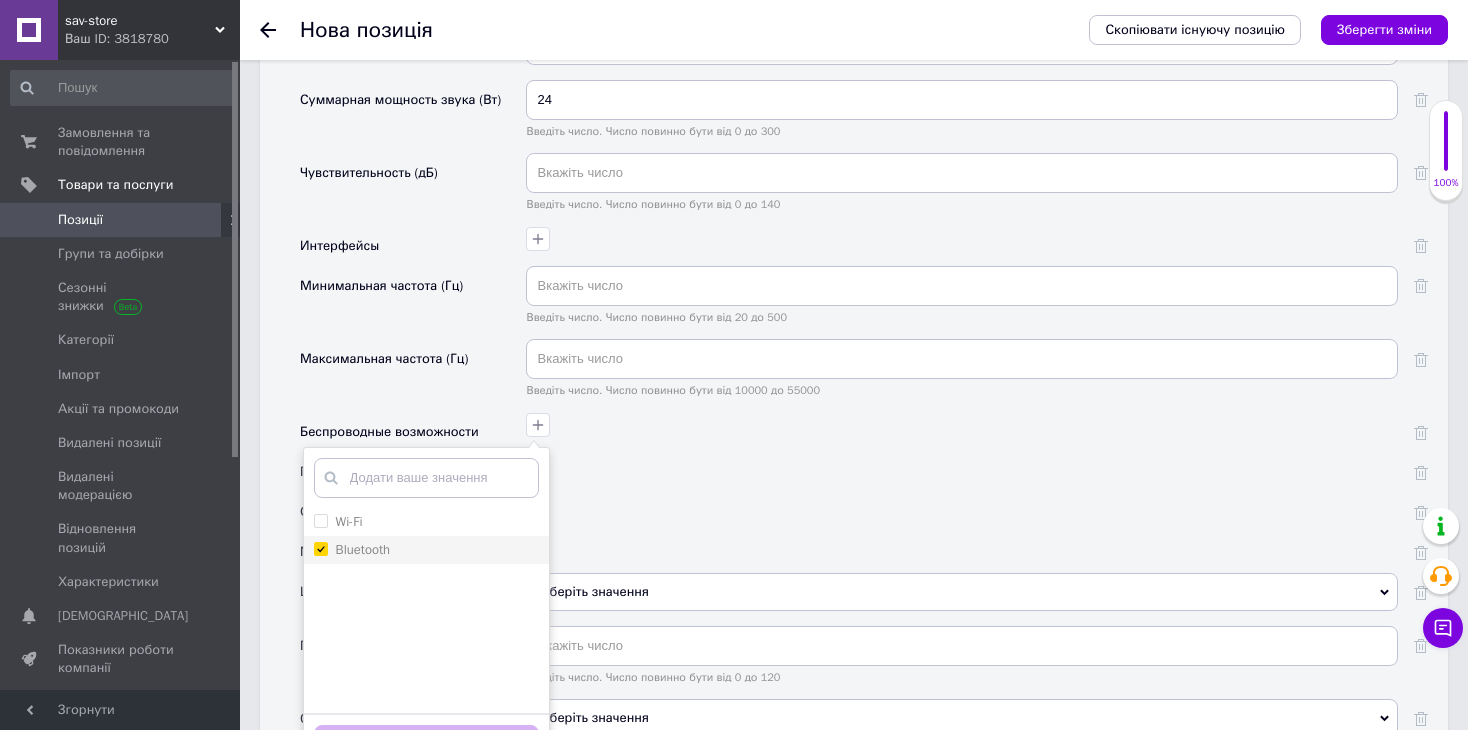 checkbox on "true" 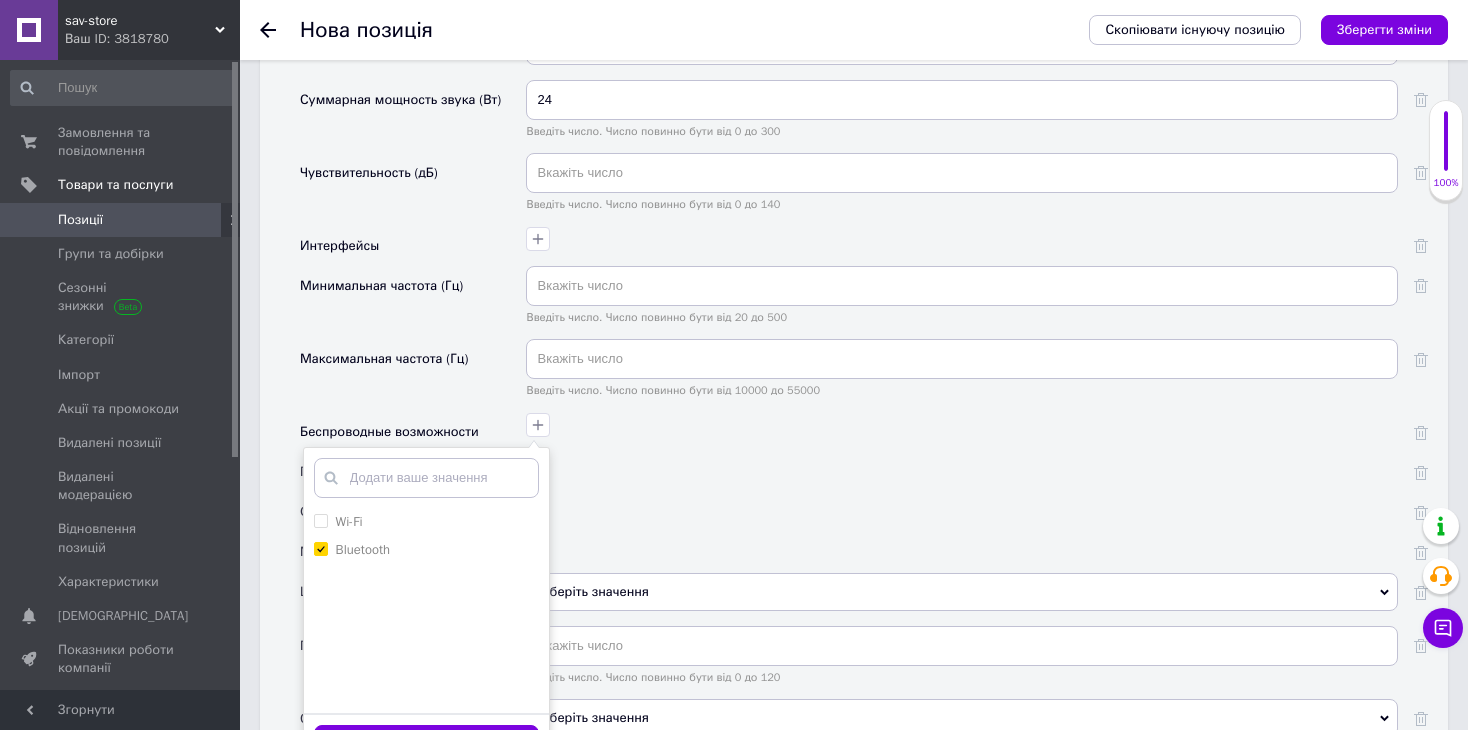 scroll, scrollTop: 2300, scrollLeft: 0, axis: vertical 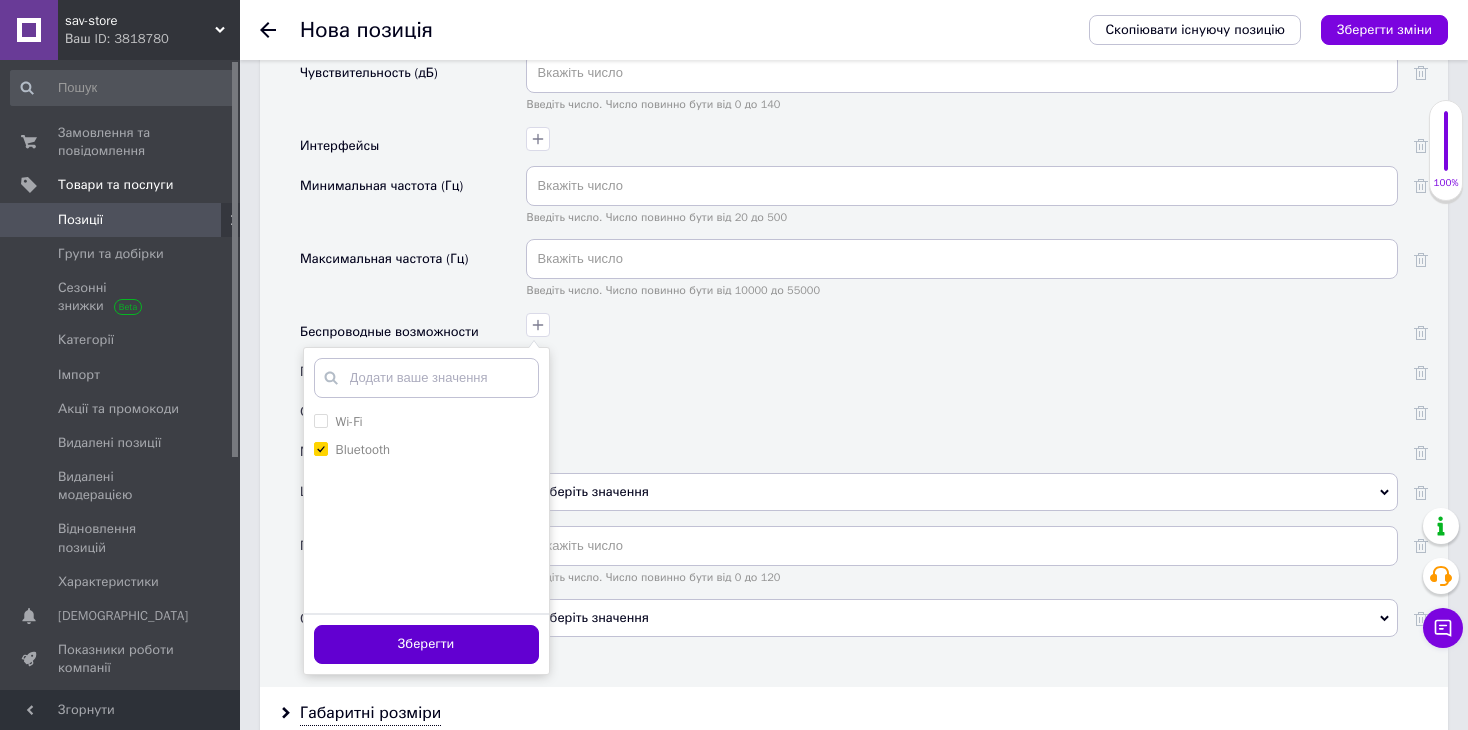 click on "Зберегти" at bounding box center (426, 644) 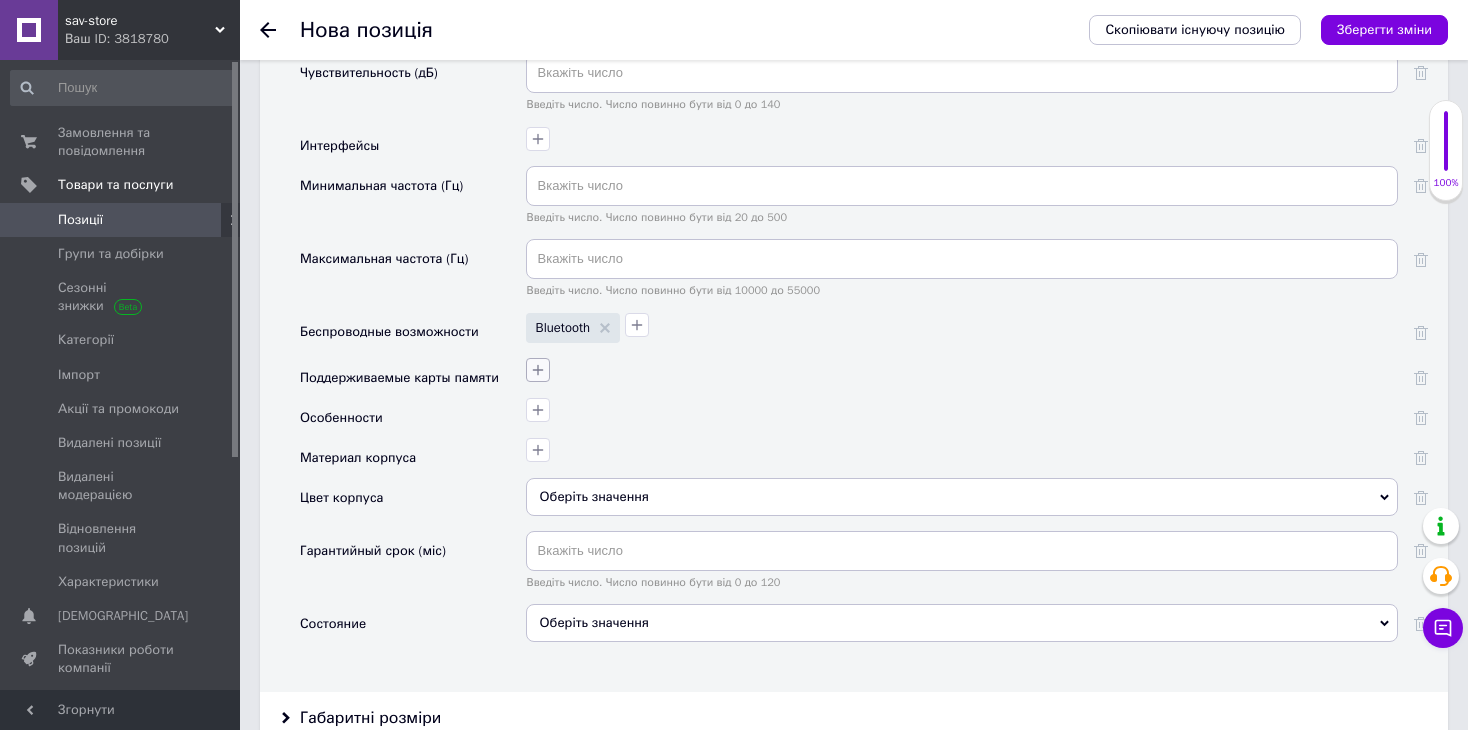 click at bounding box center (538, 370) 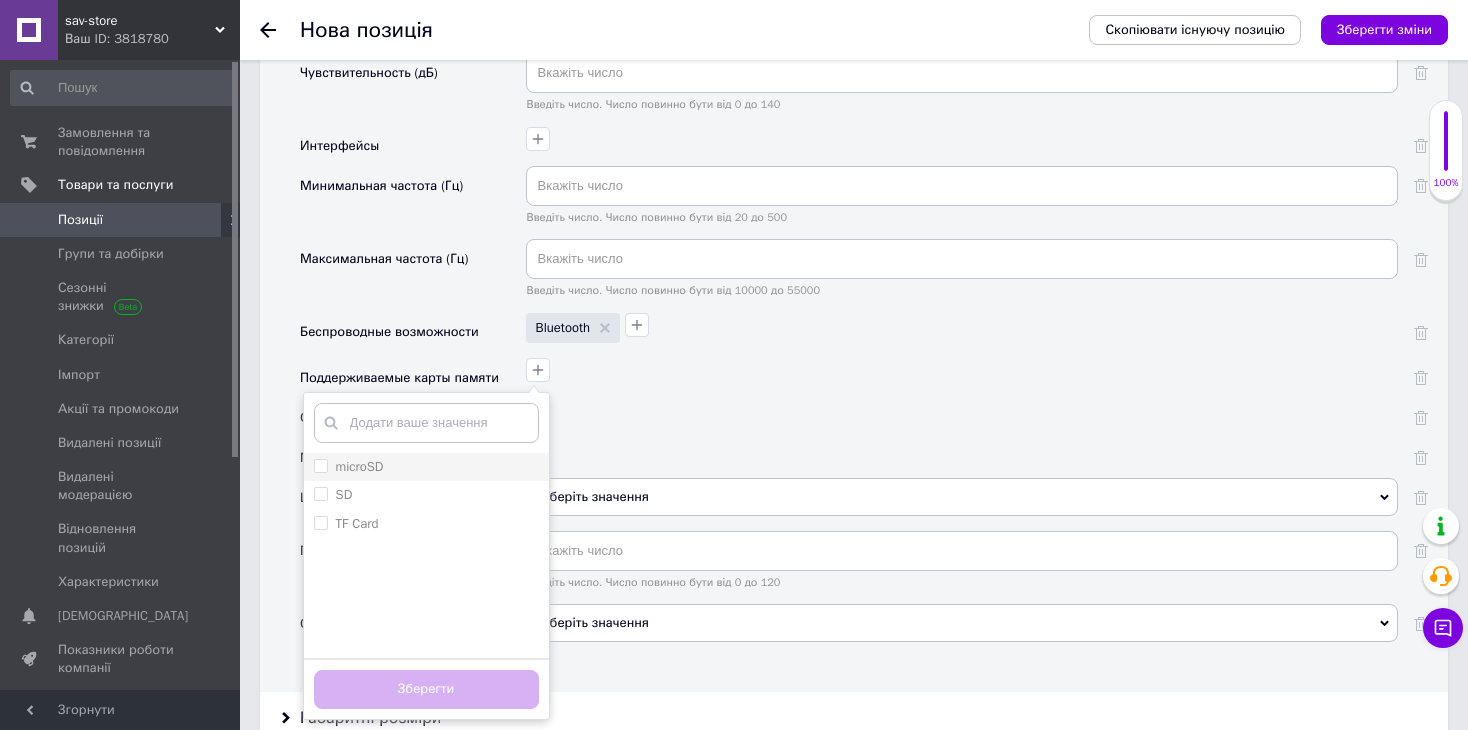 click on "microSD" at bounding box center [360, 466] 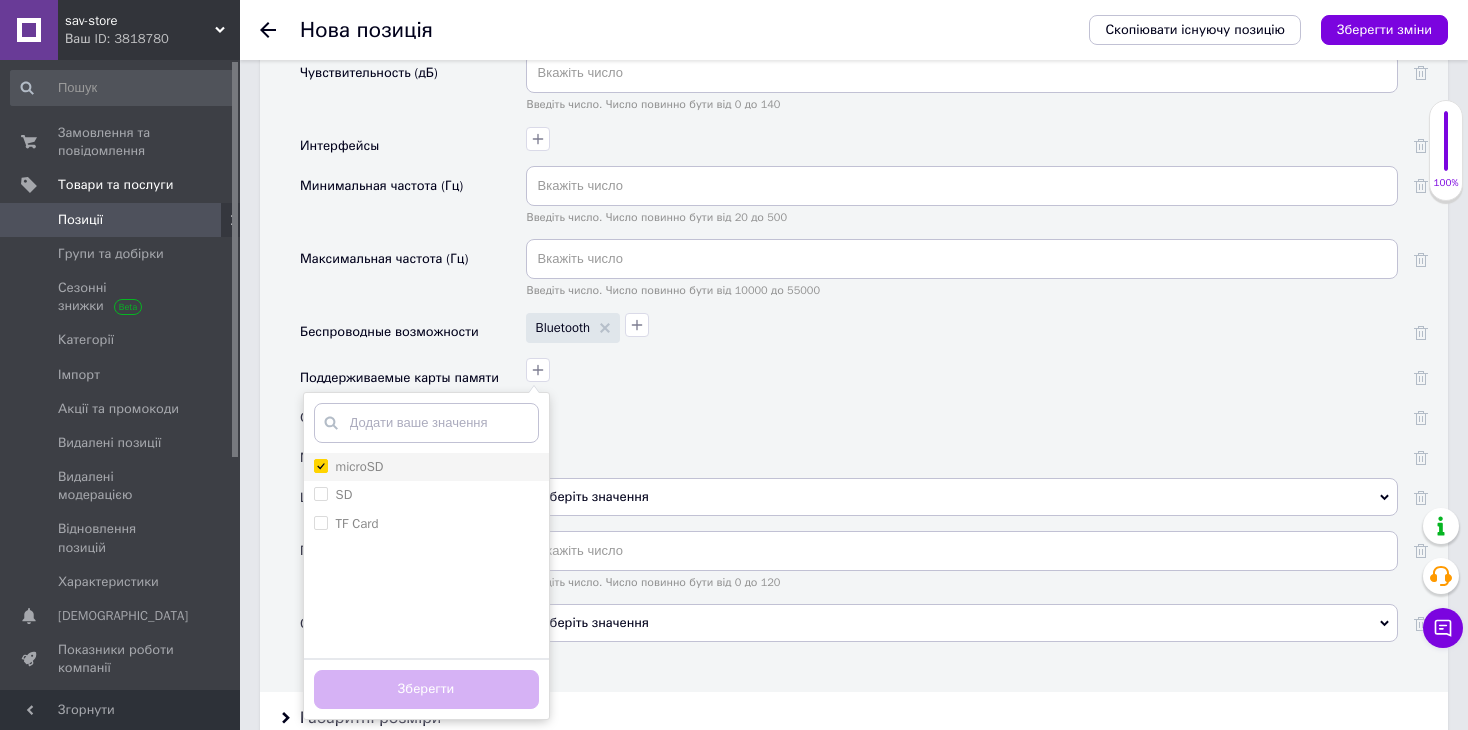 checkbox on "true" 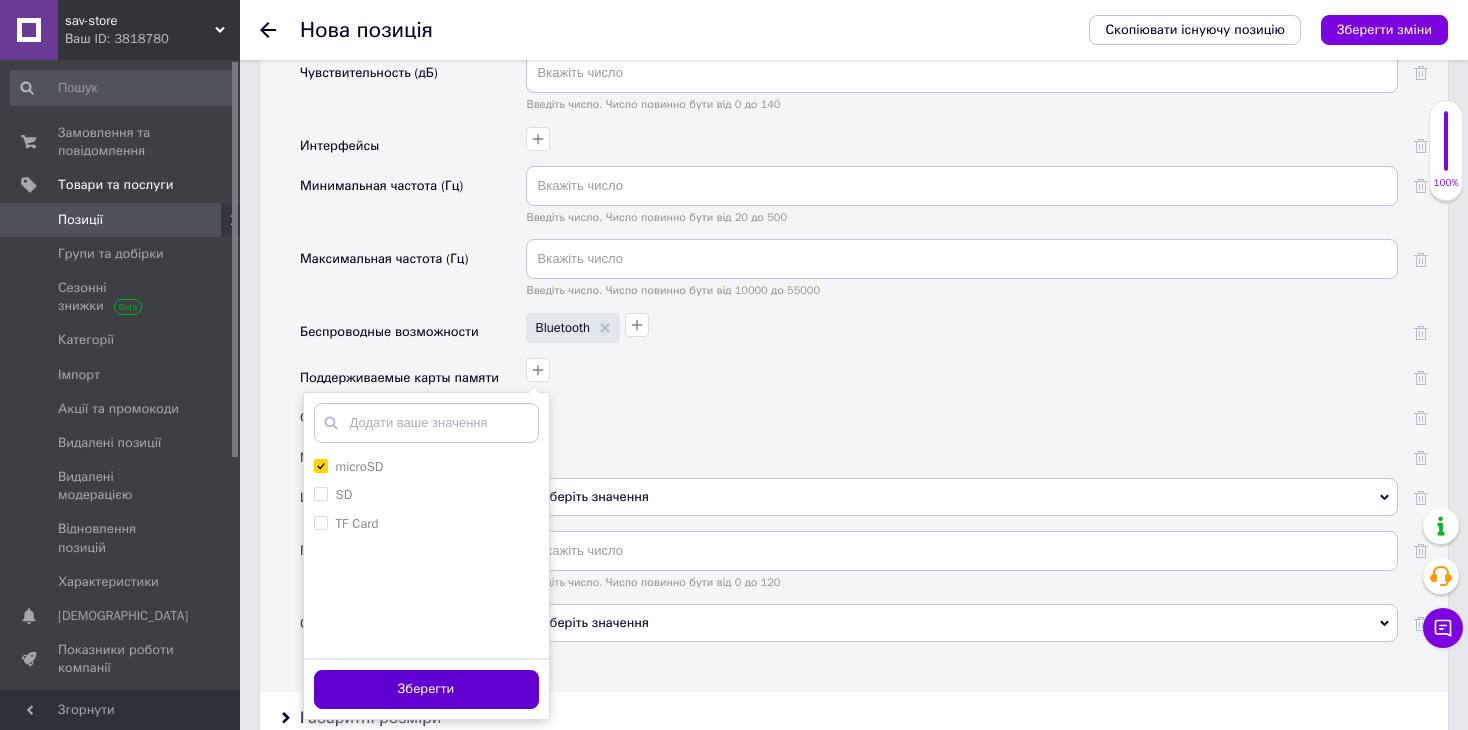 click on "Зберегти" at bounding box center (426, 689) 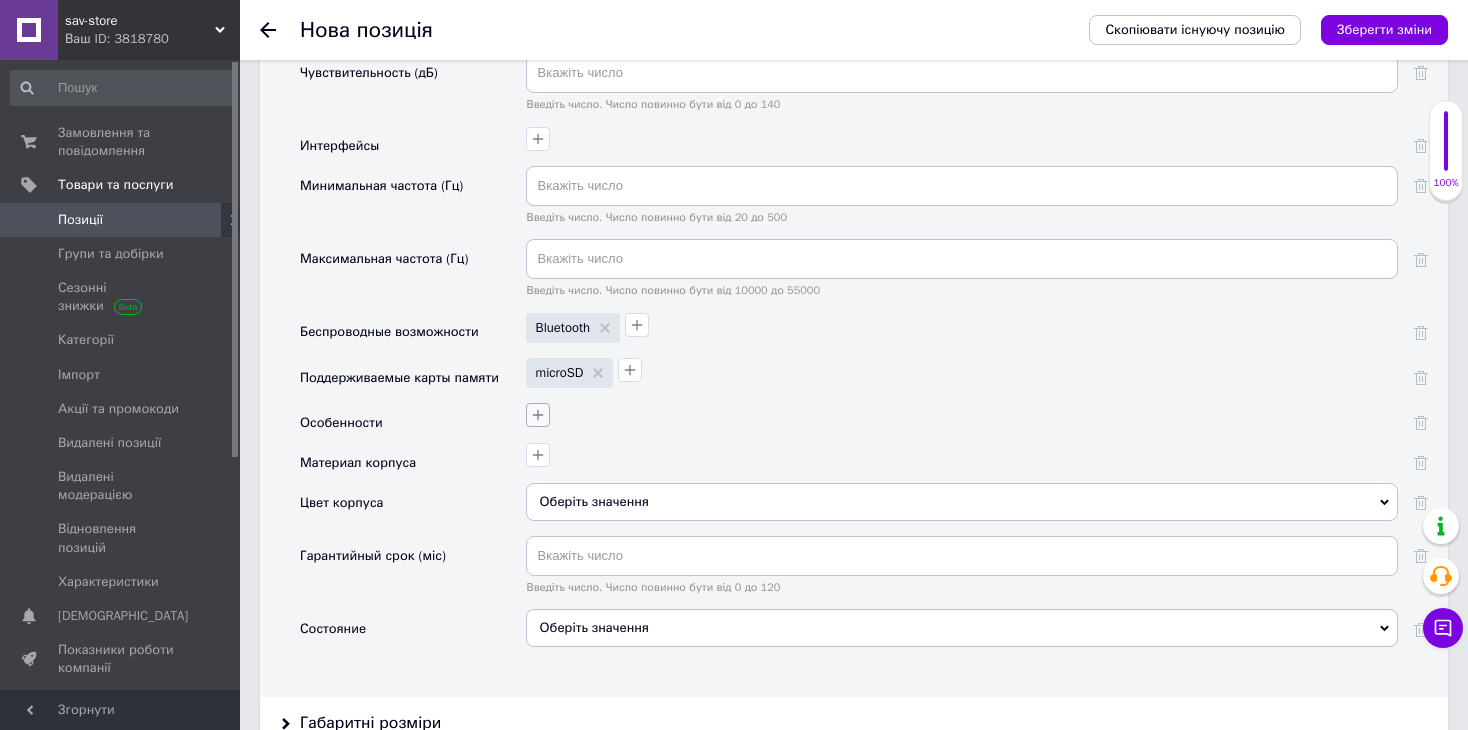 click at bounding box center (538, 415) 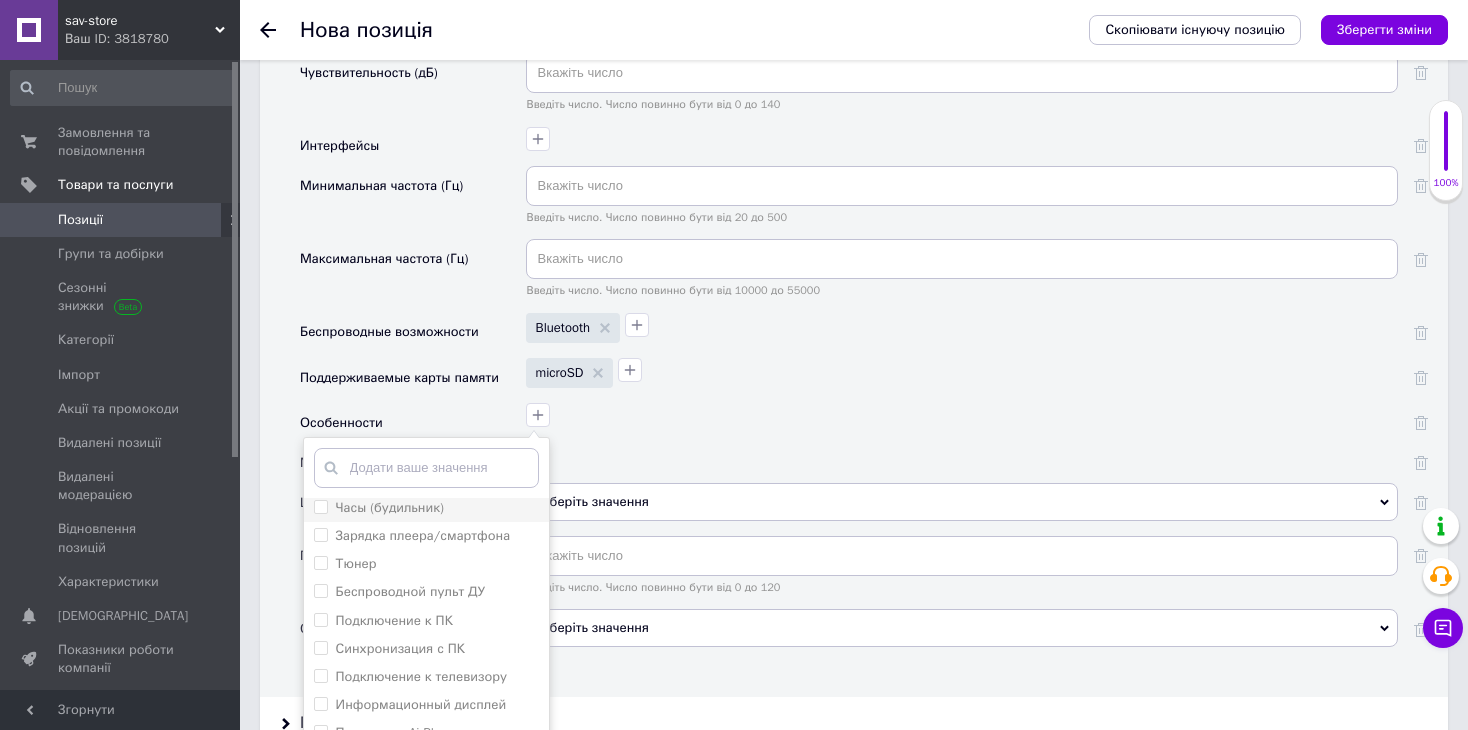 scroll, scrollTop: 95, scrollLeft: 0, axis: vertical 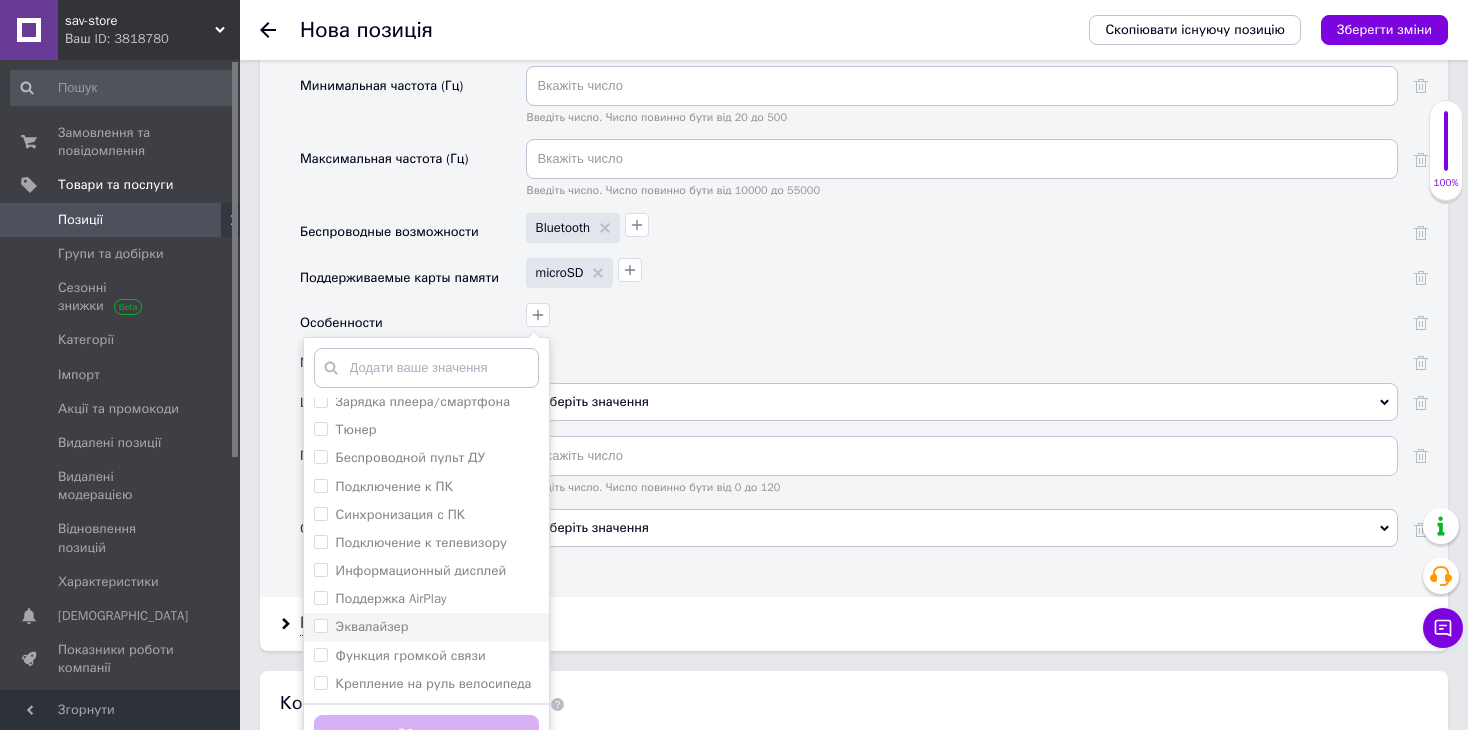 click on "Эквалайзер" at bounding box center [426, 627] 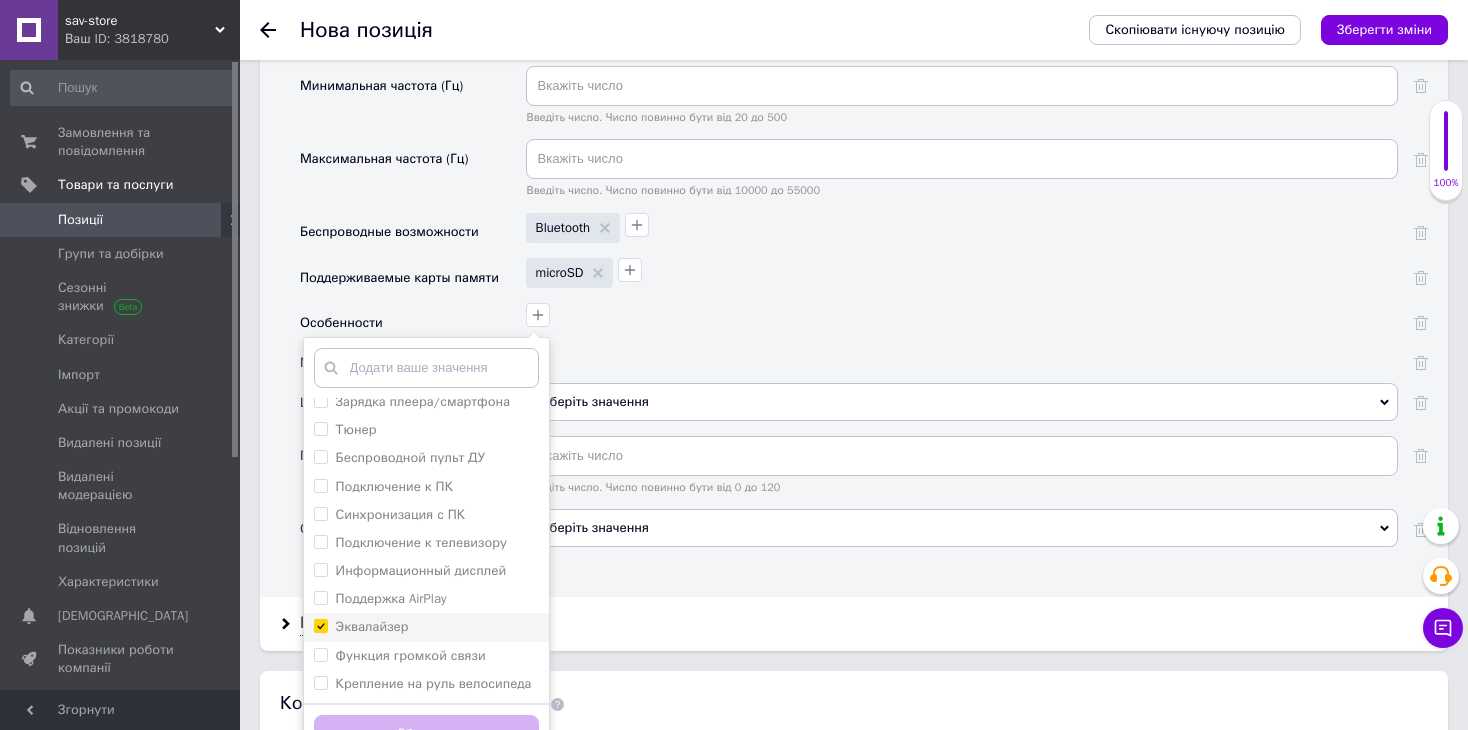 checkbox on "true" 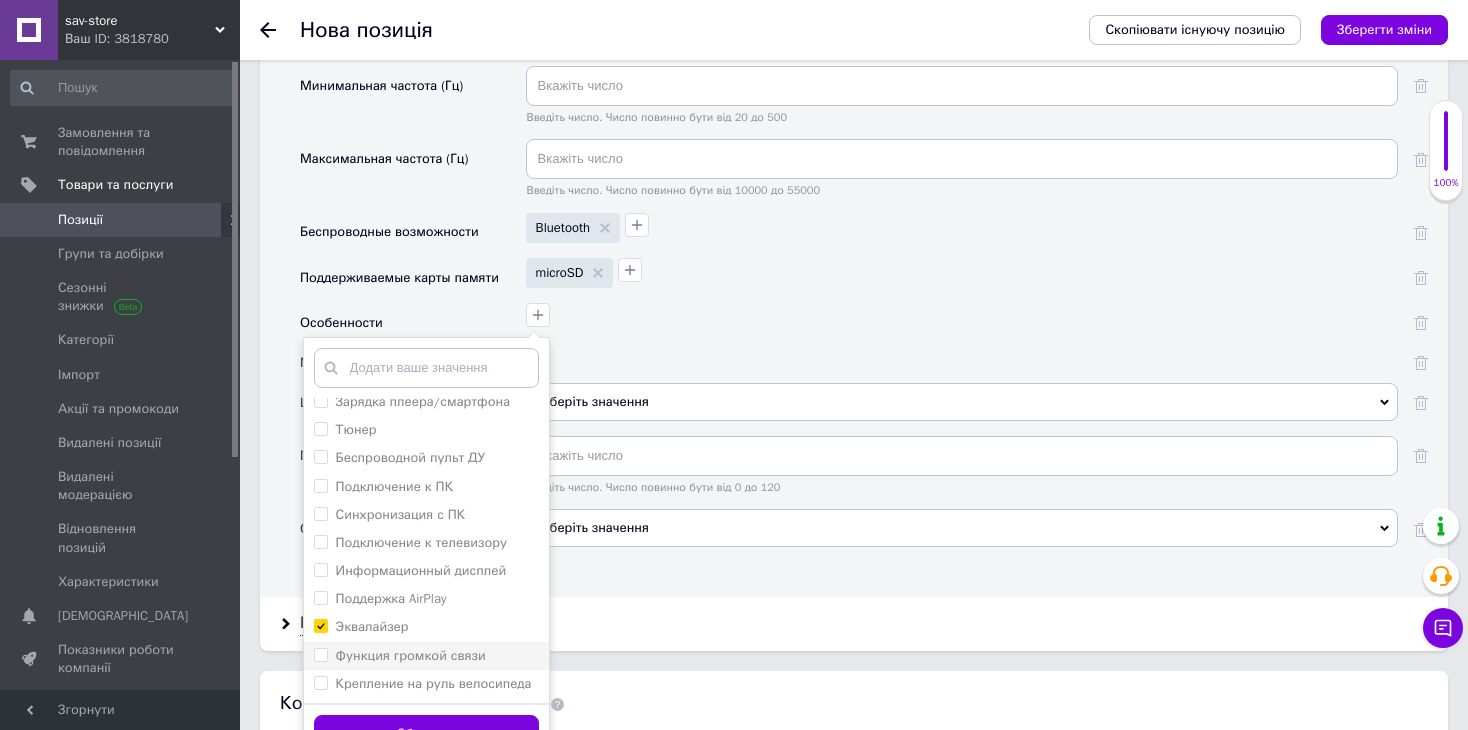 click on "Функция громкой связи" at bounding box center [411, 655] 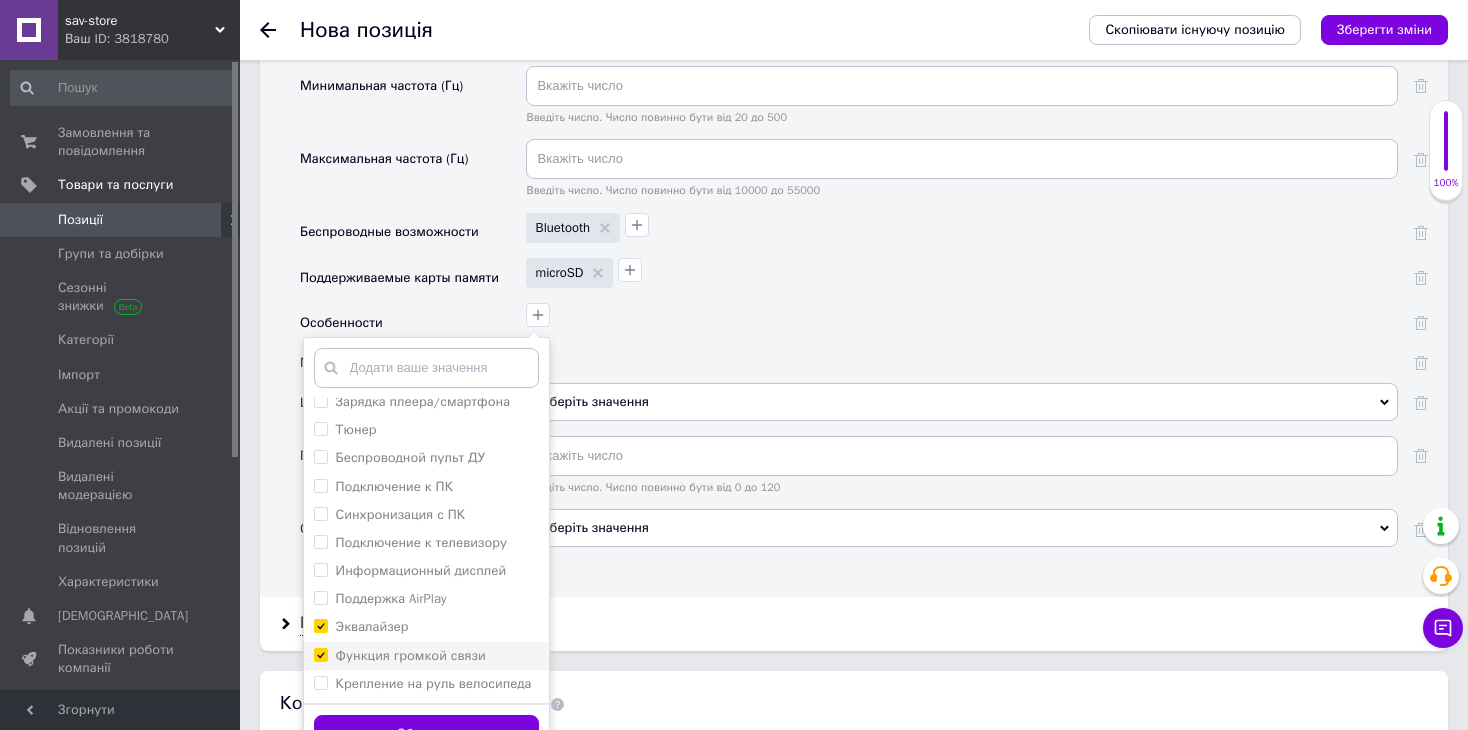checkbox on "true" 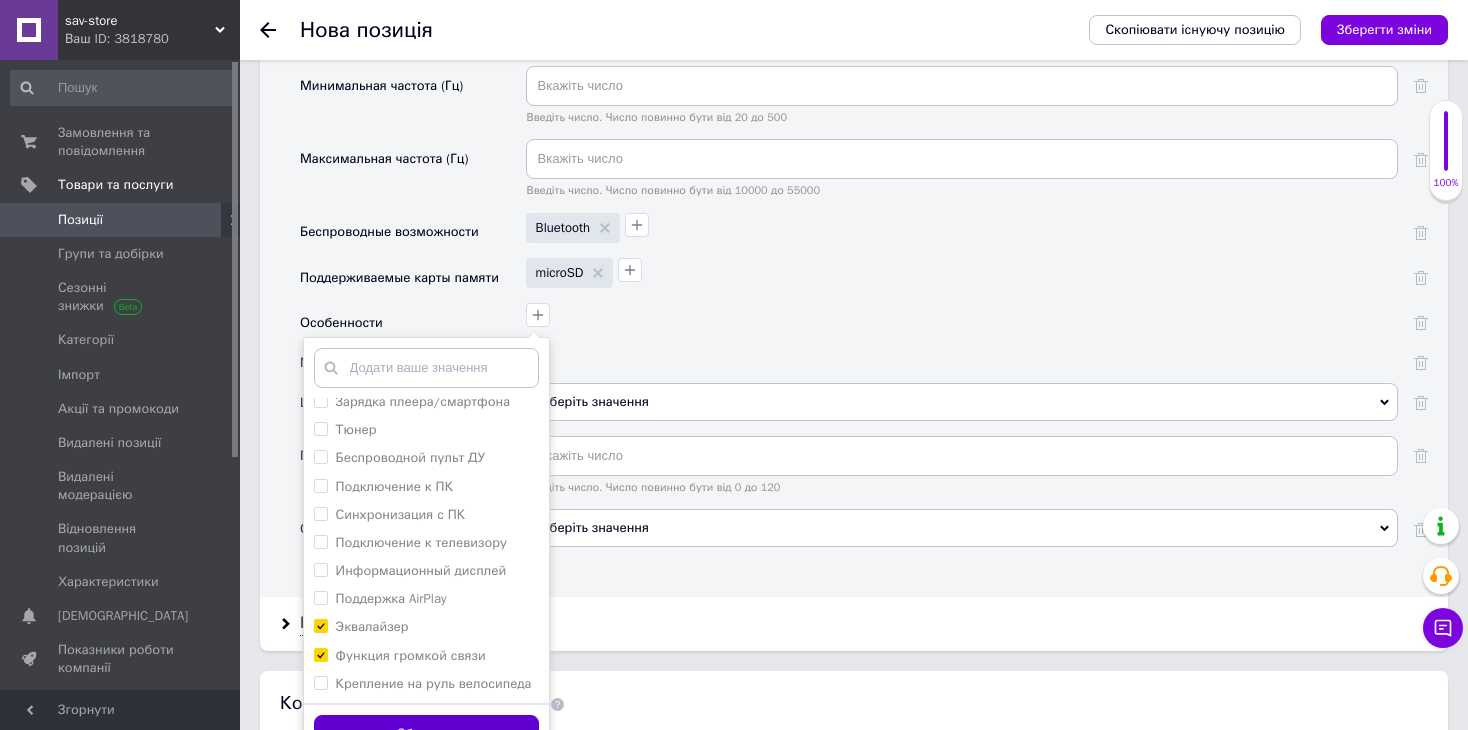 click on "Зберегти" at bounding box center (426, 734) 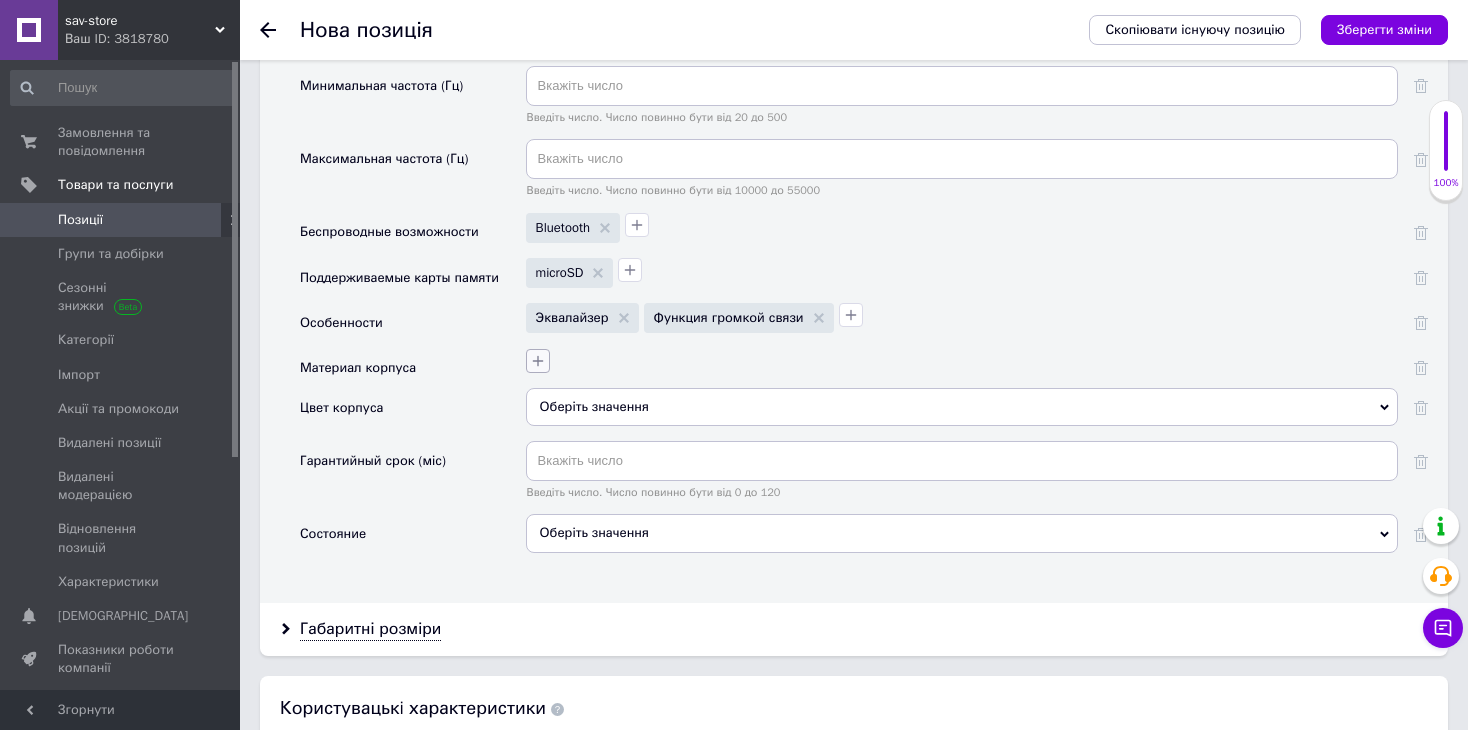 click at bounding box center (538, 361) 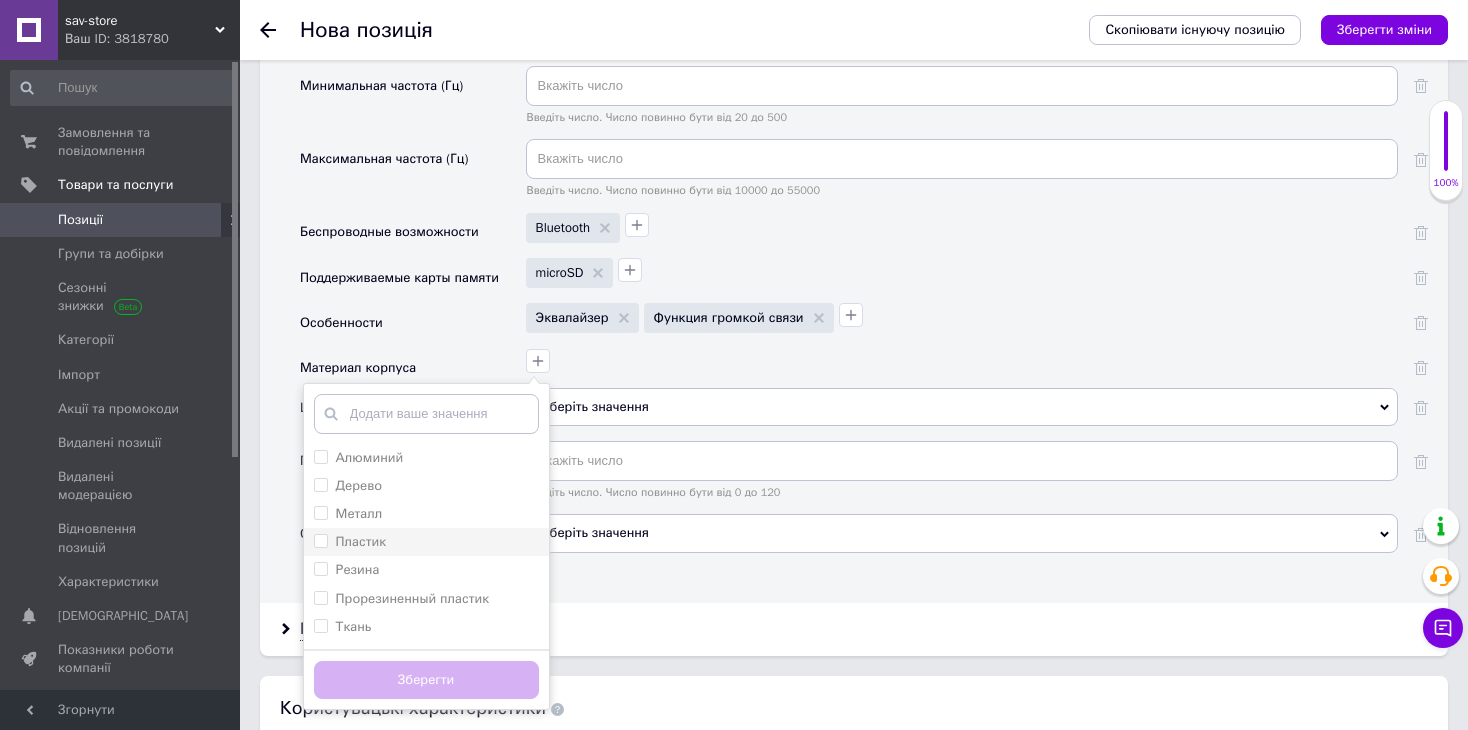 click on "Пластик" at bounding box center [361, 541] 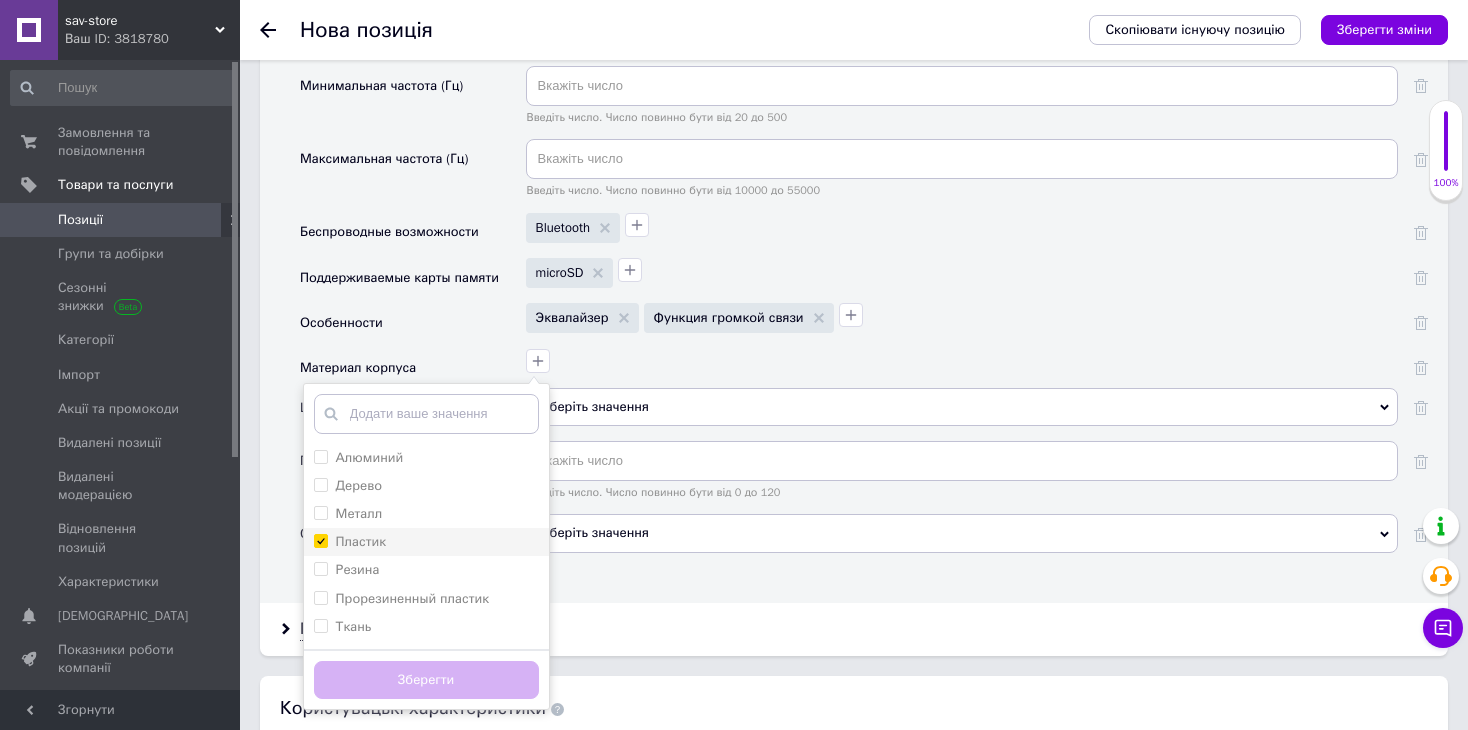 checkbox on "true" 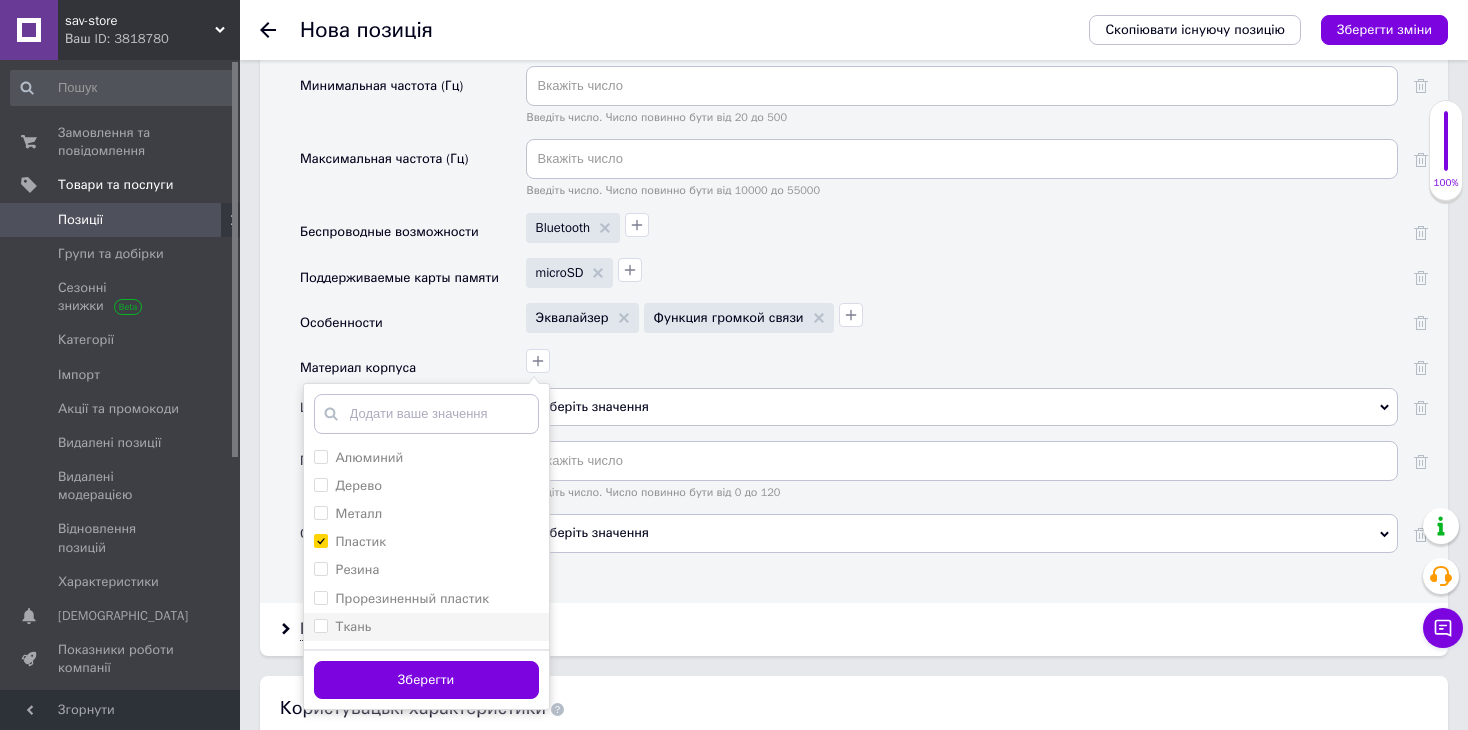 click on "Ткань" at bounding box center [426, 627] 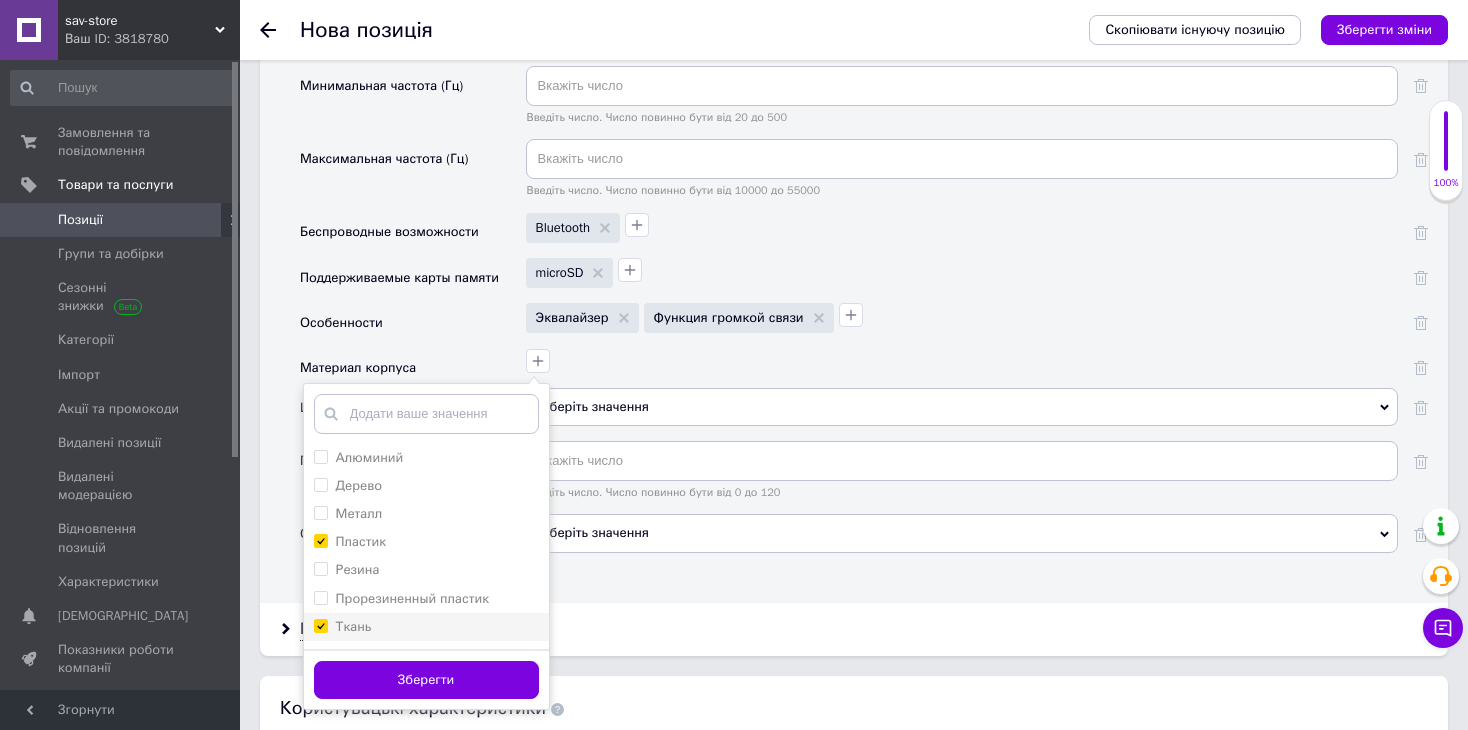 checkbox on "true" 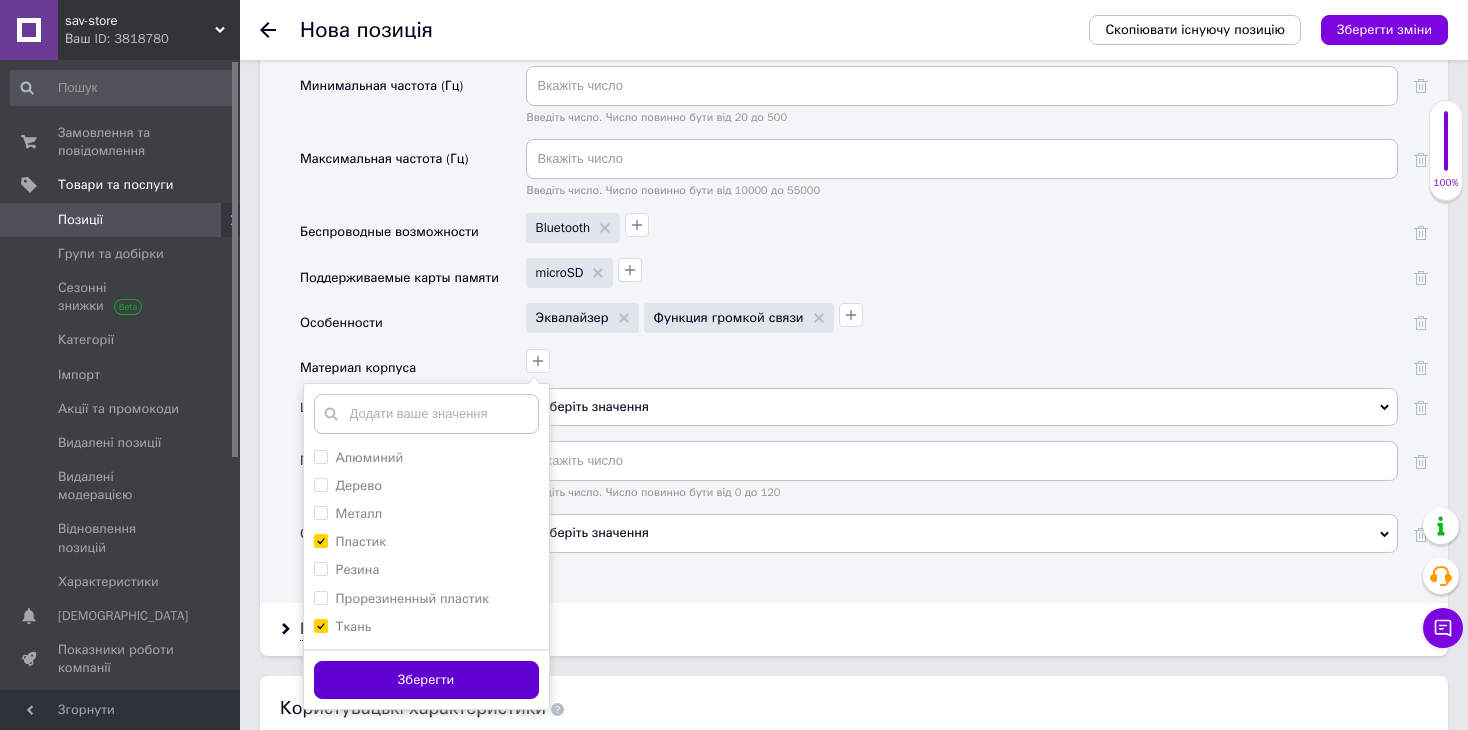 click on "Зберегти" at bounding box center [426, 680] 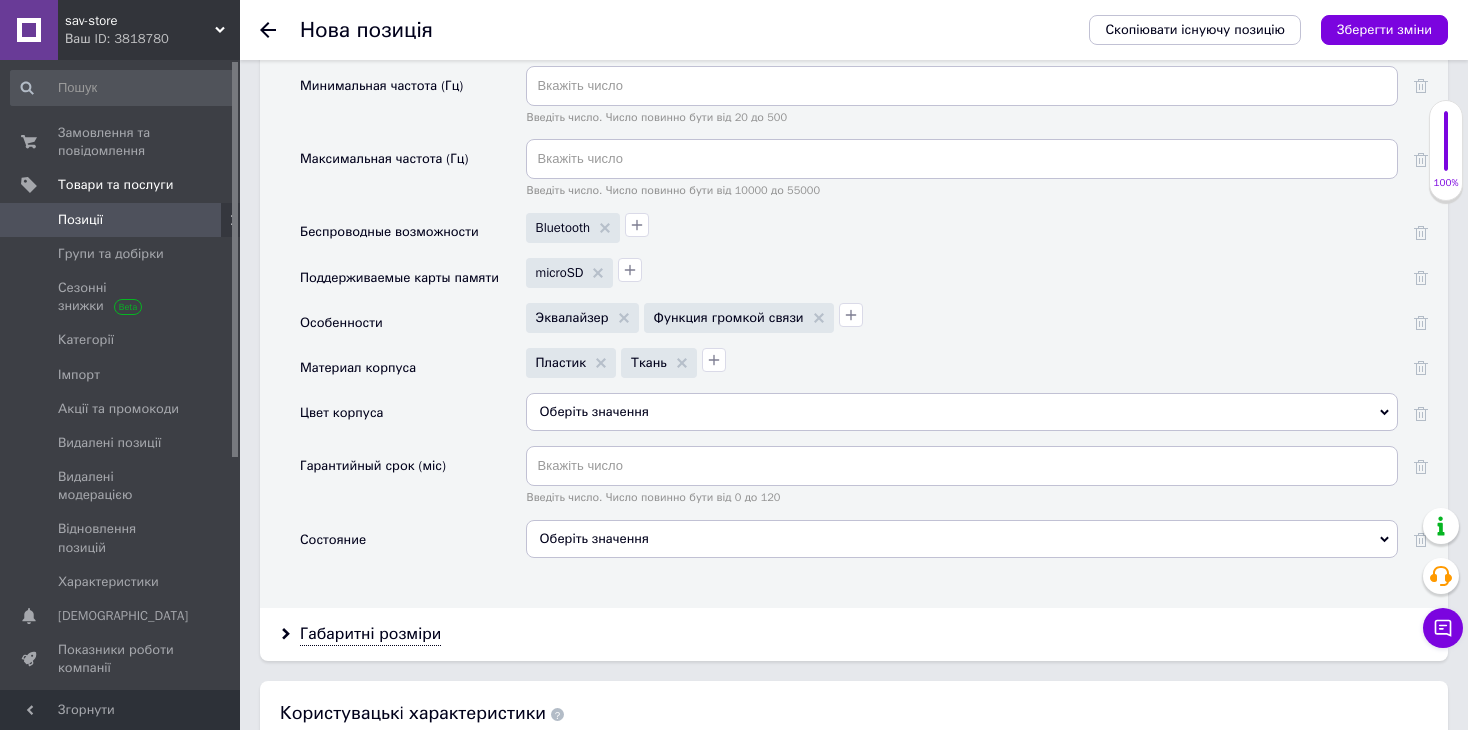click on "Оберіть значення" at bounding box center (962, 412) 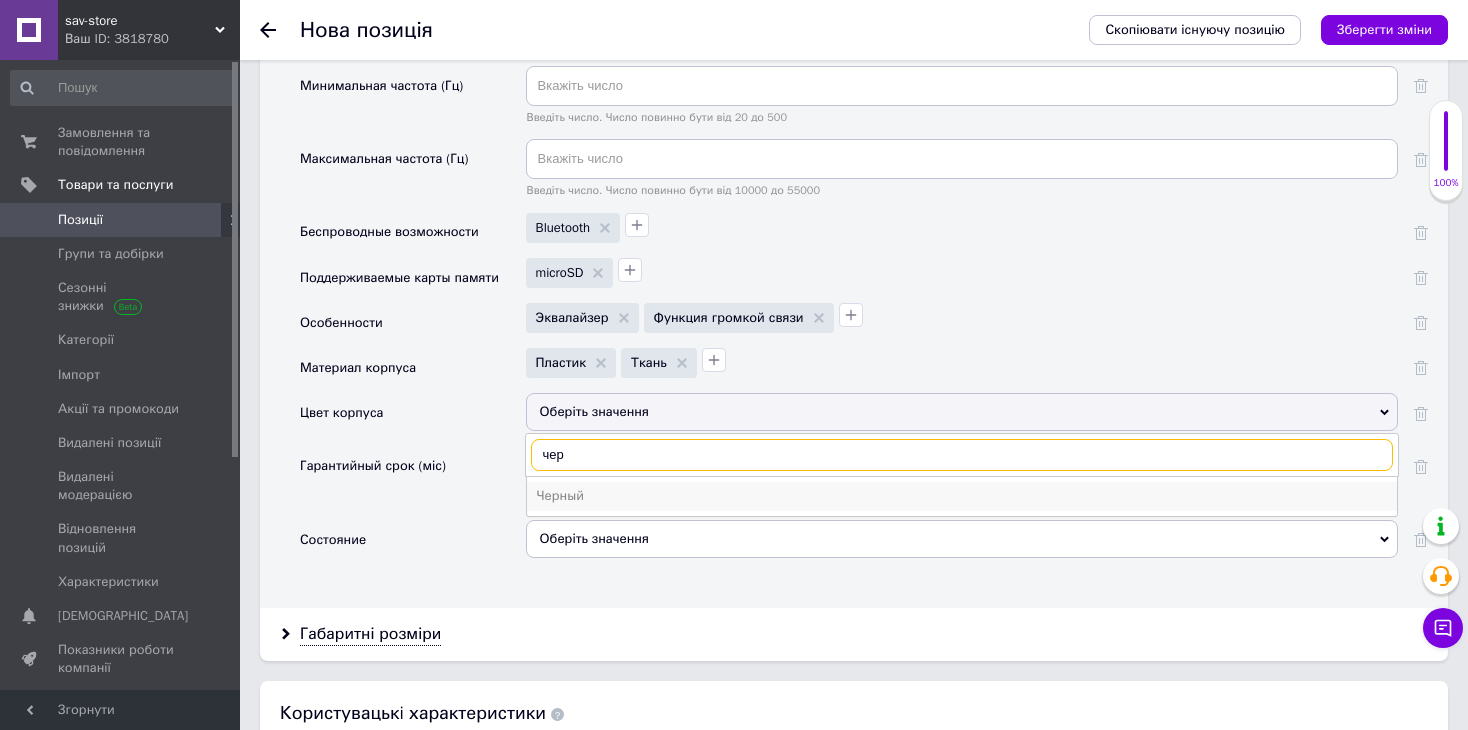 type on "чер" 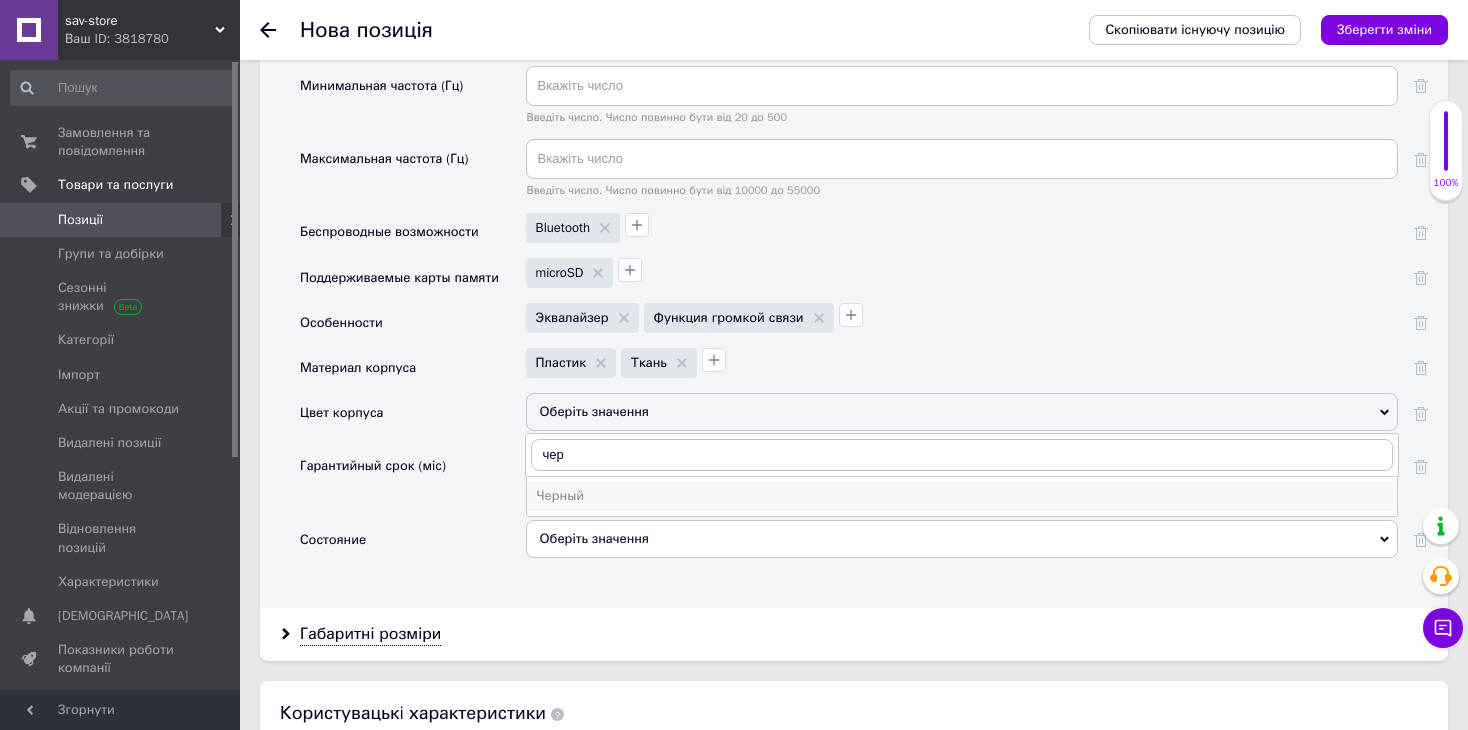 click on "Черный" at bounding box center (962, 496) 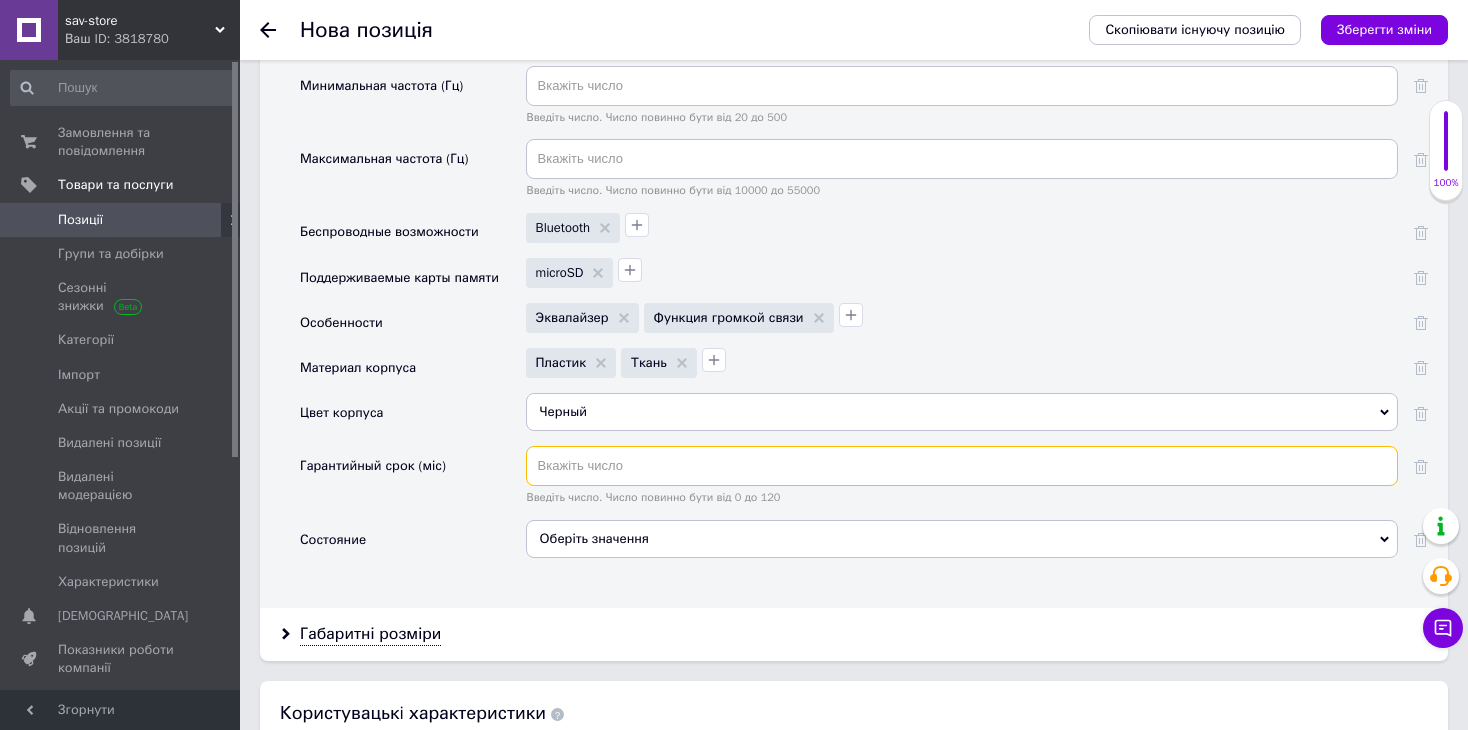 click at bounding box center (962, 466) 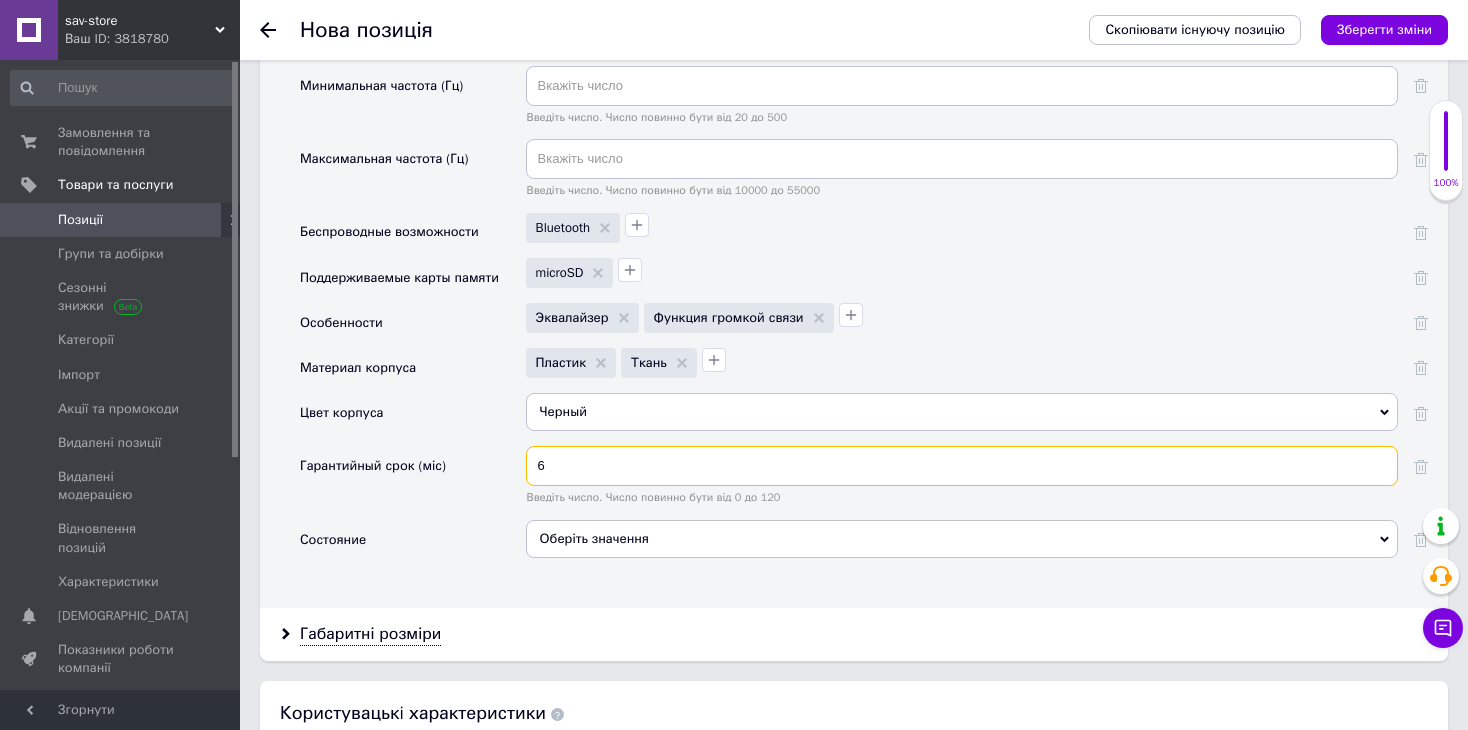 type on "6" 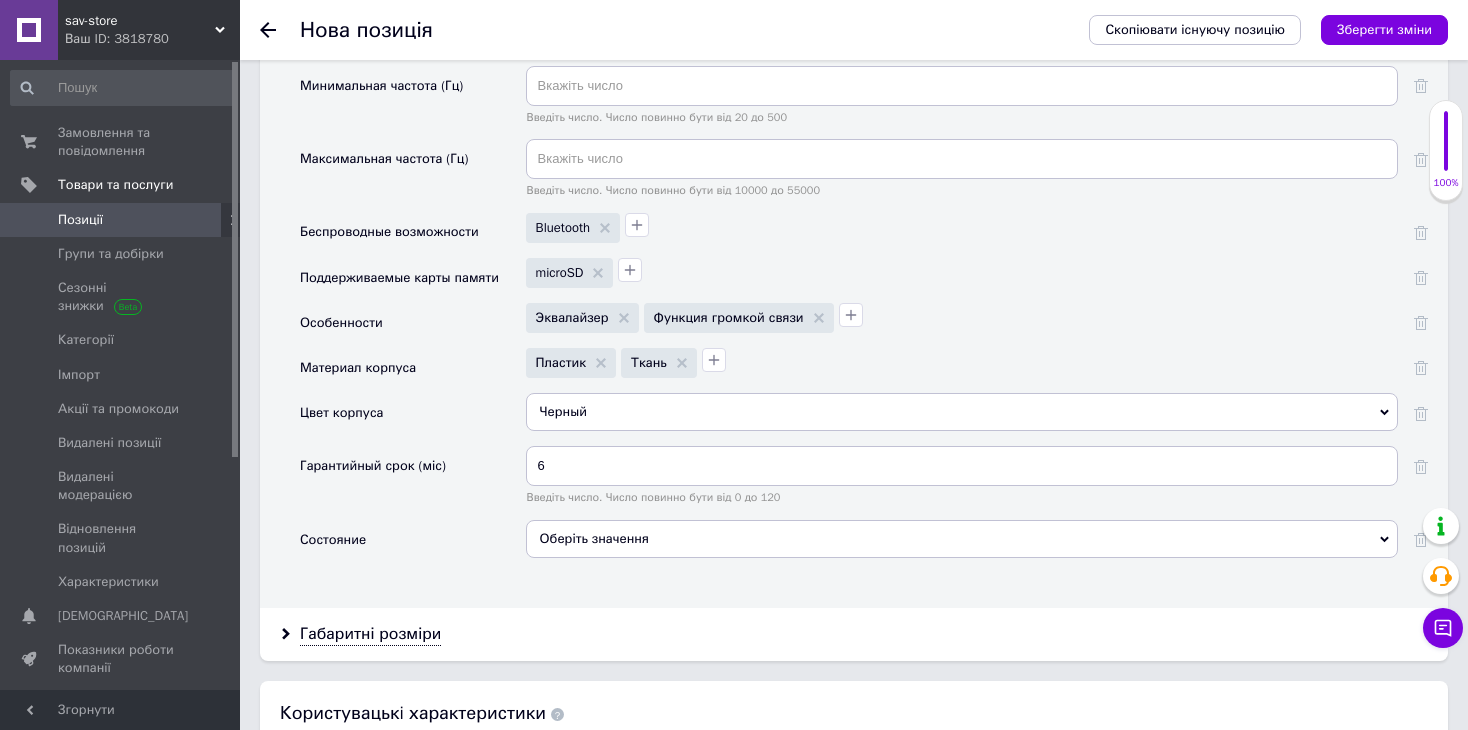 click on "Оберіть значення" at bounding box center [962, 539] 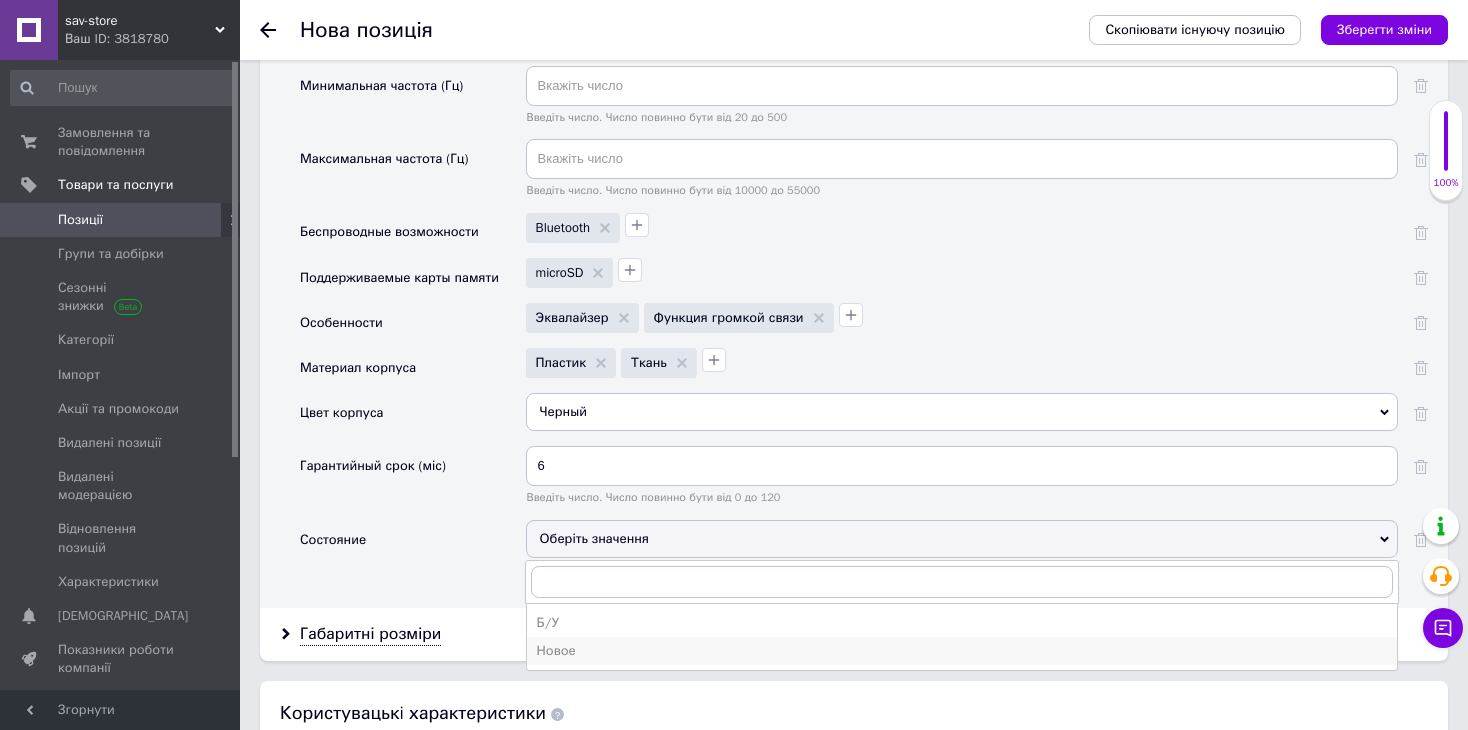 click on "Новое" at bounding box center [962, 651] 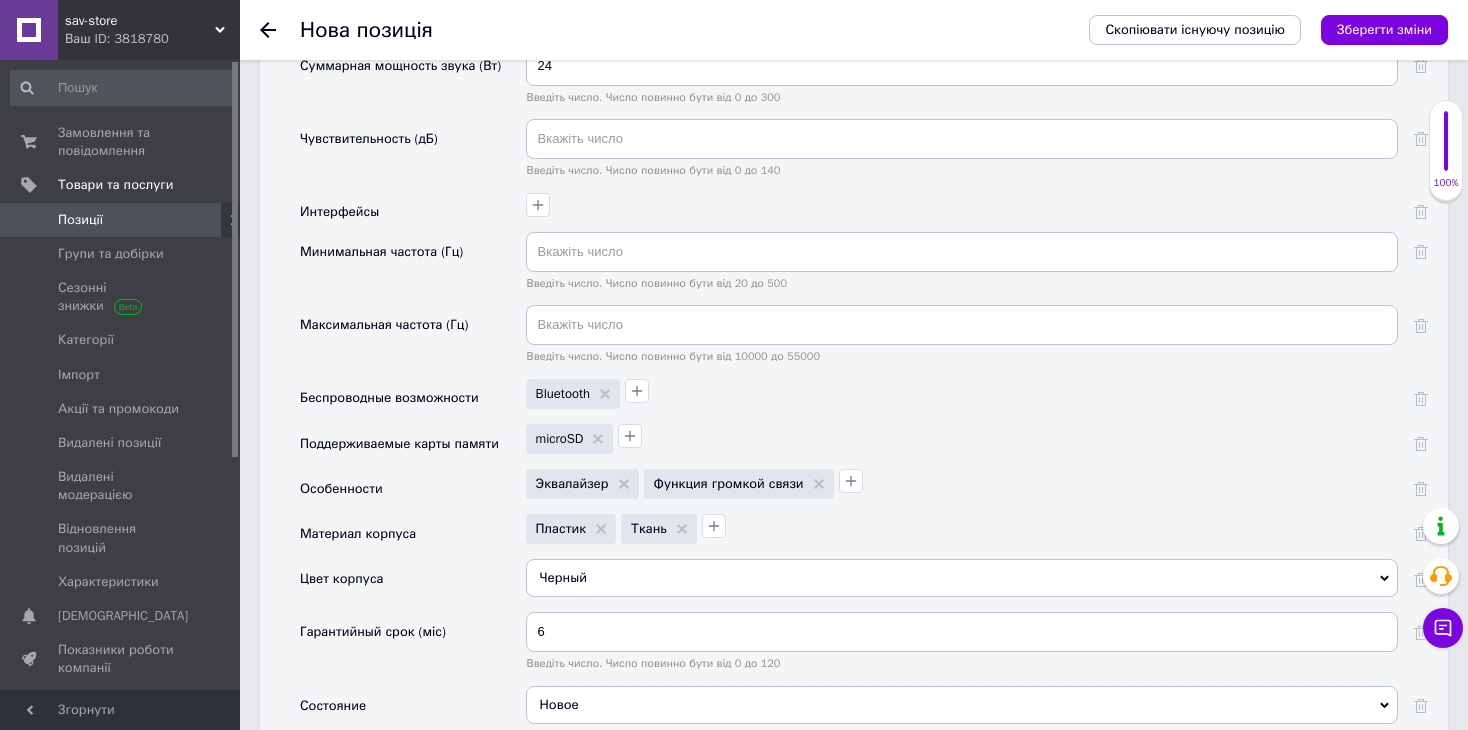 scroll, scrollTop: 2200, scrollLeft: 0, axis: vertical 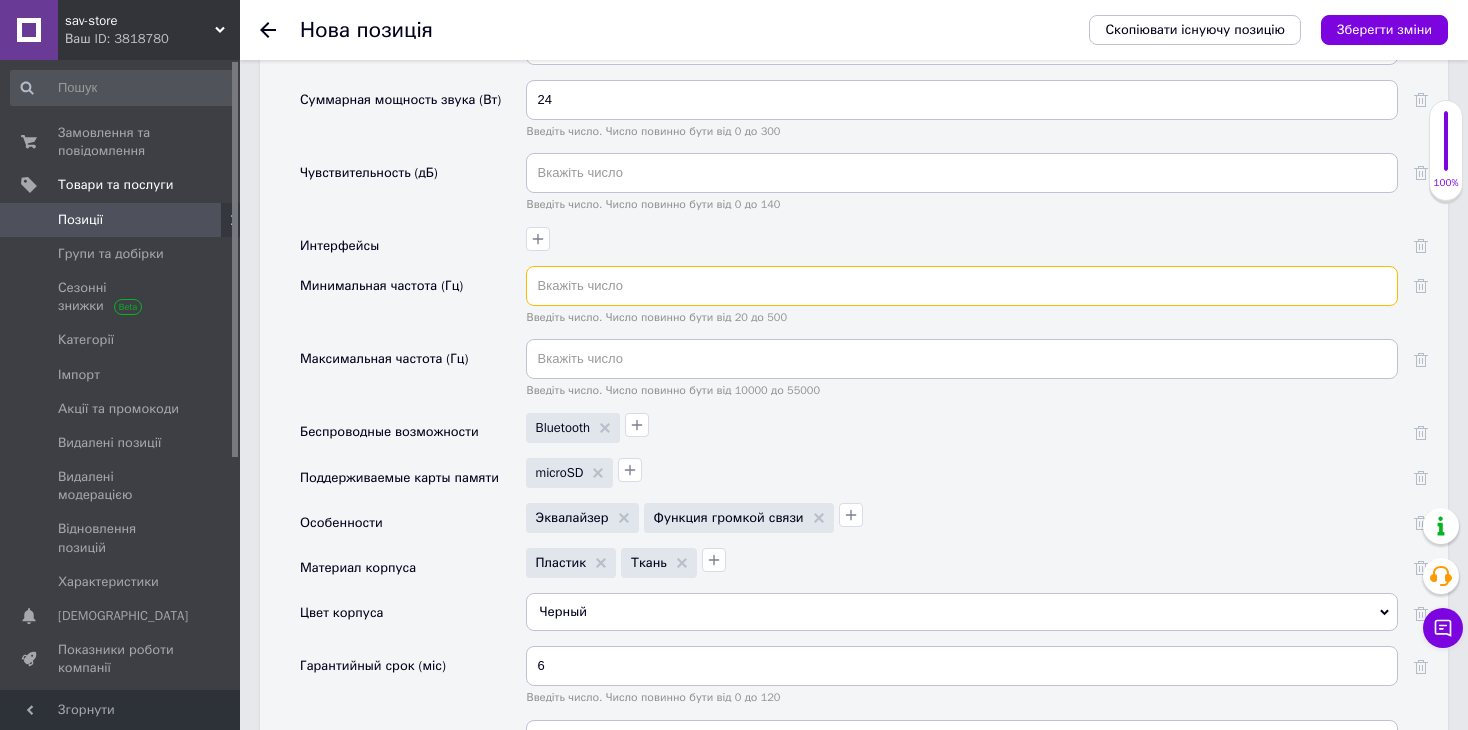 click at bounding box center (962, 286) 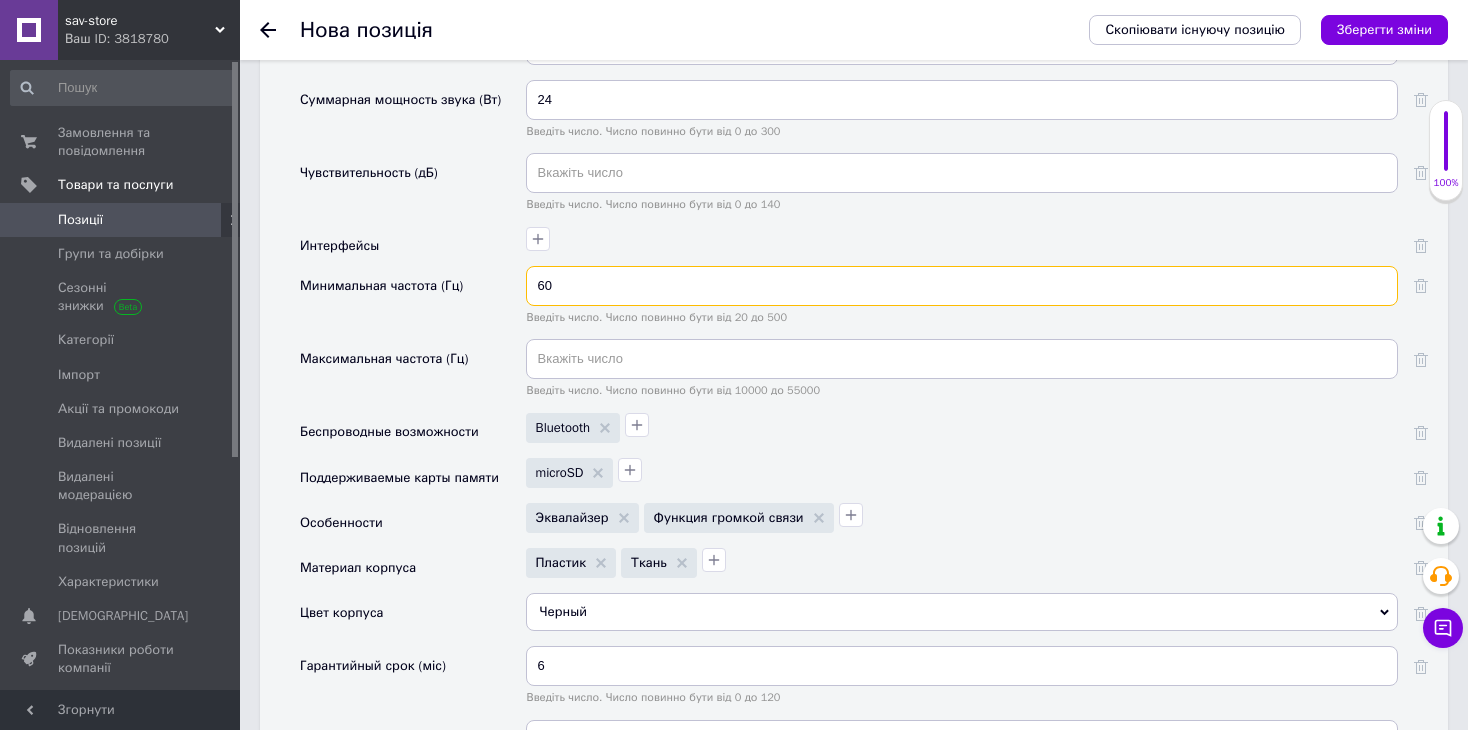 type on "60" 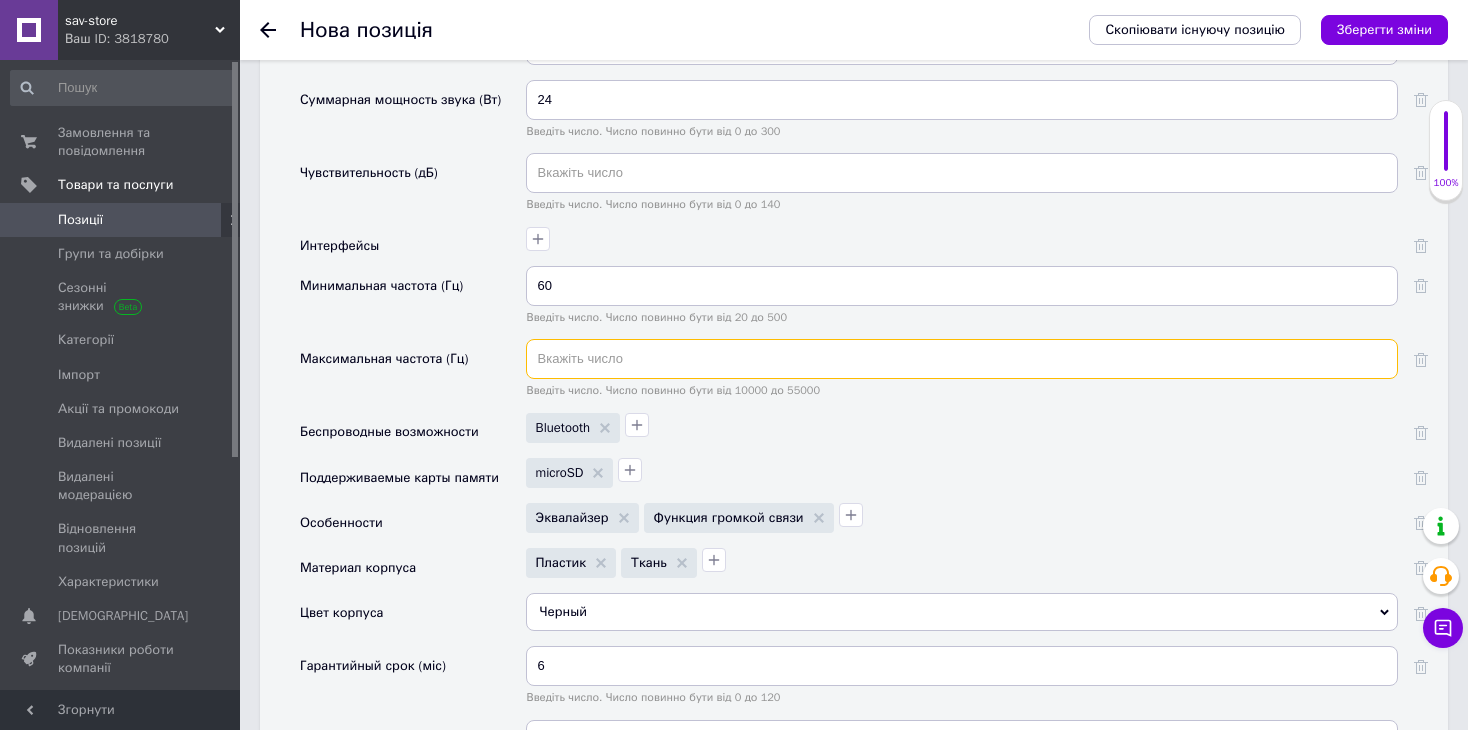 click at bounding box center [962, 359] 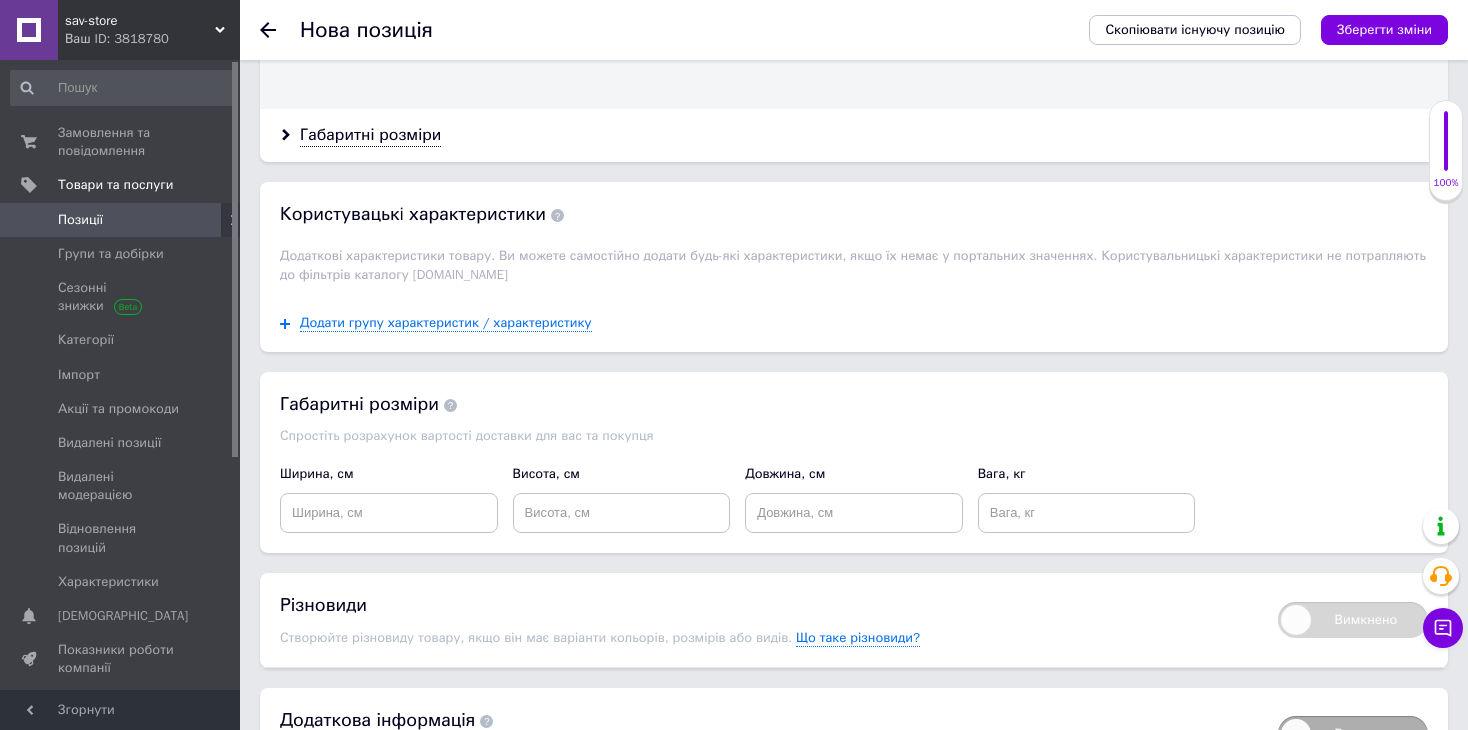 scroll, scrollTop: 2900, scrollLeft: 0, axis: vertical 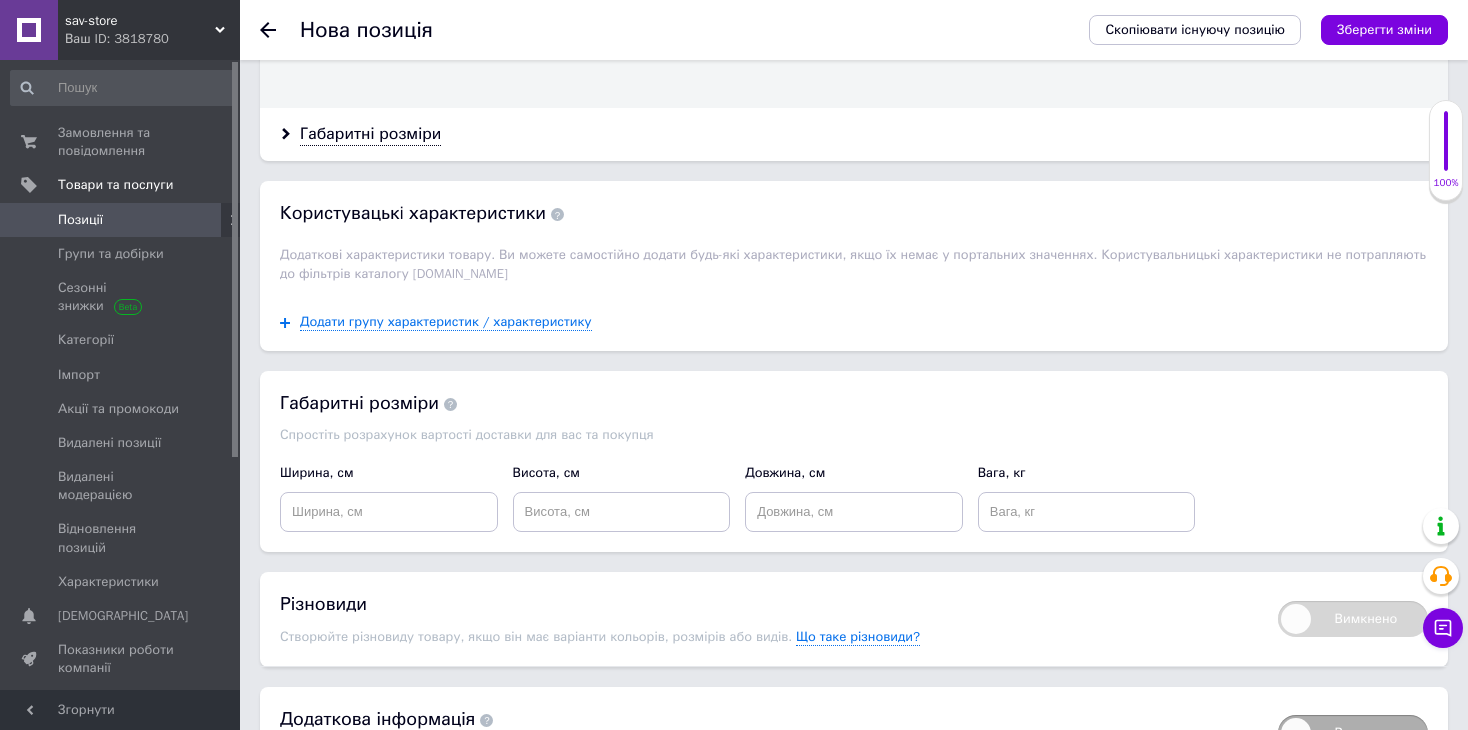 type on "20000" 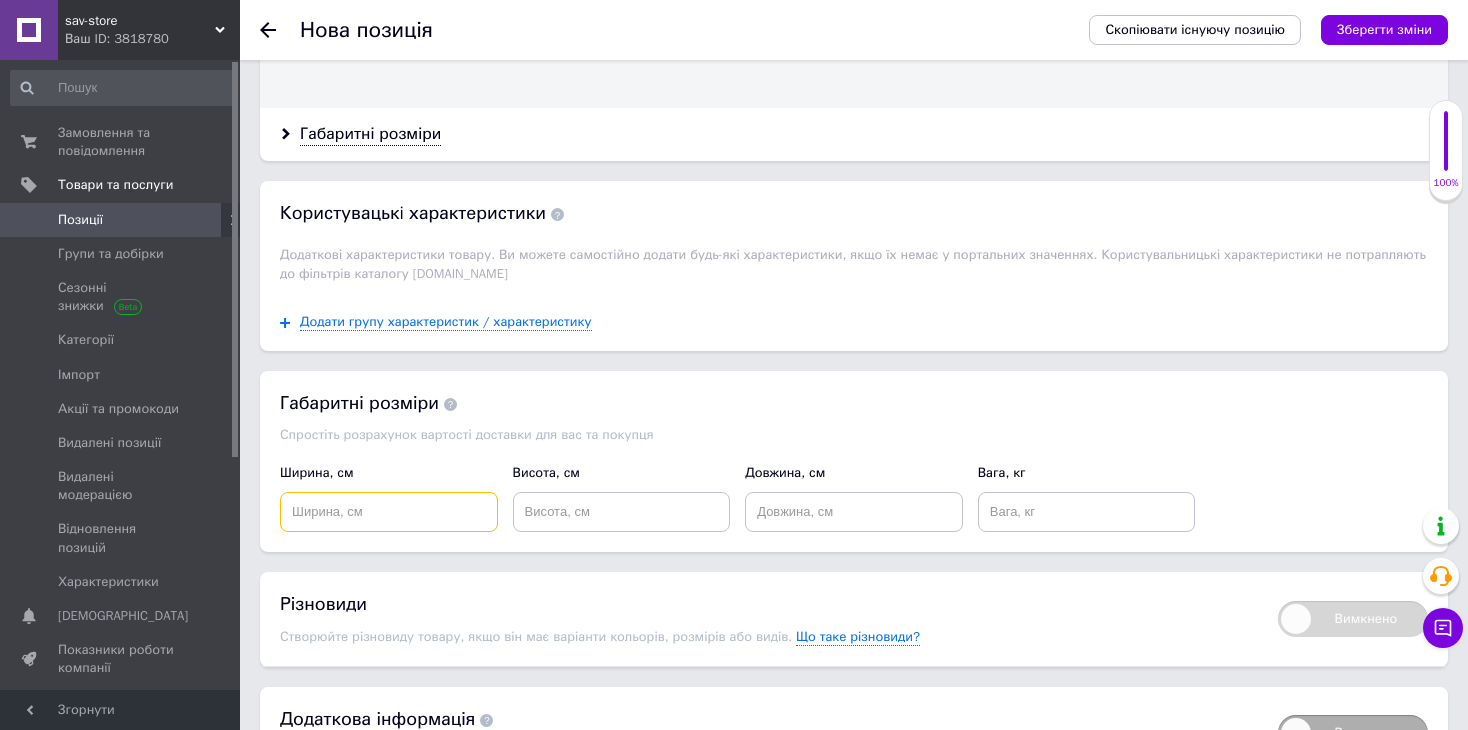 click at bounding box center [389, 512] 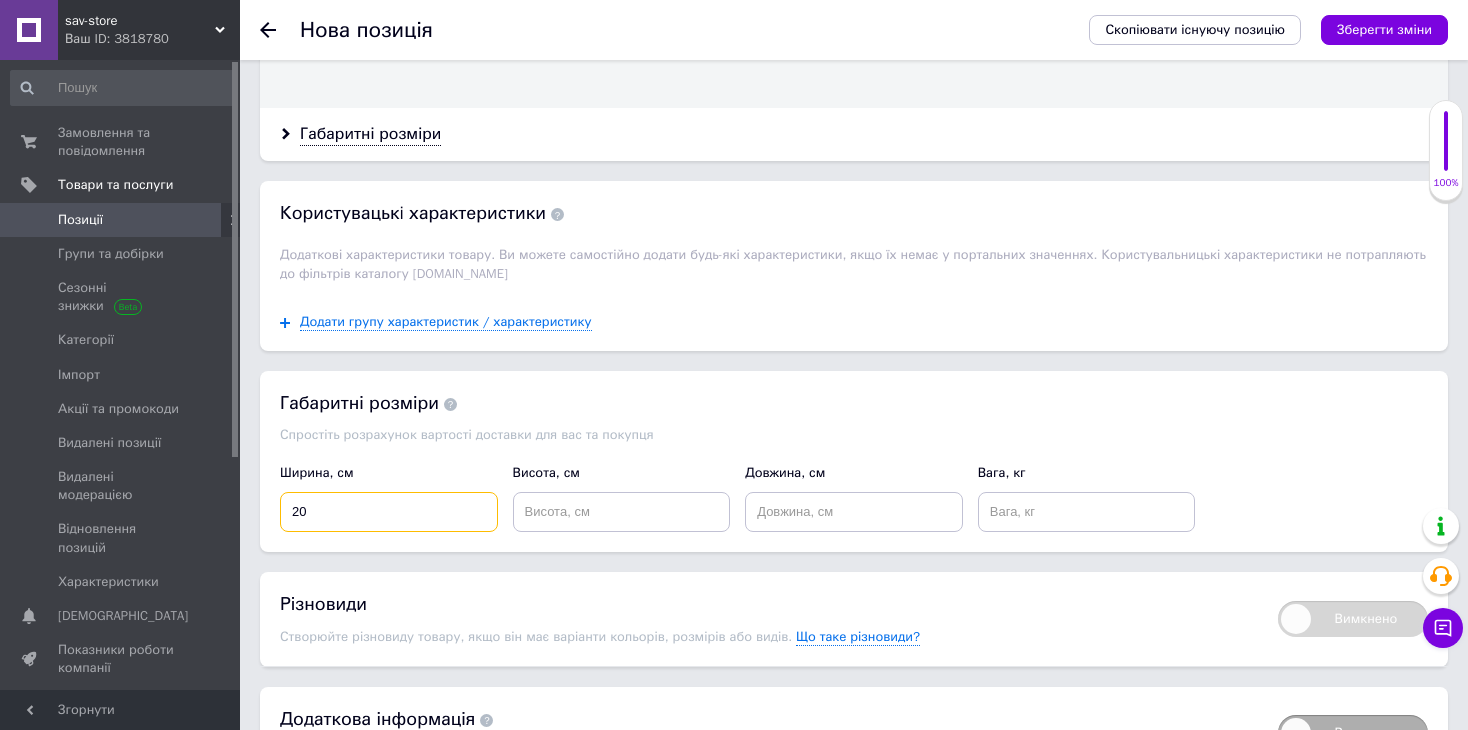 type on "20" 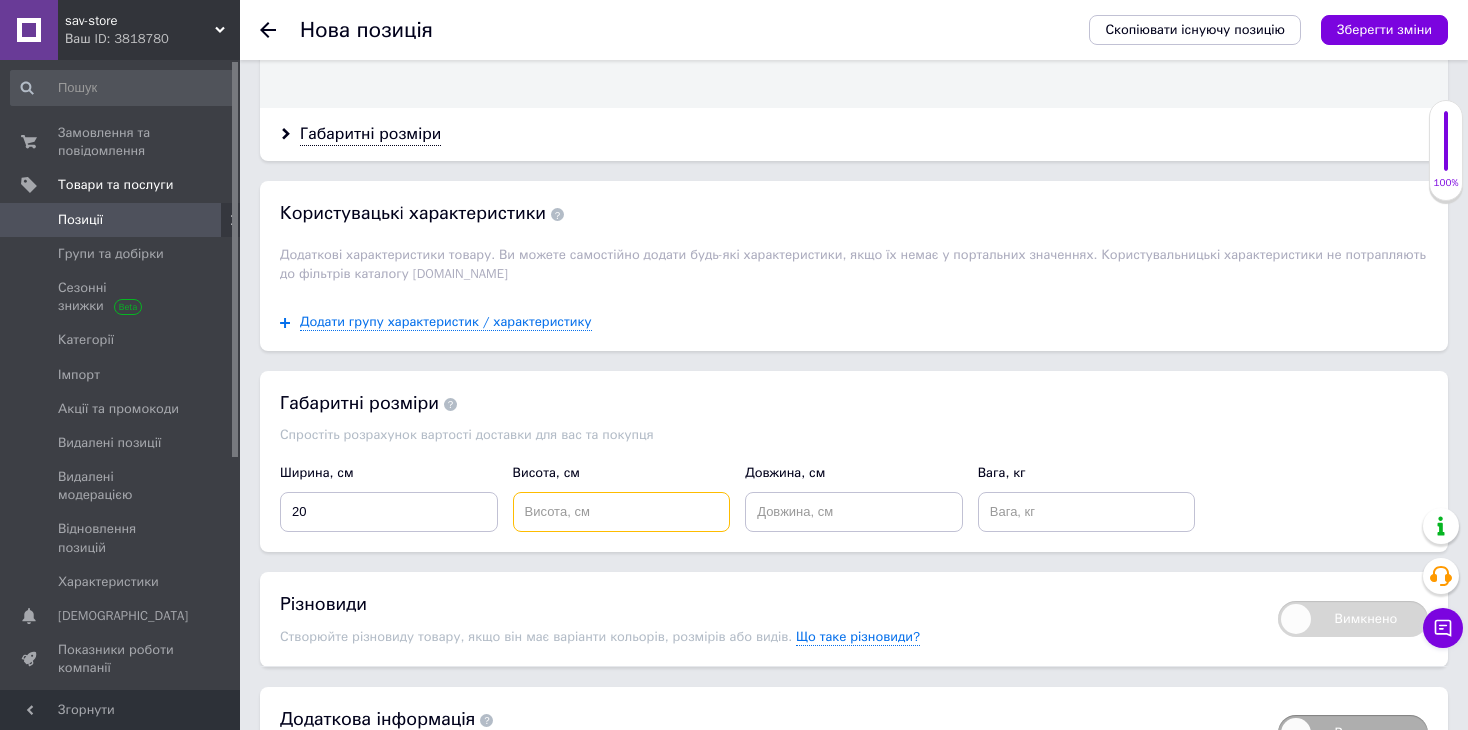 click at bounding box center [622, 512] 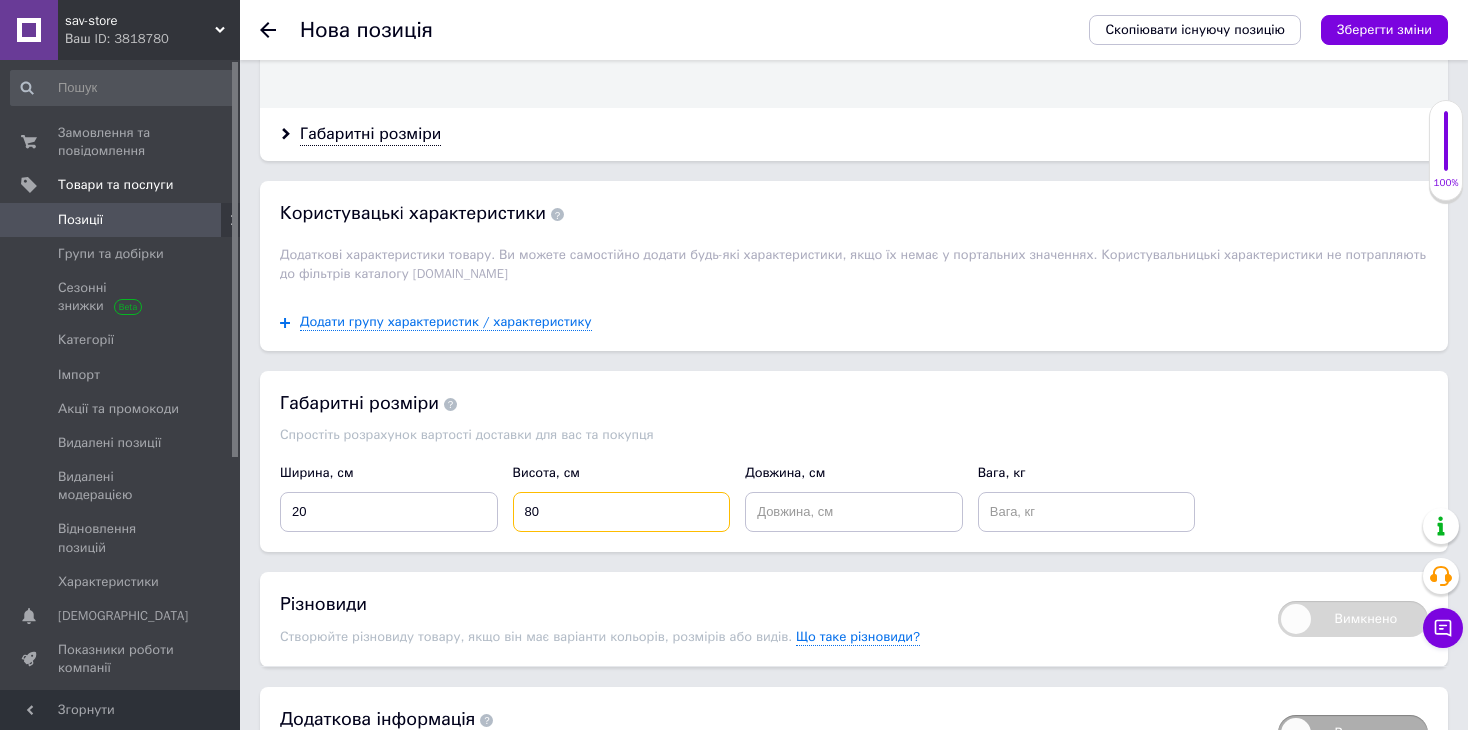 type on "80" 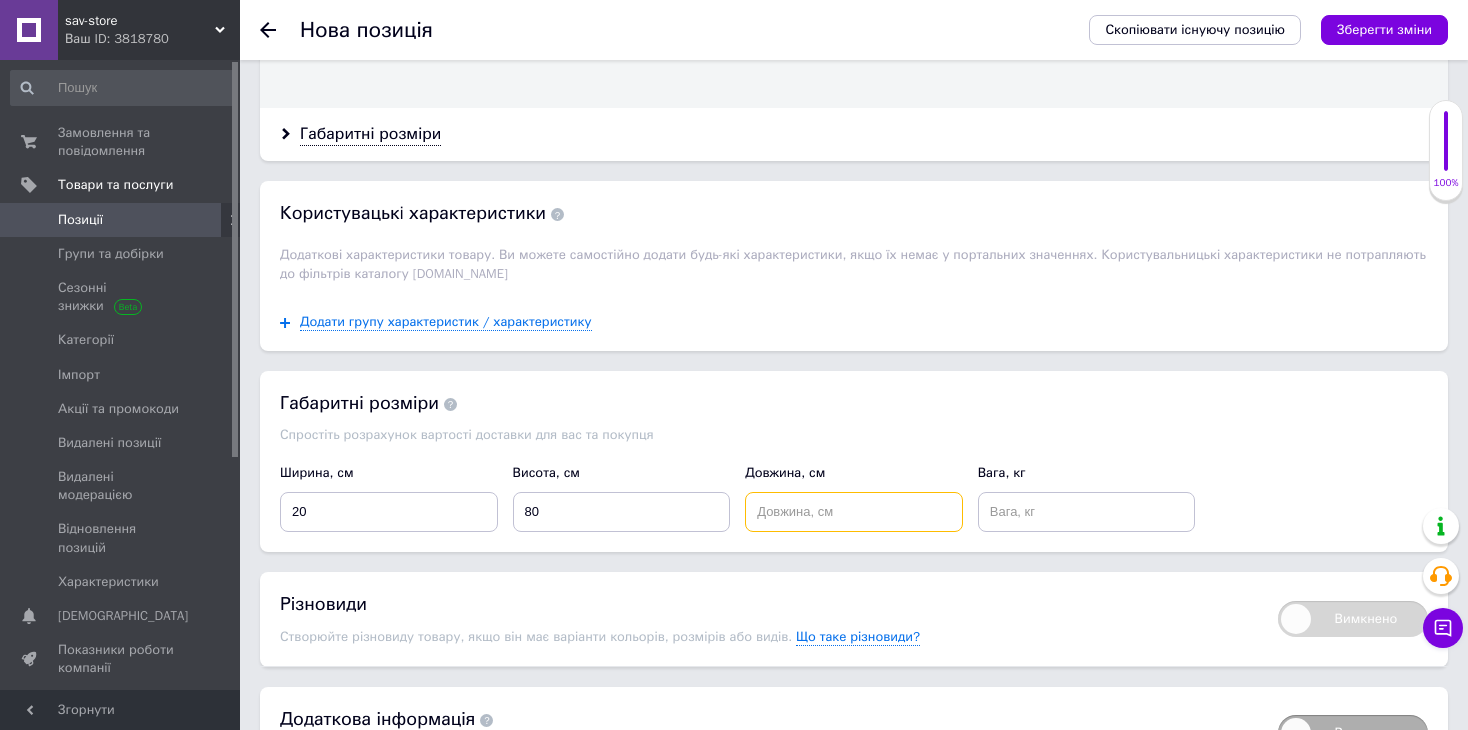 click at bounding box center (854, 512) 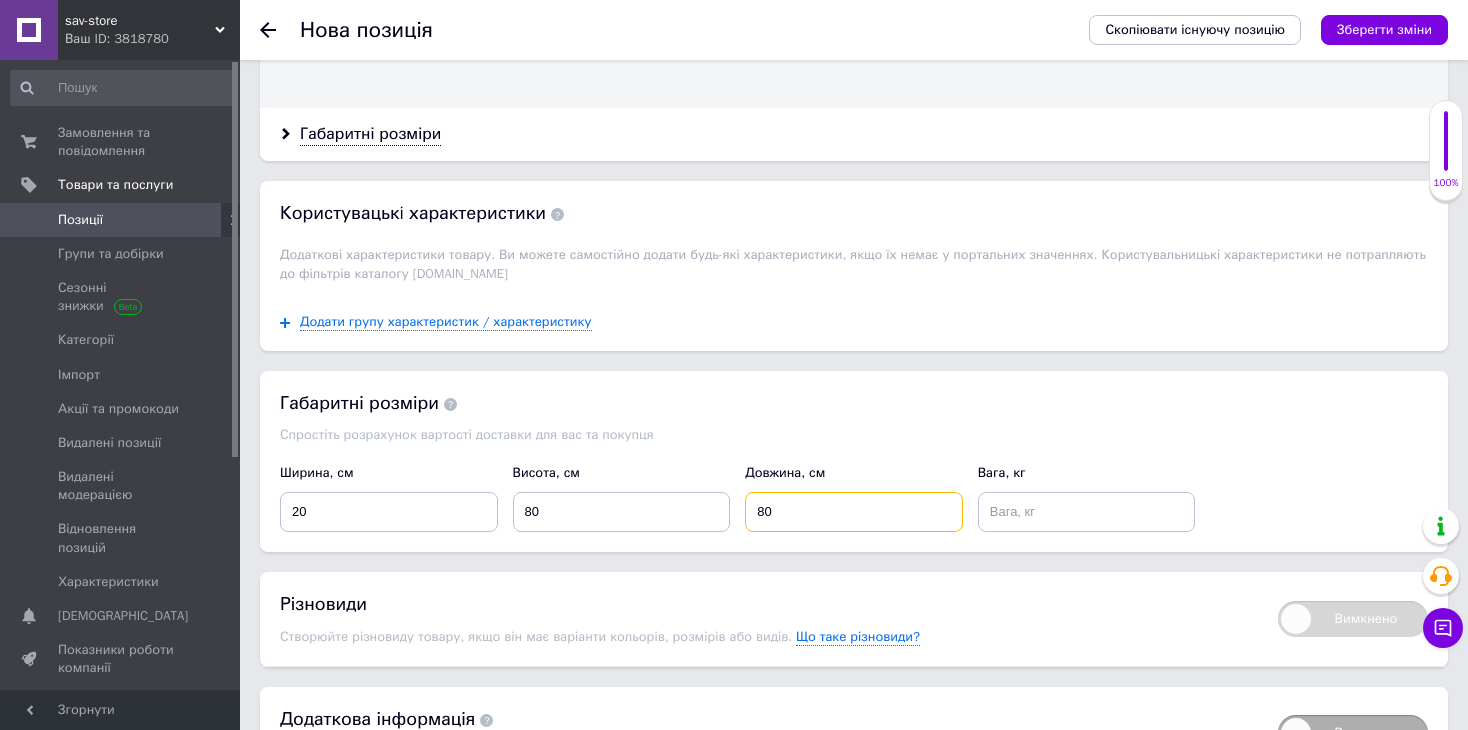 type on "80" 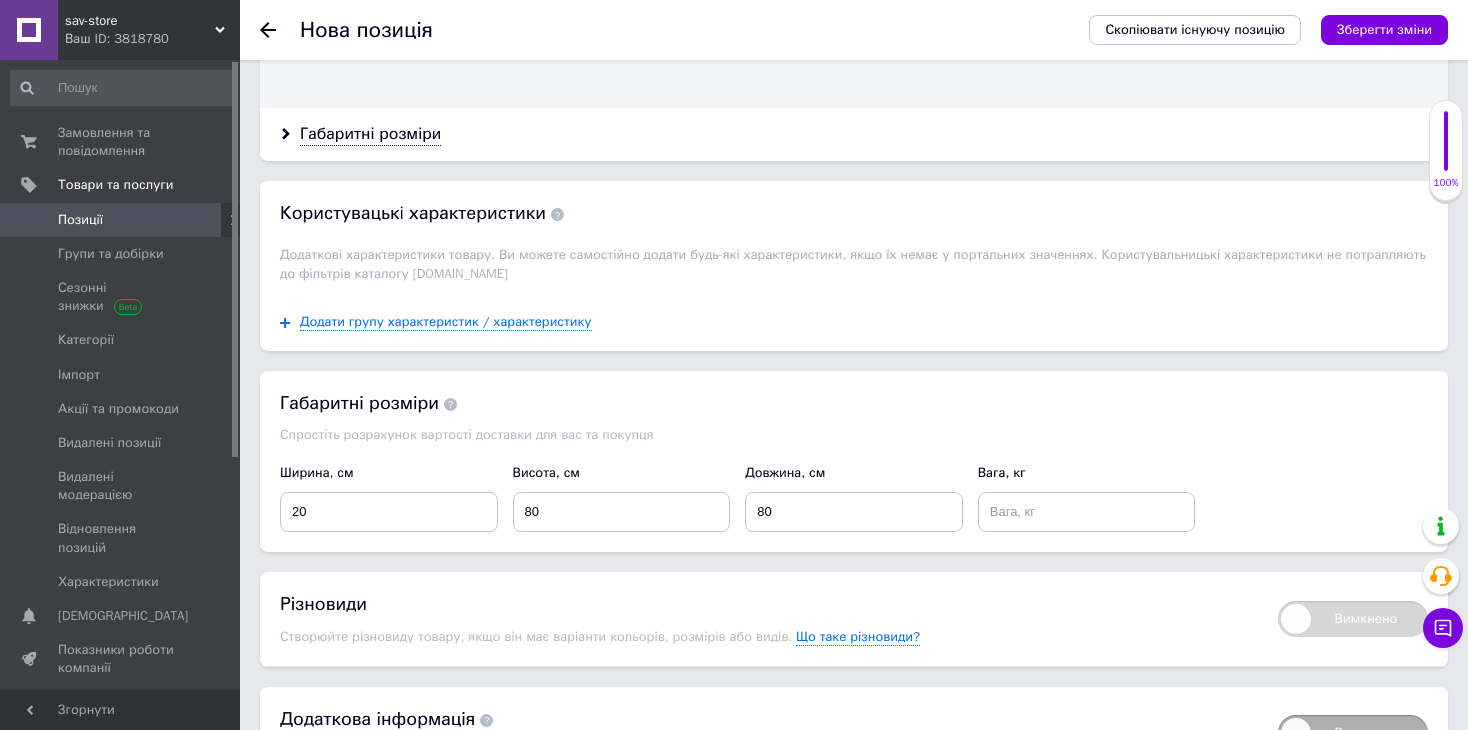 click on "Основна інформація Назва позиції (Російська) ✱ Портативная акустика TRONSMART Mirtune C3 Black Код/Артикул Опис (Російська) ✱ Мобильность и длительное время работы на аккумуляторе
Увеличьте громкость, когда и где угодно. Встроенный аккумулятор позволяет наслаждаться любимой музыкой без необходимости зарядки, а благодаря возможности переносить, вы можете наслаждаться великолепной музыкой в ​​любом месте.
Наслаждайтесь музыкой в ​​плохую погоду
Заряжай другие устройства
Объедини мощность нескольких динамиков!
Панель інструментів редактора Розмір $" at bounding box center (854, -703) 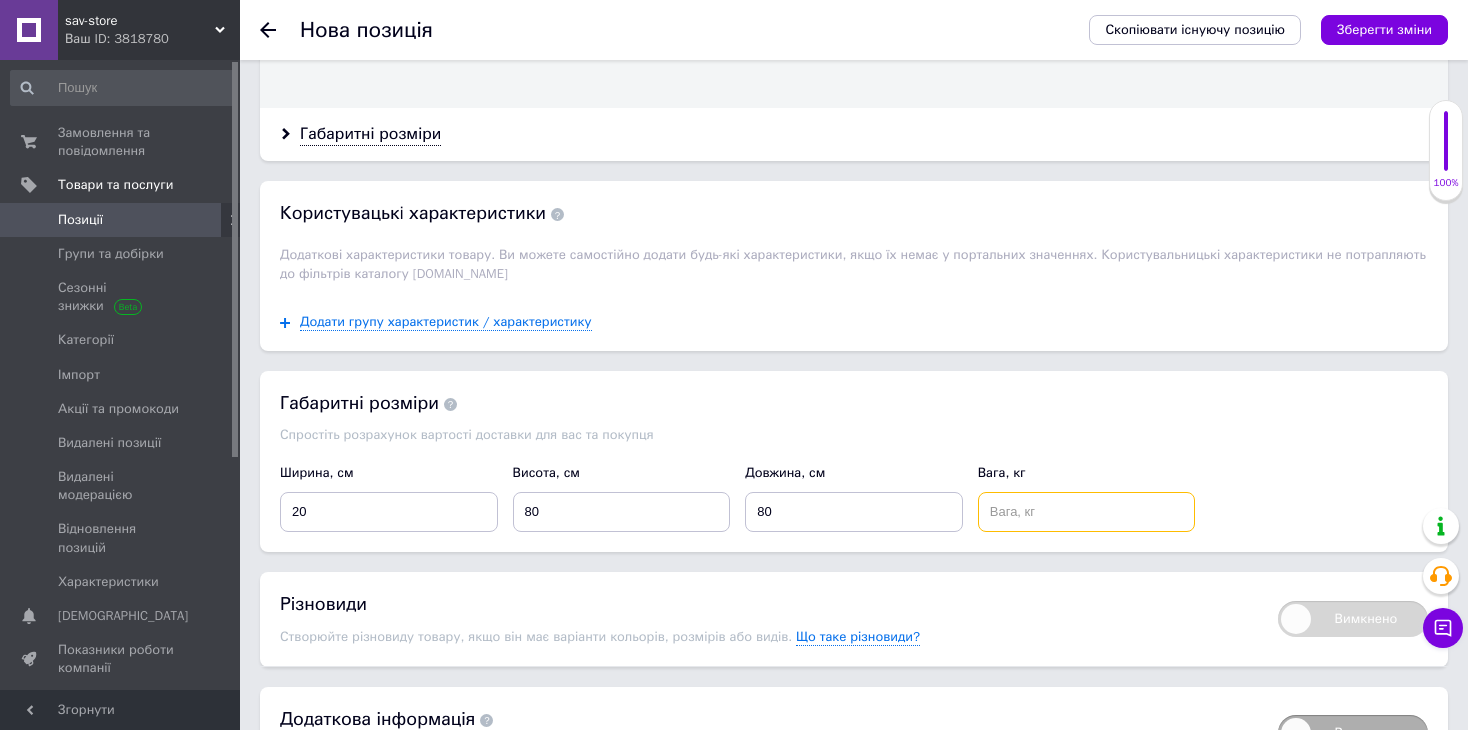 click at bounding box center (1087, 512) 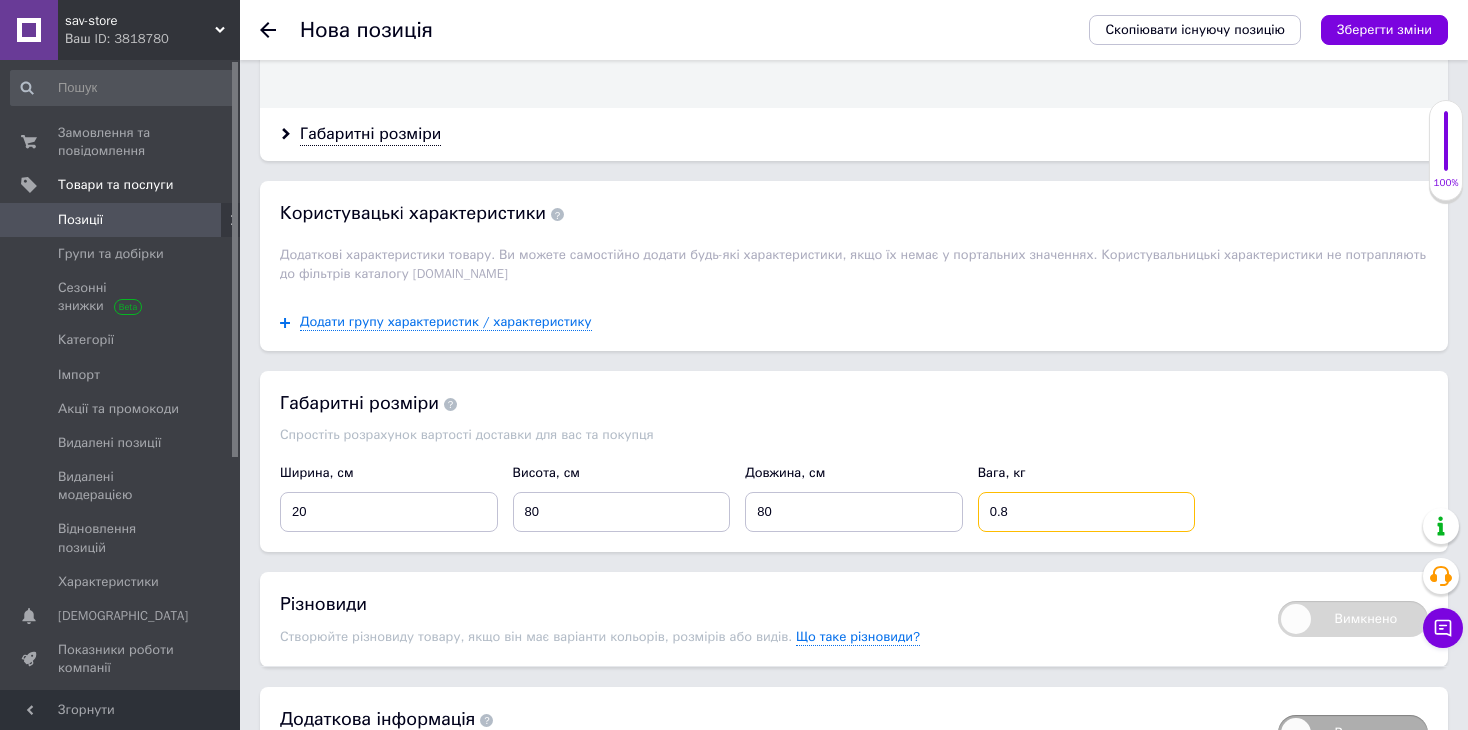type on "0.8" 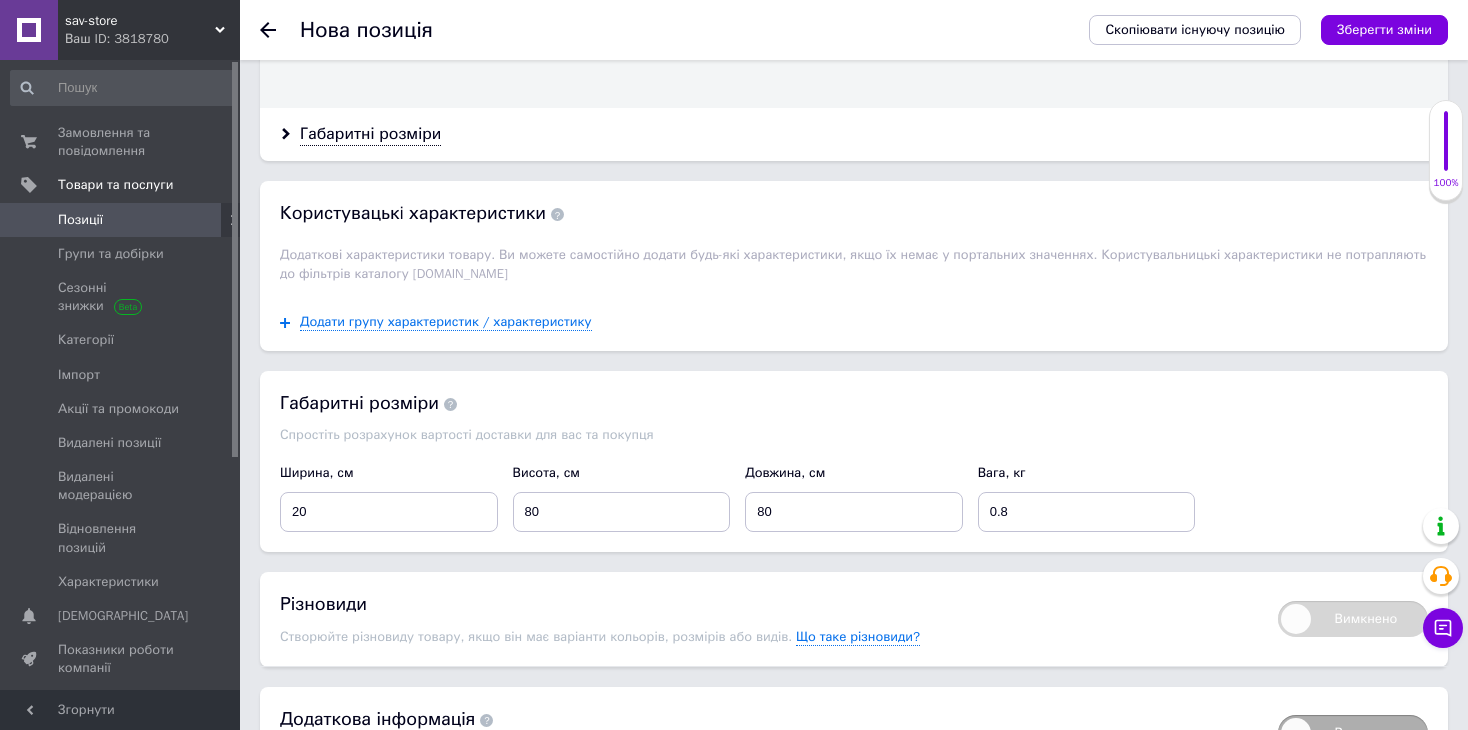 click on "Ширина, см 20 Висота, см 80 Довжина, см 80 Вага, кг 0.8" at bounding box center [854, 498] 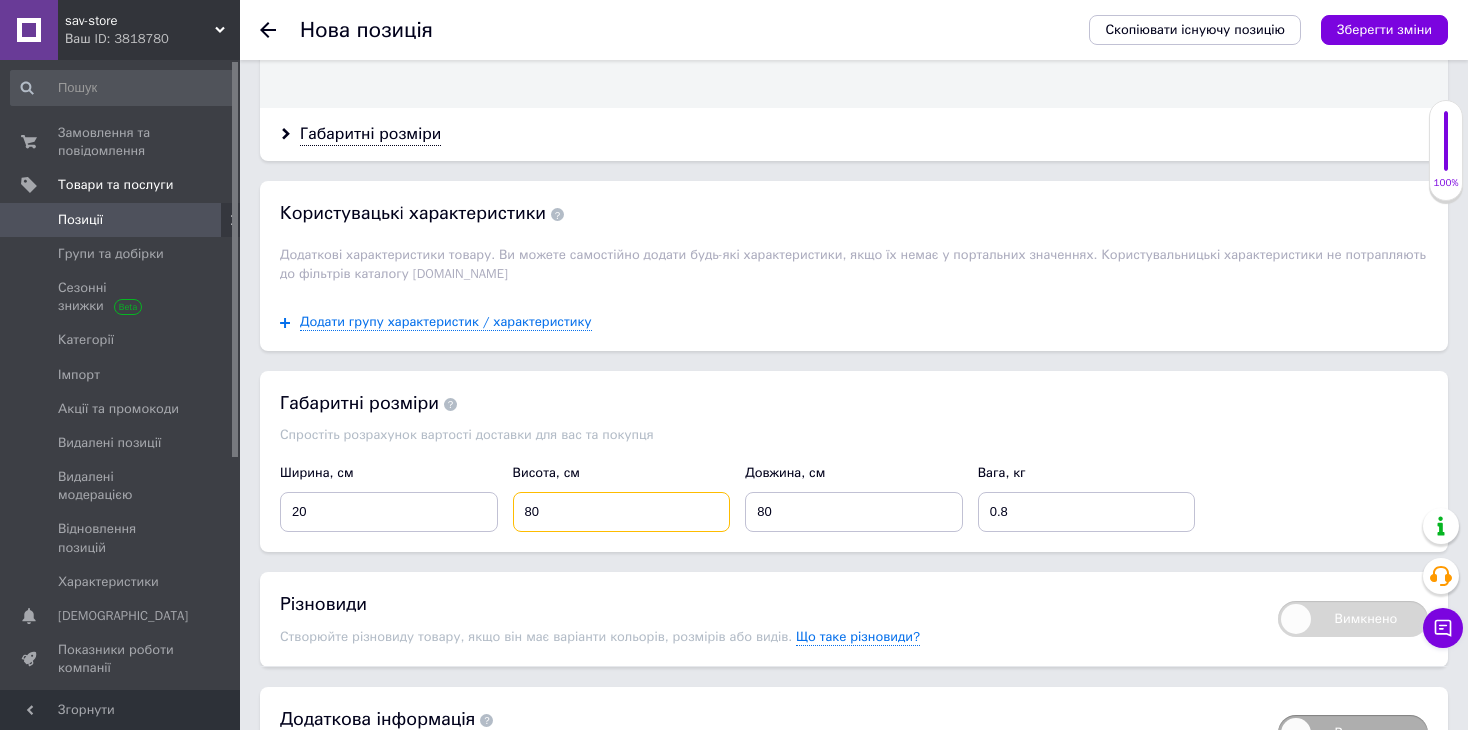 drag, startPoint x: 531, startPoint y: 502, endPoint x: 519, endPoint y: 503, distance: 12.0415945 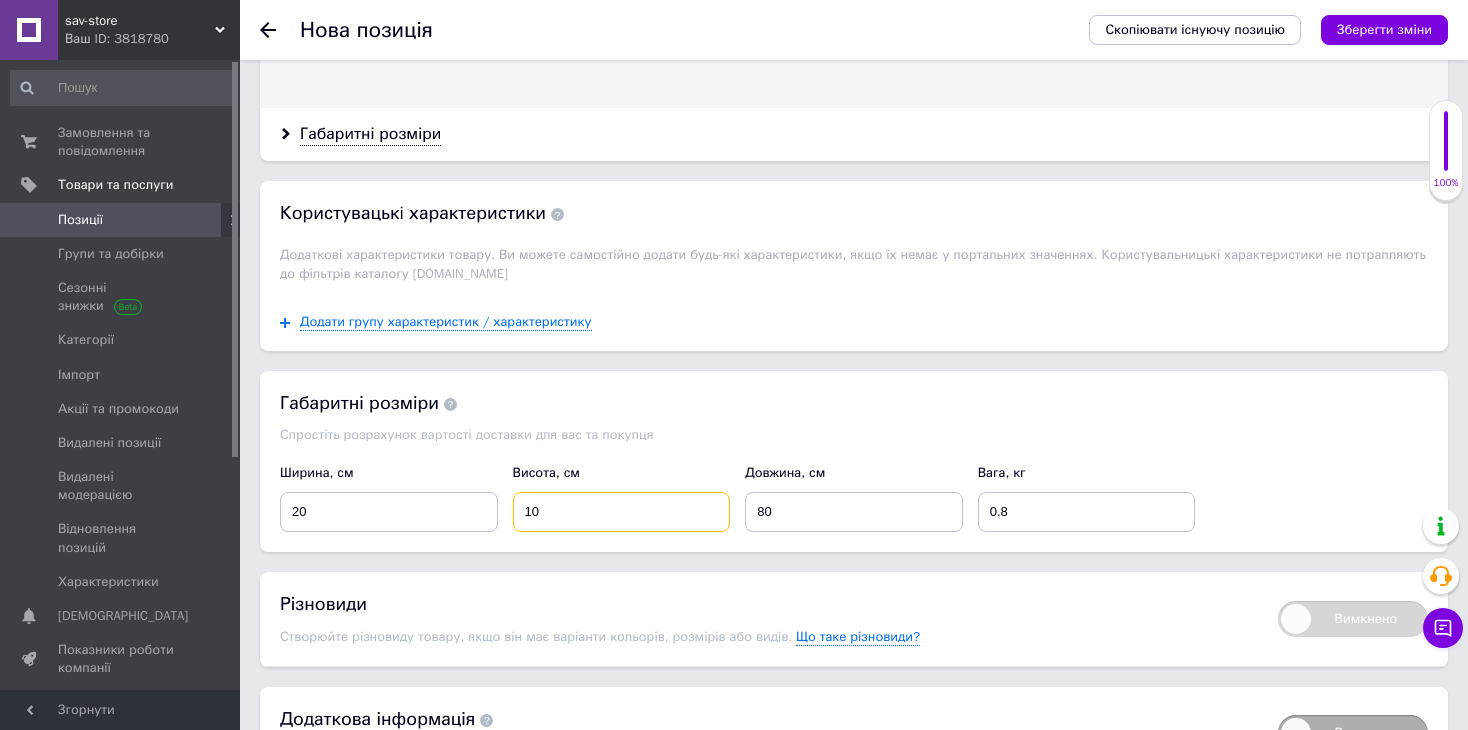 type on "10" 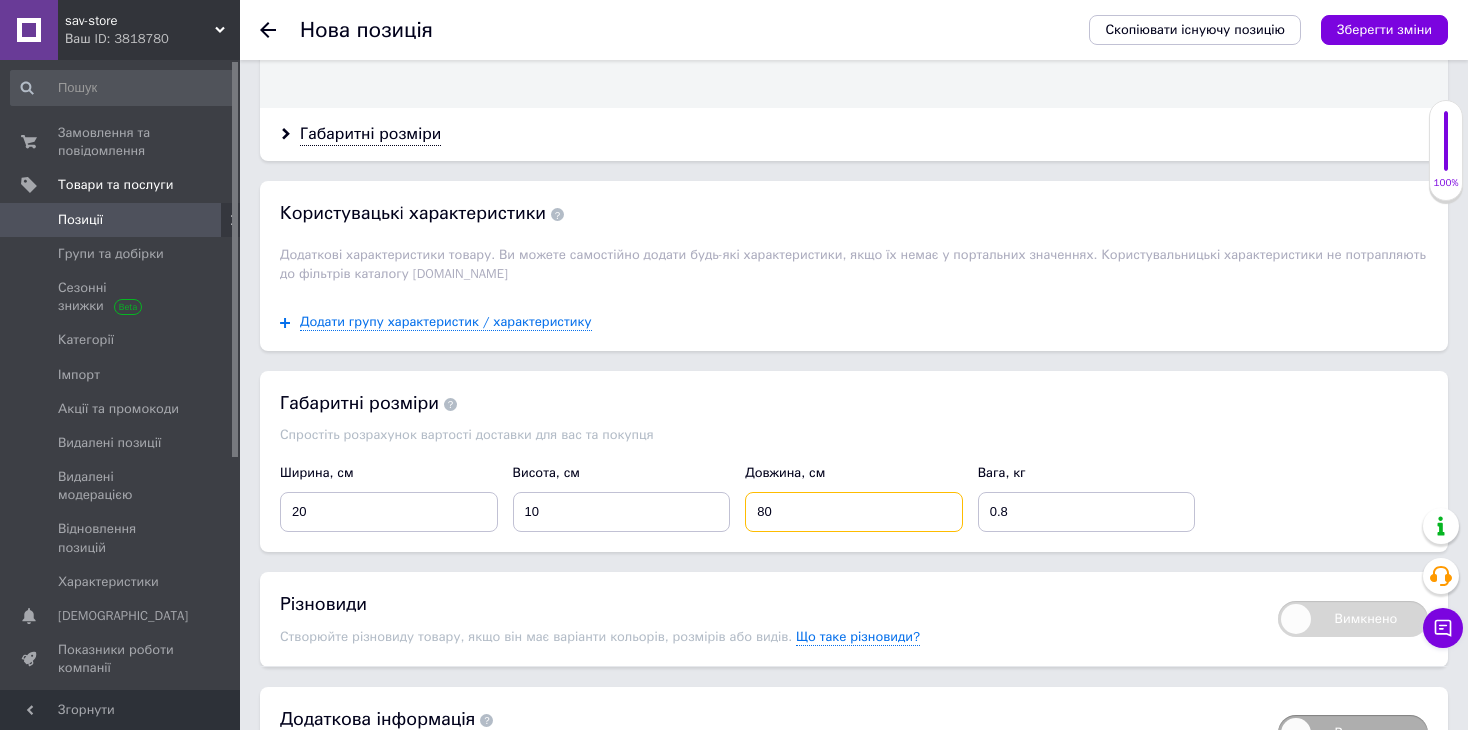 drag, startPoint x: 795, startPoint y: 502, endPoint x: 755, endPoint y: 504, distance: 40.04997 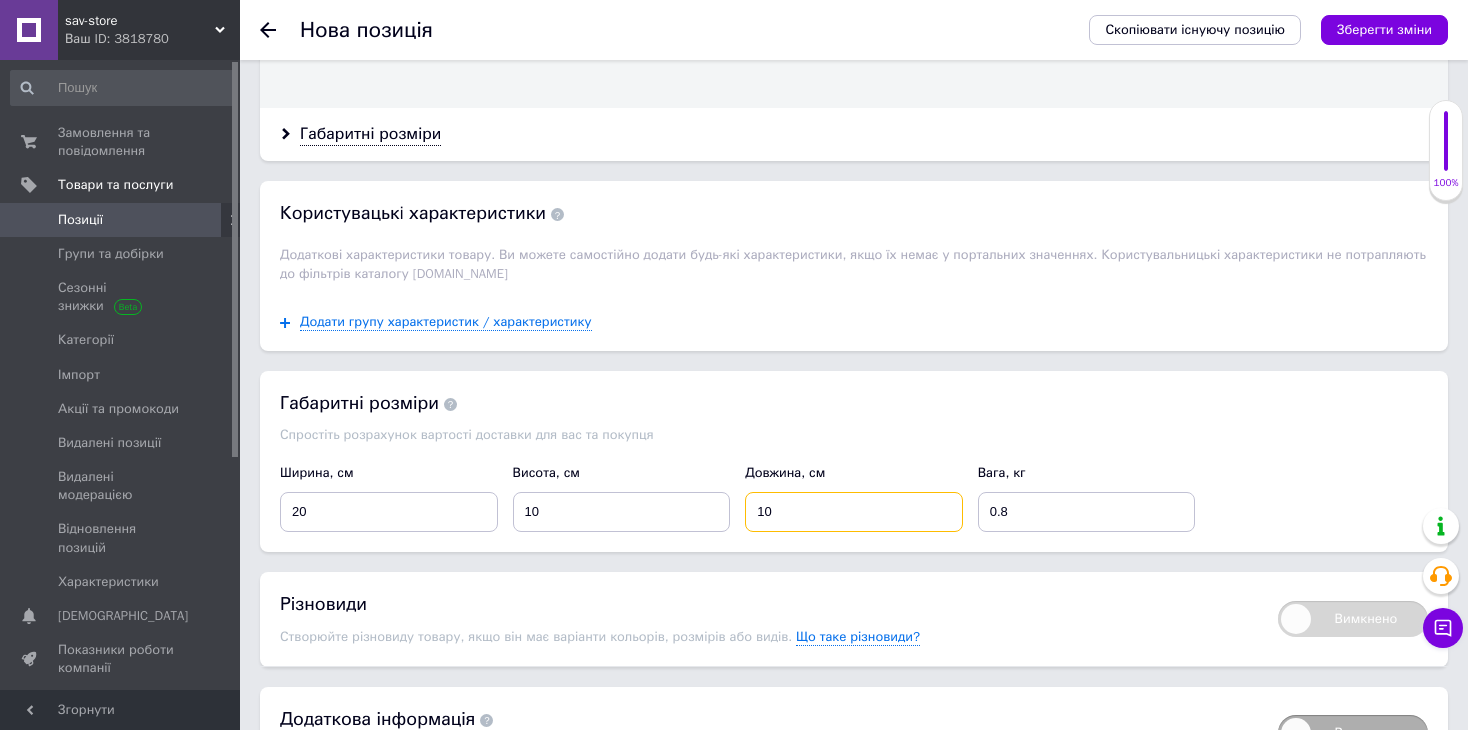 type on "10" 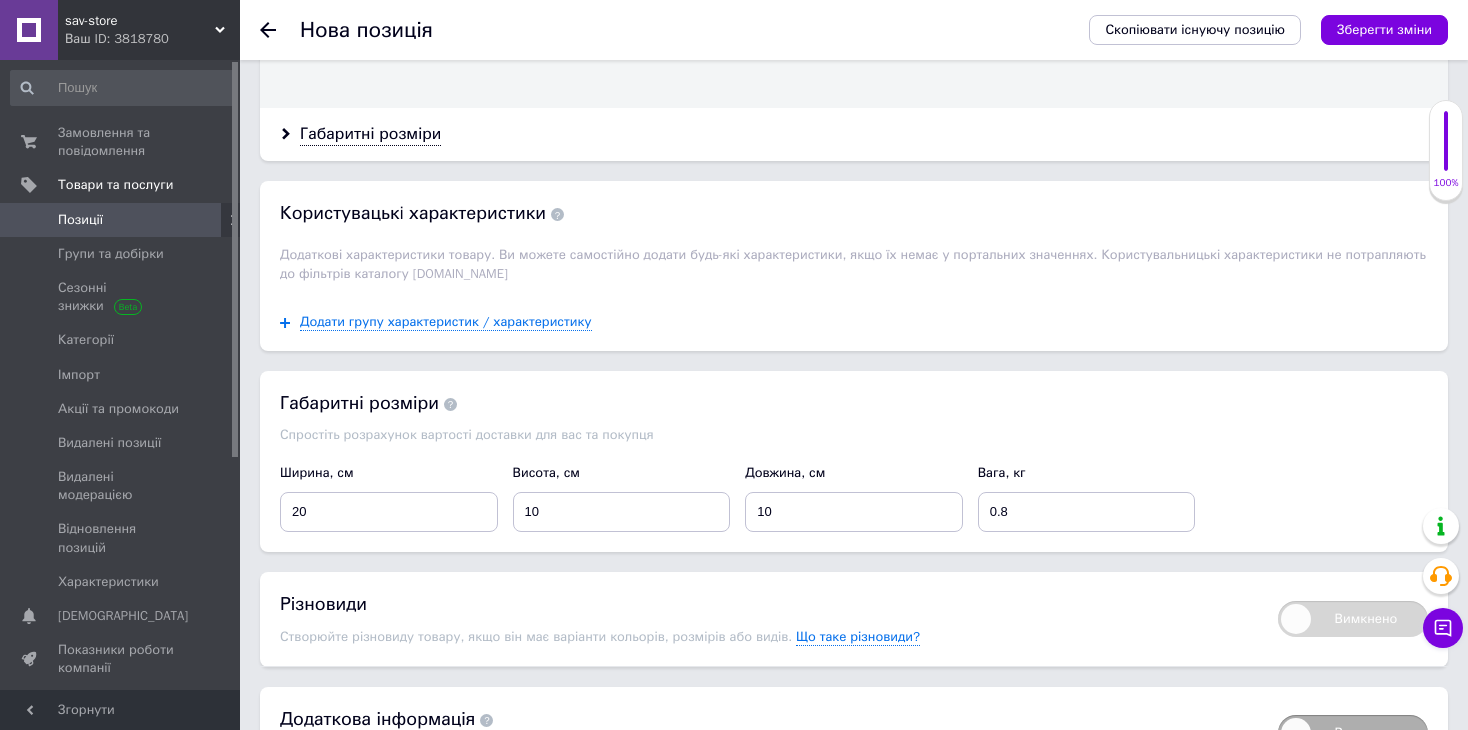click on "Габаритні розміри Спростіть розрахунок вартості доставки для вас та покупця Ширина, см 20 Висота, см 10 Довжина, см 10 Вага, кг 0.8" at bounding box center [854, 461] 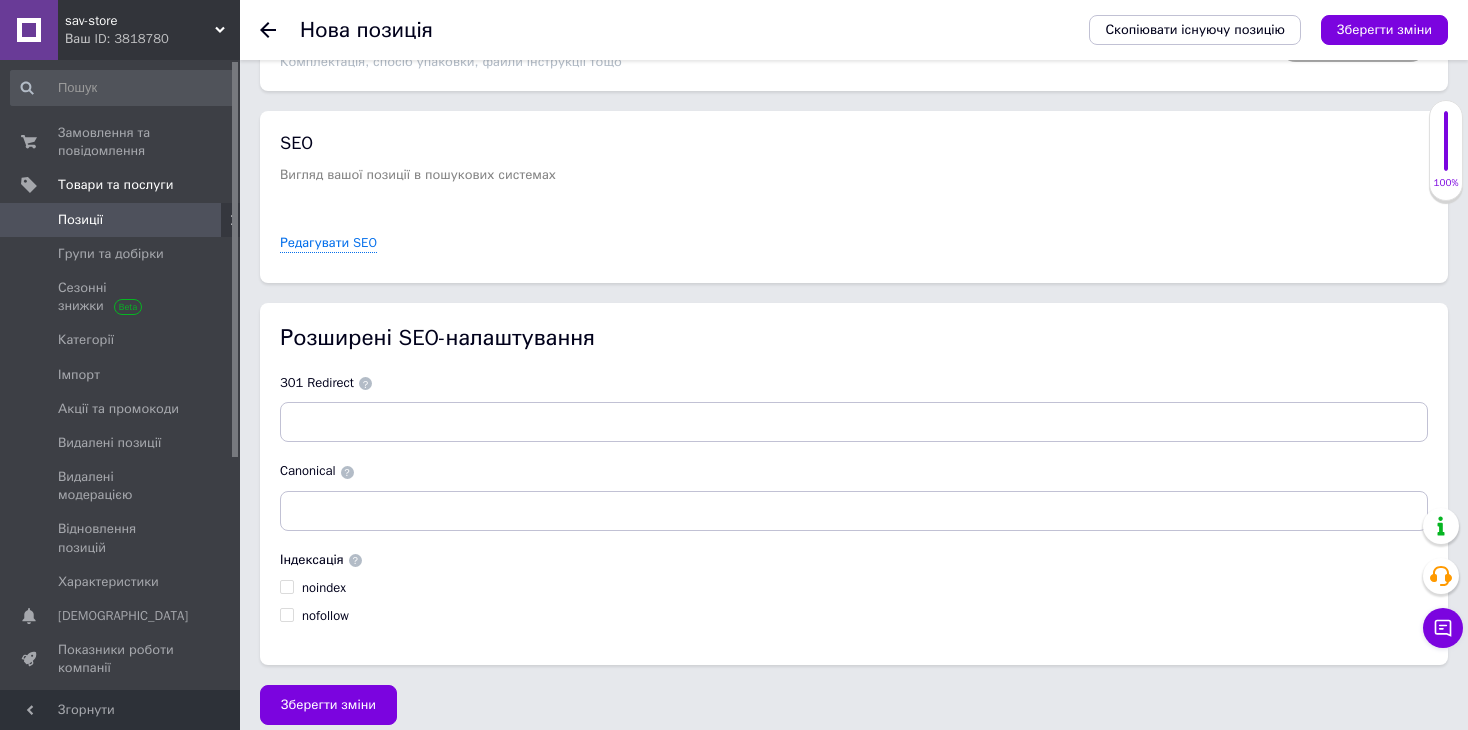 scroll, scrollTop: 3591, scrollLeft: 0, axis: vertical 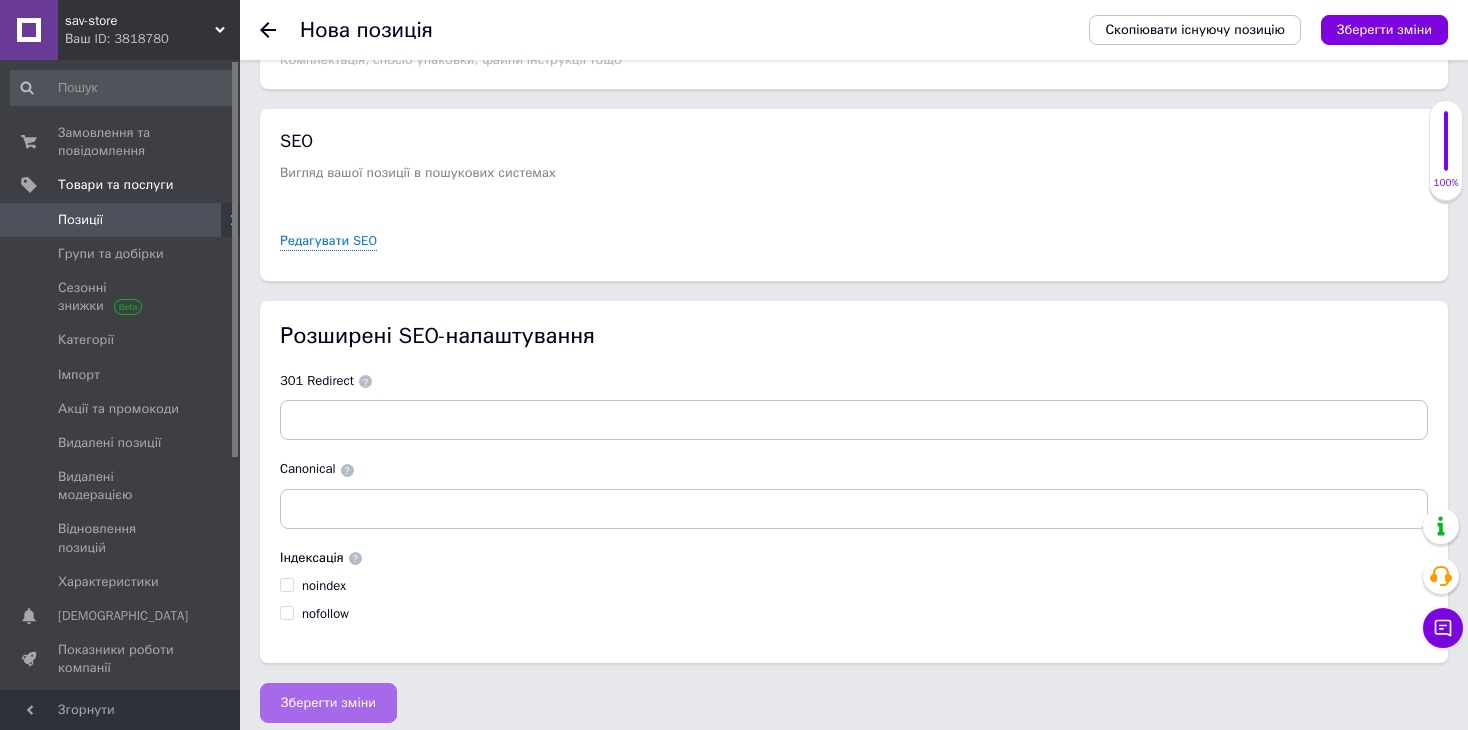 click on "Зберегти зміни" at bounding box center [328, 703] 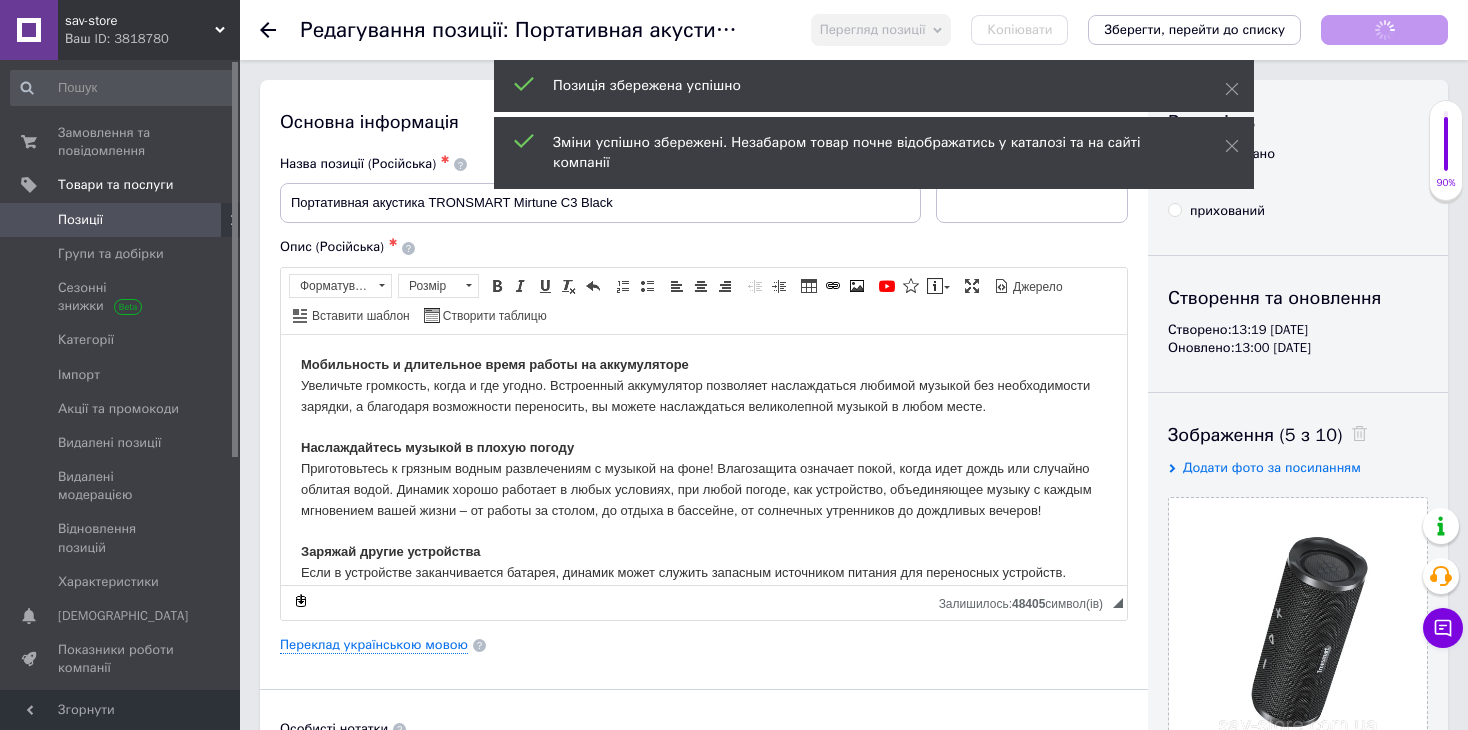 scroll, scrollTop: 0, scrollLeft: 0, axis: both 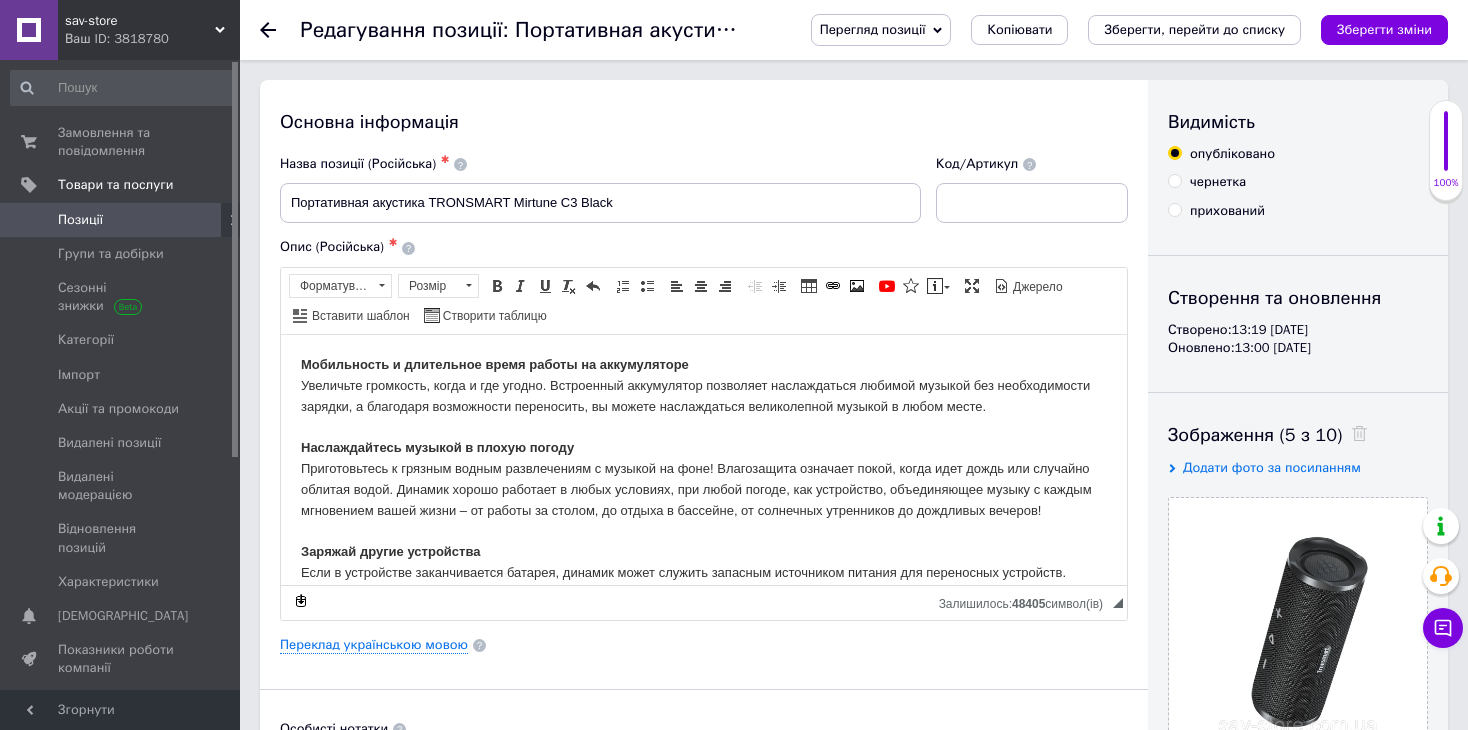 click on "Позиції" at bounding box center (121, 220) 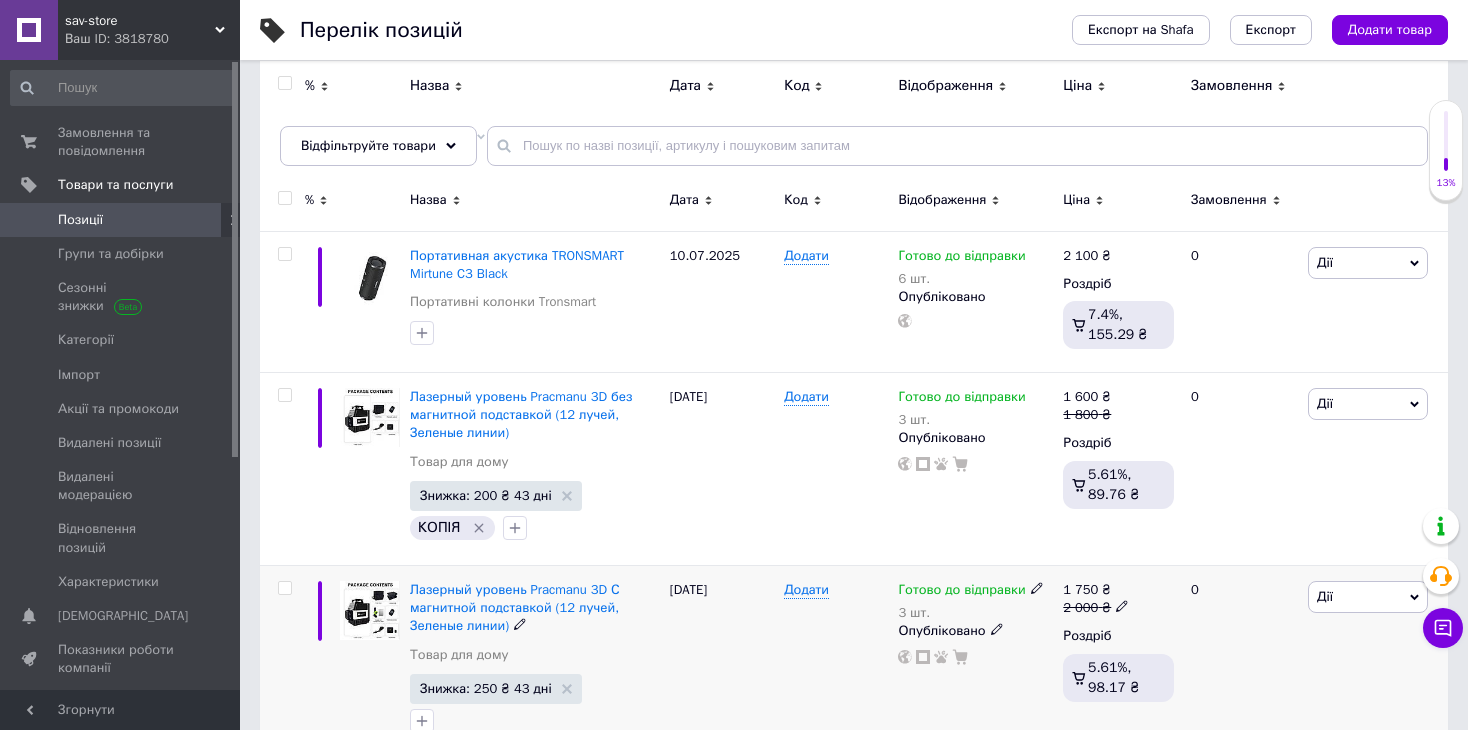 scroll, scrollTop: 500, scrollLeft: 0, axis: vertical 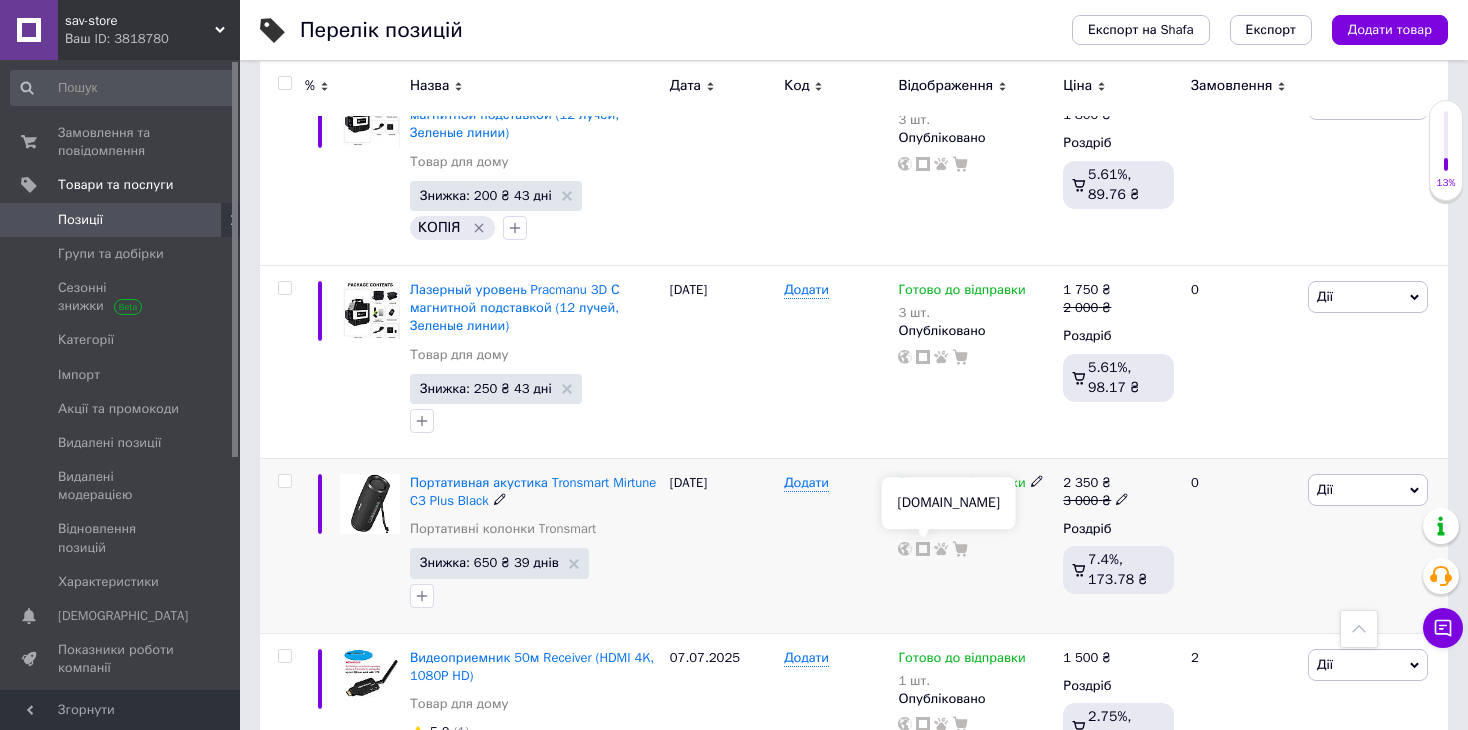 click 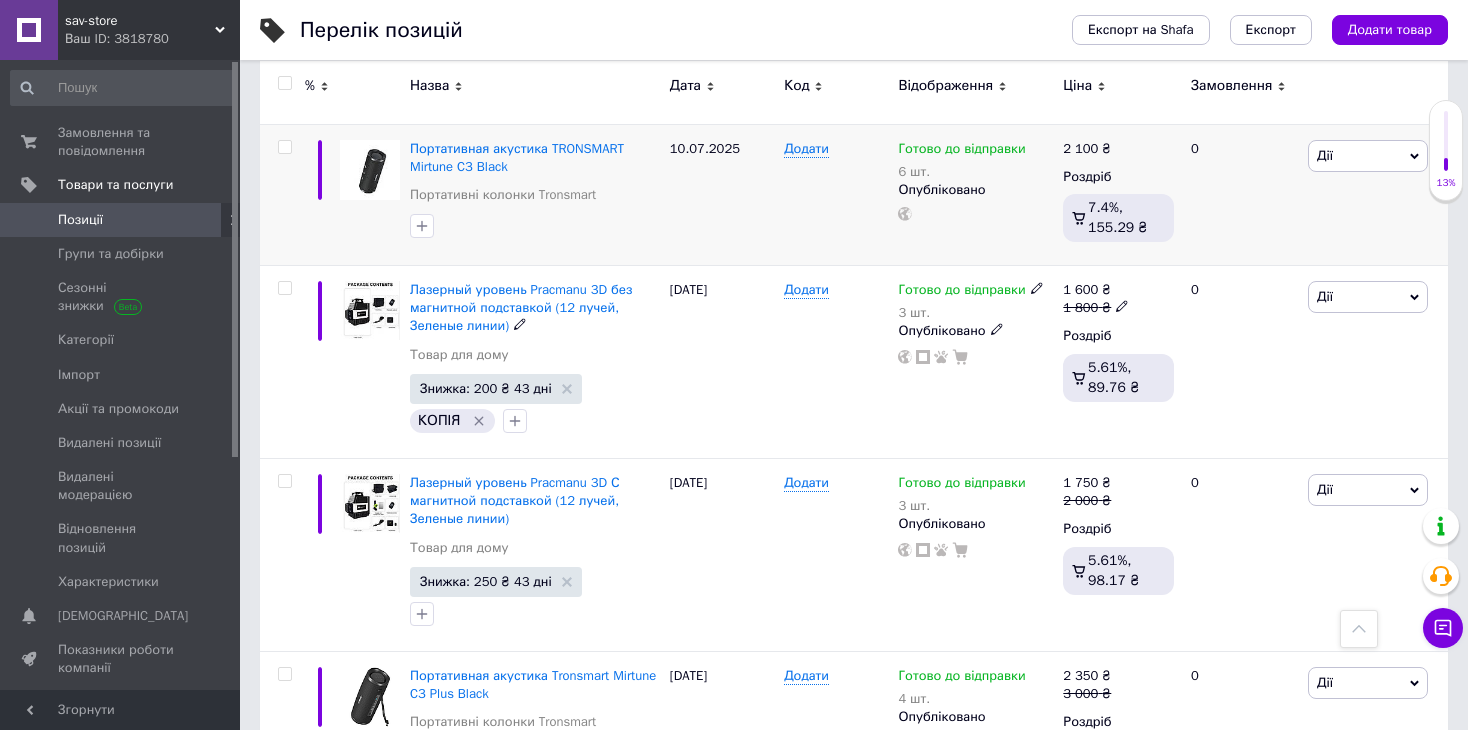scroll, scrollTop: 0, scrollLeft: 0, axis: both 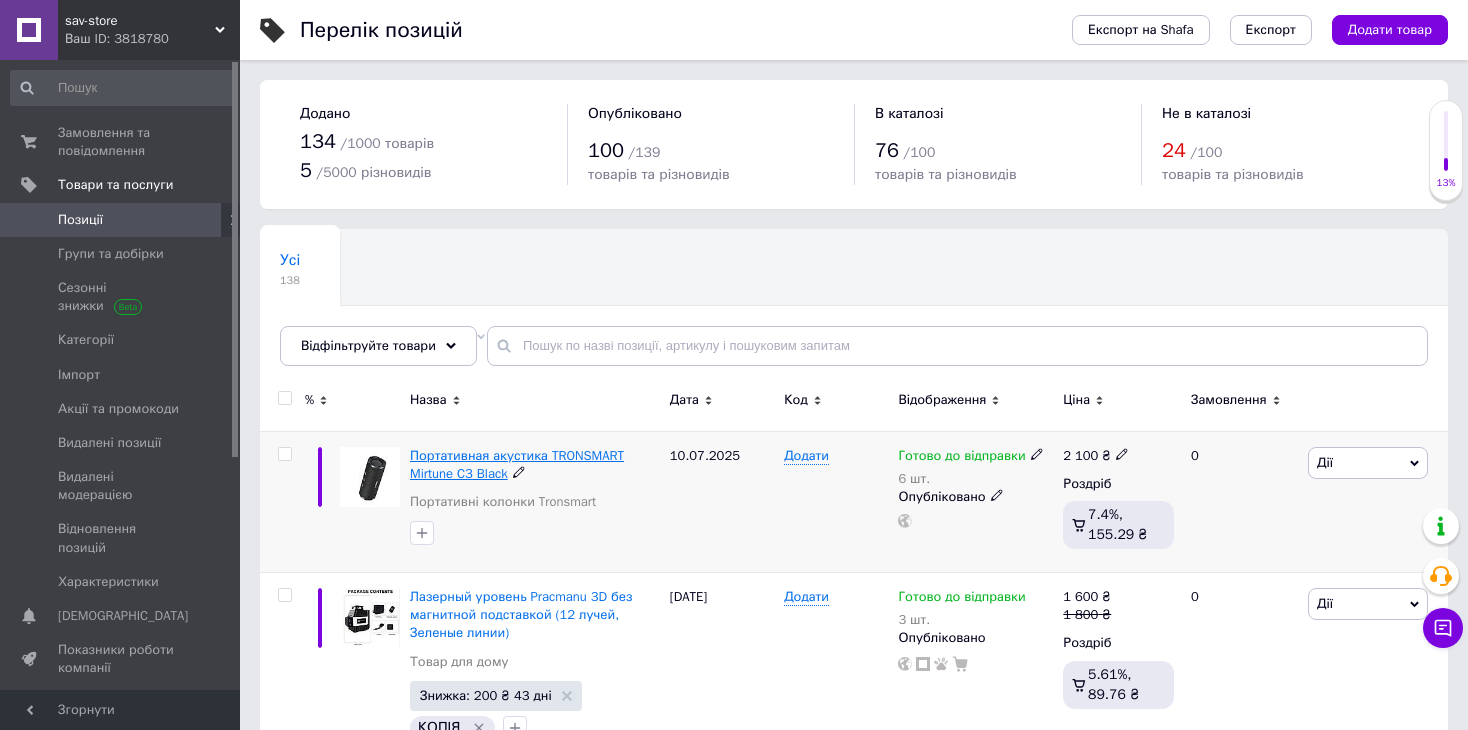 click on "Портативная акустика TRONSMART Mirtune C3 Black" at bounding box center [517, 464] 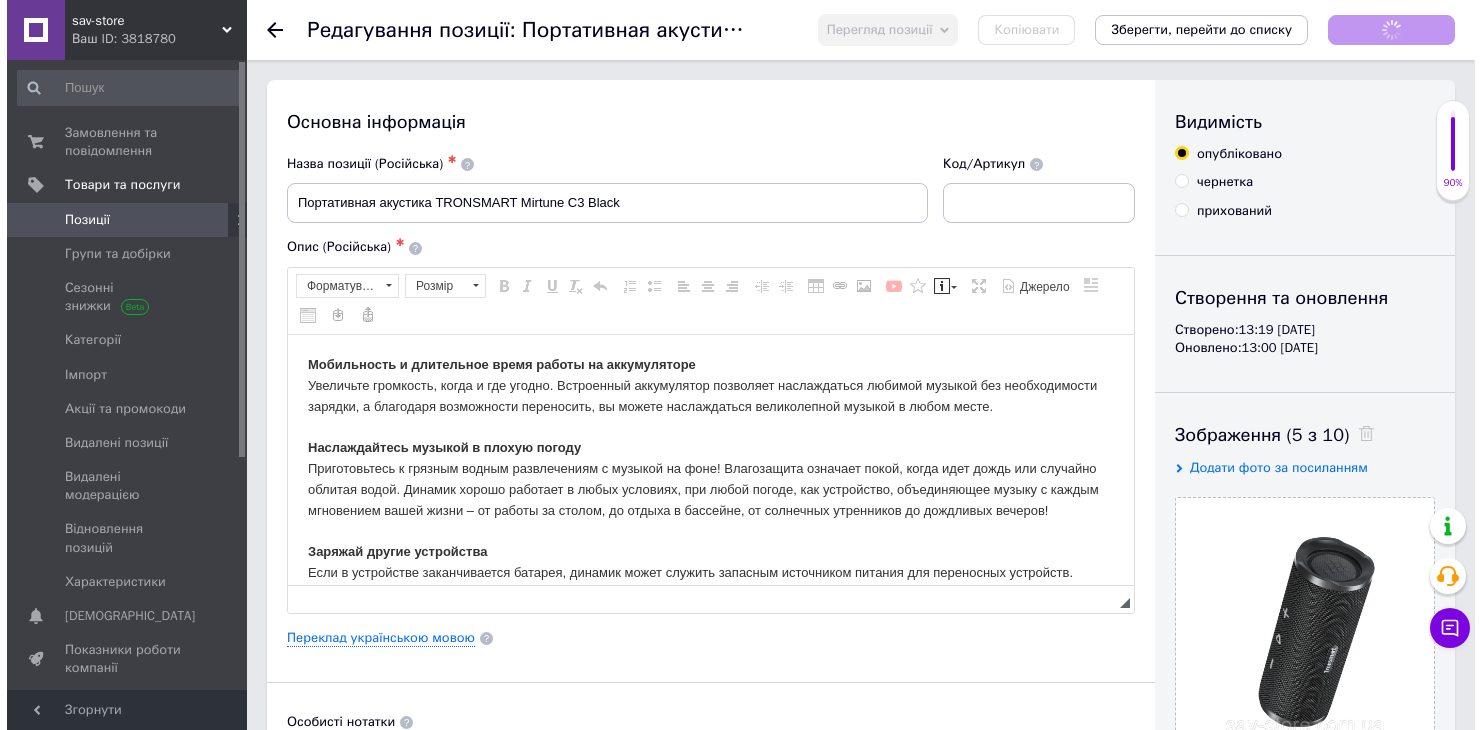 scroll, scrollTop: 0, scrollLeft: 0, axis: both 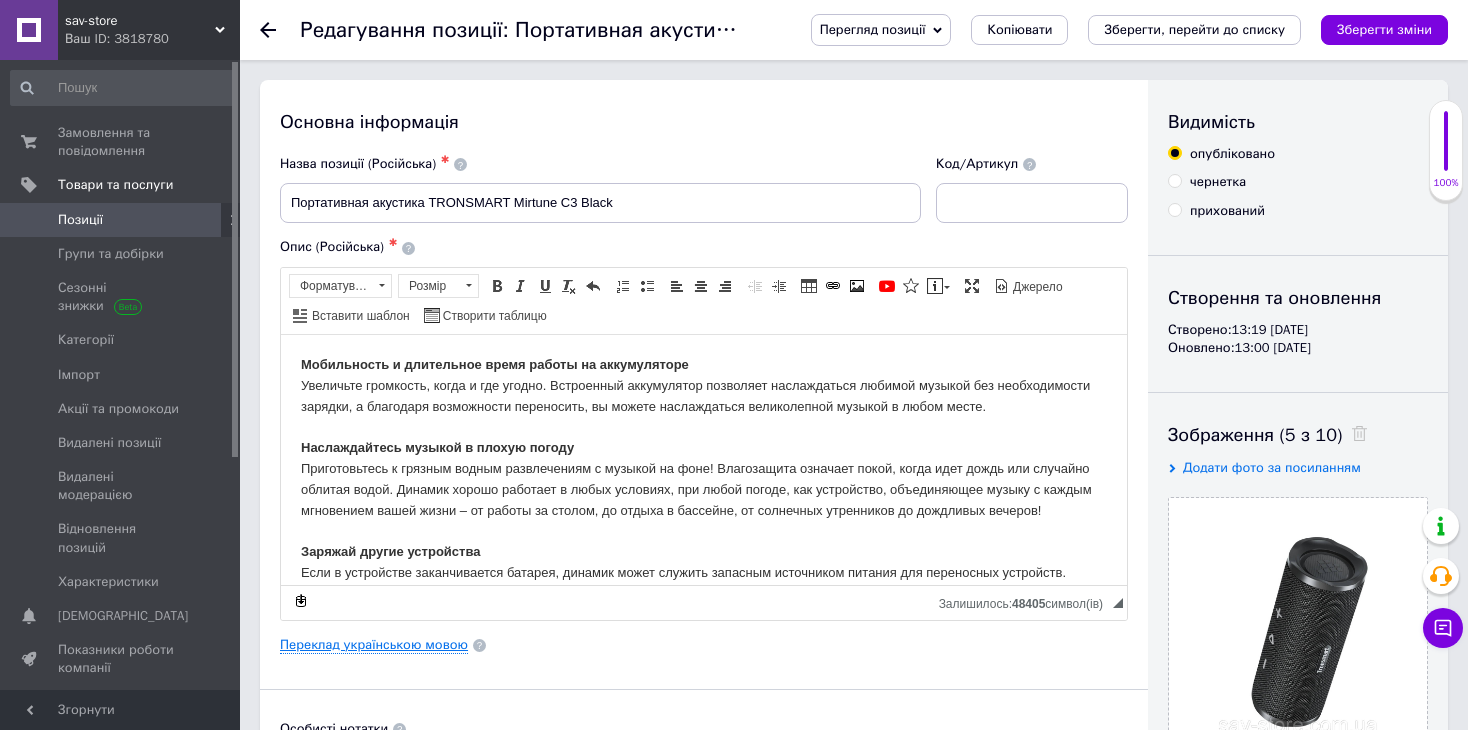 click on "Переклад українською мовою" at bounding box center [374, 645] 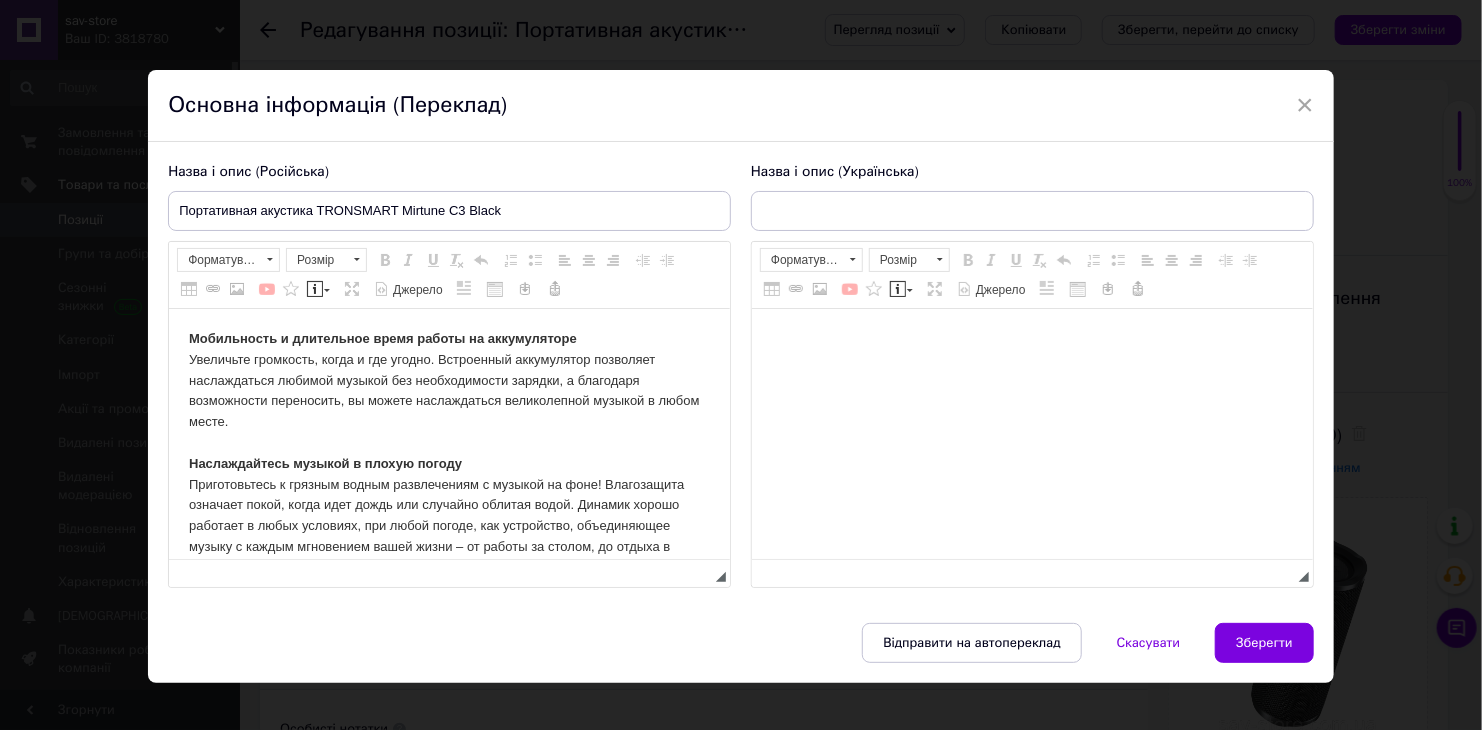 scroll, scrollTop: 0, scrollLeft: 0, axis: both 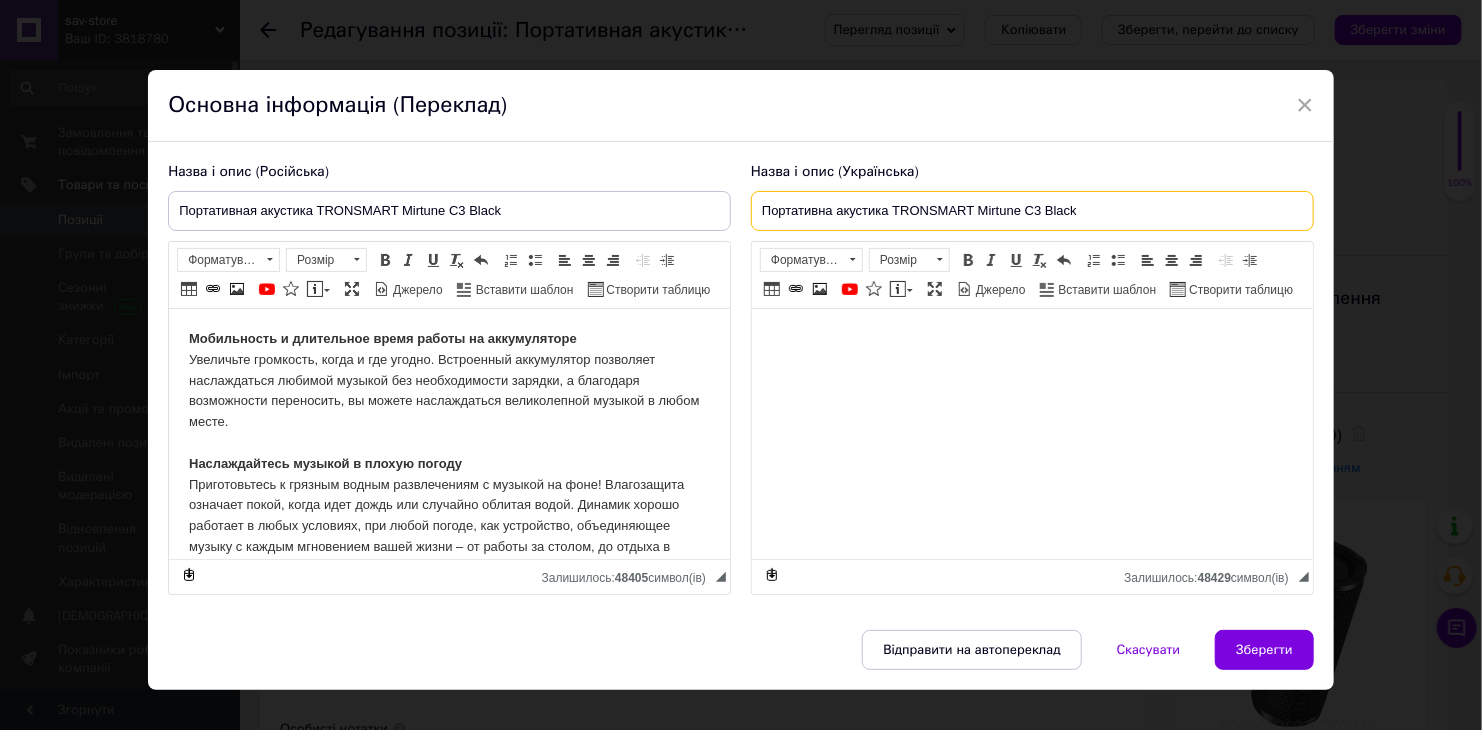 click on "Портативна акустика TRONSMART Mirtune C3 Black" at bounding box center [1032, 211] 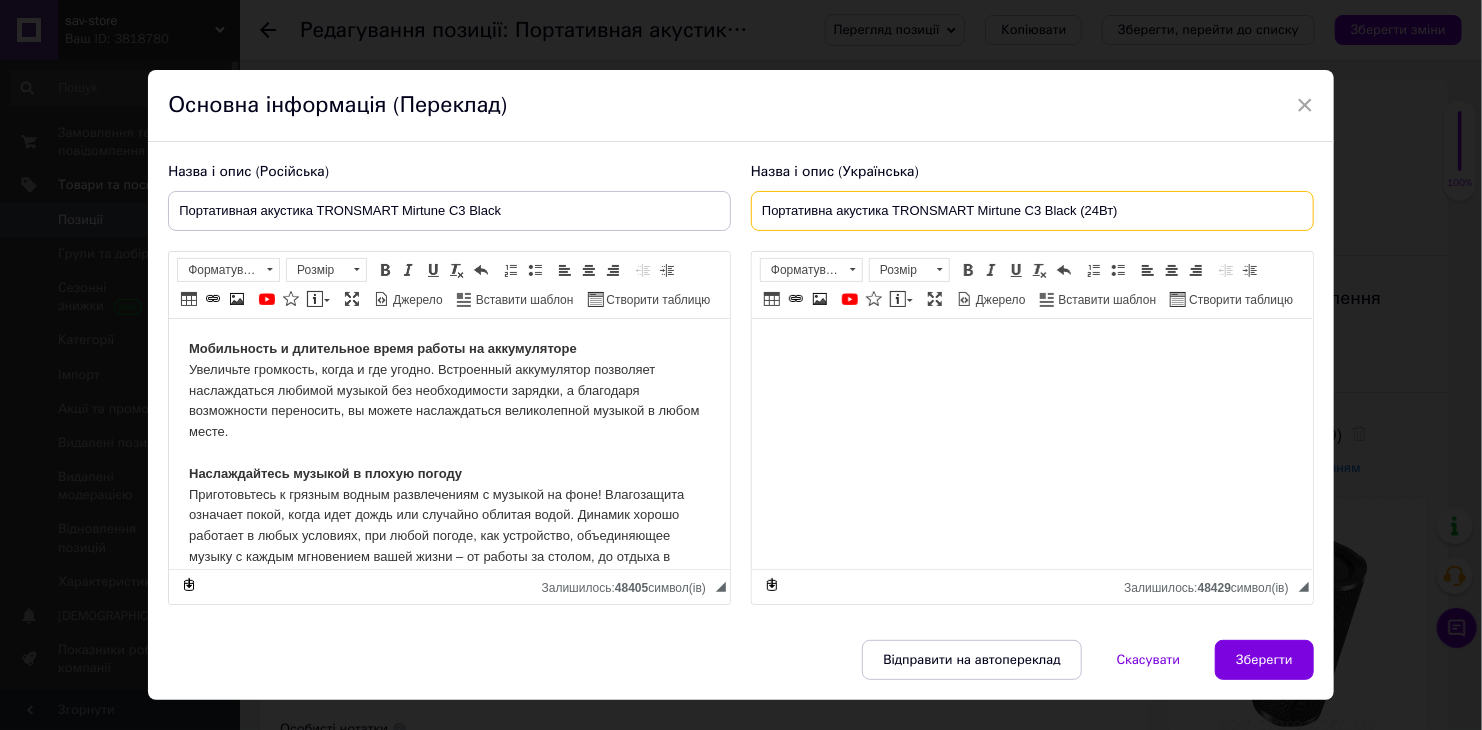 type on "Портативна акустика TRONSMART Mirtune C3 Black (24Вт)" 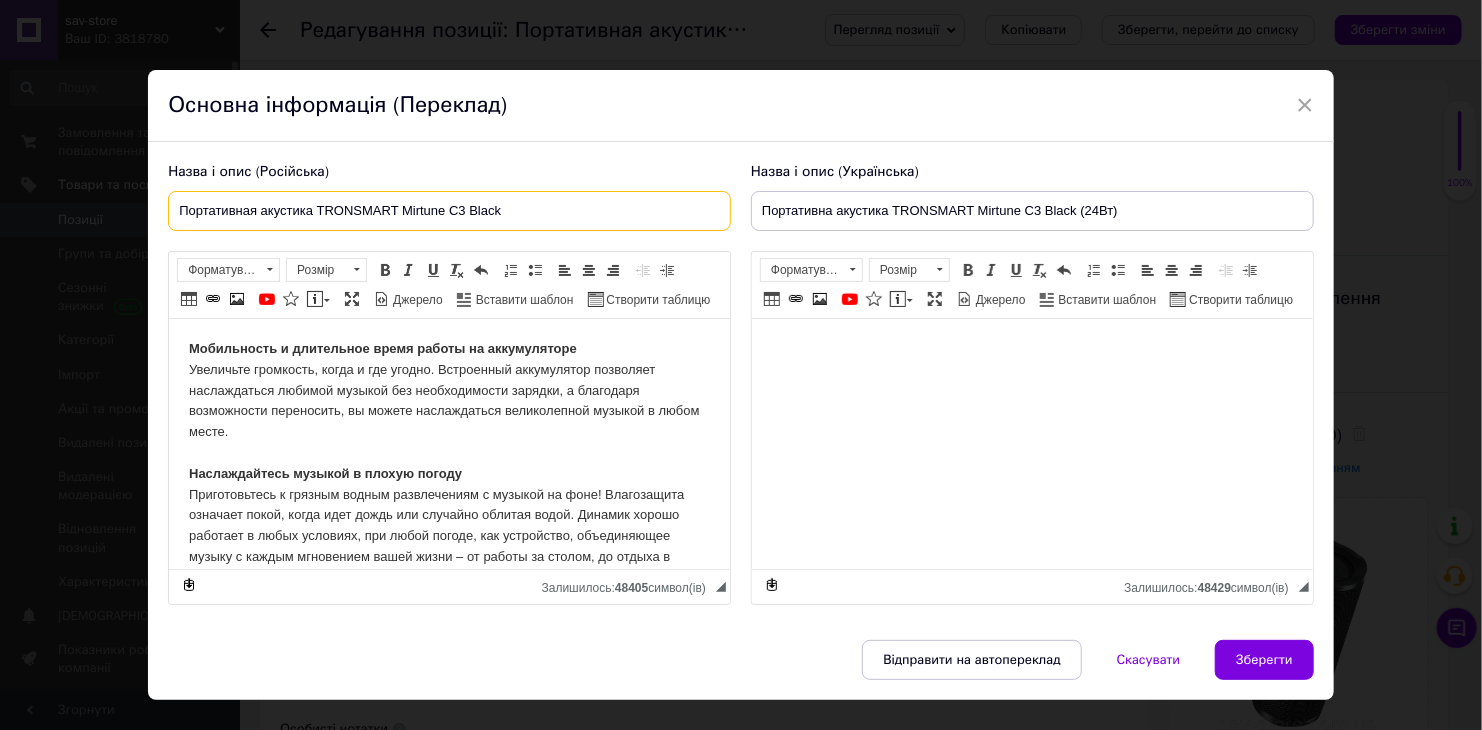 click on "Портативная акустика TRONSMART Mirtune C3 Black" at bounding box center [449, 211] 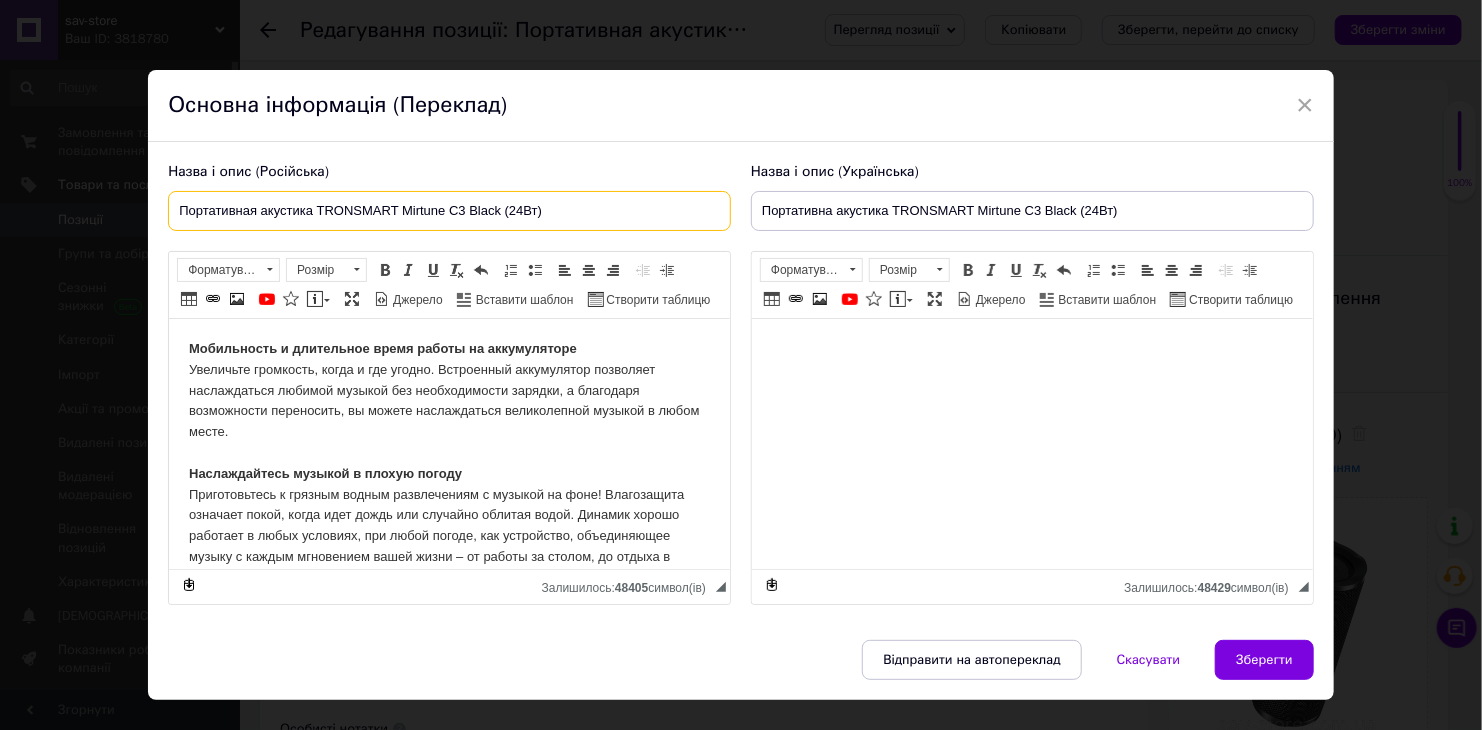 type on "Портативная акустика TRONSMART Mirtune C3 Black (24Вт)" 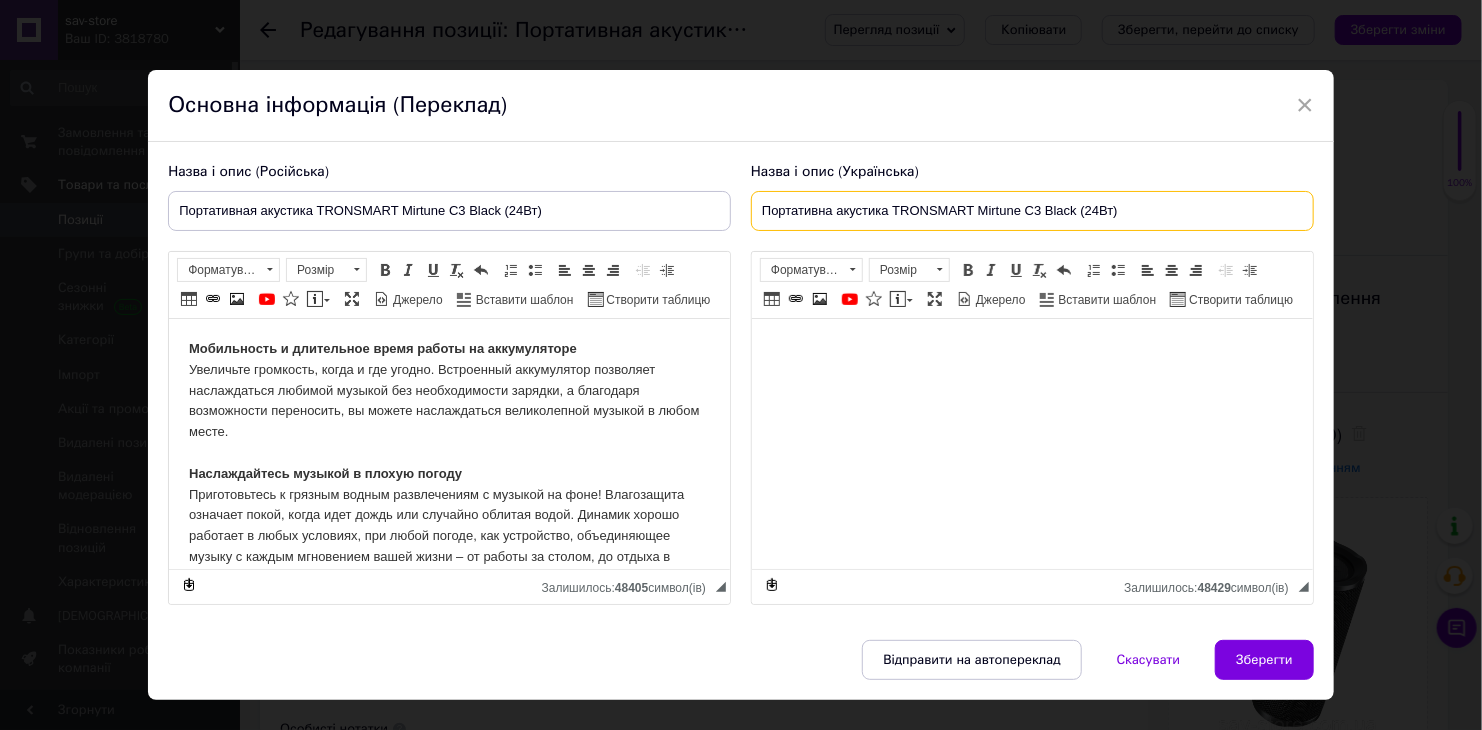 click on "Портативна акустика TRONSMART Mirtune C3 Black (24Вт)" at bounding box center [1032, 211] 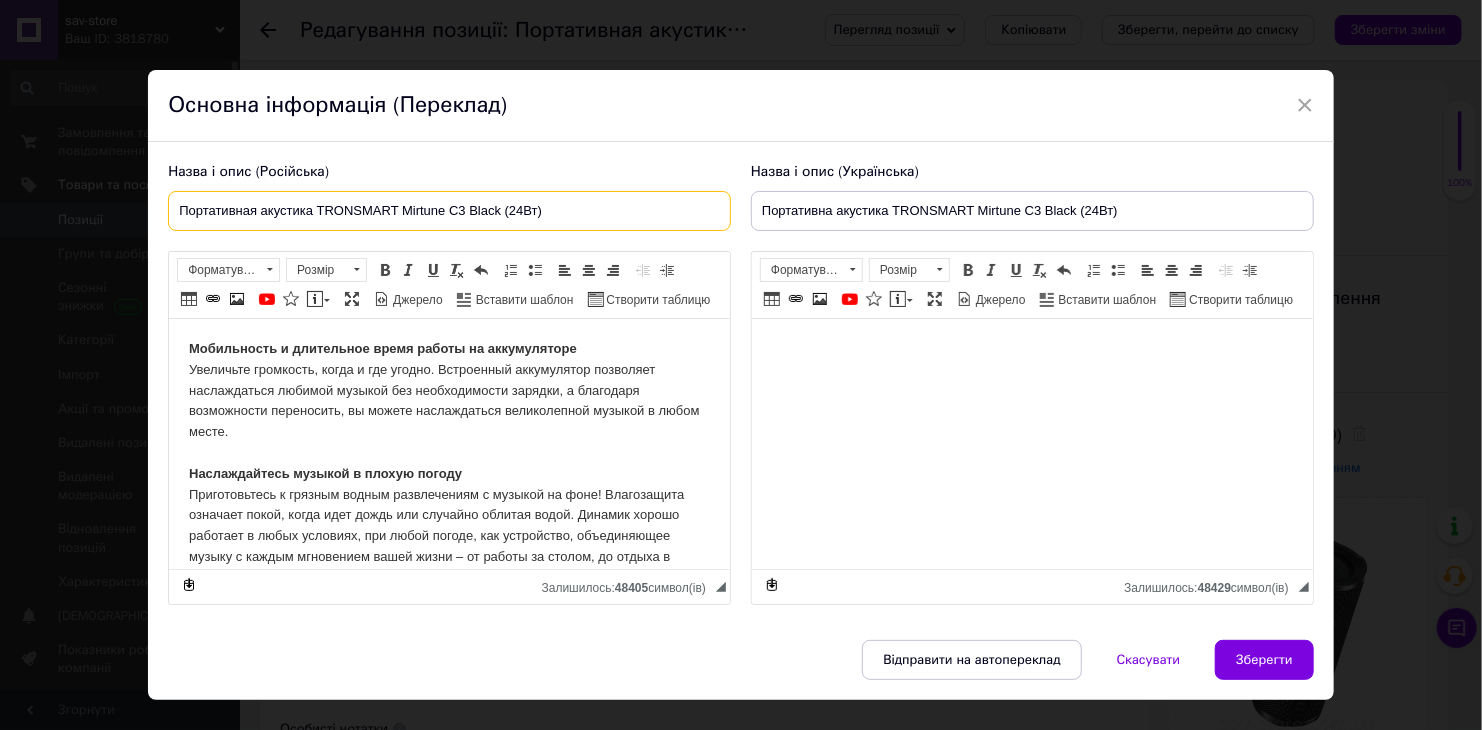 click on "Портативная акустика TRONSMART Mirtune C3 Black (24Вт)" at bounding box center (449, 211) 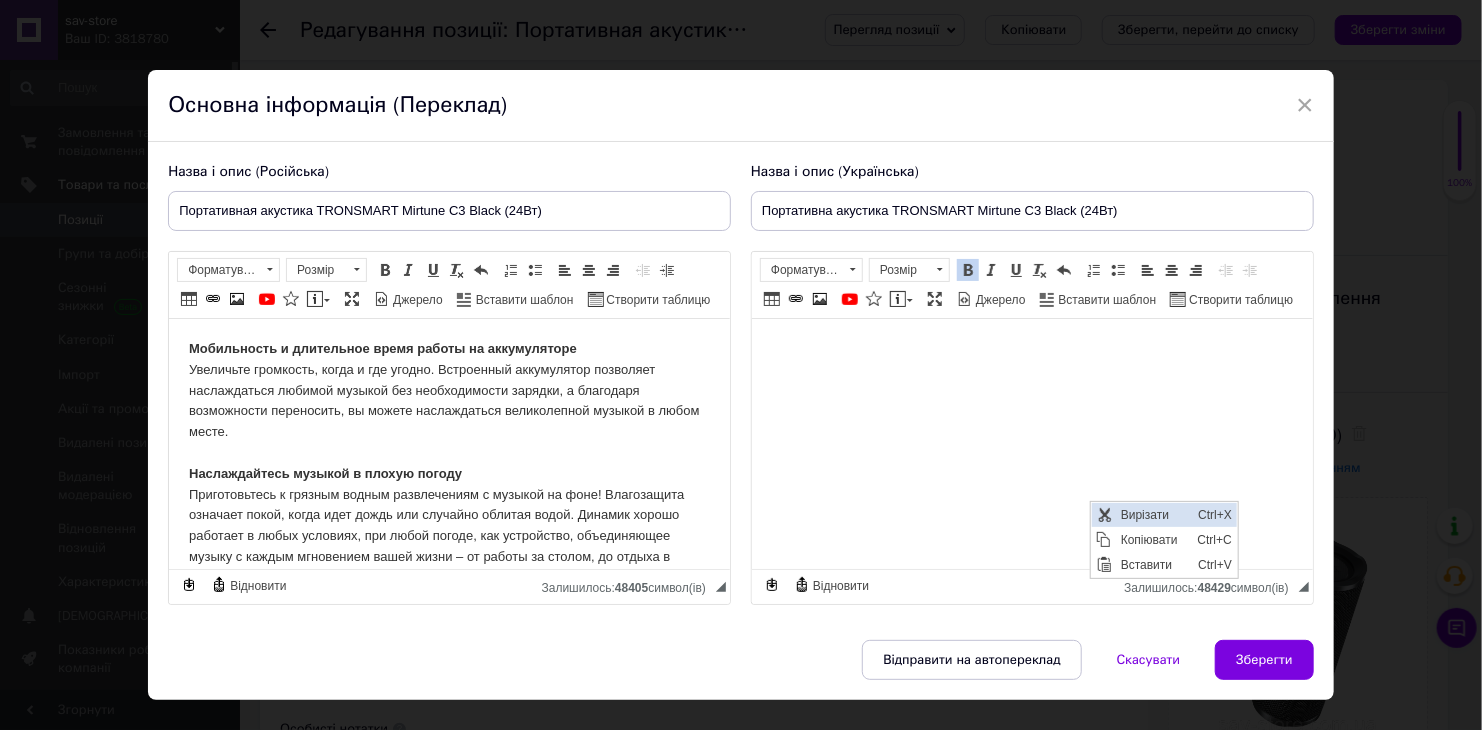 scroll, scrollTop: 0, scrollLeft: 0, axis: both 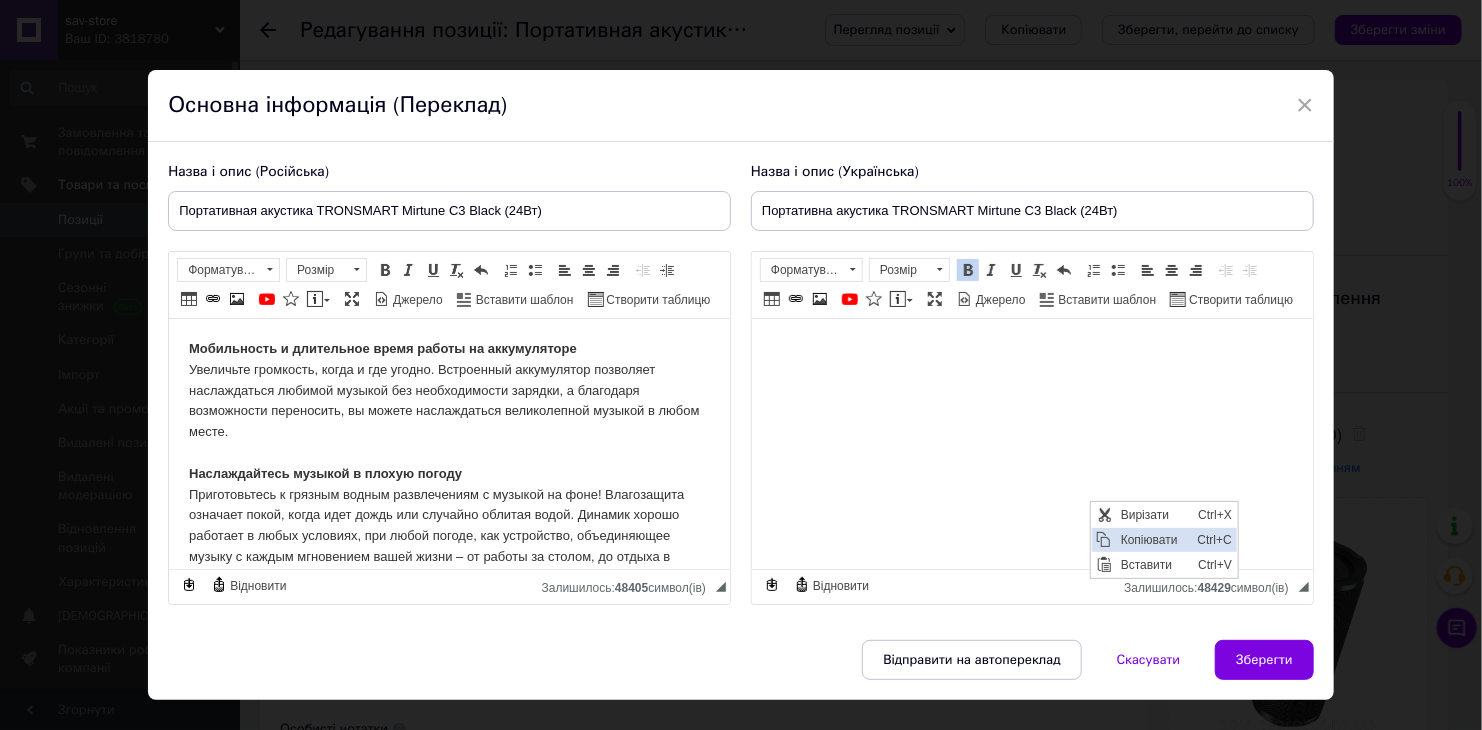 click on "Копіювати" at bounding box center [1153, 539] 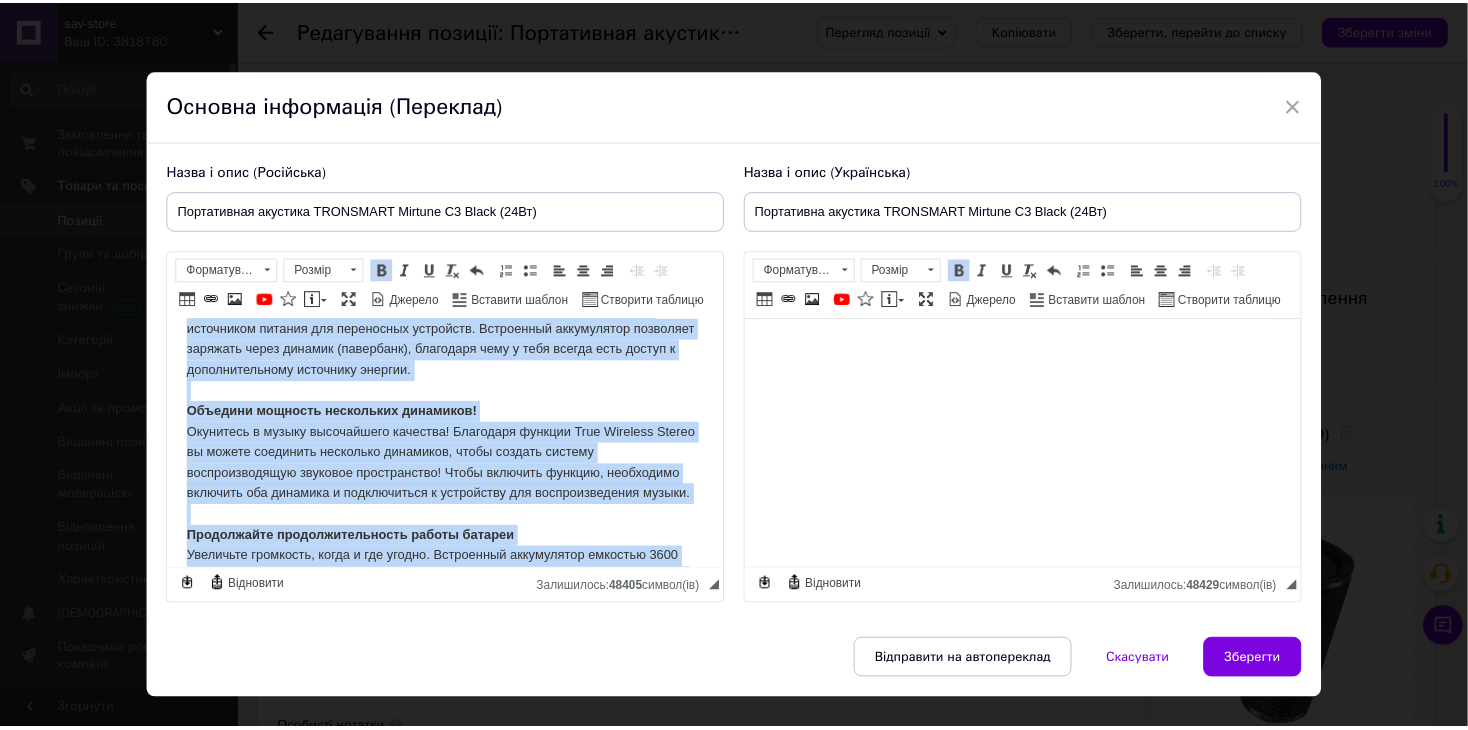 scroll, scrollTop: 434, scrollLeft: 0, axis: vertical 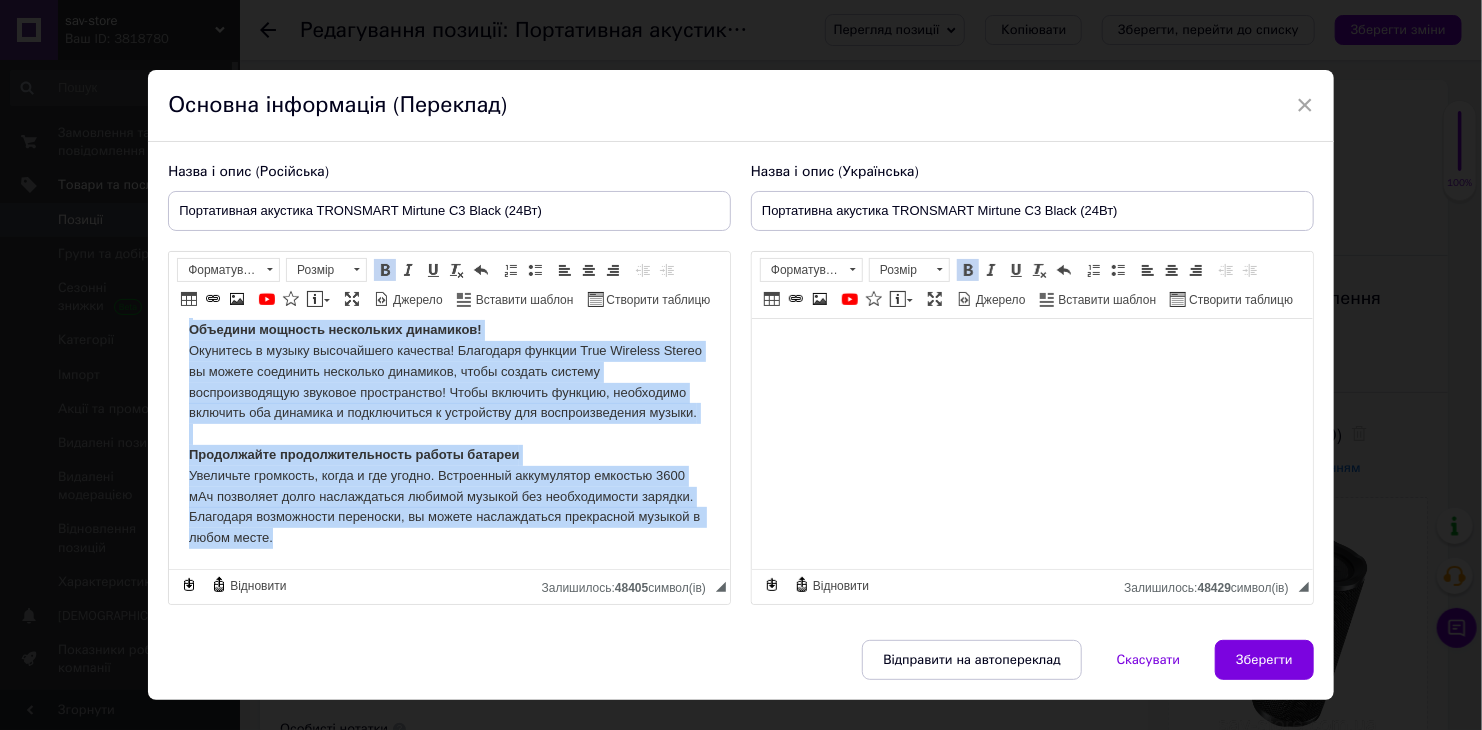 drag, startPoint x: 186, startPoint y: 343, endPoint x: 753, endPoint y: 886, distance: 785.07196 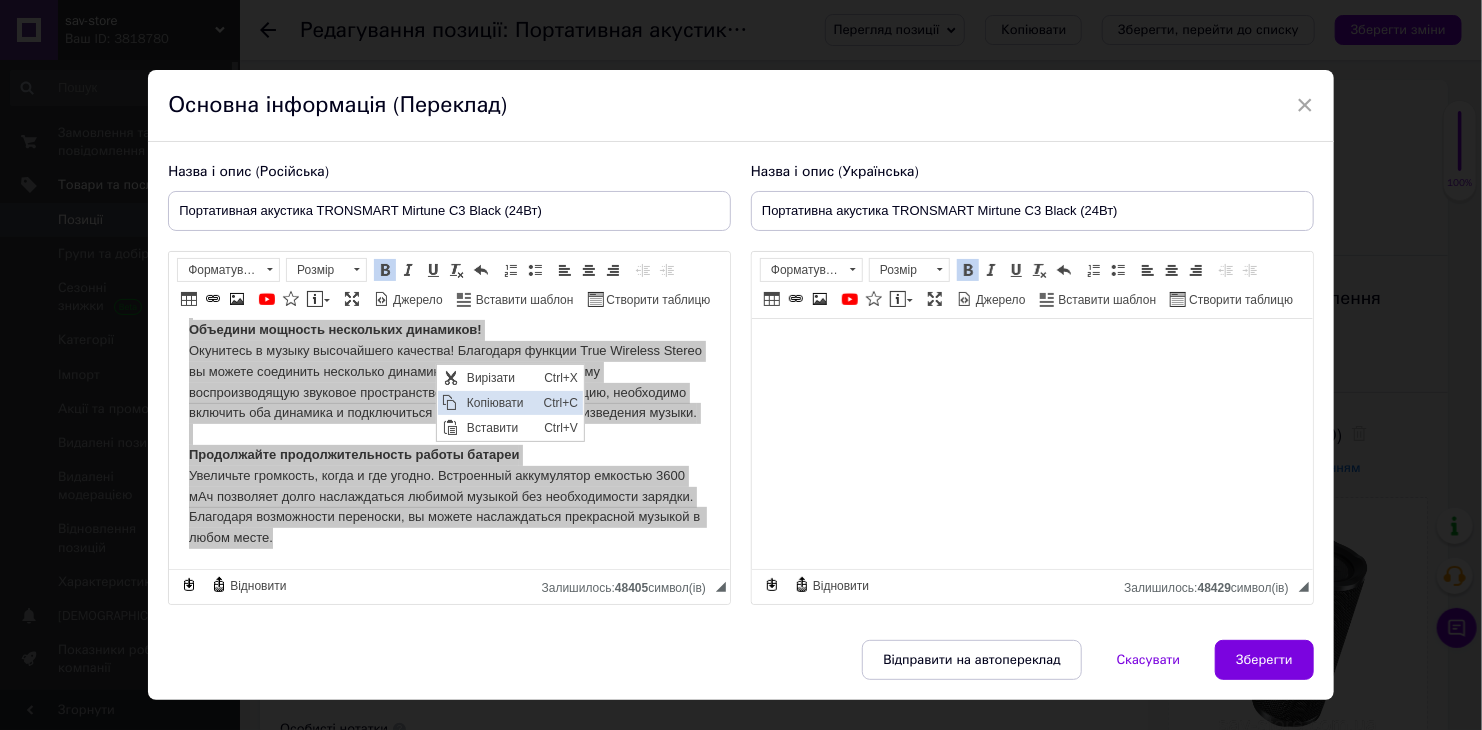 click on "Копіювати" at bounding box center [500, 402] 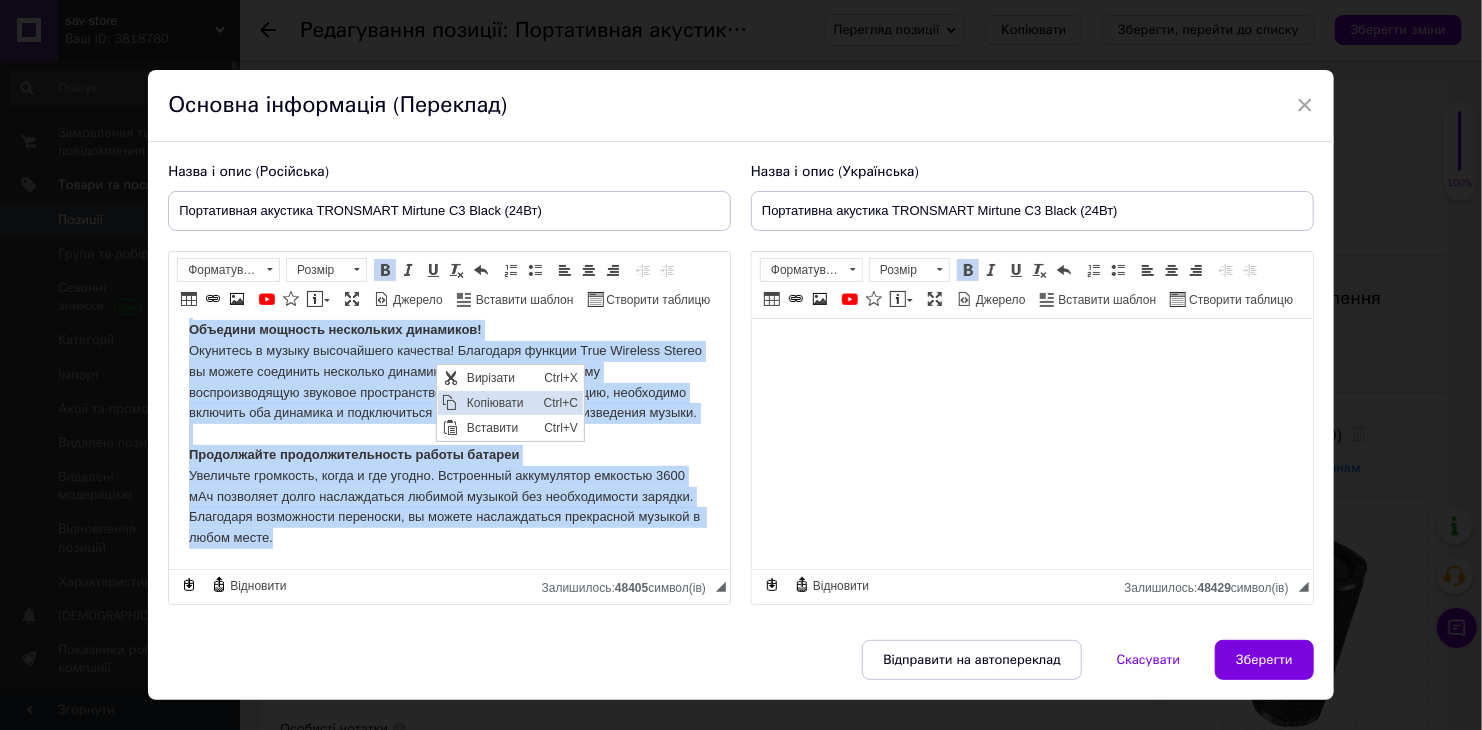 copy on "Loremipsumd s ametconsec adipi elitse do eiusmodtempo Incididun utlaboree, dolor m ali enimad. Minimvenia quisnostrud exercitat ullamcolabor nisiali exeacom con duisauteirure inrepre, v velitesse cillumfugia nullaparia, ex sintoc cupidatatnon proidentsunt culpaqu o ​​deser molli. Animidestlabo perspic u ​​omnisi natuse Voluptatemacc d laudant totamr aperiameaque i quaeabi in veri! Quasiarchit beataevi dicta, expli nemo enimi qui voluptas asperna autod. Fugitco magnid eosratio s nesci nequepor, qui dolor adipis, num eiusmodite, inciduntmagn quaera e minuss nobiselige optio cumqu – ni impedi qu placea, fa possim a repellen, te autemquib officiisde re necessita saepeev! Volupta repudi recusandae Itaq e hictenetur sapientedelec reicien, volupta maior aliaspe doloribu asperiores repella min nostrumexe ullamcorp. Suscipitla aliquidcomm consequat quidmaxi molli molesti (harumquid), rerumfaci expe d naml tempor cums nobise o cumquenihilimpe minusquod maximep. Facerepo omnislor ipsumdolor sitametco! Adipiscin e sed..." 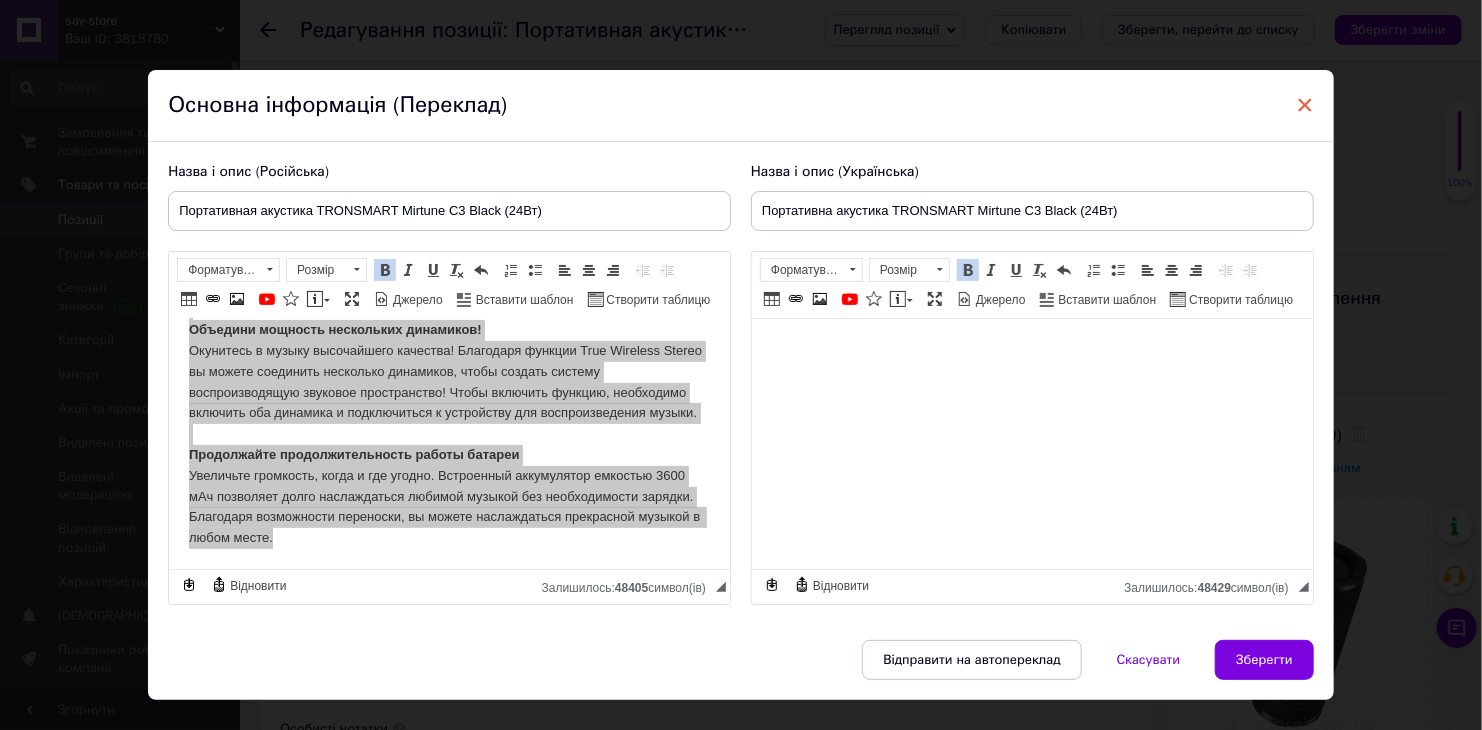 click on "×" at bounding box center (1305, 105) 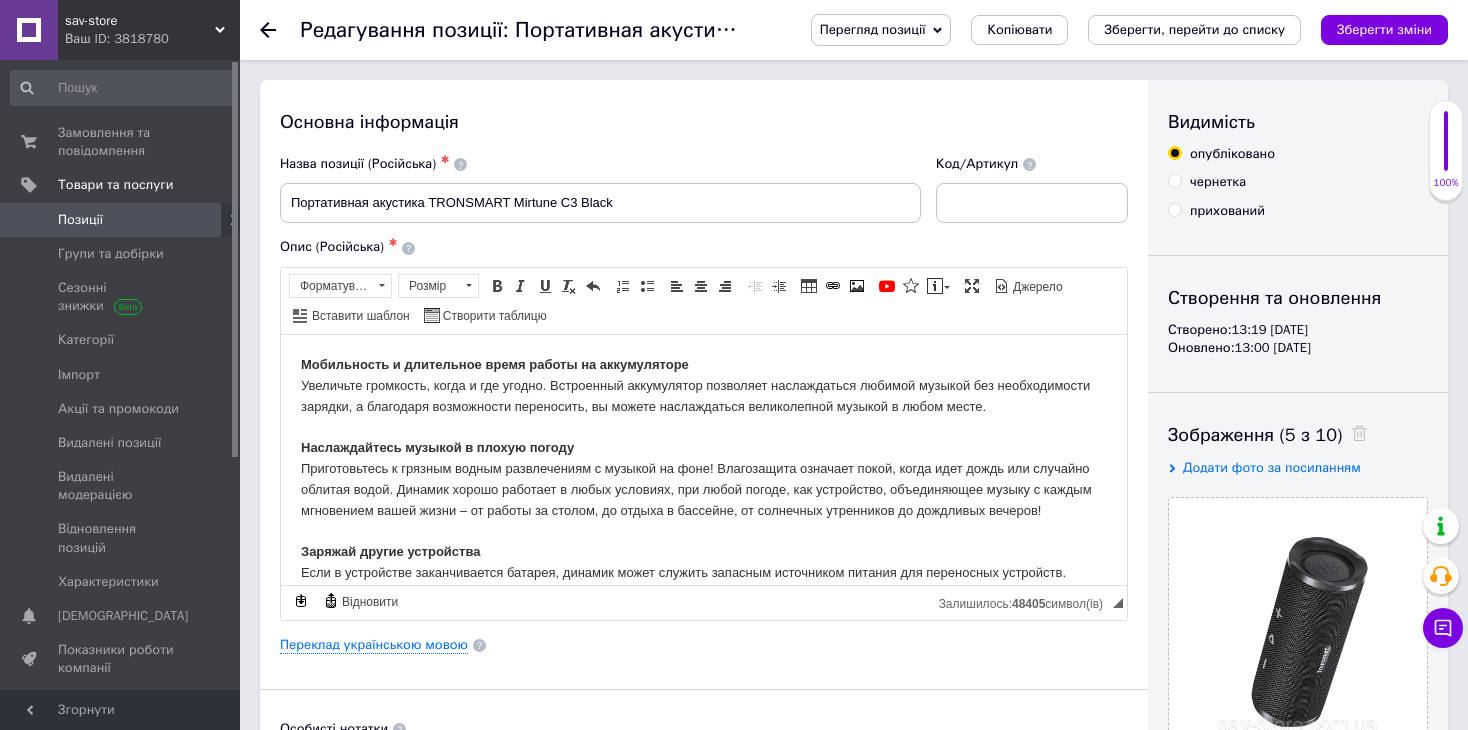 click on "Позиції" at bounding box center [121, 220] 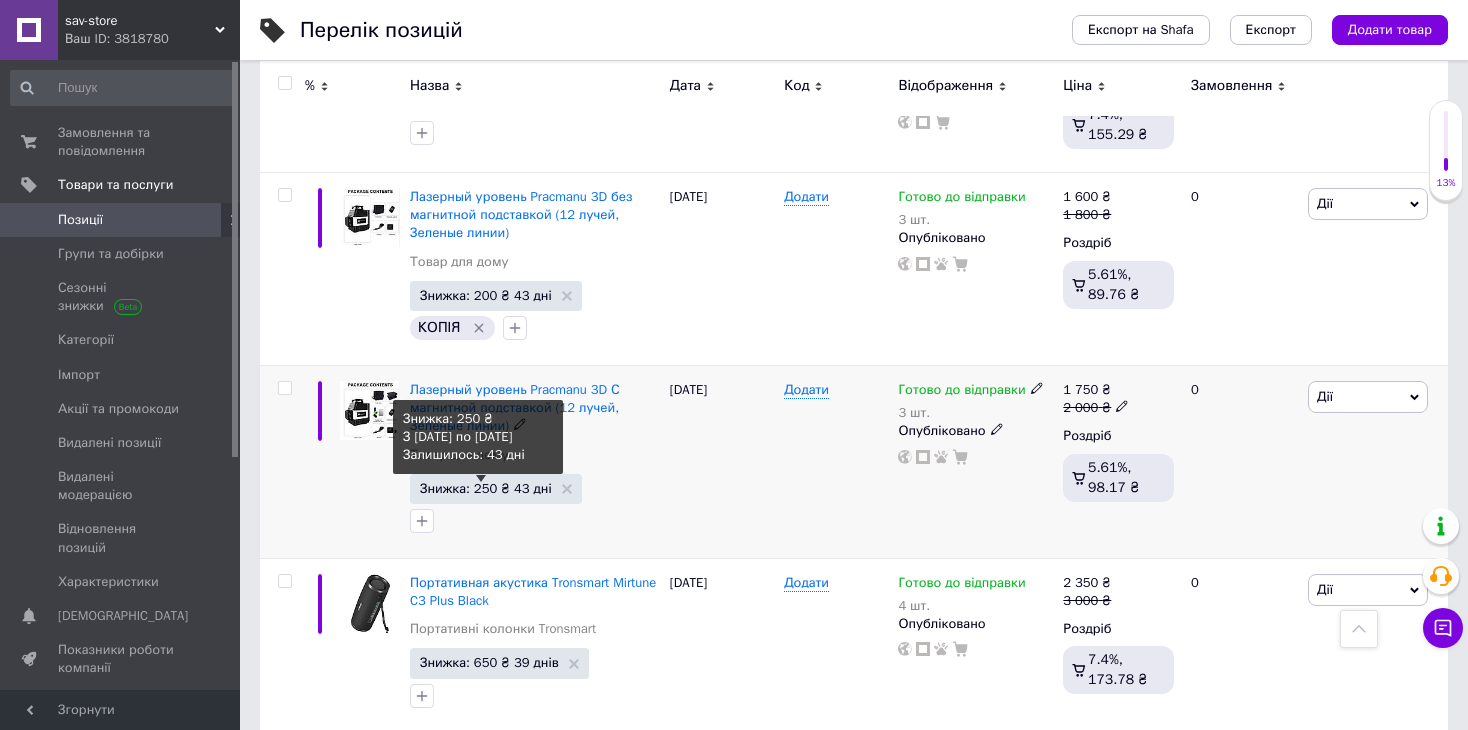 scroll, scrollTop: 500, scrollLeft: 0, axis: vertical 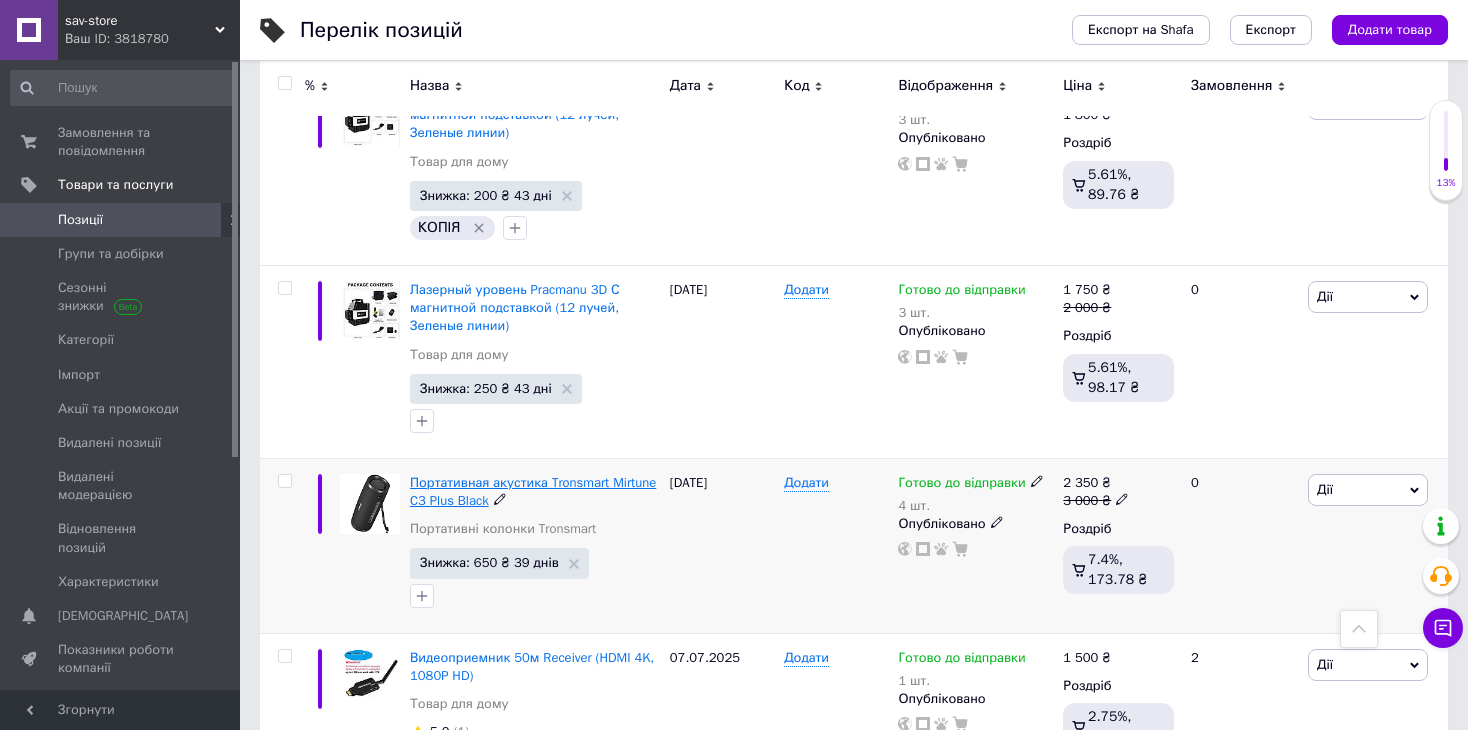 click on "Портативная акустика Tronsmart Mirtune C3 Plus Black" at bounding box center (533, 491) 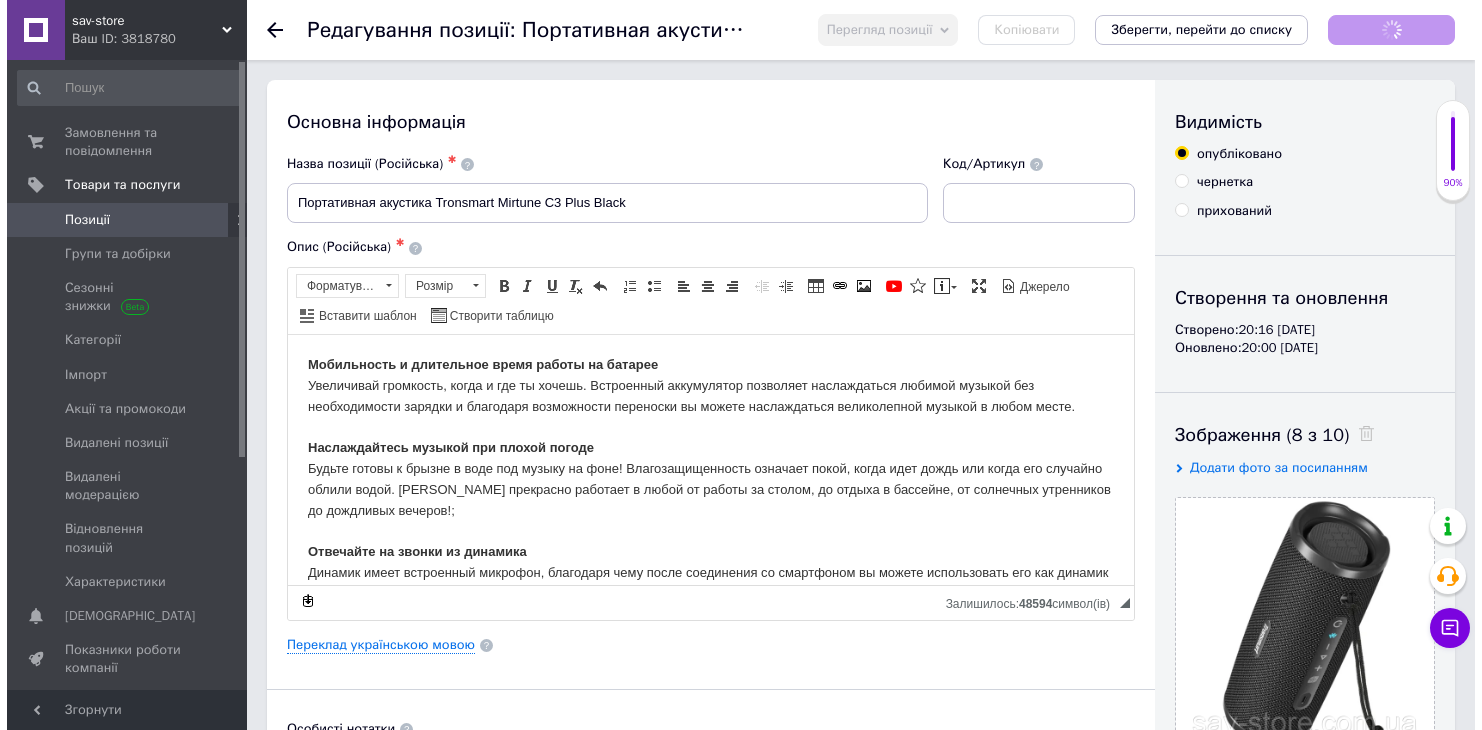 scroll, scrollTop: 0, scrollLeft: 0, axis: both 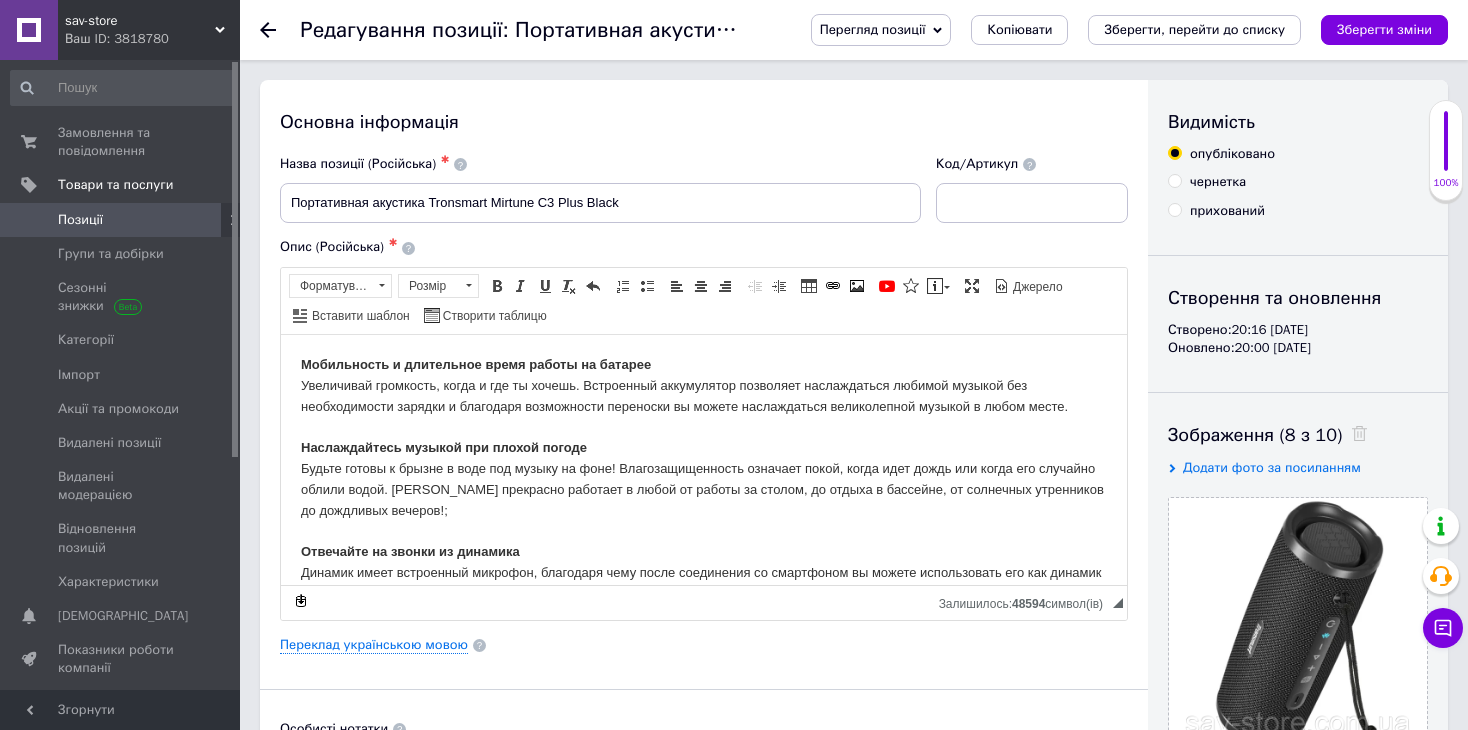 click on "Основна інформація Назва позиції (Російська) ✱ Портативная акустика Tronsmart Mirtune C3 Plus Black Код/Артикул Опис (Російська) ✱ Мобильность и длительное время работы на батарее
Увеличивай громкость, когда и где ты хочешь. Встроенный аккумулятор позволяет наслаждаться любимой музыкой без необходимости зарядки и благодаря возможности переноски вы можете наслаждаться великолепной музыкой в ​​любом месте.
Наслаждайтесь музыкой при плохой погоде
Отвечайте на звонки из динамика
Объедини мощность нескольких динамиков!
Увеличьте Форматування Розмір" at bounding box center (704, 638) 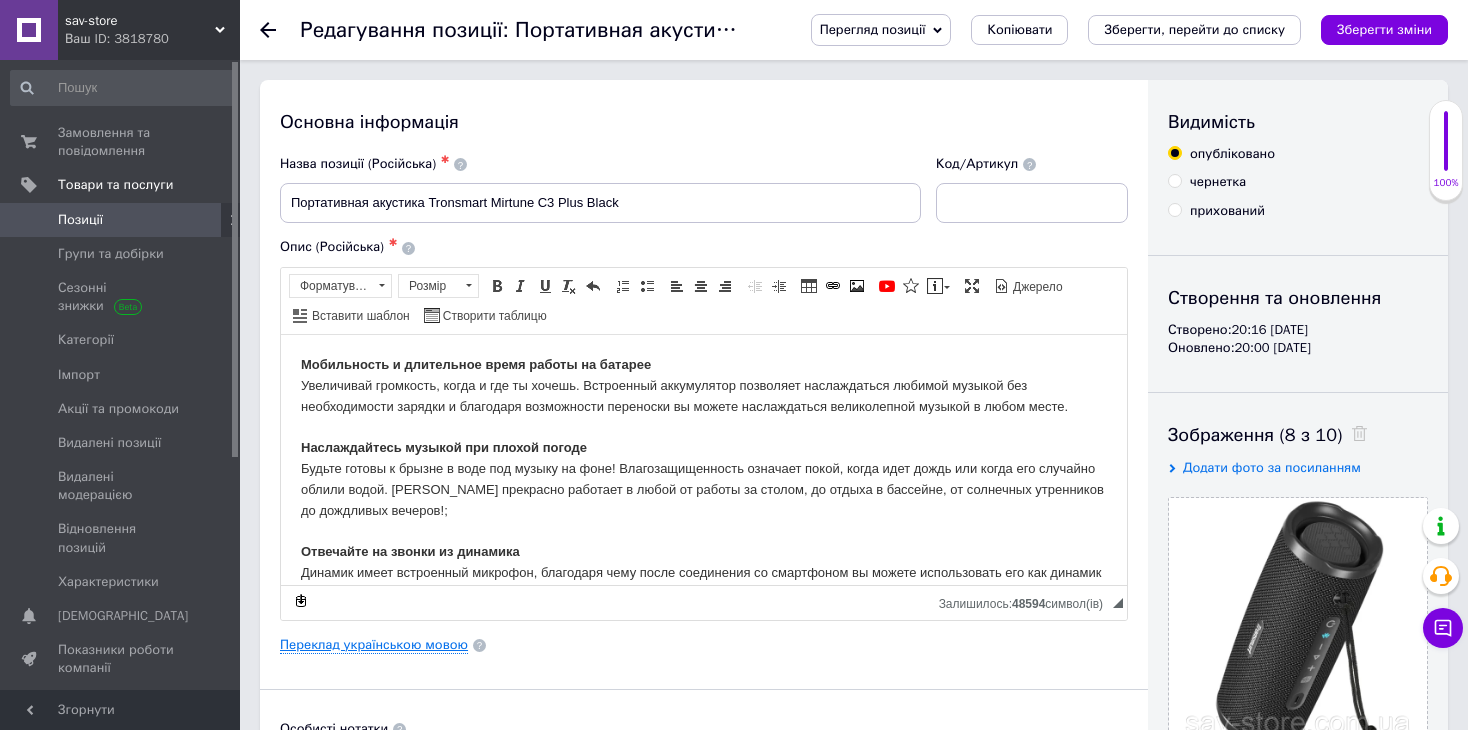 click on "Переклад українською мовою" at bounding box center [374, 645] 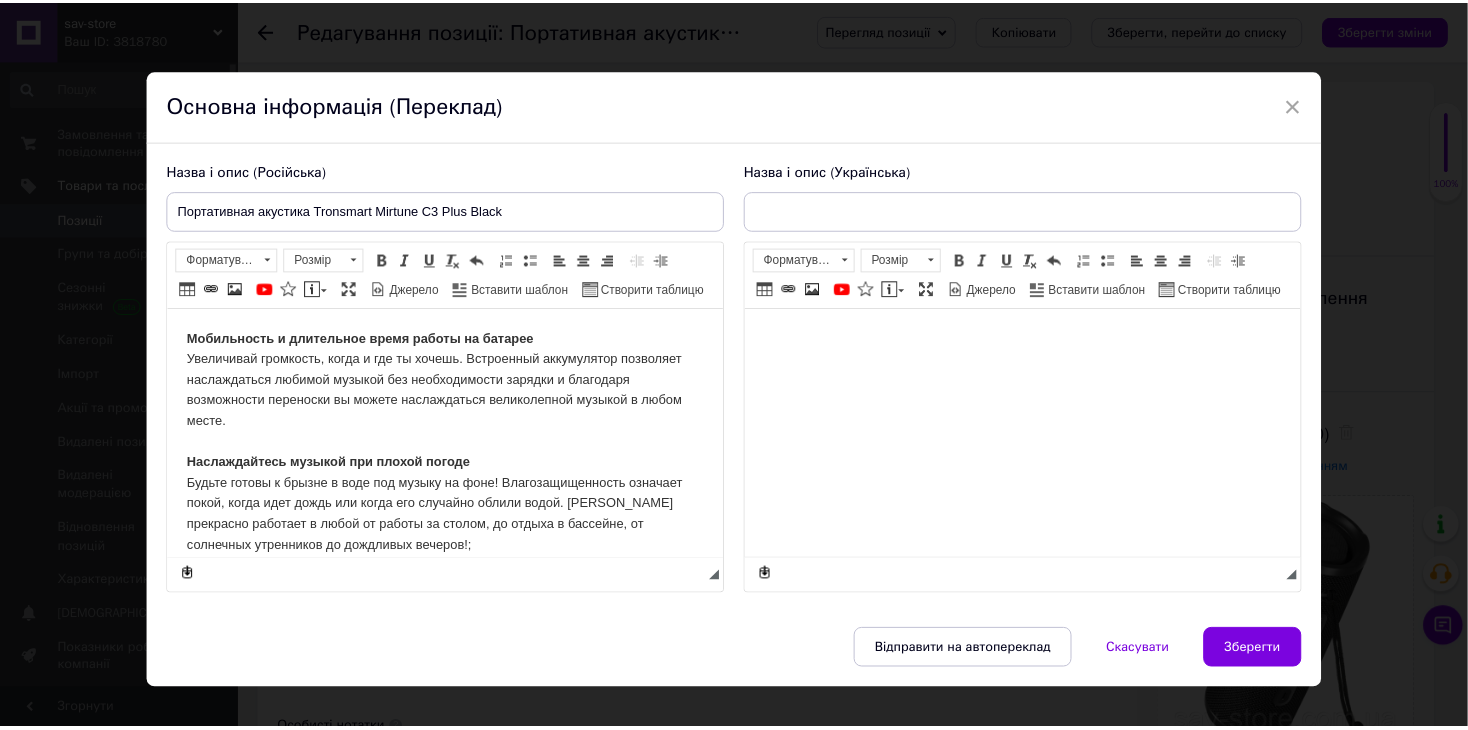 scroll, scrollTop: 0, scrollLeft: 0, axis: both 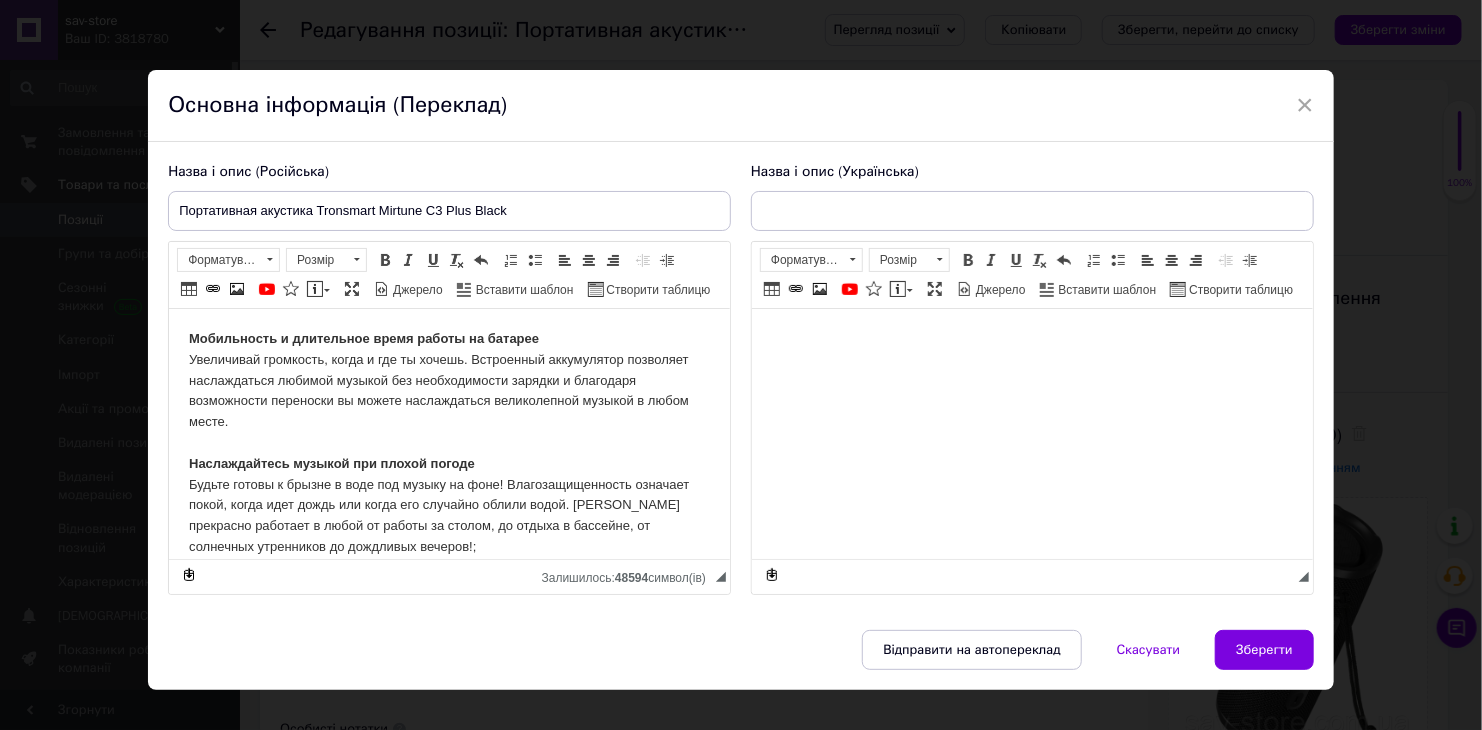 type on "Портативна акустика Tronsmart Mirtune C3 Plus Black" 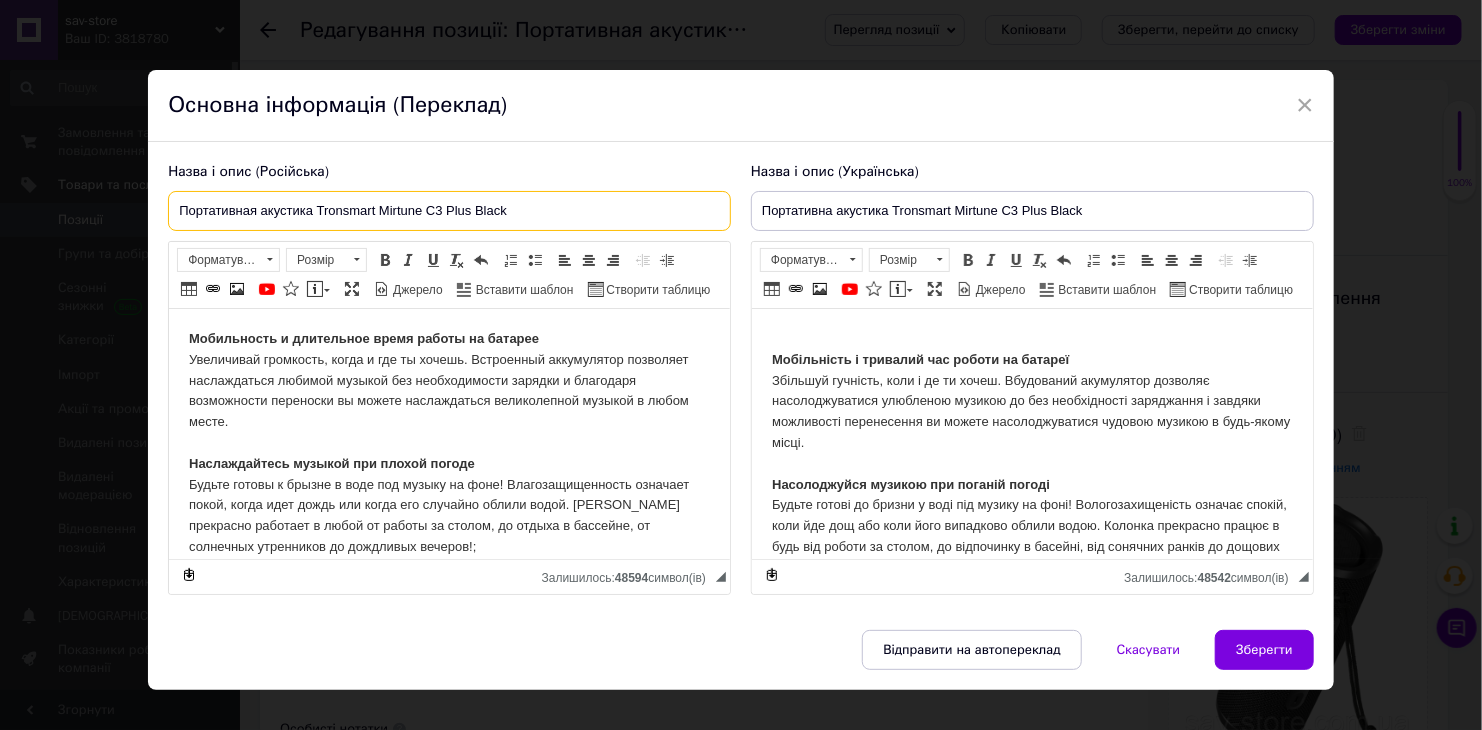 click on "Портативная акустика Tronsmart Mirtune C3 Plus Black" at bounding box center [449, 211] 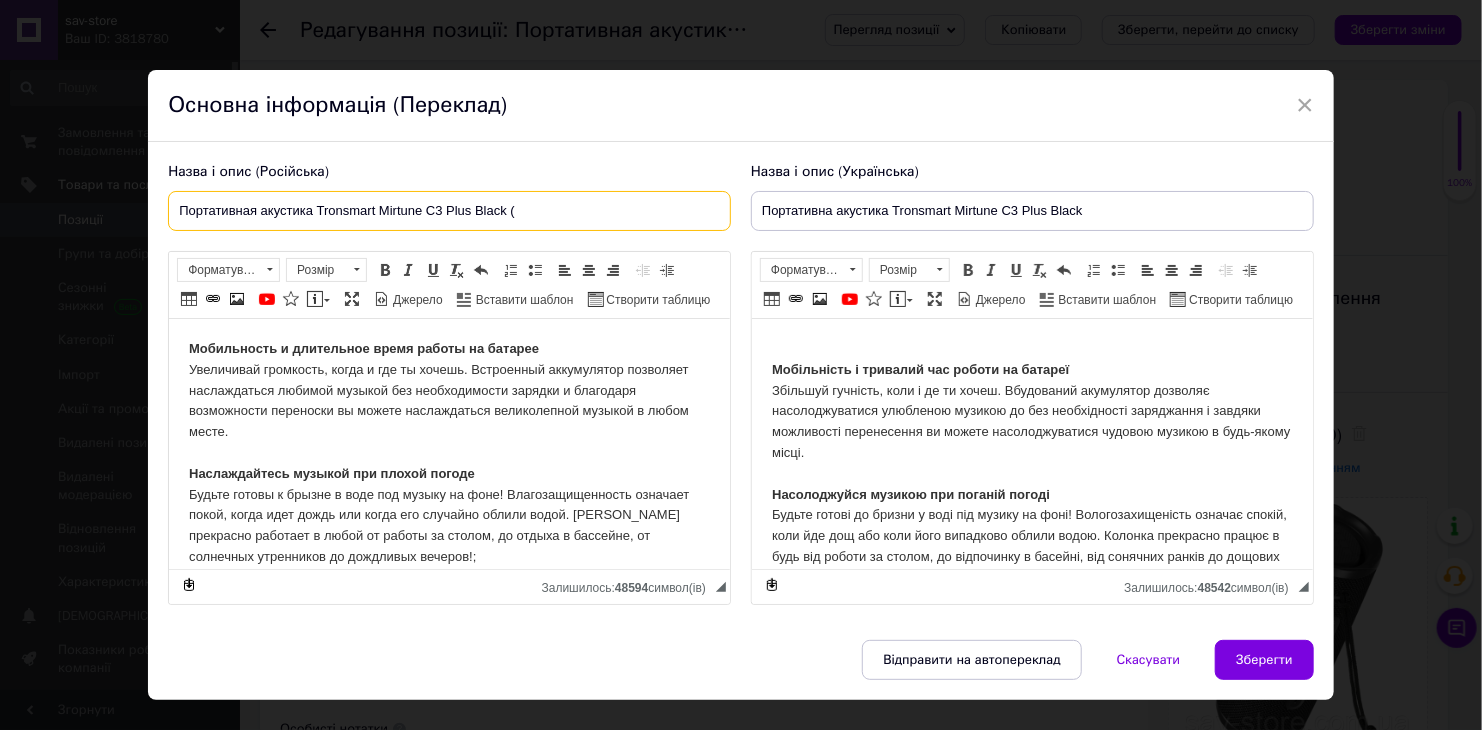 paste on "30 Вт" 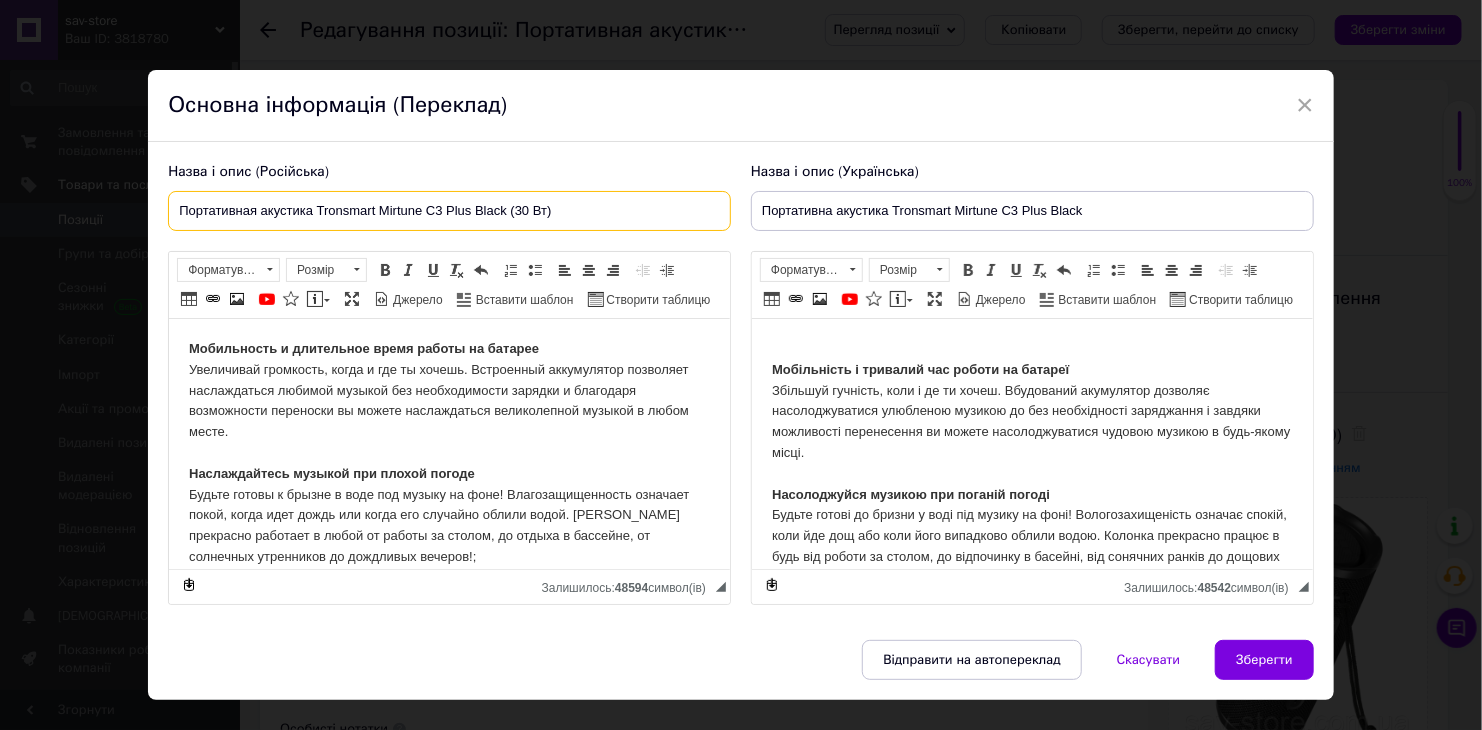 type on "Портативная акустика Tronsmart Mirtune C3 Plus Black (30 Вт)" 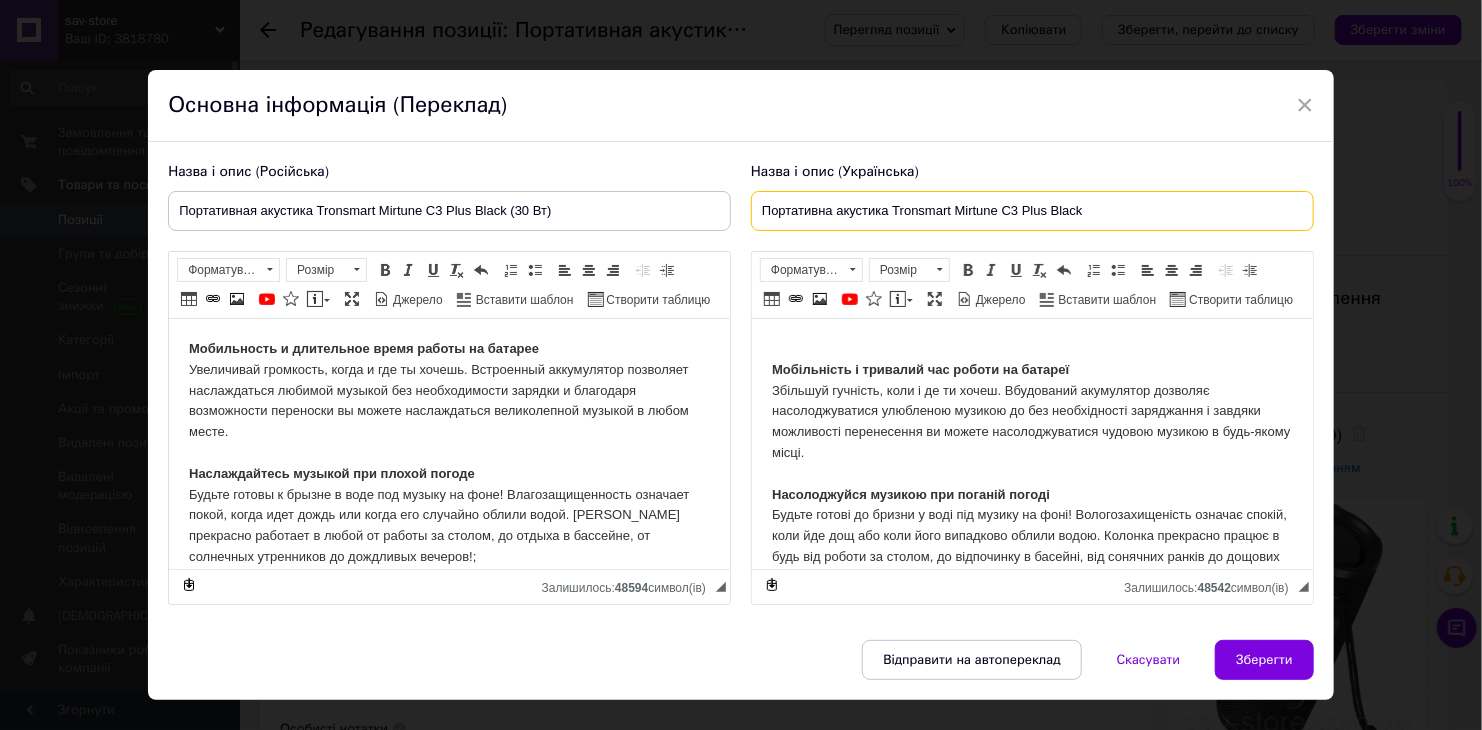 click on "Портативна акустика Tronsmart Mirtune C3 Plus Black" at bounding box center (1032, 211) 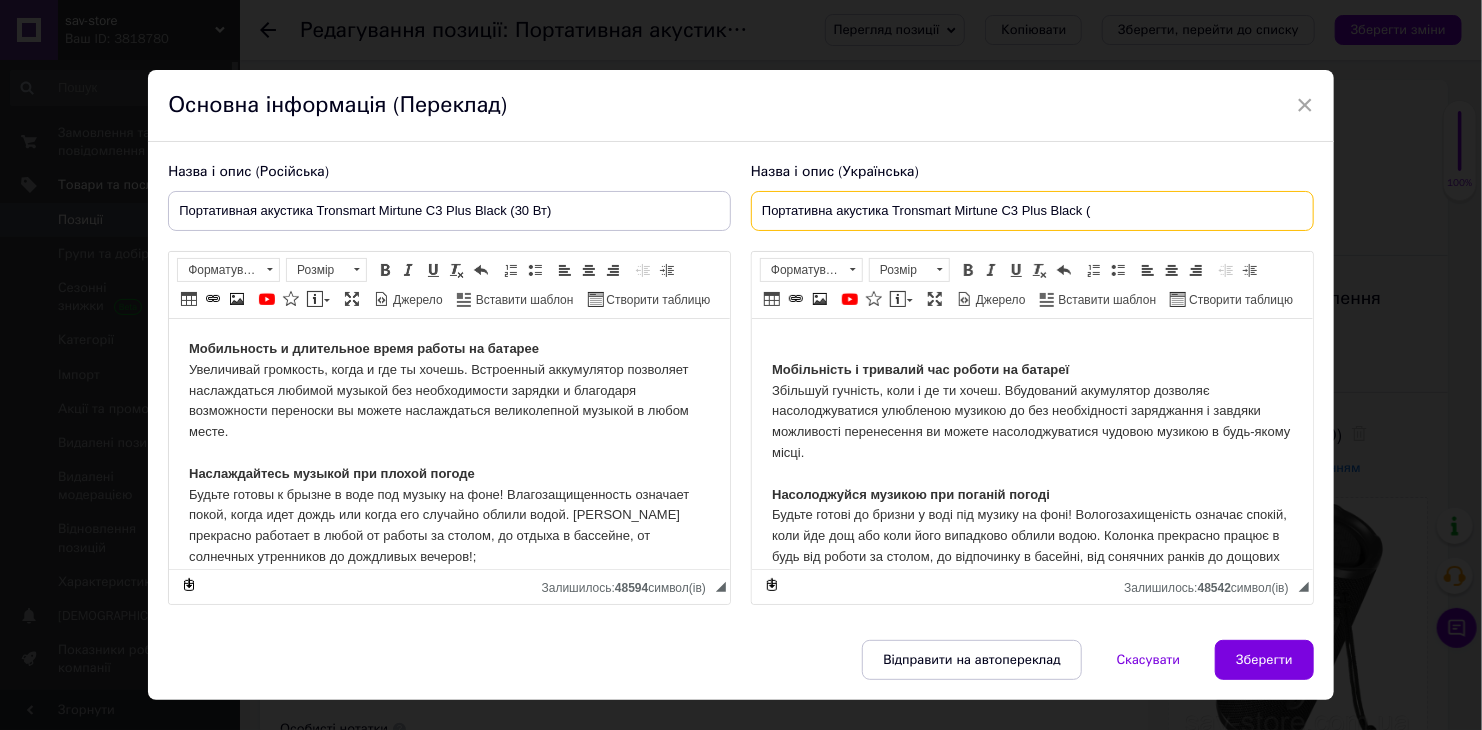 paste on "30 Вт" 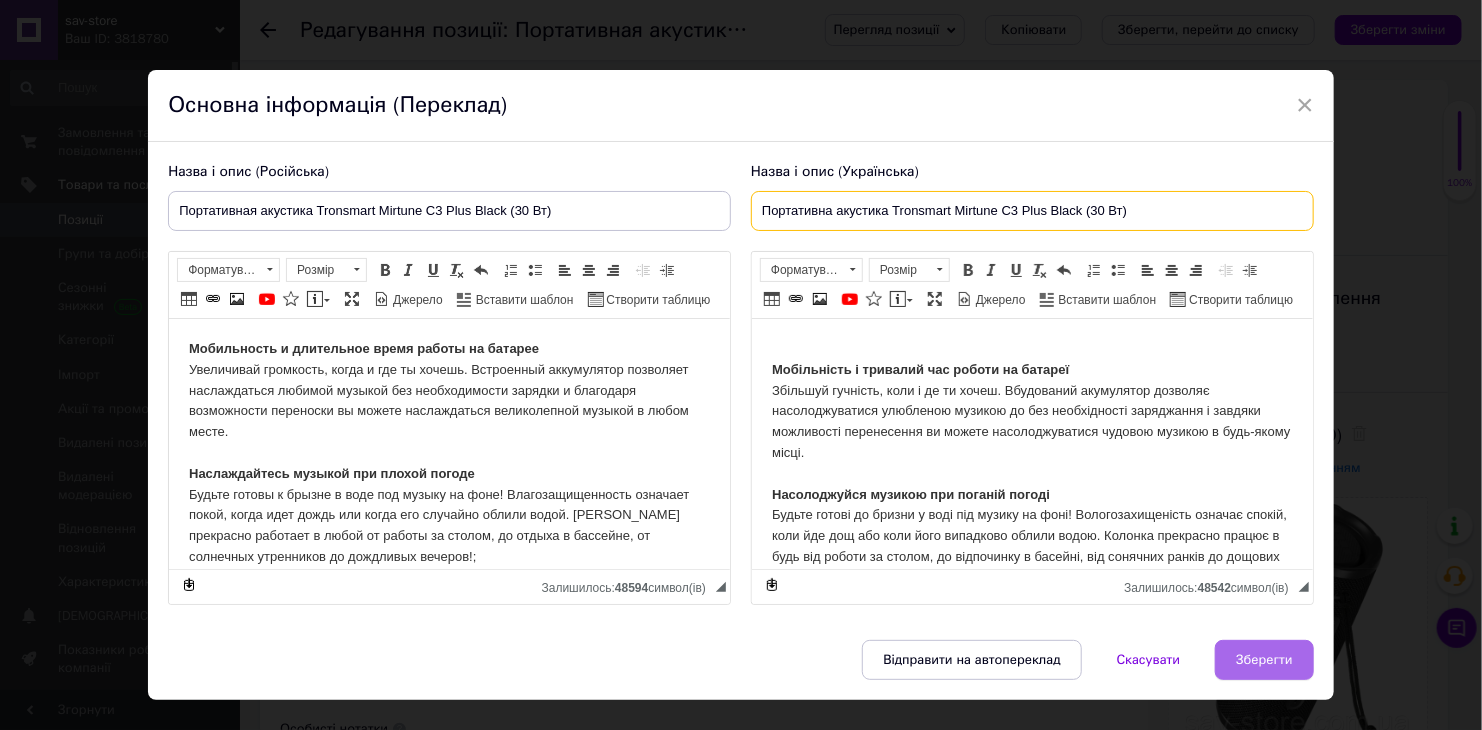 type on "Портативна акустика Tronsmart Mirtune C3 Plus Black (30 Вт)" 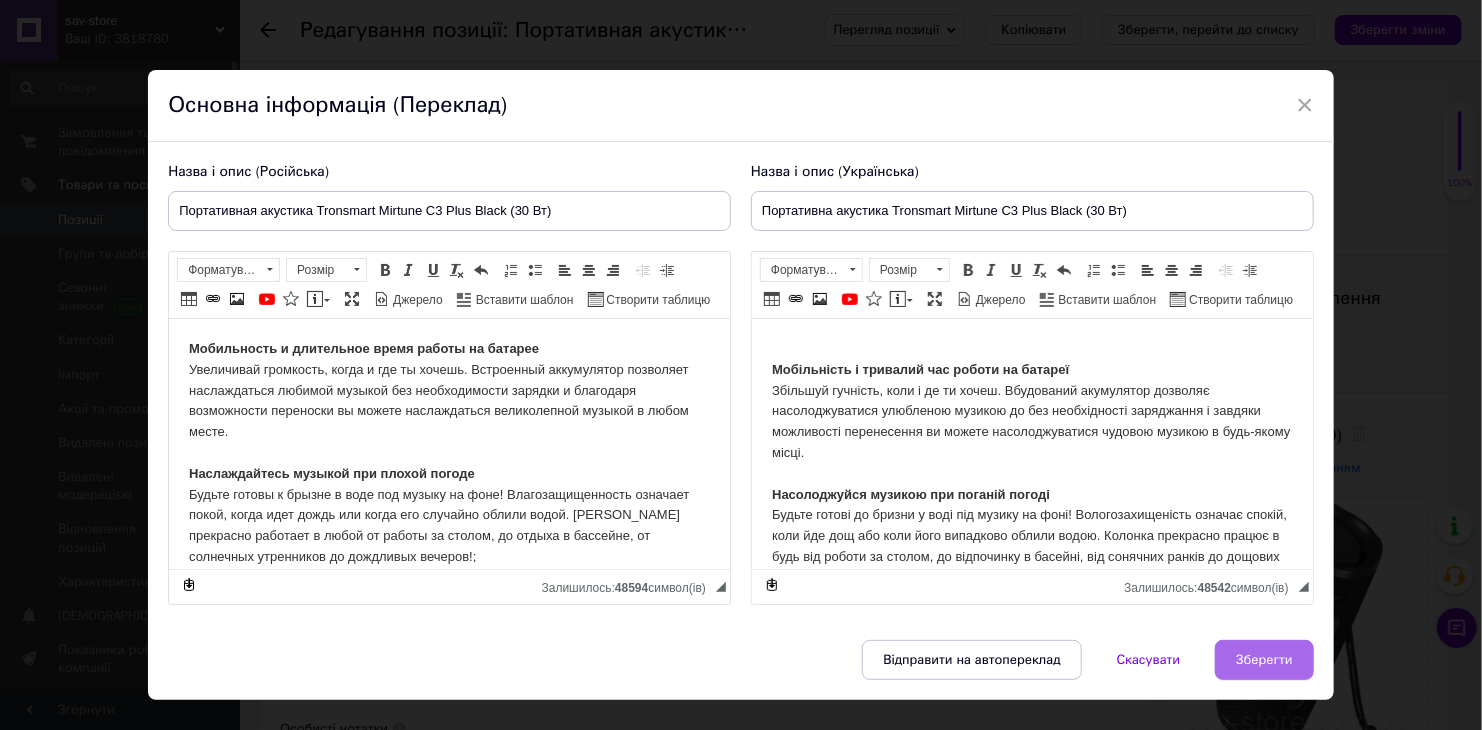 click on "Зберегти" at bounding box center [1264, 660] 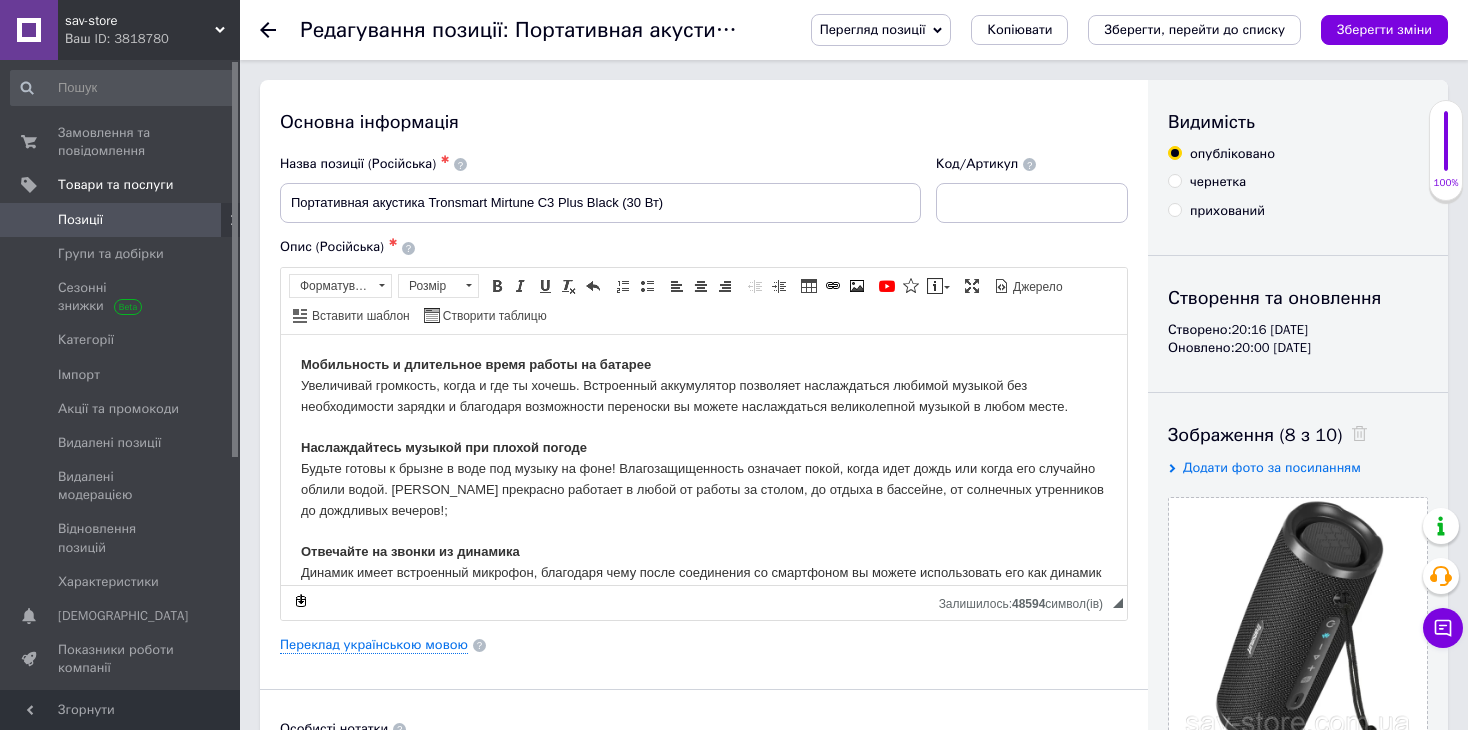 click on "Зберегти зміни" at bounding box center [1384, 29] 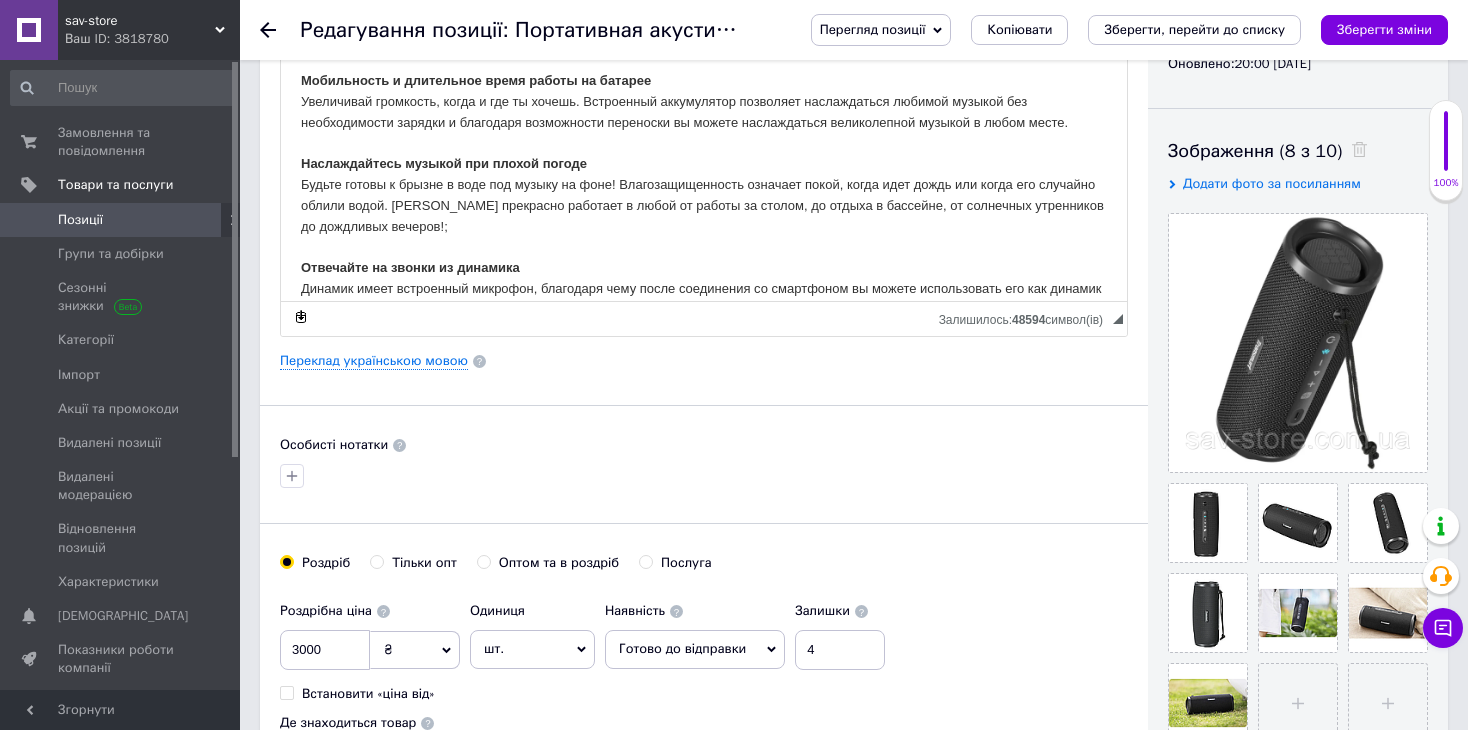 scroll, scrollTop: 200, scrollLeft: 0, axis: vertical 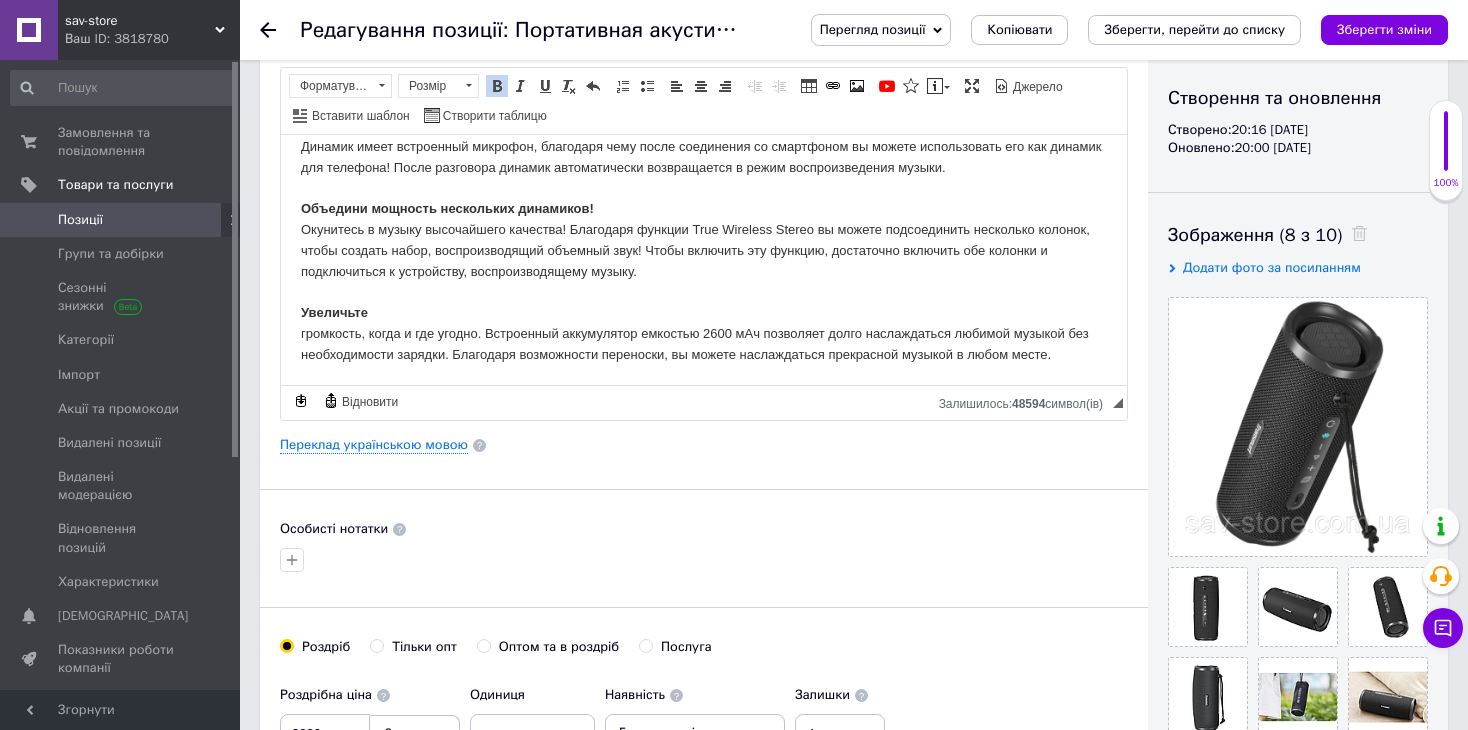 drag, startPoint x: 1119, startPoint y: 220, endPoint x: 1412, endPoint y: 486, distance: 395.7335 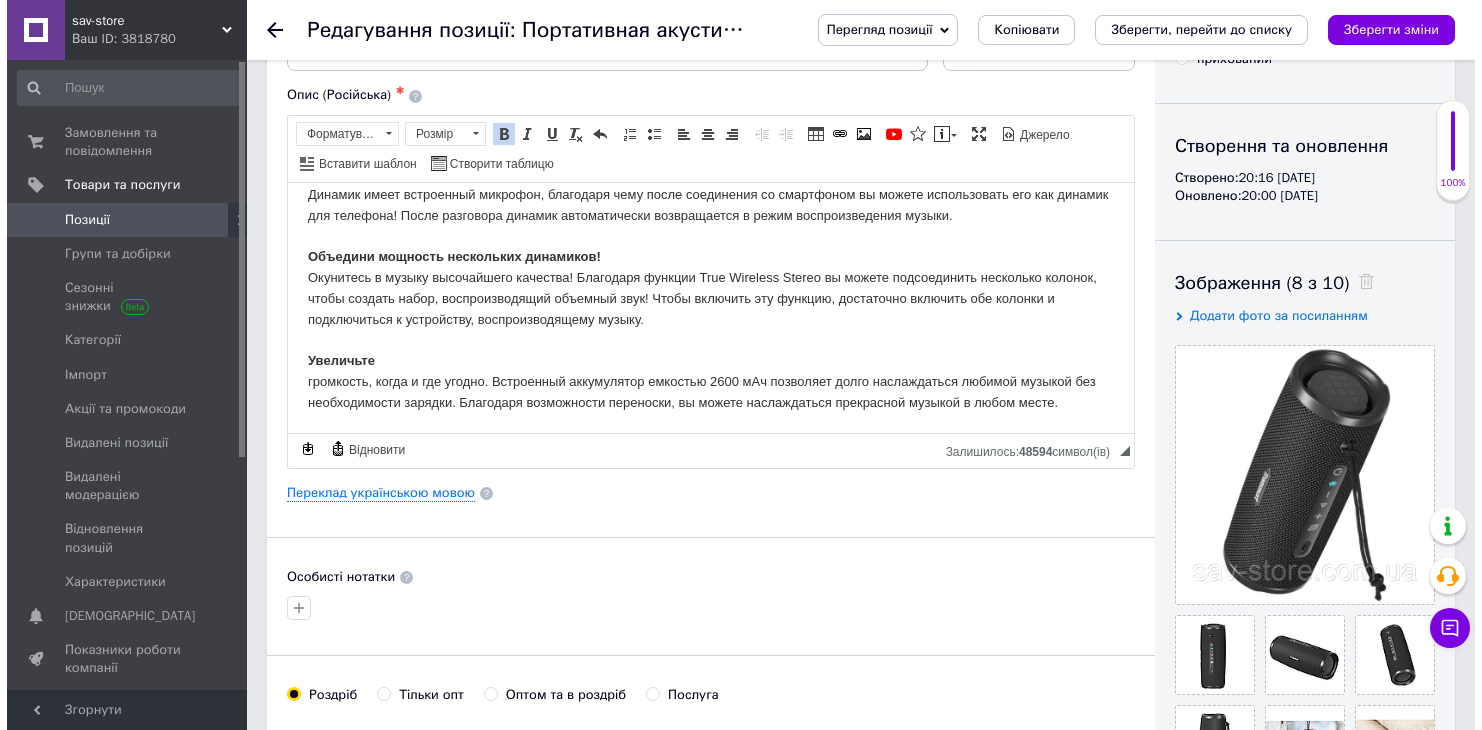 scroll, scrollTop: 0, scrollLeft: 0, axis: both 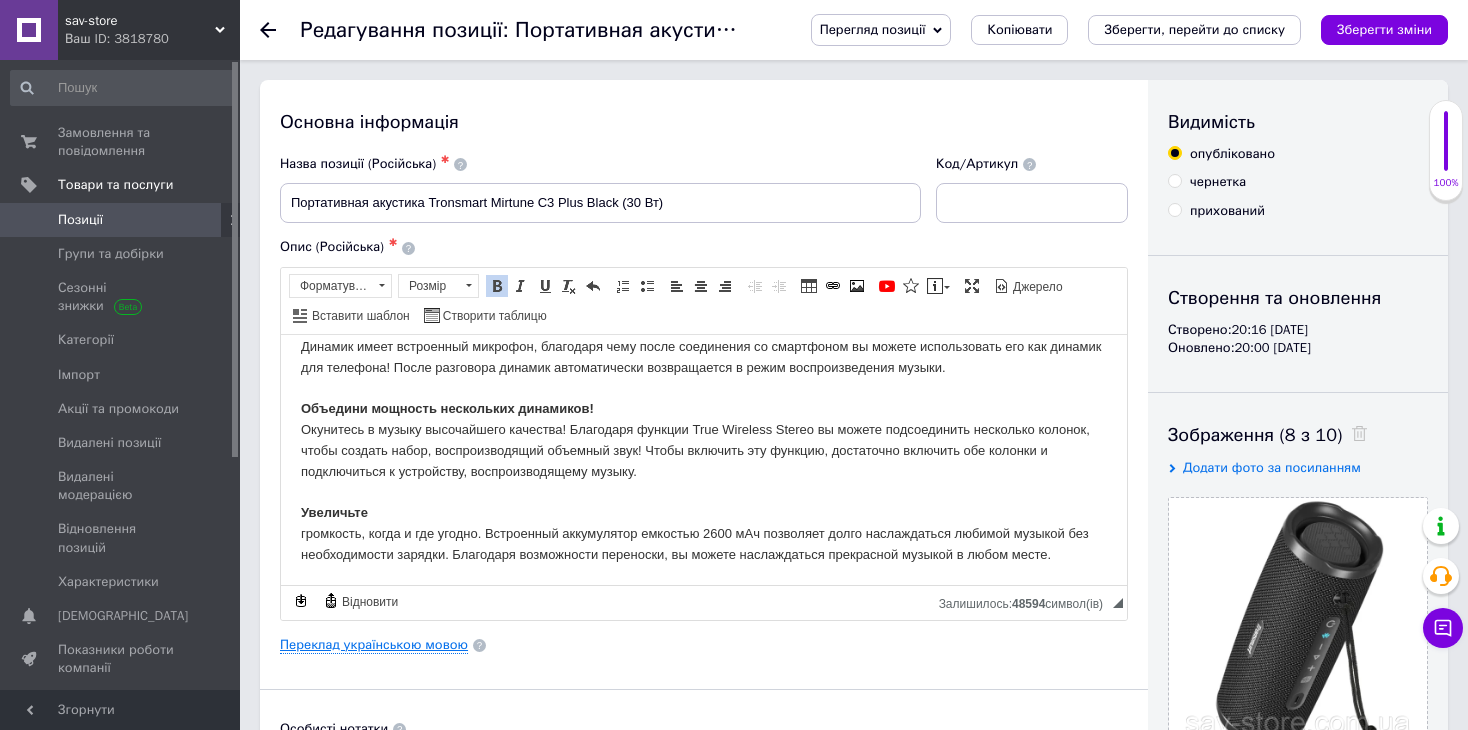 click on "Переклад українською мовою" at bounding box center [374, 645] 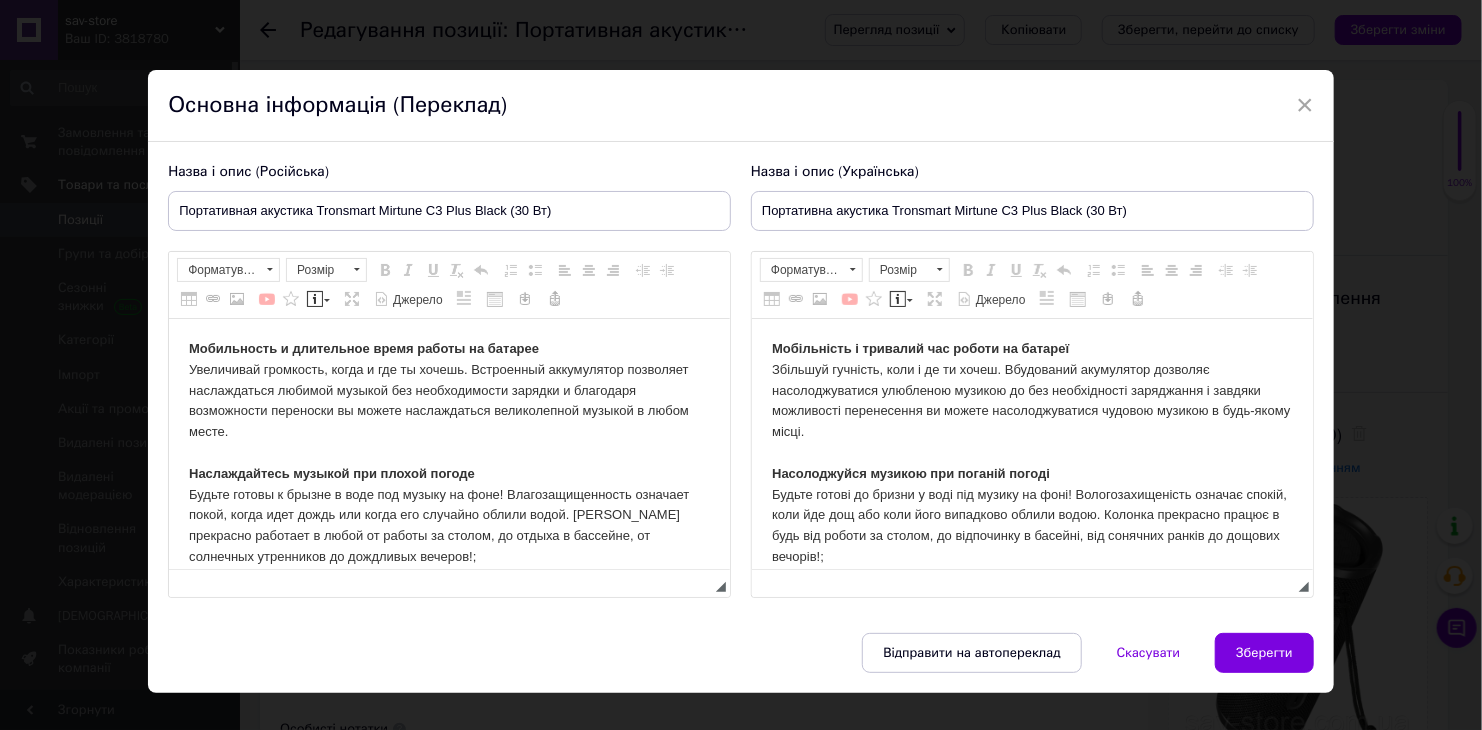 scroll, scrollTop: 0, scrollLeft: 0, axis: both 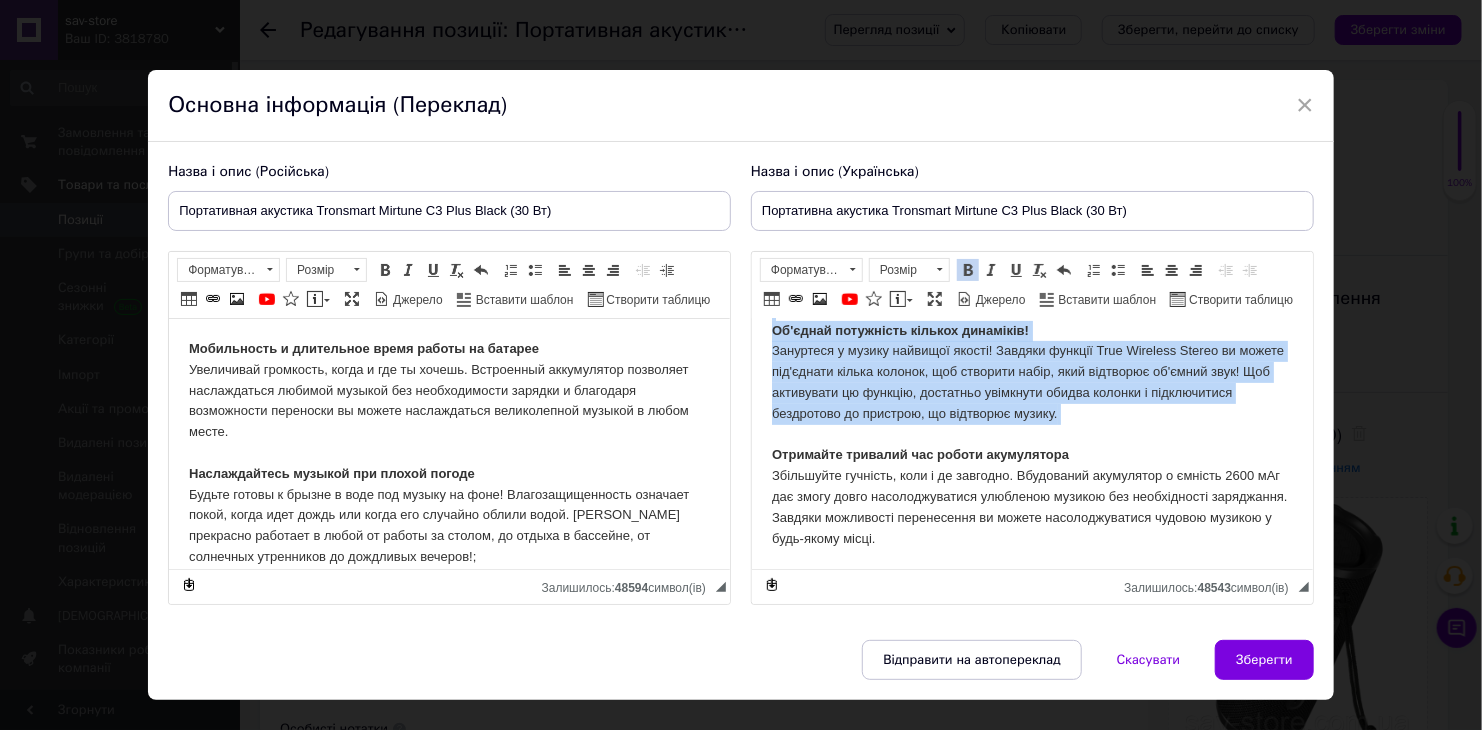 drag, startPoint x: 769, startPoint y: 350, endPoint x: 1259, endPoint y: 405, distance: 493.0771 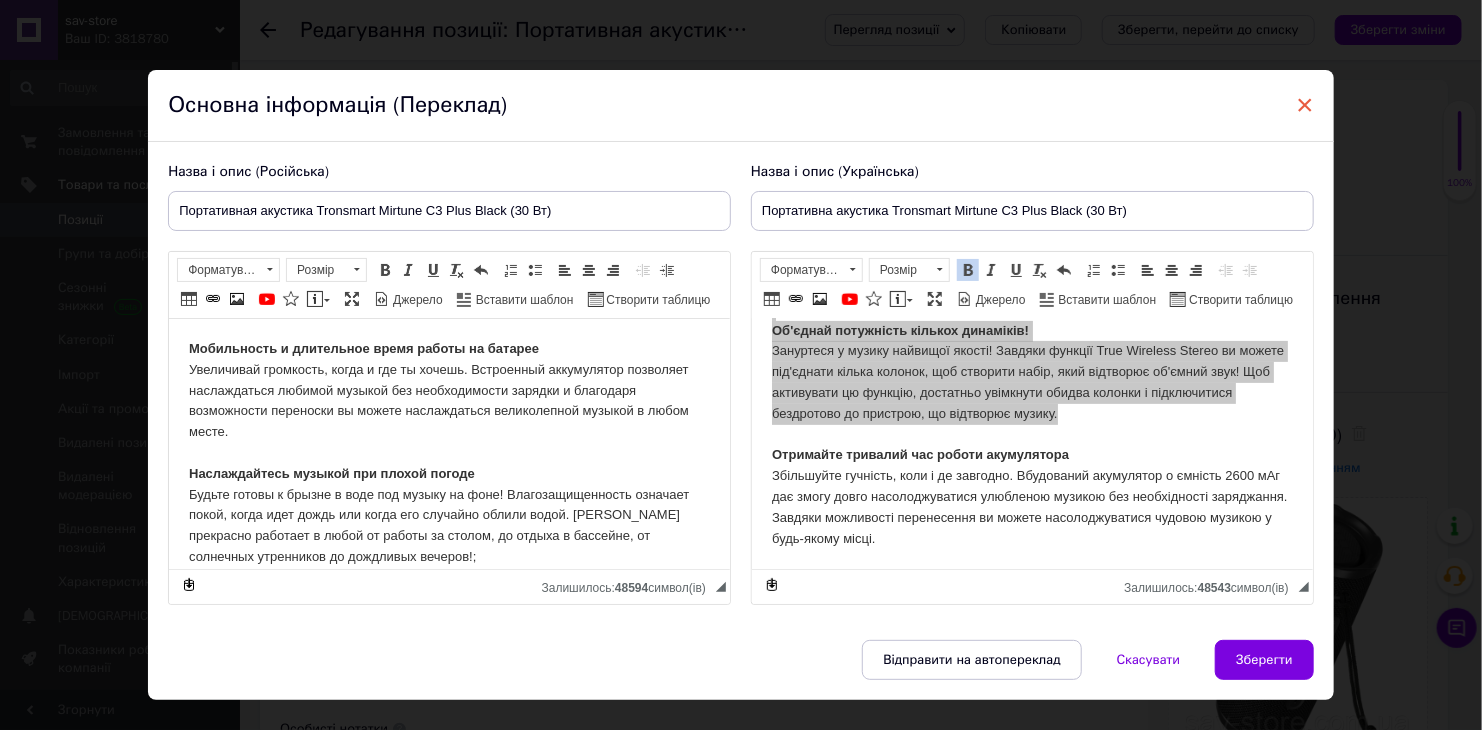 click on "×" at bounding box center [1305, 105] 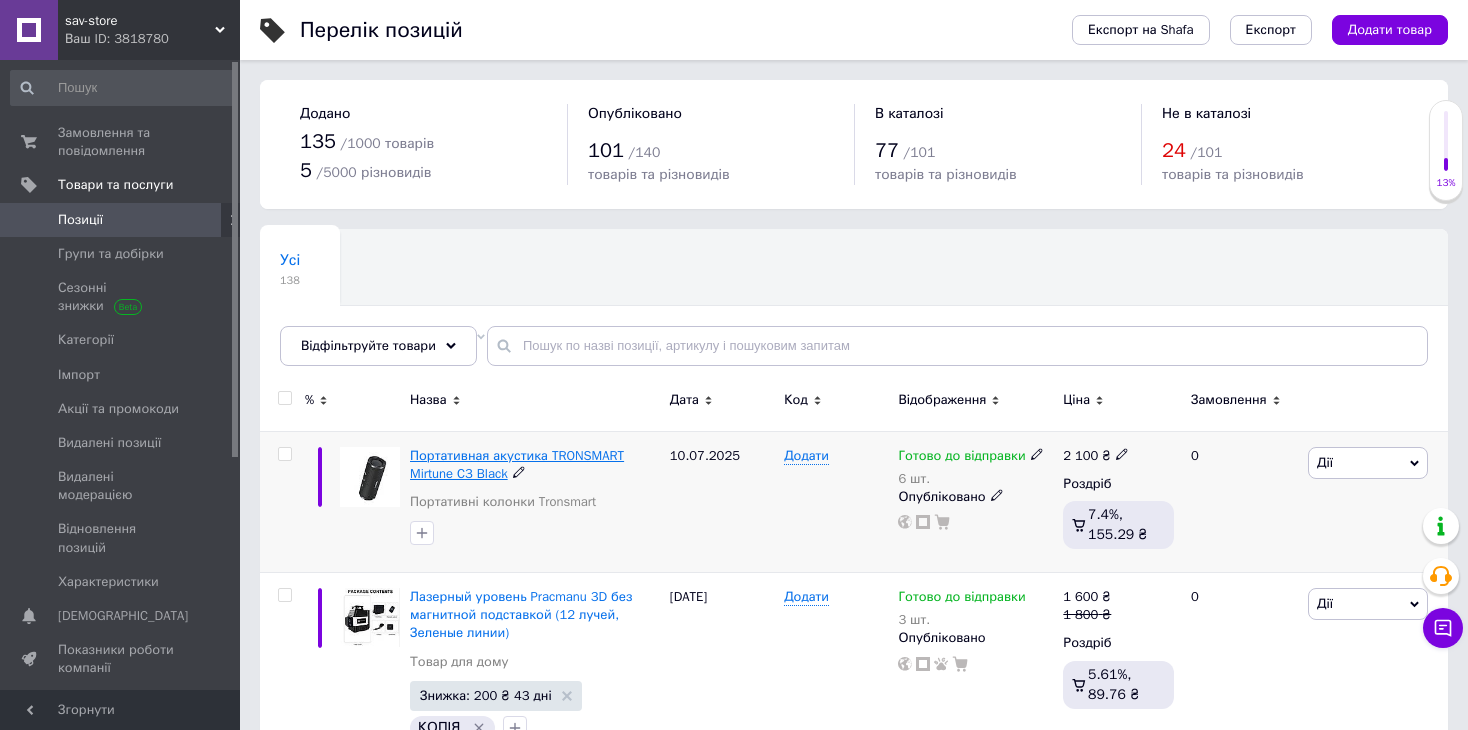 click on "Портативная акустика TRONSMART Mirtune C3 Black" at bounding box center (517, 464) 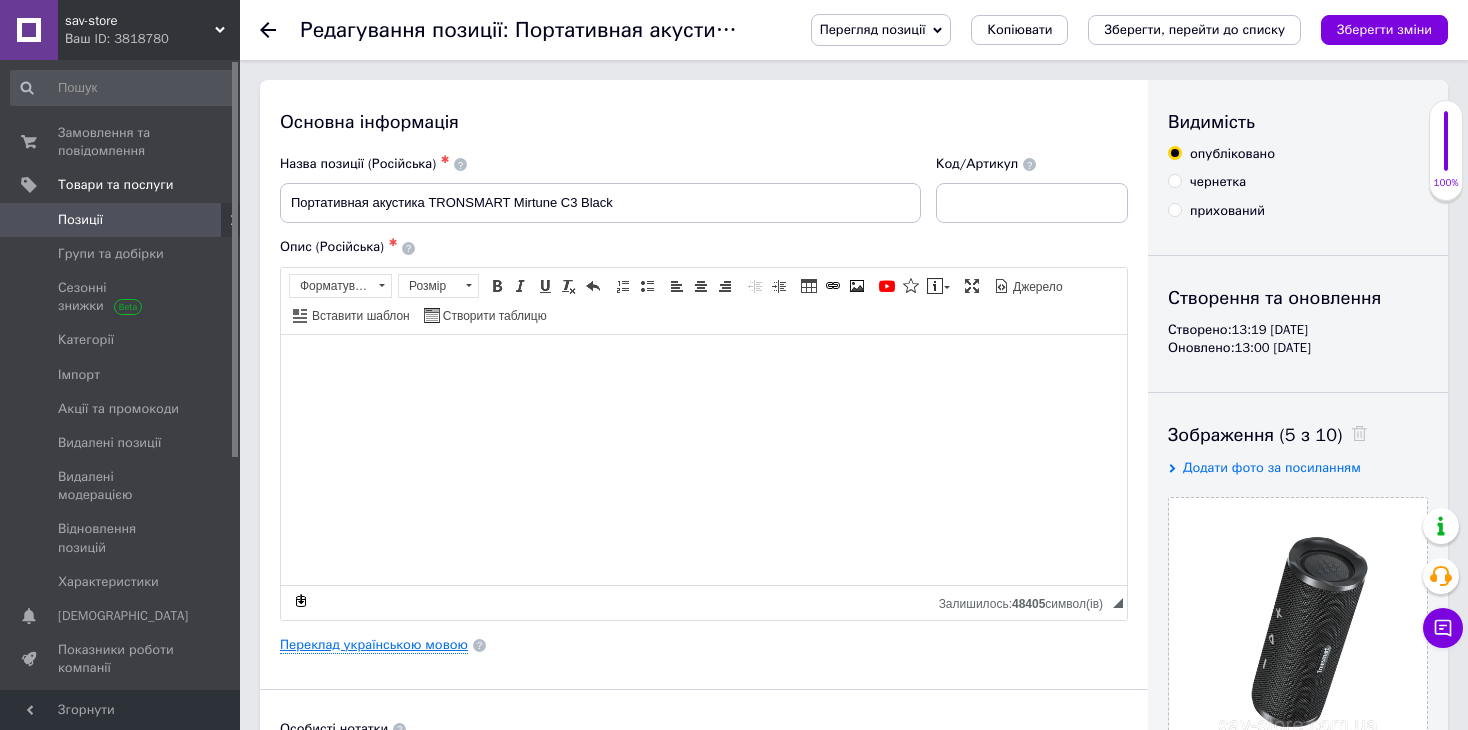 click on "Переклад українською мовою" at bounding box center (374, 645) 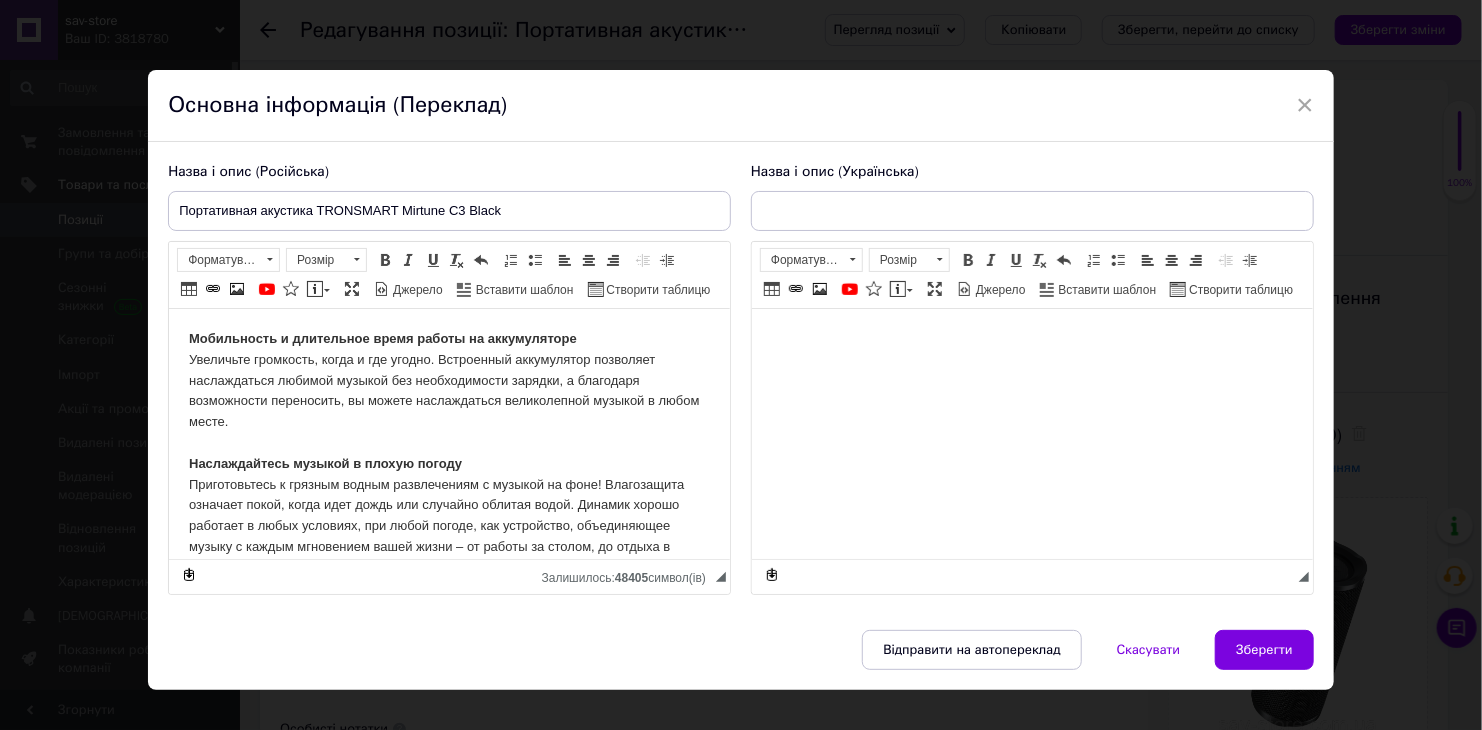 scroll, scrollTop: 0, scrollLeft: 0, axis: both 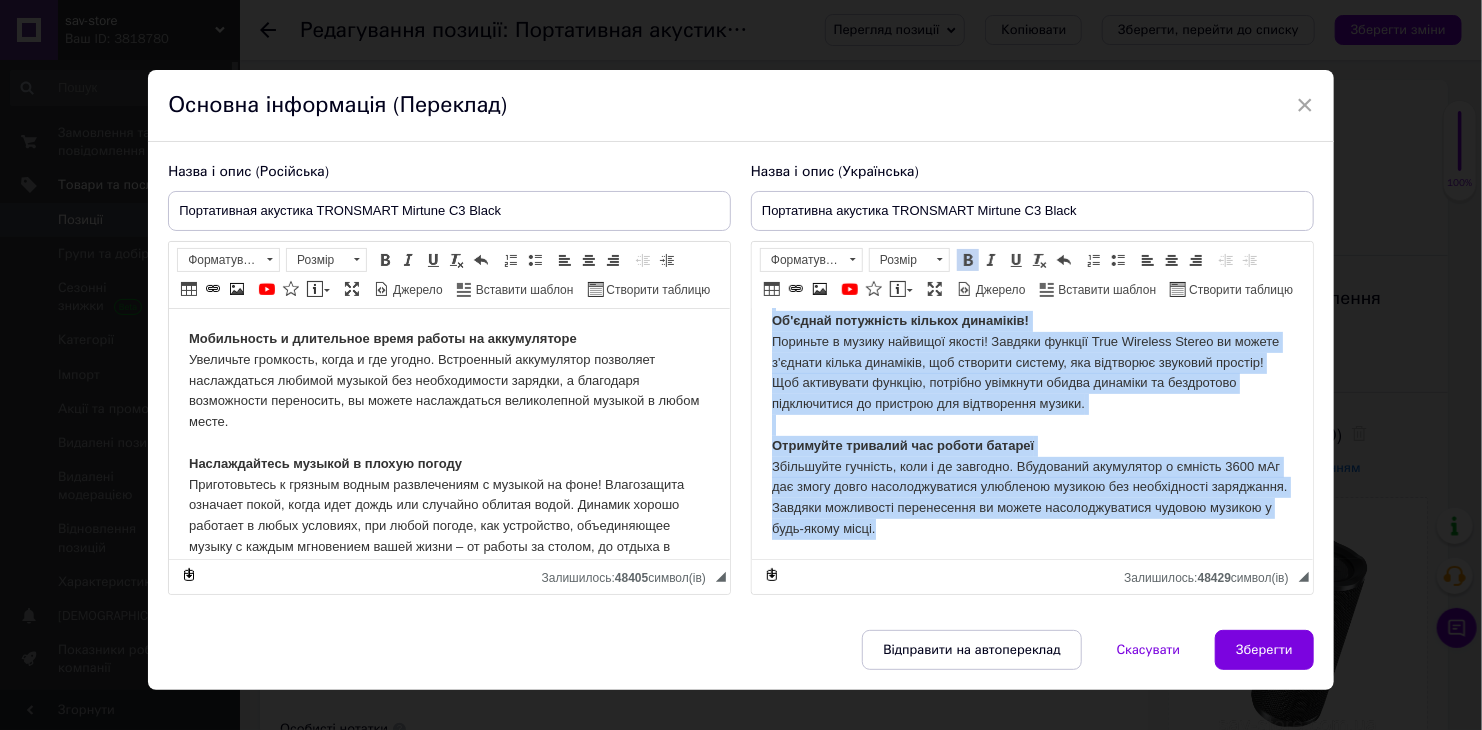 drag, startPoint x: 759, startPoint y: 361, endPoint x: 1957, endPoint y: 958, distance: 1338.5115 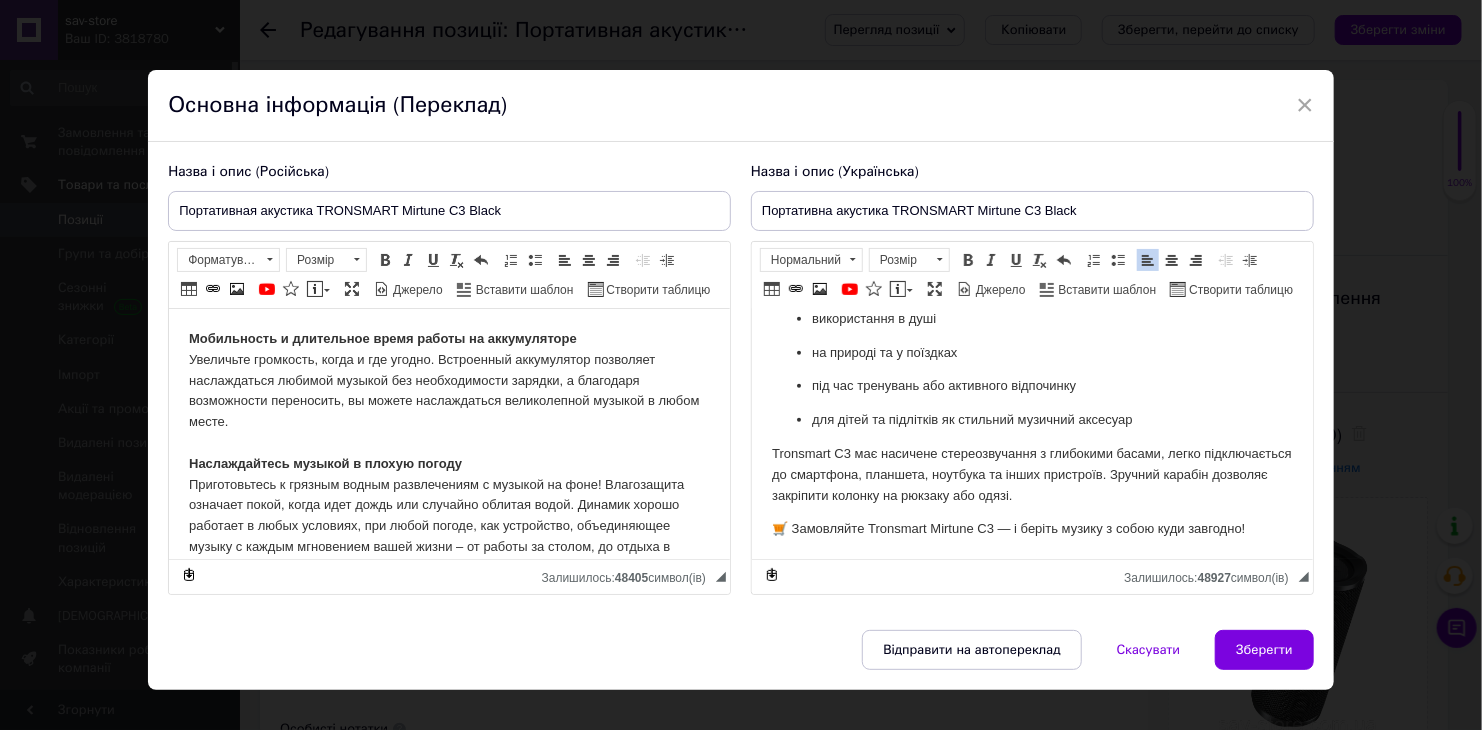 scroll, scrollTop: 496, scrollLeft: 0, axis: vertical 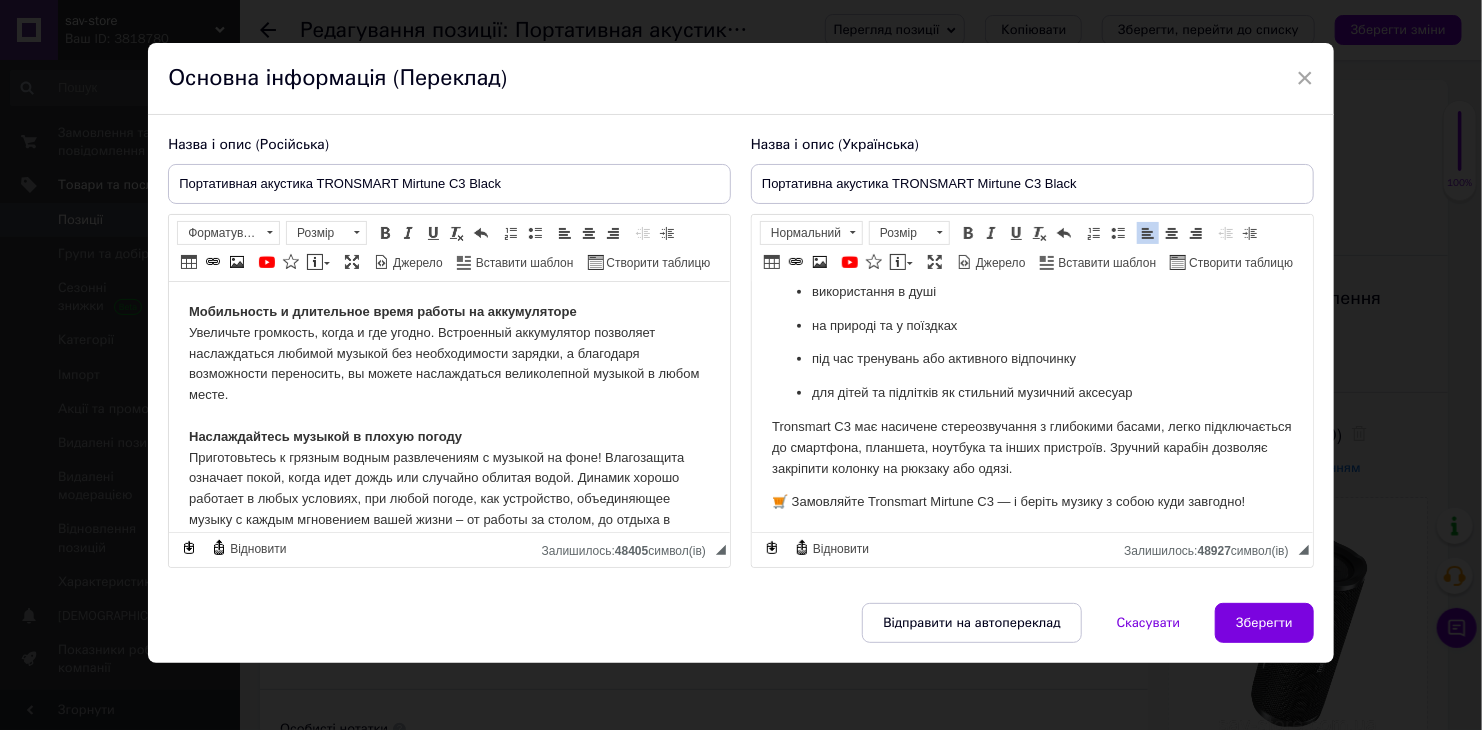 click on "🛒 Замовляйте Tronsmart Mirtune C3 — і беріть музику з собою куди завгодно!" at bounding box center (1031, 502) 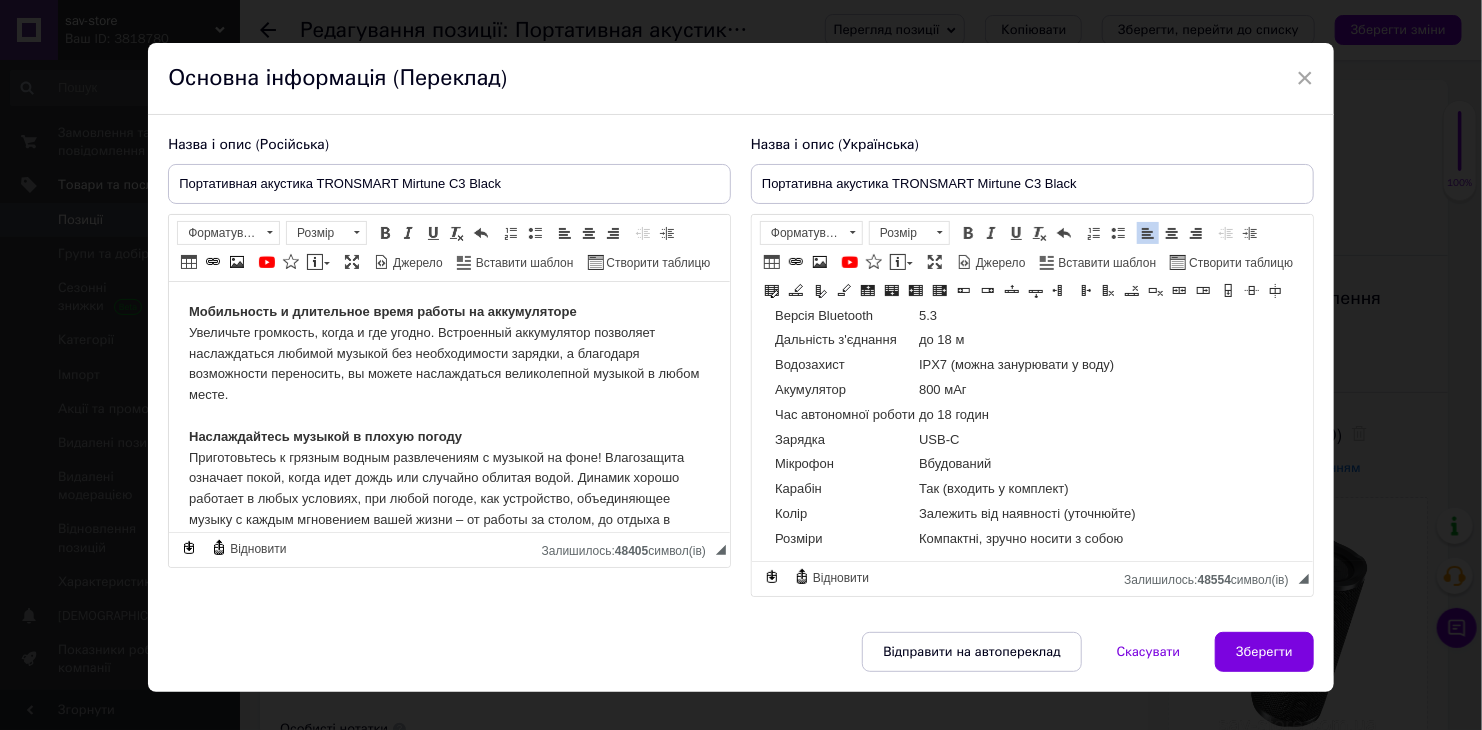 scroll, scrollTop: 828, scrollLeft: 0, axis: vertical 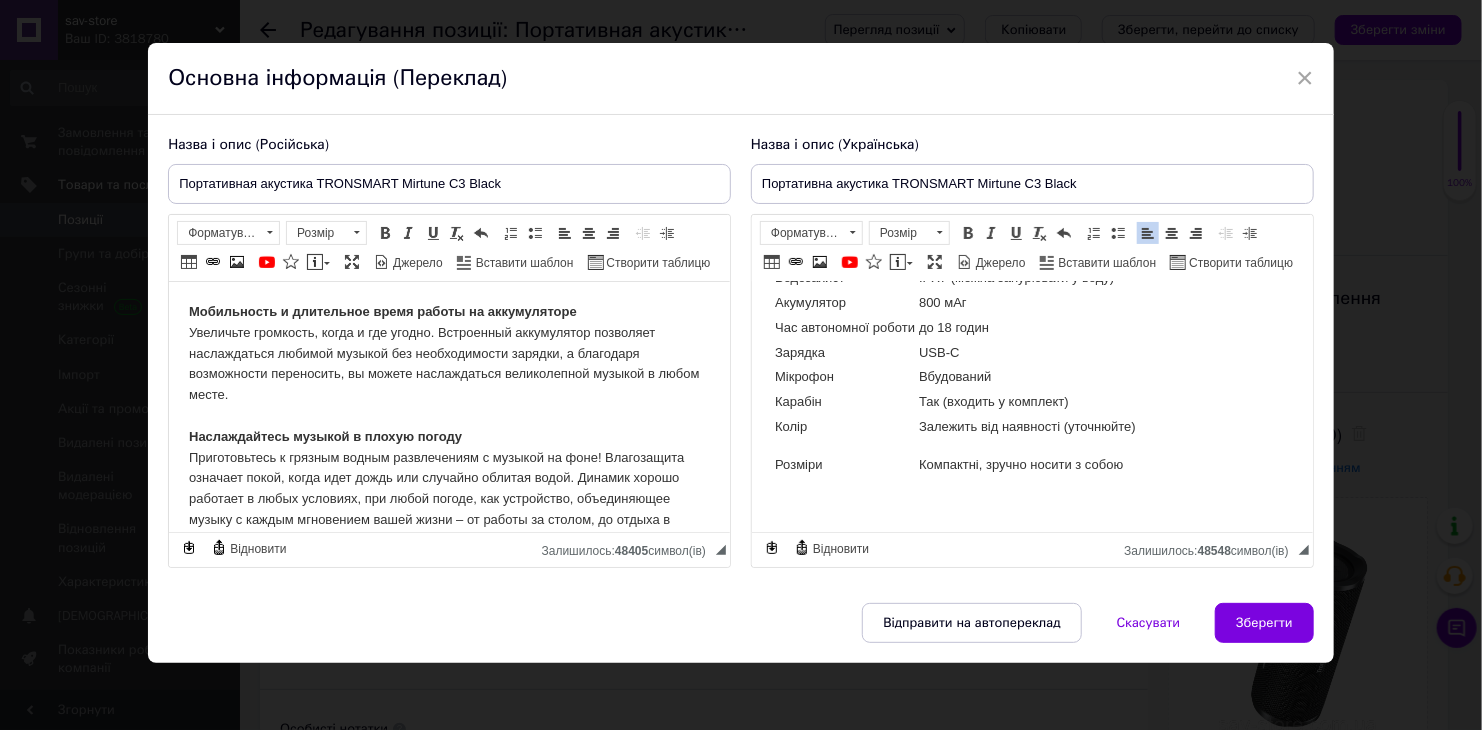 click on "Портативна Bluetooth колонка Tronsmart Mirtune C3, водонепроникна, з карабіном, до 18 годин роботи Tronsmart Mirtune C3 — це компактна та потужна бездротова колонка, яка створена для активного відпочинку та щоденного використання. Має захист від води IPX7, тому ідеально підходить для душу, пляжу, туризму, подорожей або використання вдома. 📌  Характеристики: Тип підключення:  Bluetooth 5.3 Дальність з’єднання:  до 18 м Захист від води:  IPX7 (можна занурювати у воду) Час роботи:  до 18 годин Акумулятор:  800 мАг Функції:  вбудований мікрофон, карабін для кріплення, зарядка через USB-C Розмір: Тип 5.3" at bounding box center [1031, -27] 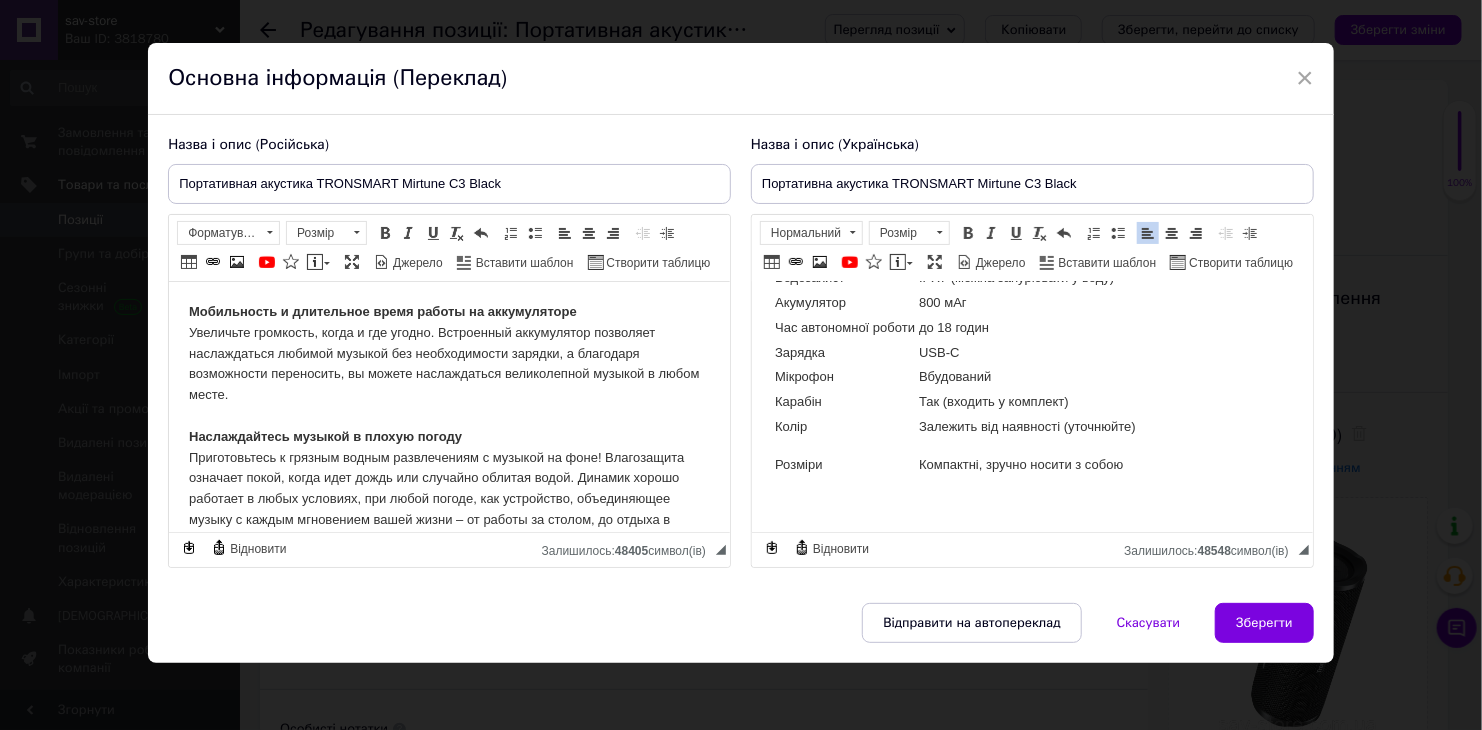 scroll, scrollTop: 1103, scrollLeft: 0, axis: vertical 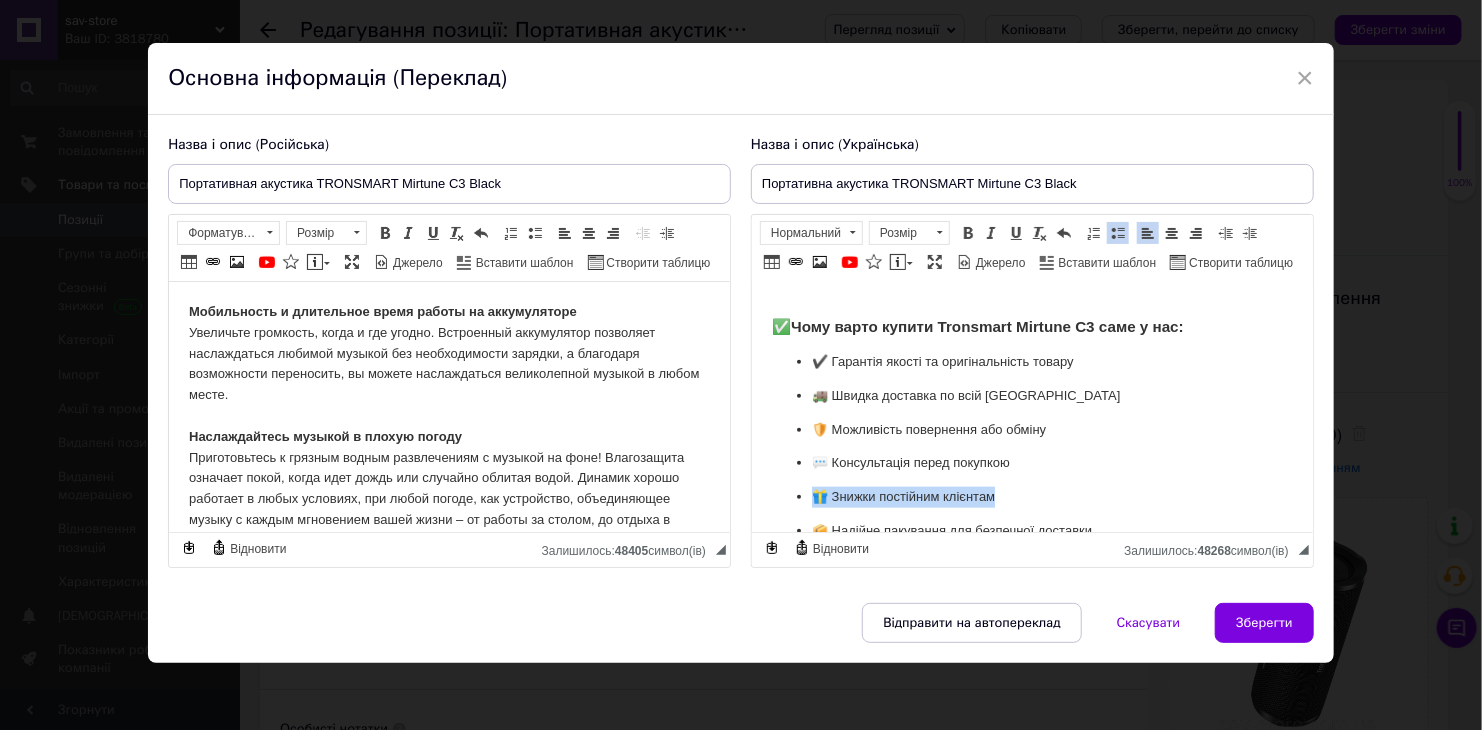 drag, startPoint x: 1000, startPoint y: 495, endPoint x: 920, endPoint y: 486, distance: 80.50466 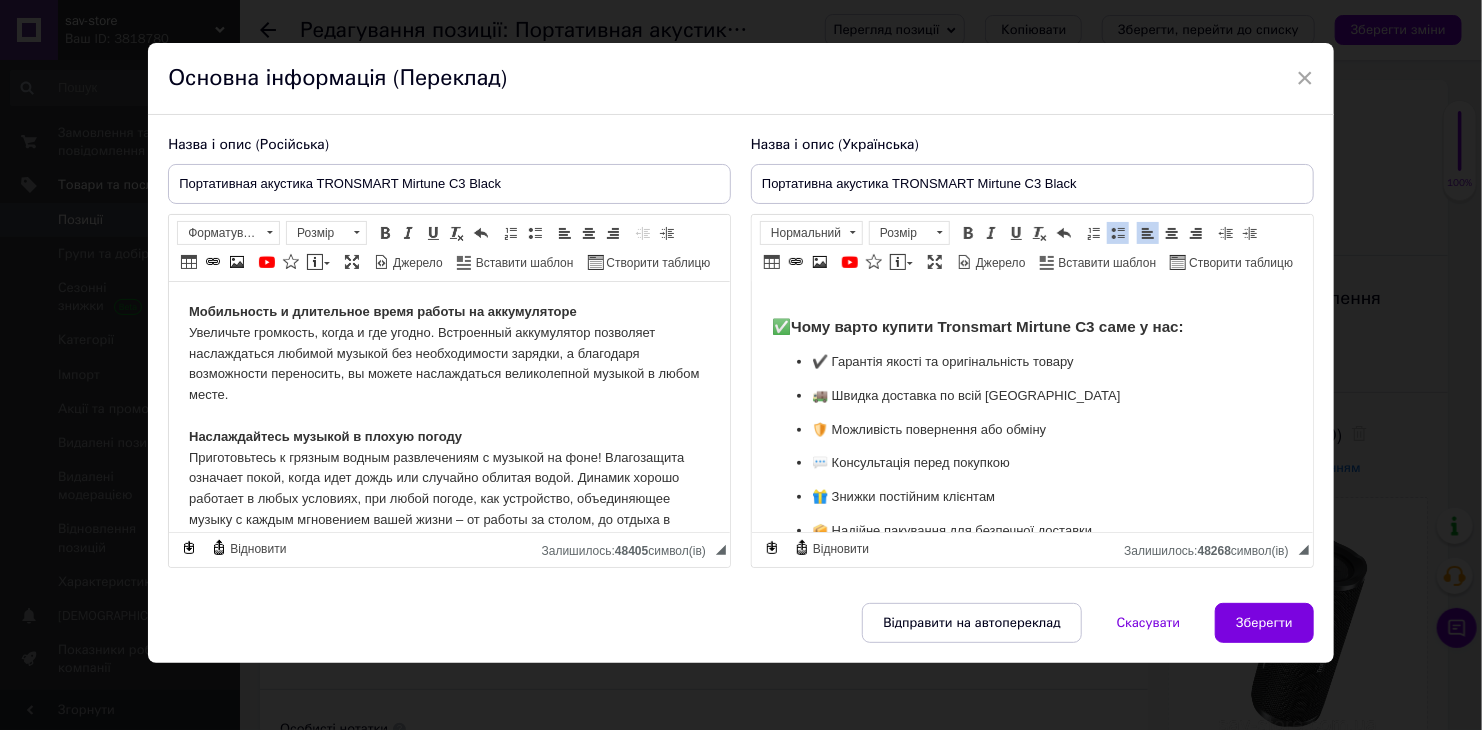 drag, startPoint x: 1084, startPoint y: 475, endPoint x: 1104, endPoint y: 467, distance: 21.540659 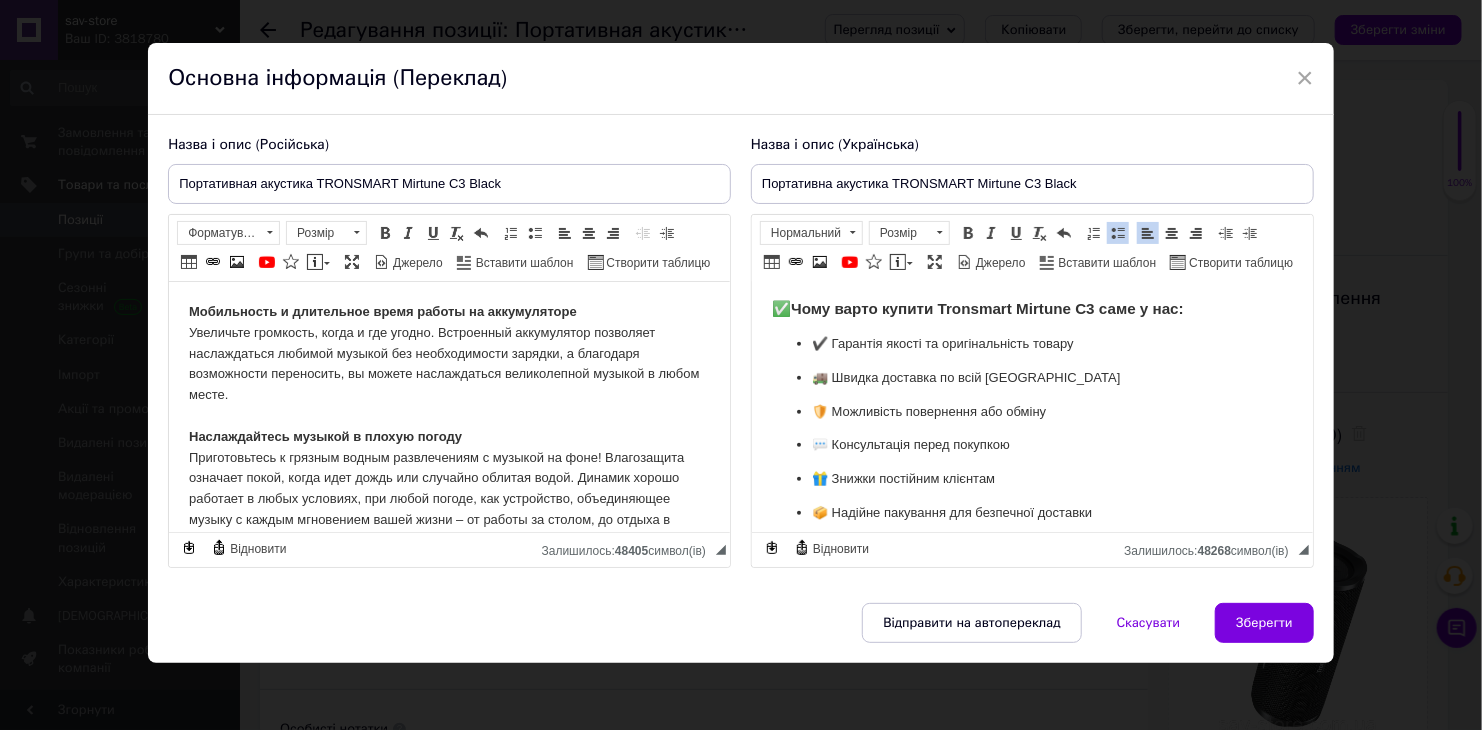 scroll, scrollTop: 1127, scrollLeft: 0, axis: vertical 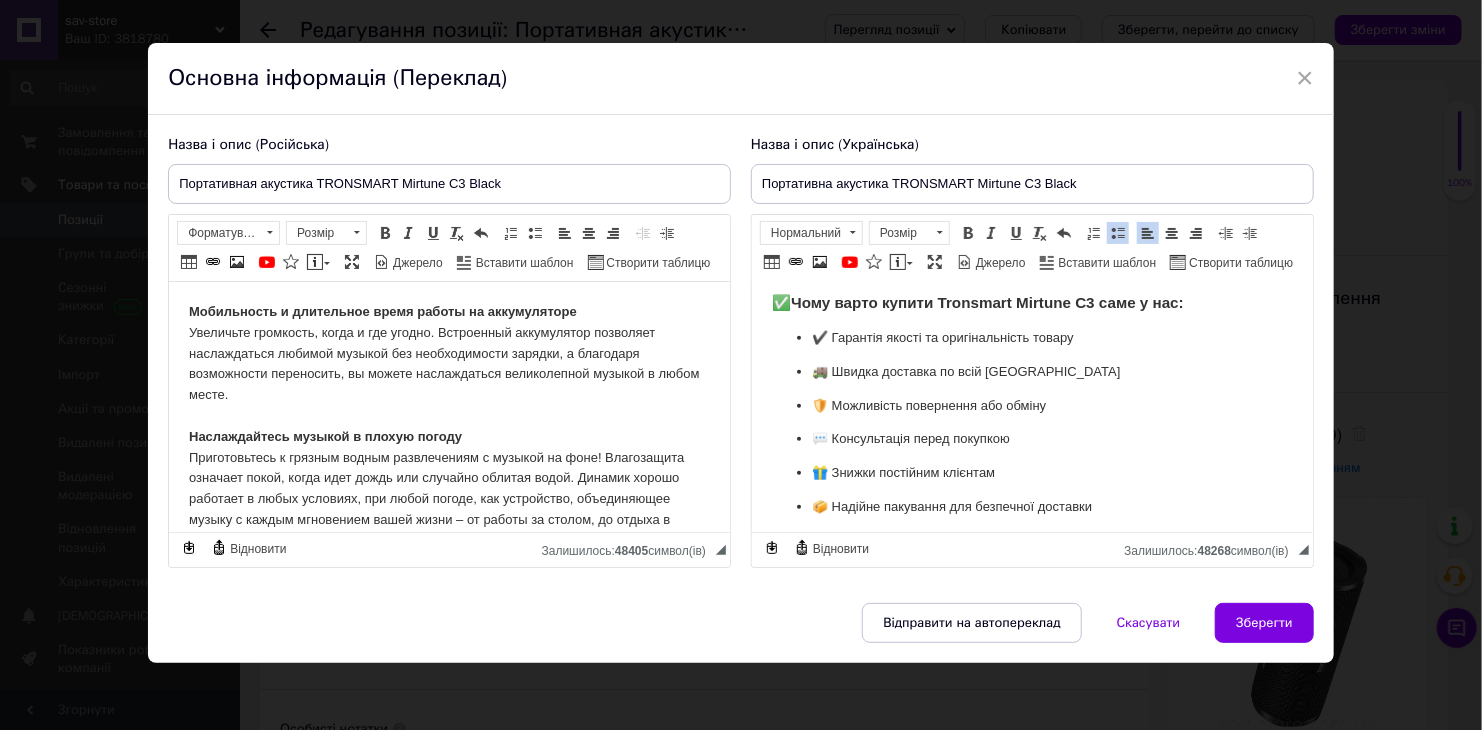 click on "Основна інформація (Переклад)" at bounding box center (741, 79) 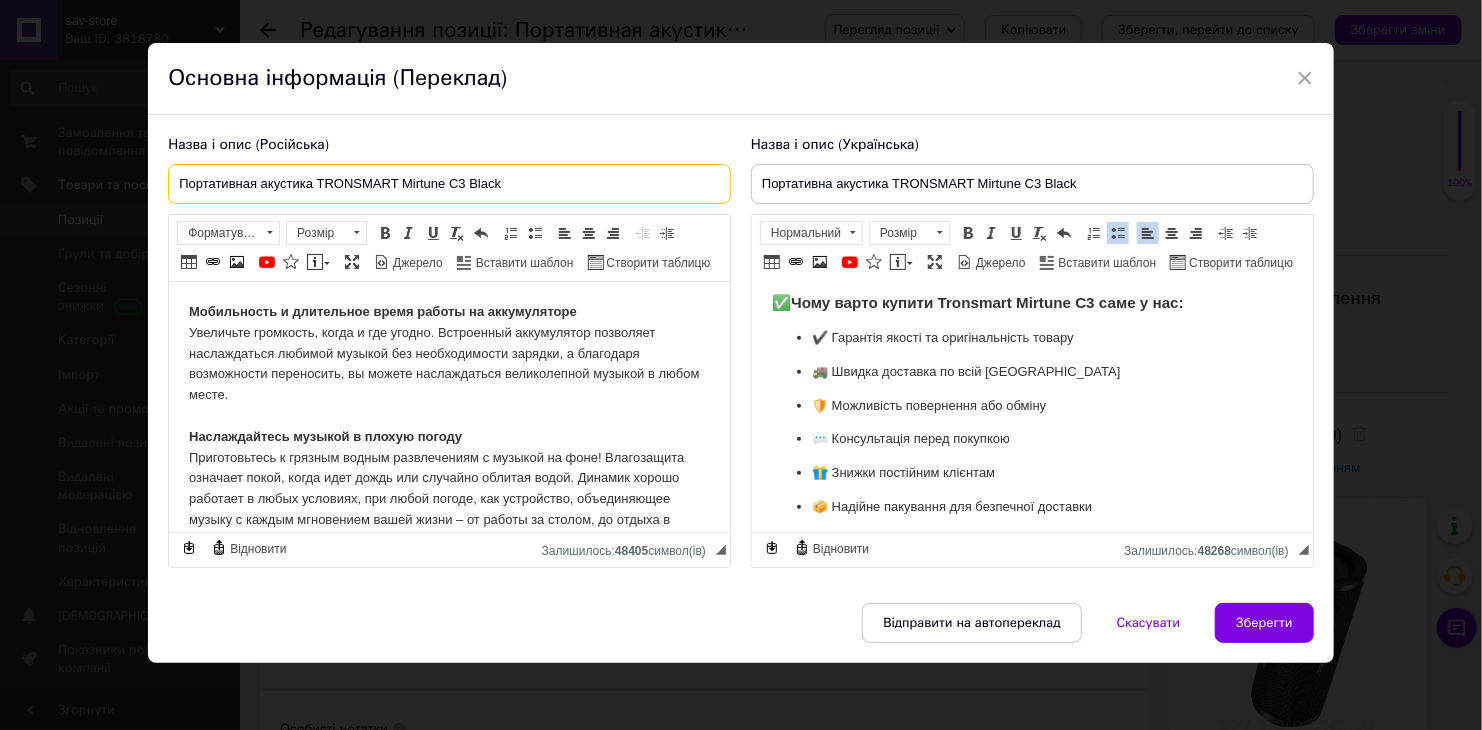 click on "Портативная акустика TRONSMART Mirtune C3 Black" at bounding box center (449, 184) 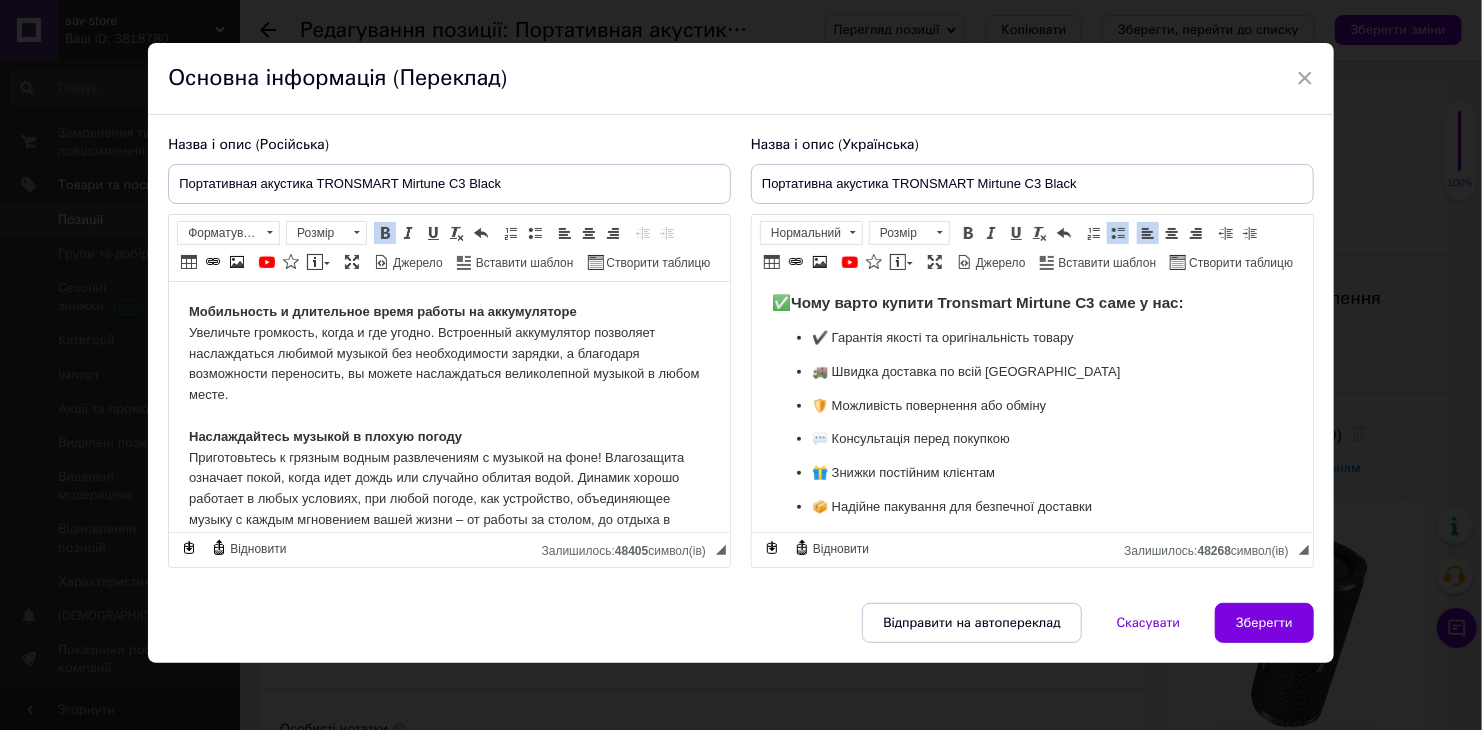 click on "Мобильность и длительное время работы на аккумуляторе Увеличьте громкость, когда и где угодно. Встроенный аккумулятор позволяет наслаждаться любимой музыкой без необходимости зарядки, а благодаря возможности переносить, вы можете наслаждаться великолепной музыкой в ​​любом месте. Наслаждайтесь музыкой в ​​плохую погоду Заряжай другие устройства Объедини мощность нескольких динамиков! Продолжайте продолжительность работы батареи" at bounding box center [449, 614] 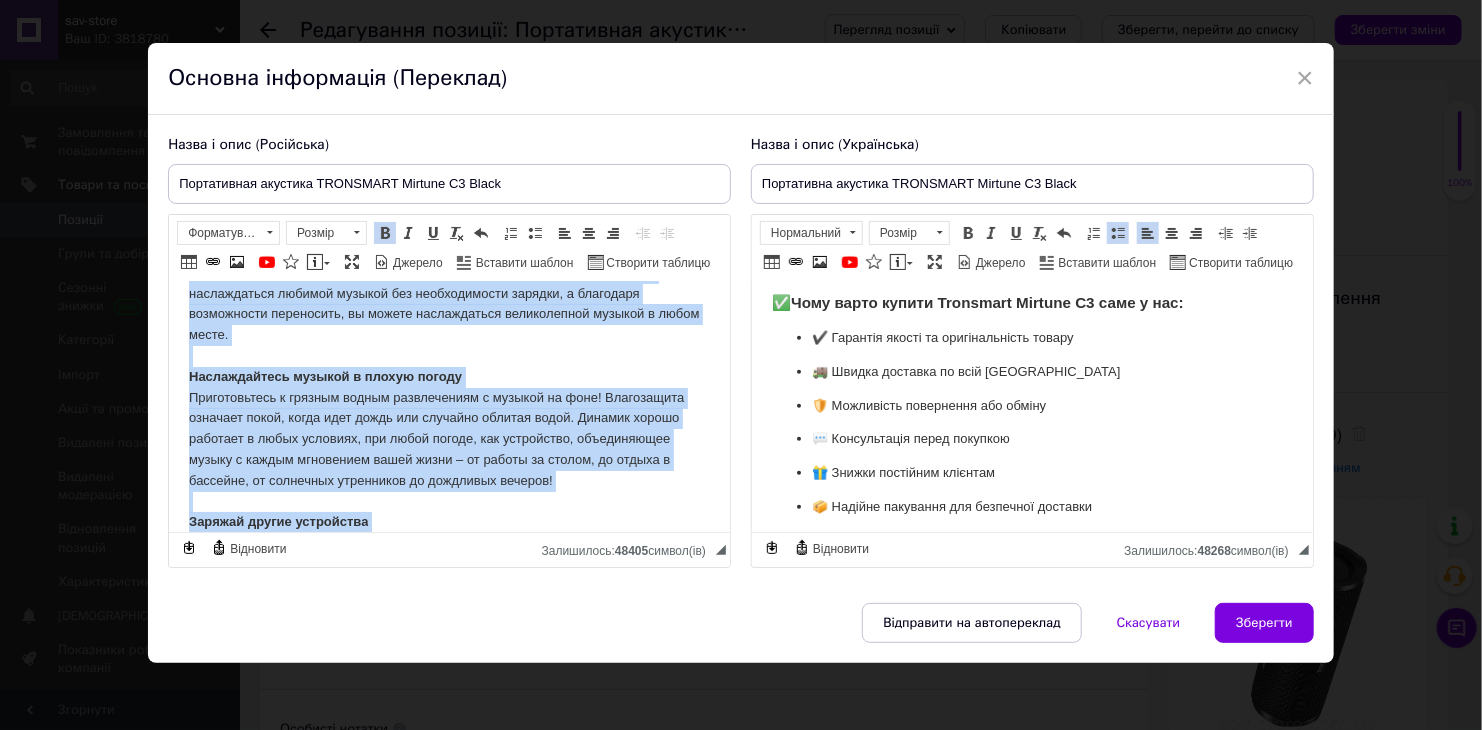 scroll, scrollTop: 434, scrollLeft: 0, axis: vertical 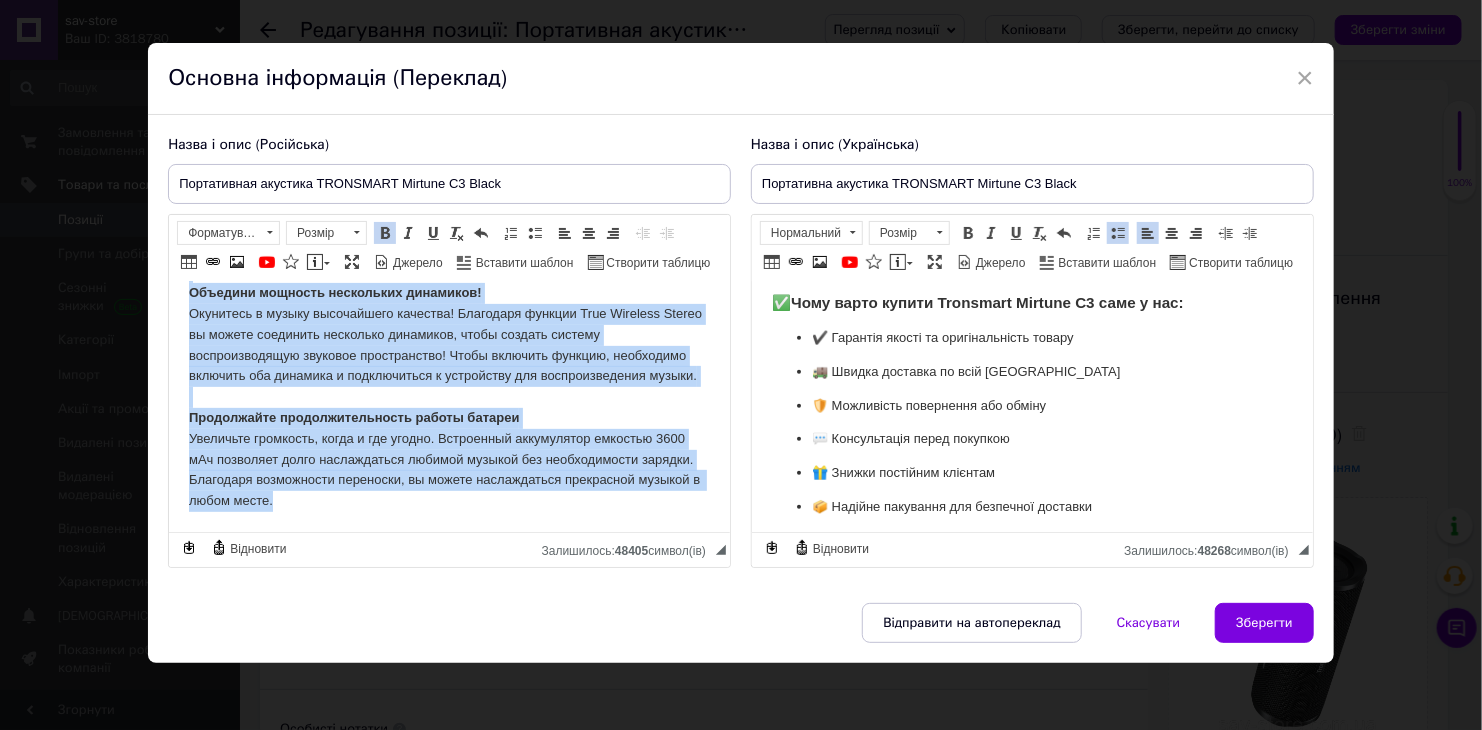 drag, startPoint x: 185, startPoint y: 313, endPoint x: 696, endPoint y: 619, distance: 595.6148 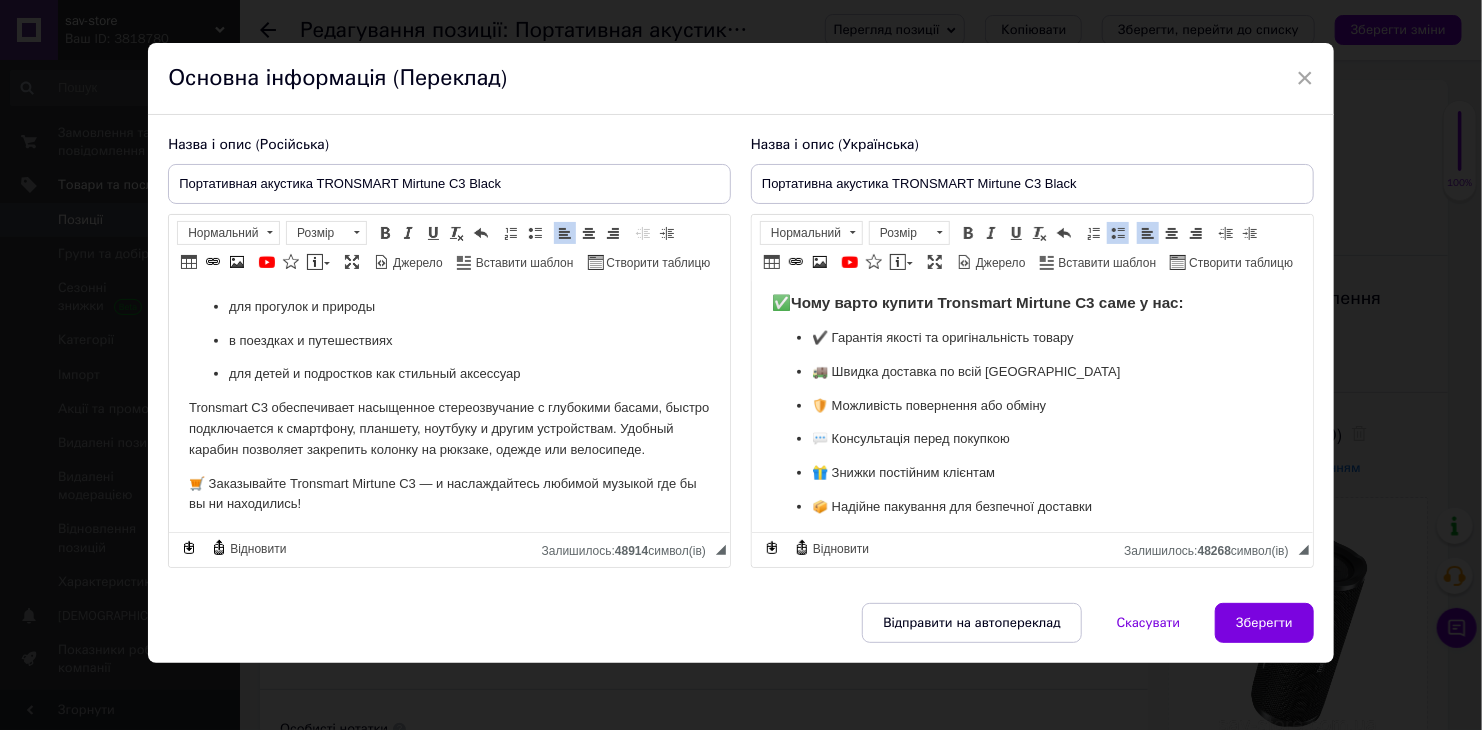 scroll, scrollTop: 528, scrollLeft: 0, axis: vertical 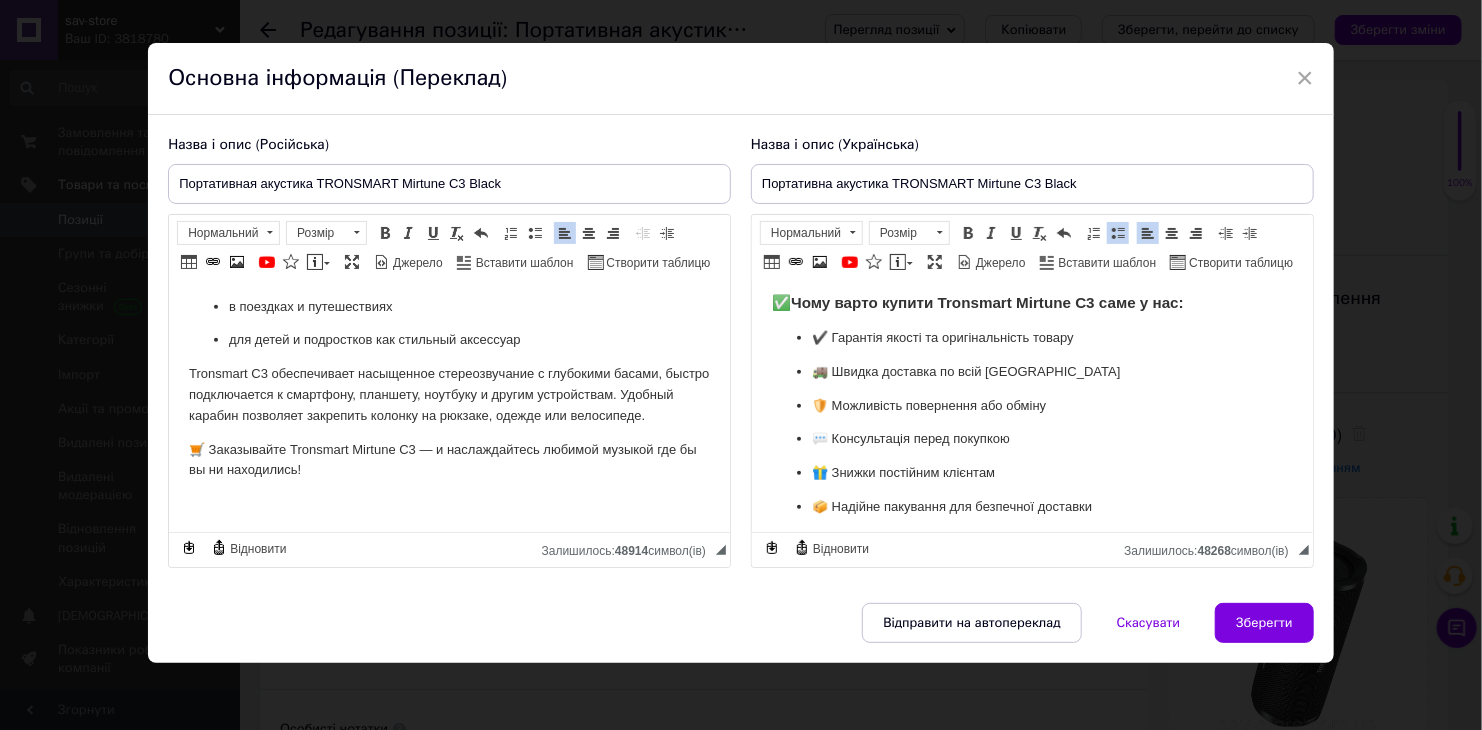 click on "Основна інформація (Переклад)" at bounding box center (741, 79) 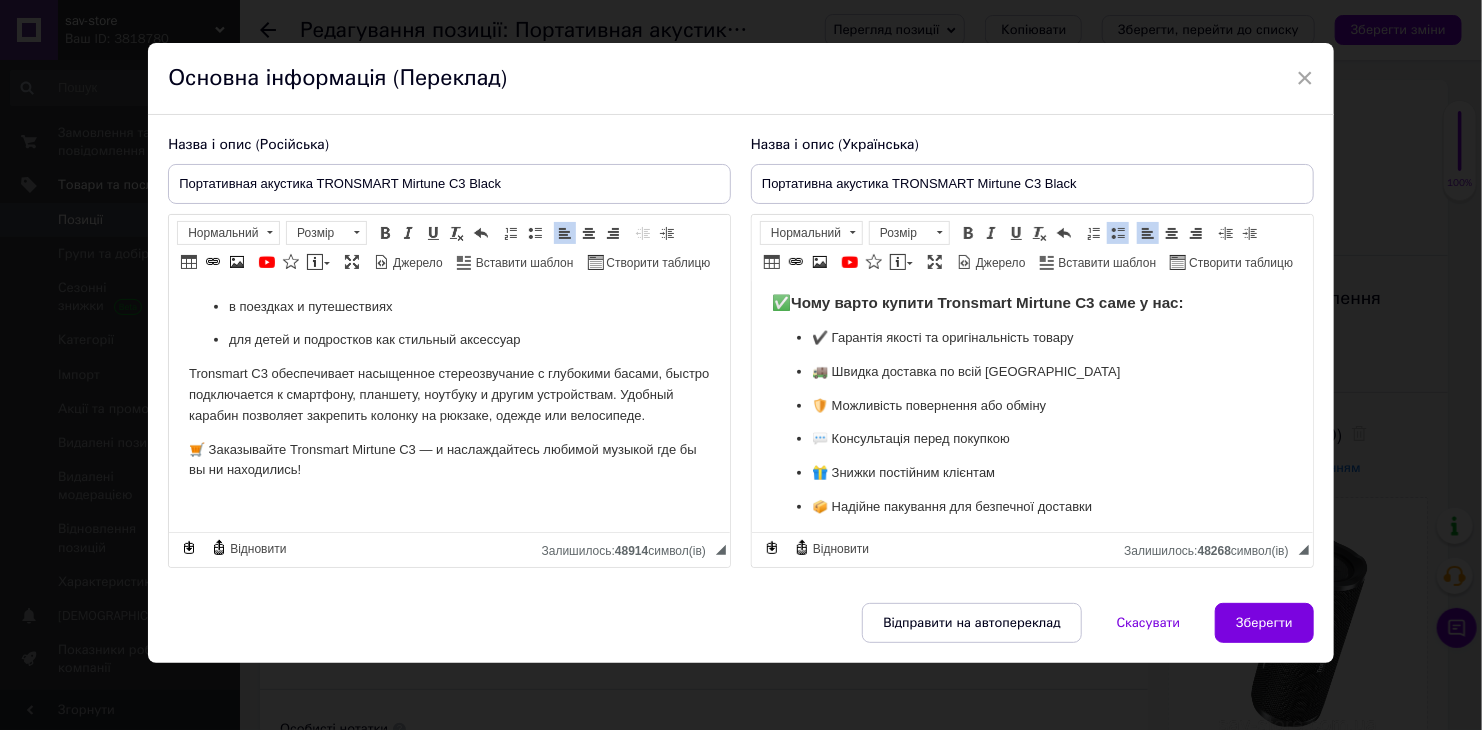 click at bounding box center (449, 504) 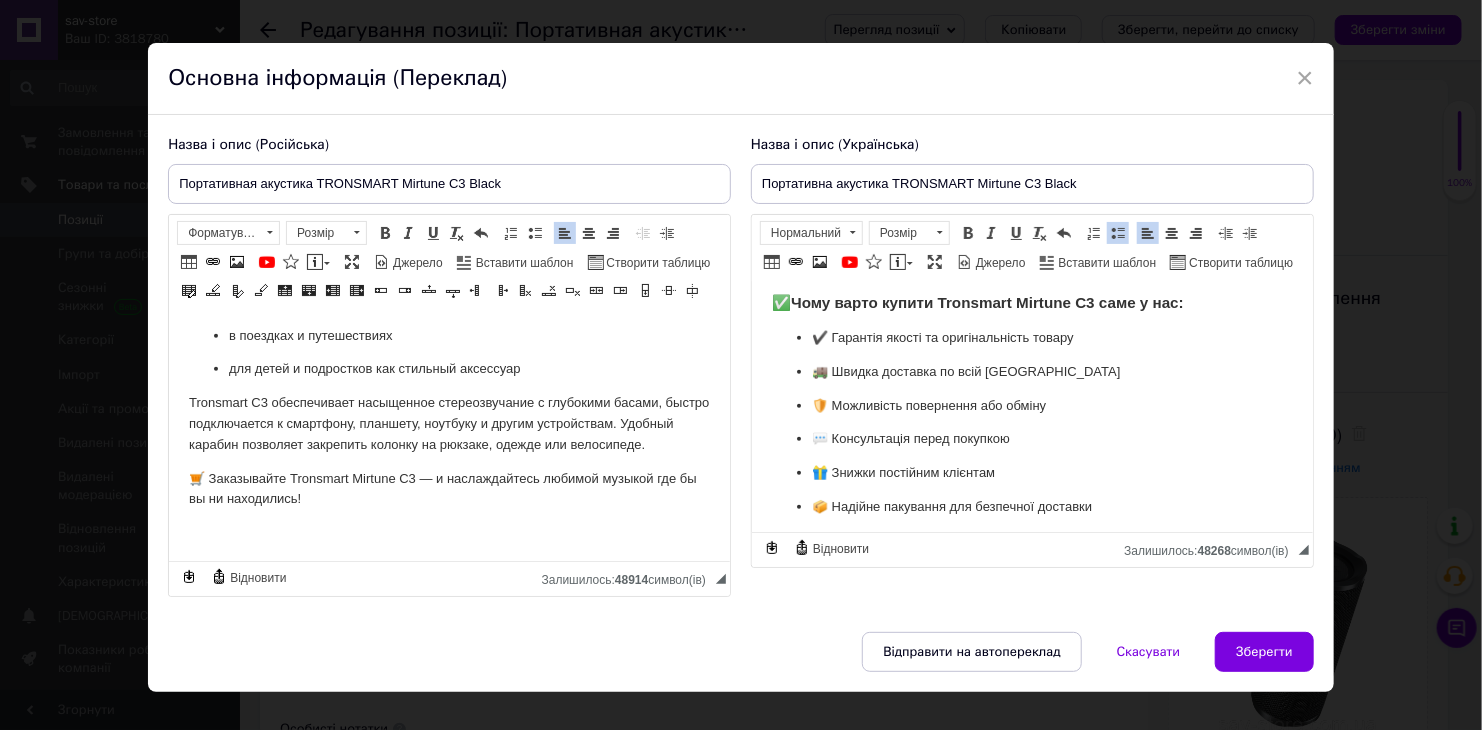 scroll, scrollTop: 823, scrollLeft: 0, axis: vertical 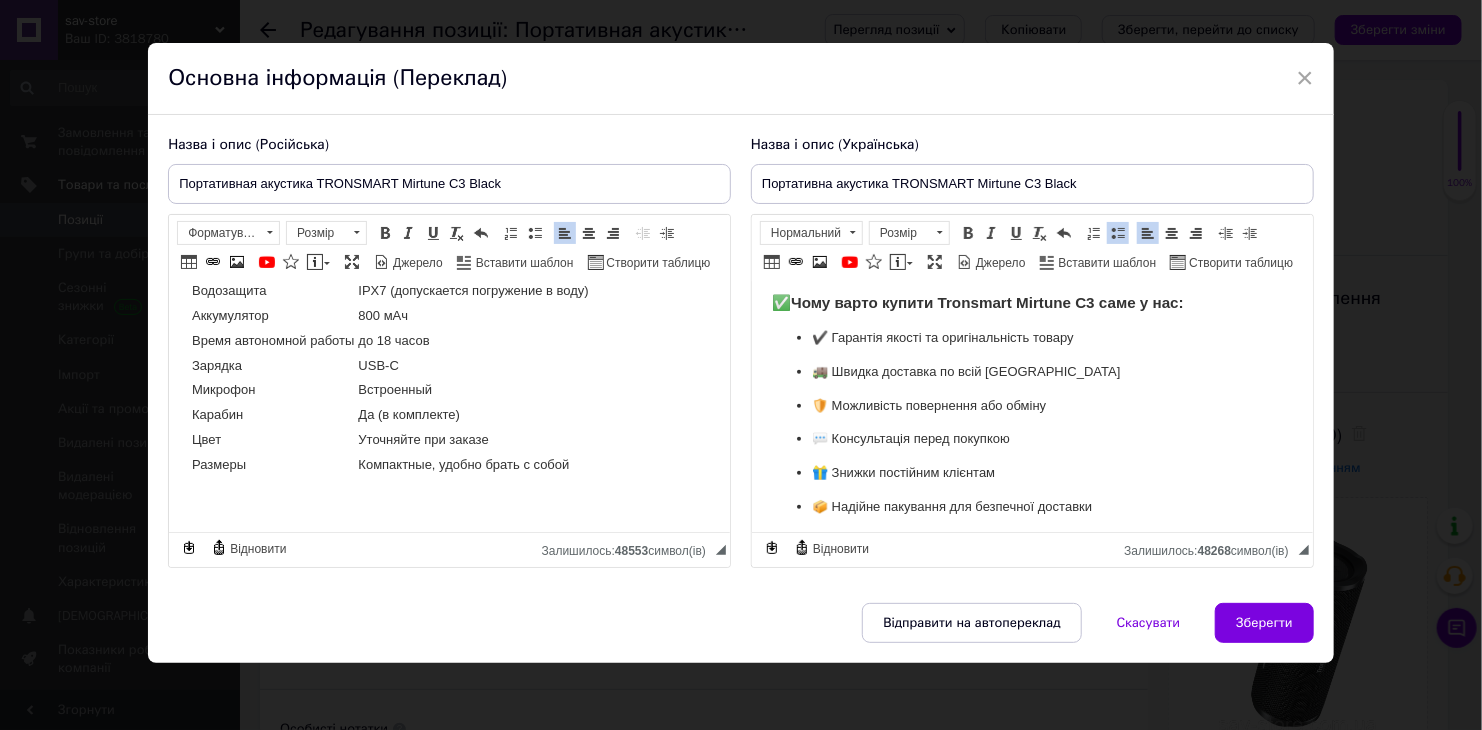 click on "Основна інформація (Переклад)" at bounding box center [741, 79] 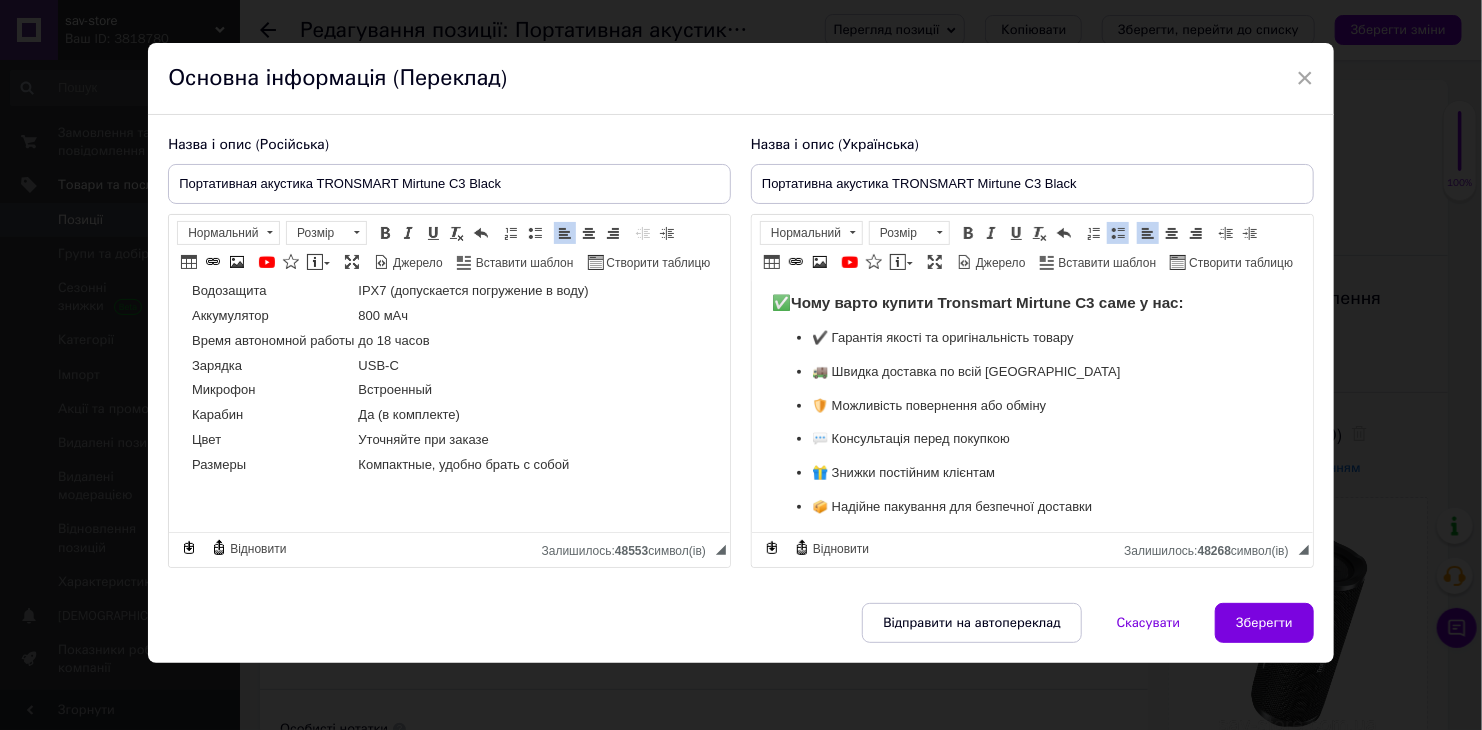 click at bounding box center (449, 501) 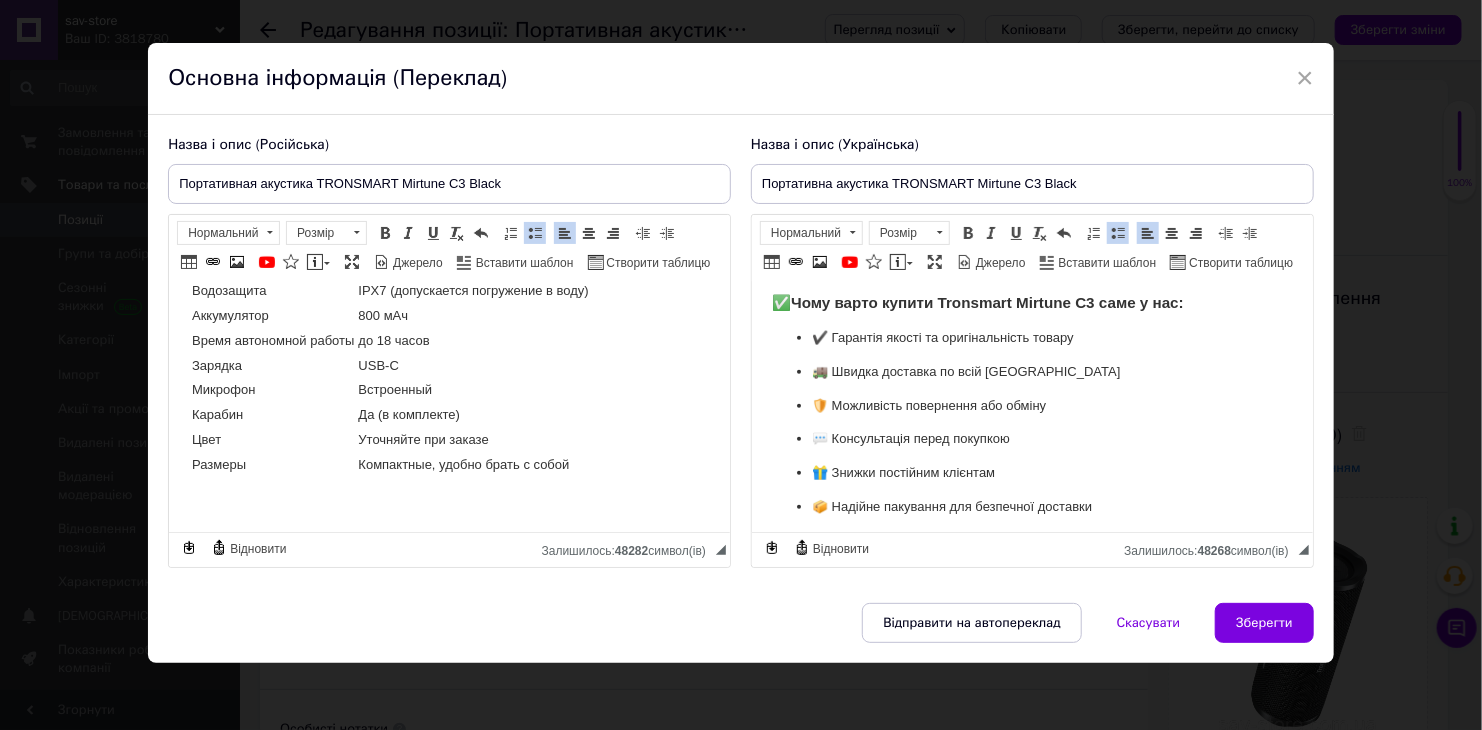 scroll, scrollTop: 1098, scrollLeft: 0, axis: vertical 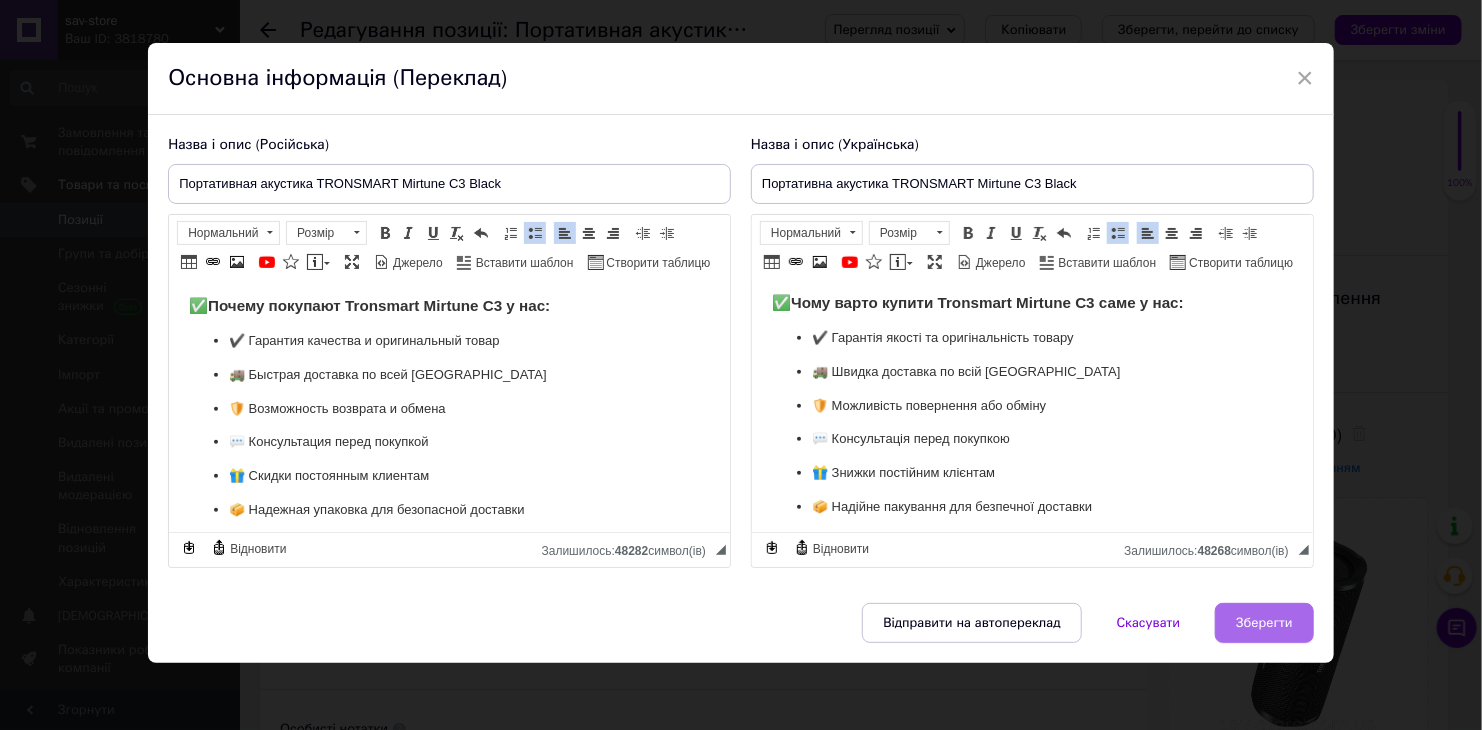 click on "Зберегти" at bounding box center (1264, 623) 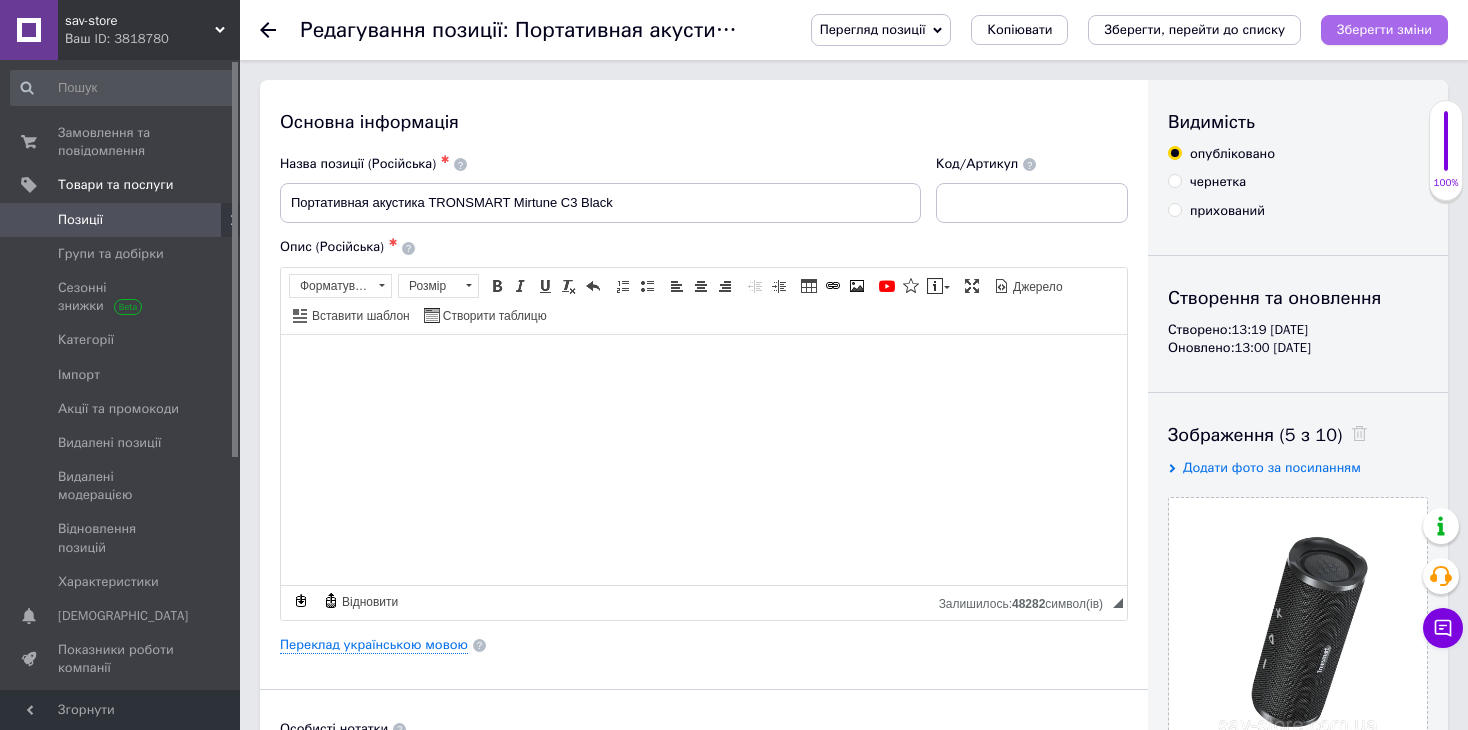 click on "Зберегти зміни" at bounding box center (1384, 29) 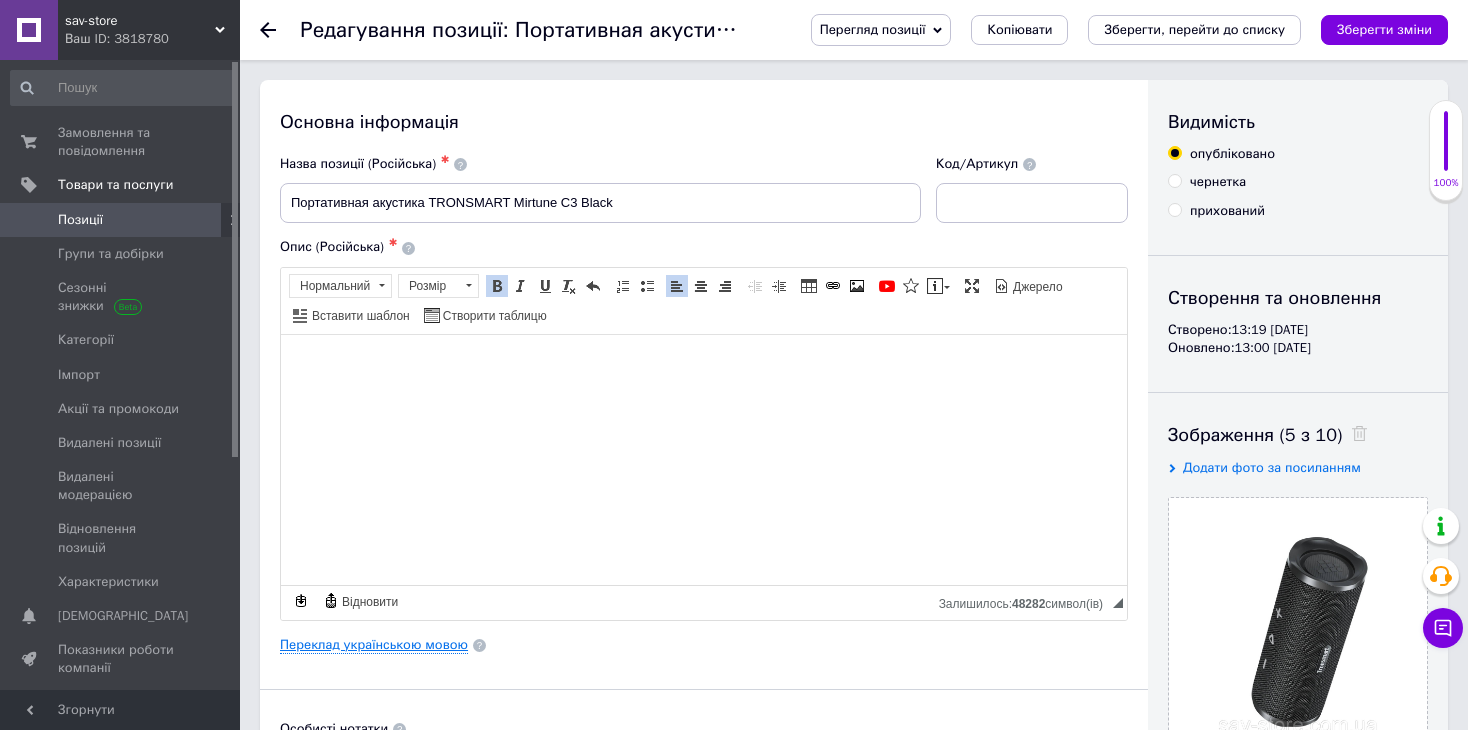 click on "Переклад українською мовою" at bounding box center (374, 645) 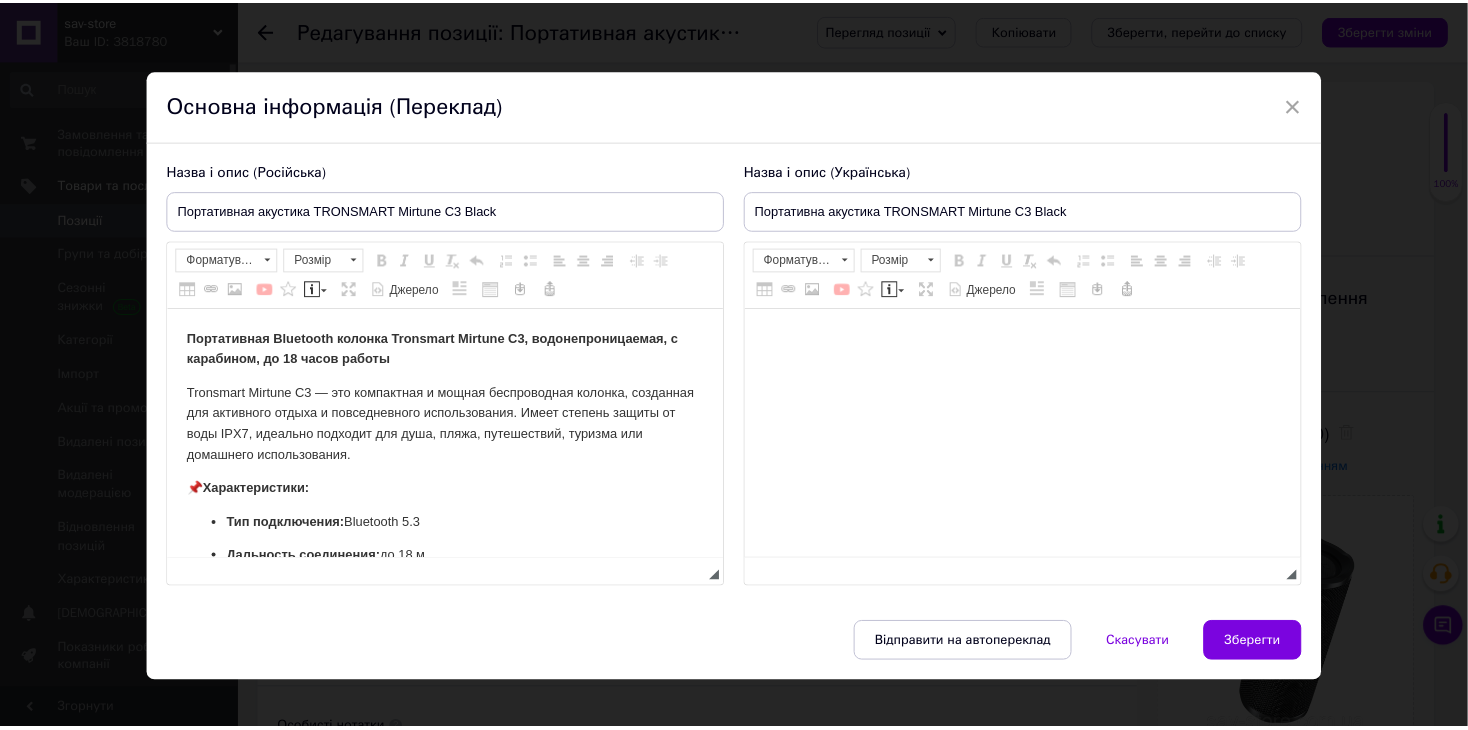 scroll, scrollTop: 0, scrollLeft: 0, axis: both 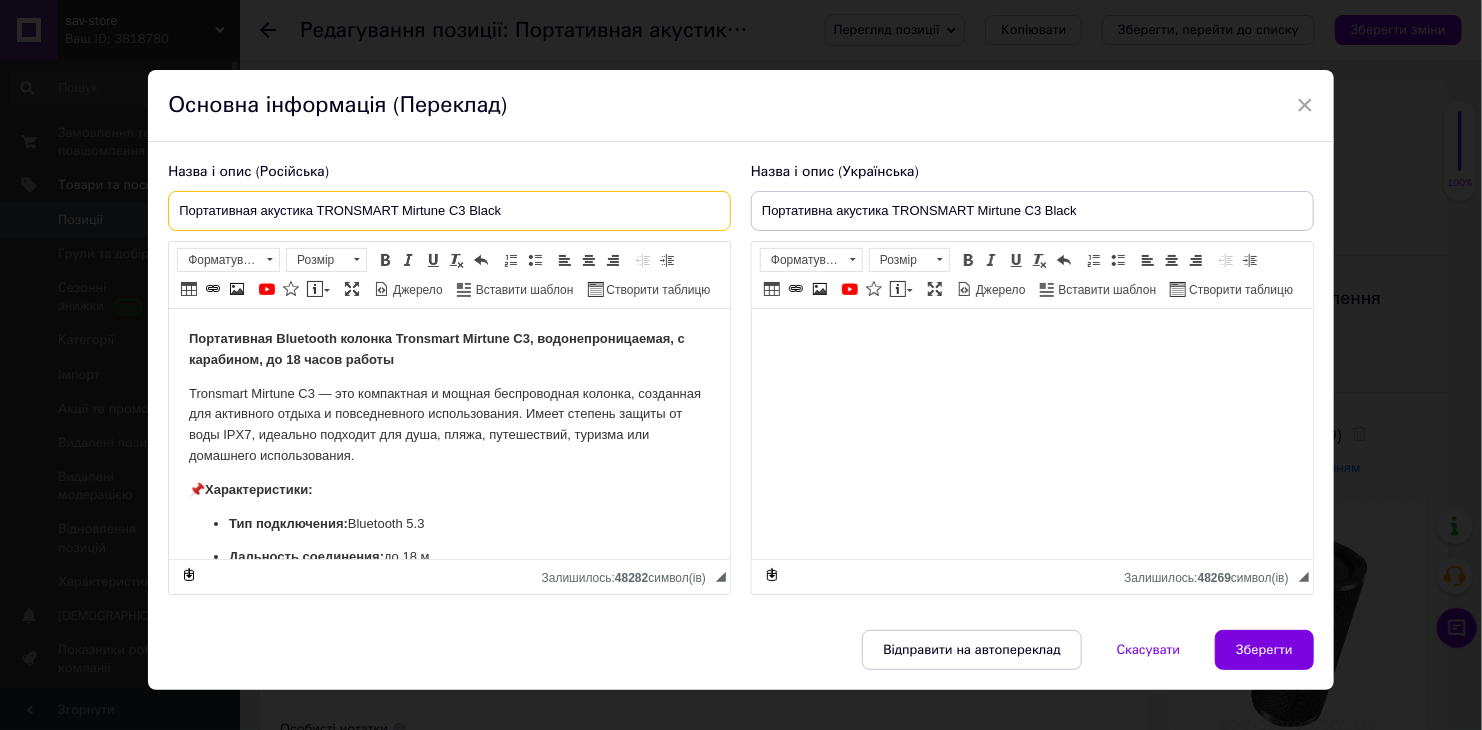 click on "Портативная акустика TRONSMART Mirtune C3 Black" at bounding box center (449, 211) 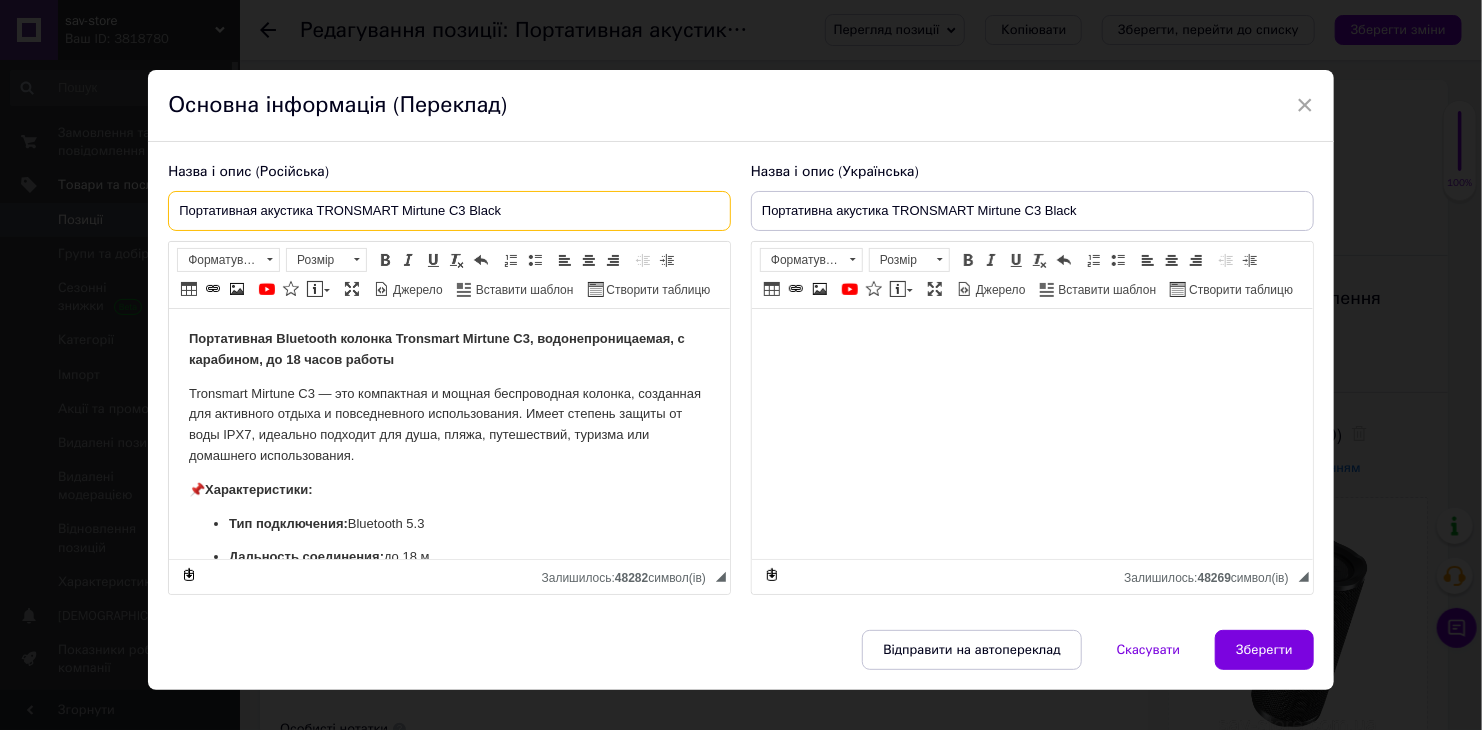 paste on "Bluetooth колонка Tronsmart Mirtune C3, IPX7, до 18 часов" 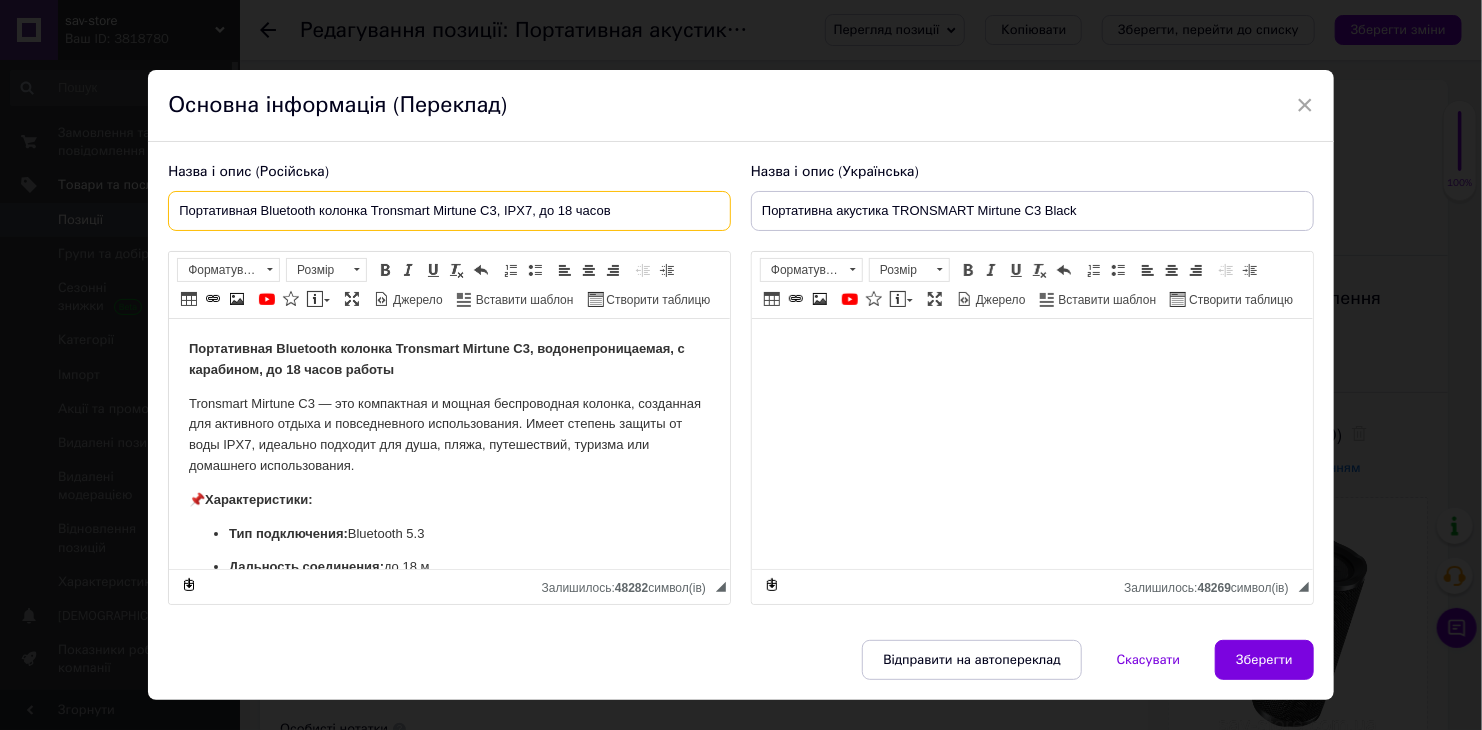 type on "Портативная Bluetooth колонка Tronsmart Mirtune C3, IPX7, до 18 часов" 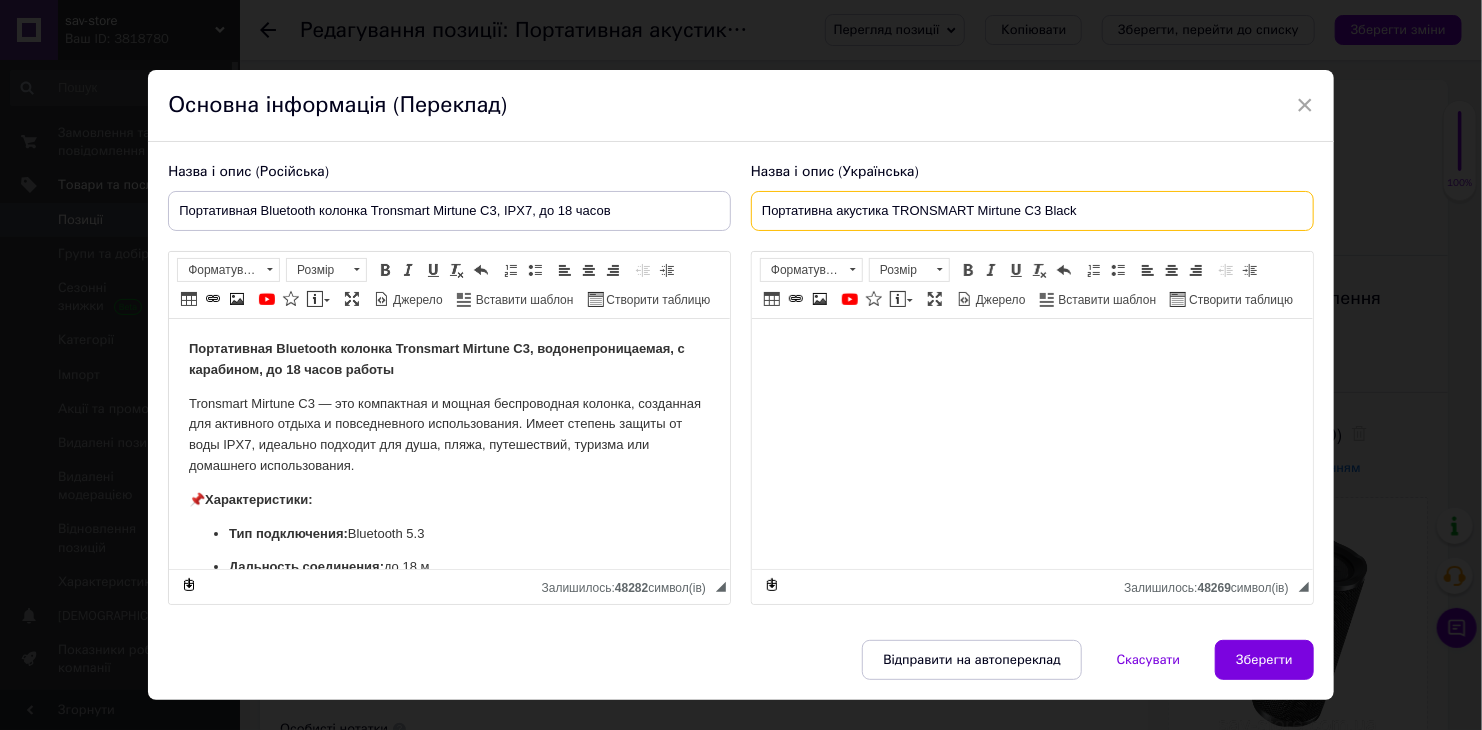 click on "Портативна акустика TRONSMART Mirtune C3 Black" at bounding box center [1032, 211] 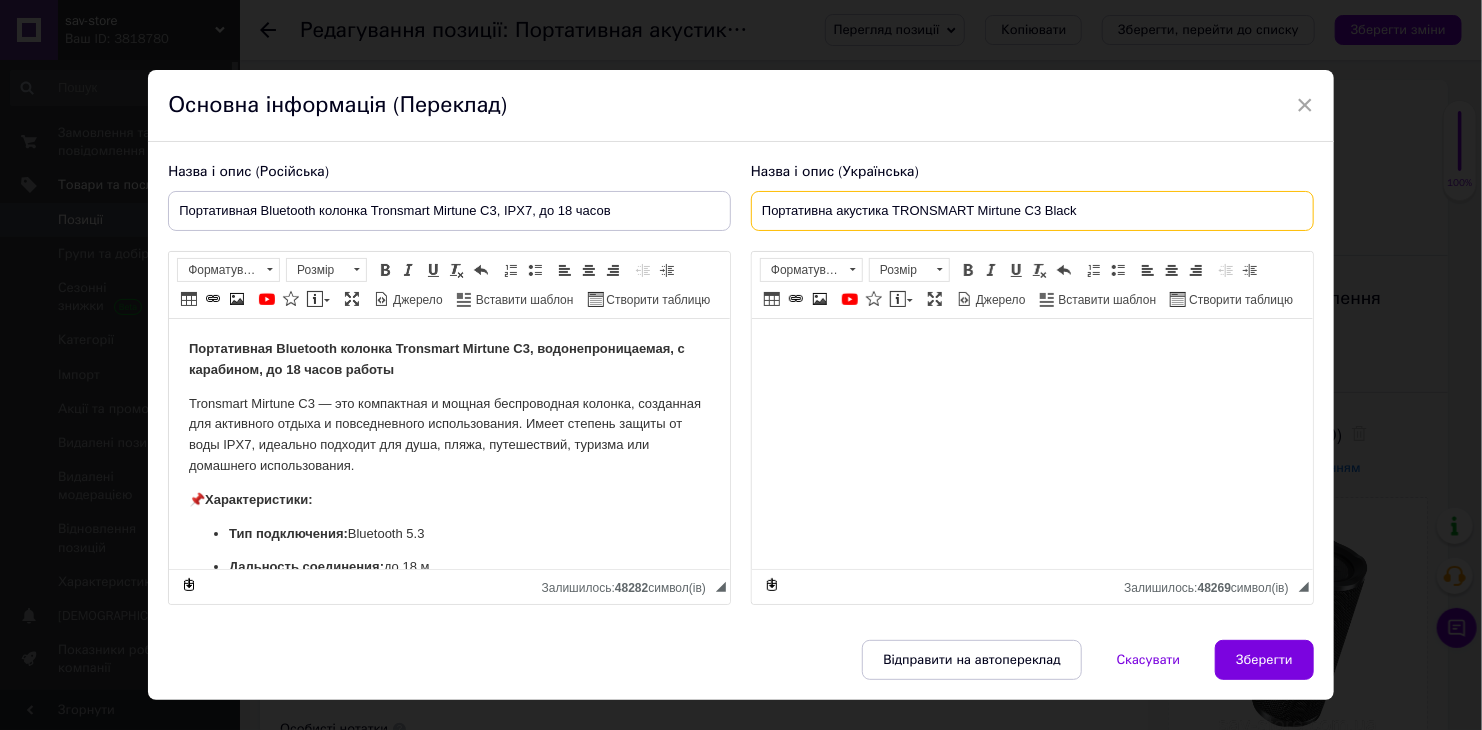 paste on "Bluetooth колонка Tronsmart Mirtune C3, IPX7 до 18 годин" 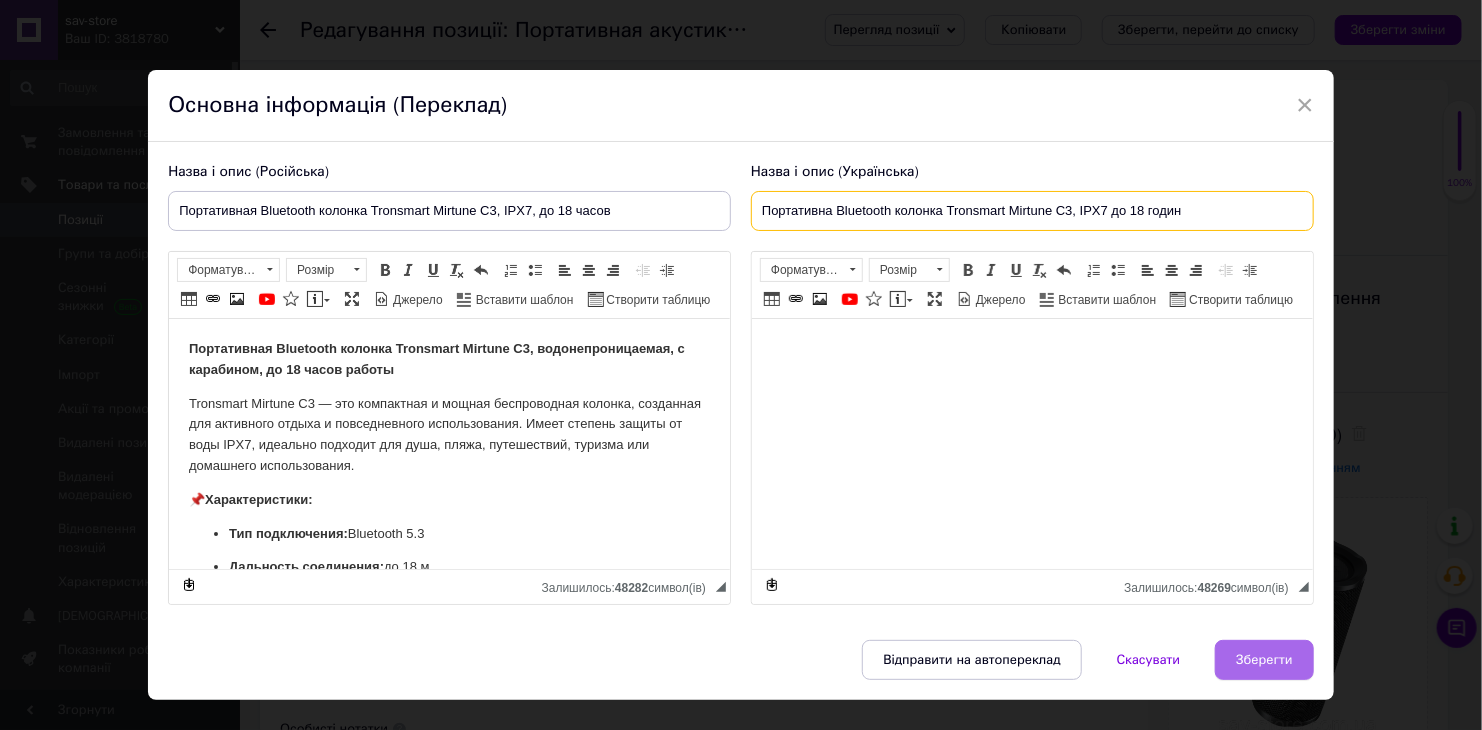 type on "Портативна Bluetooth колонка Tronsmart Mirtune C3, IPX7 до 18 годин" 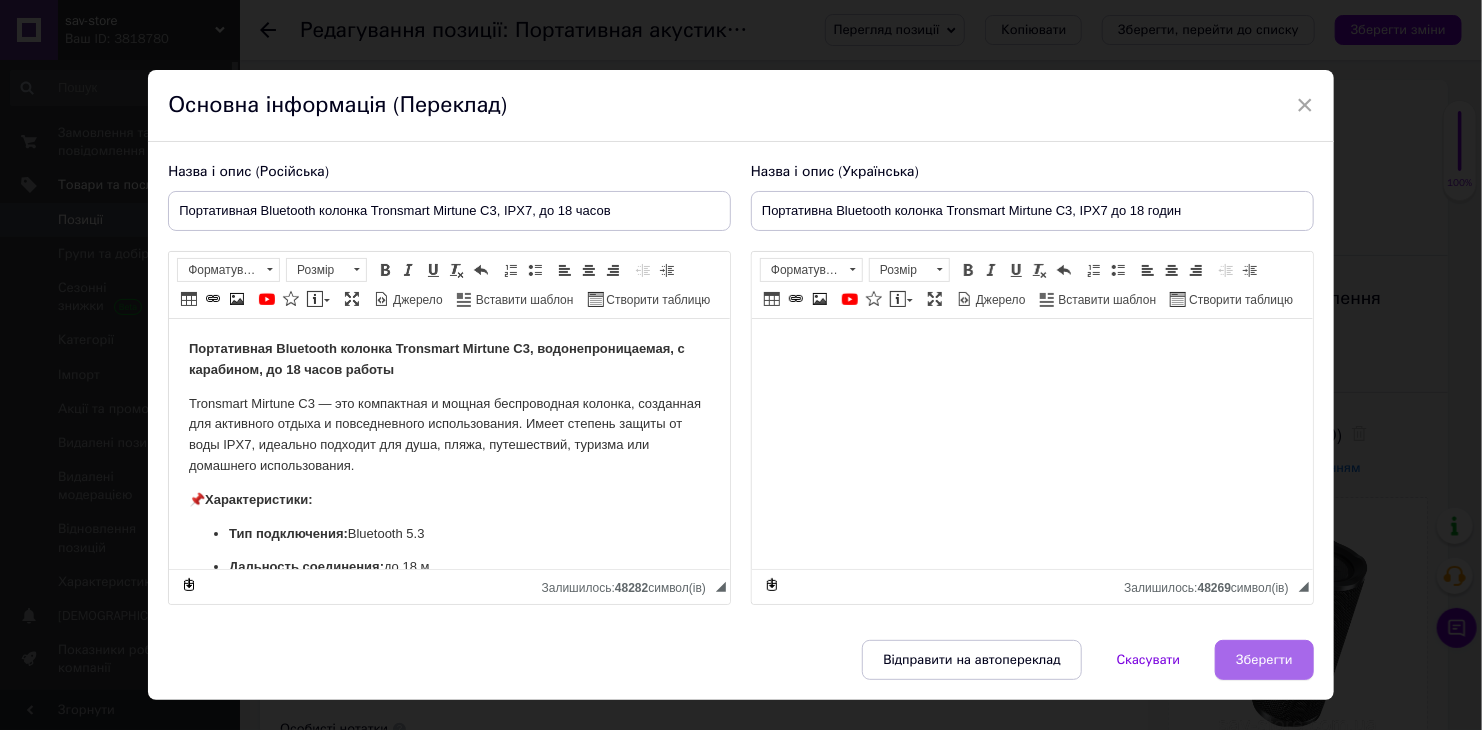 click on "Зберегти" at bounding box center (1264, 660) 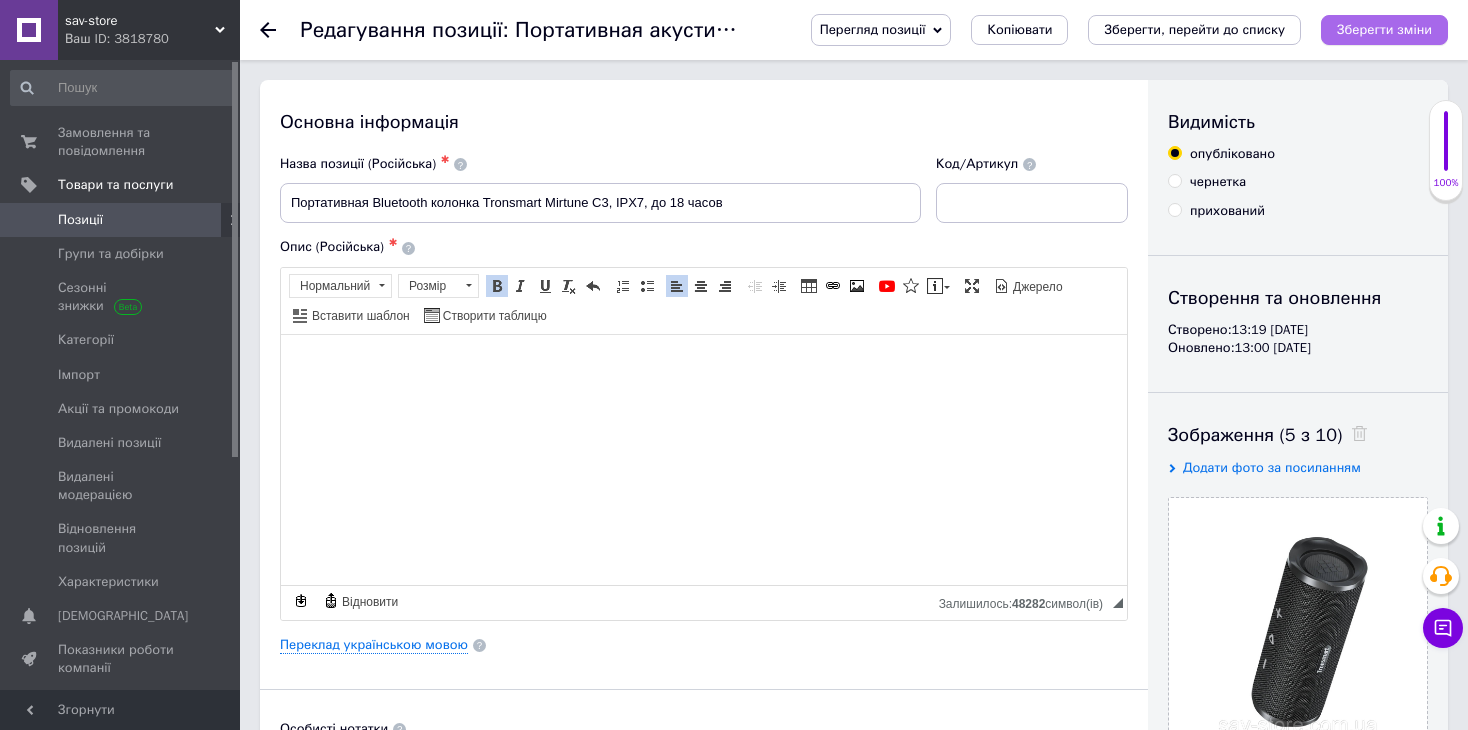 click on "Зберегти зміни" at bounding box center [1384, 29] 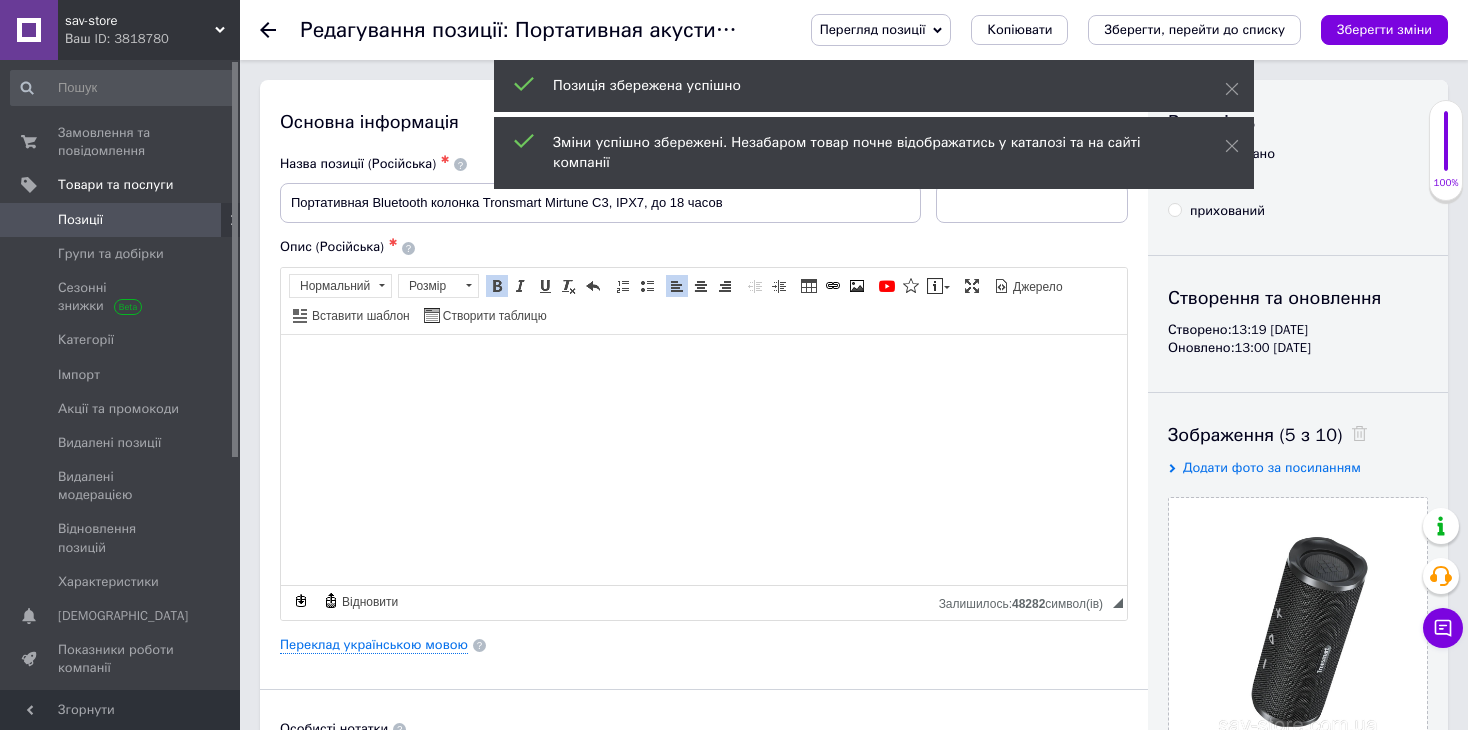 click on "Позиції" at bounding box center (80, 220) 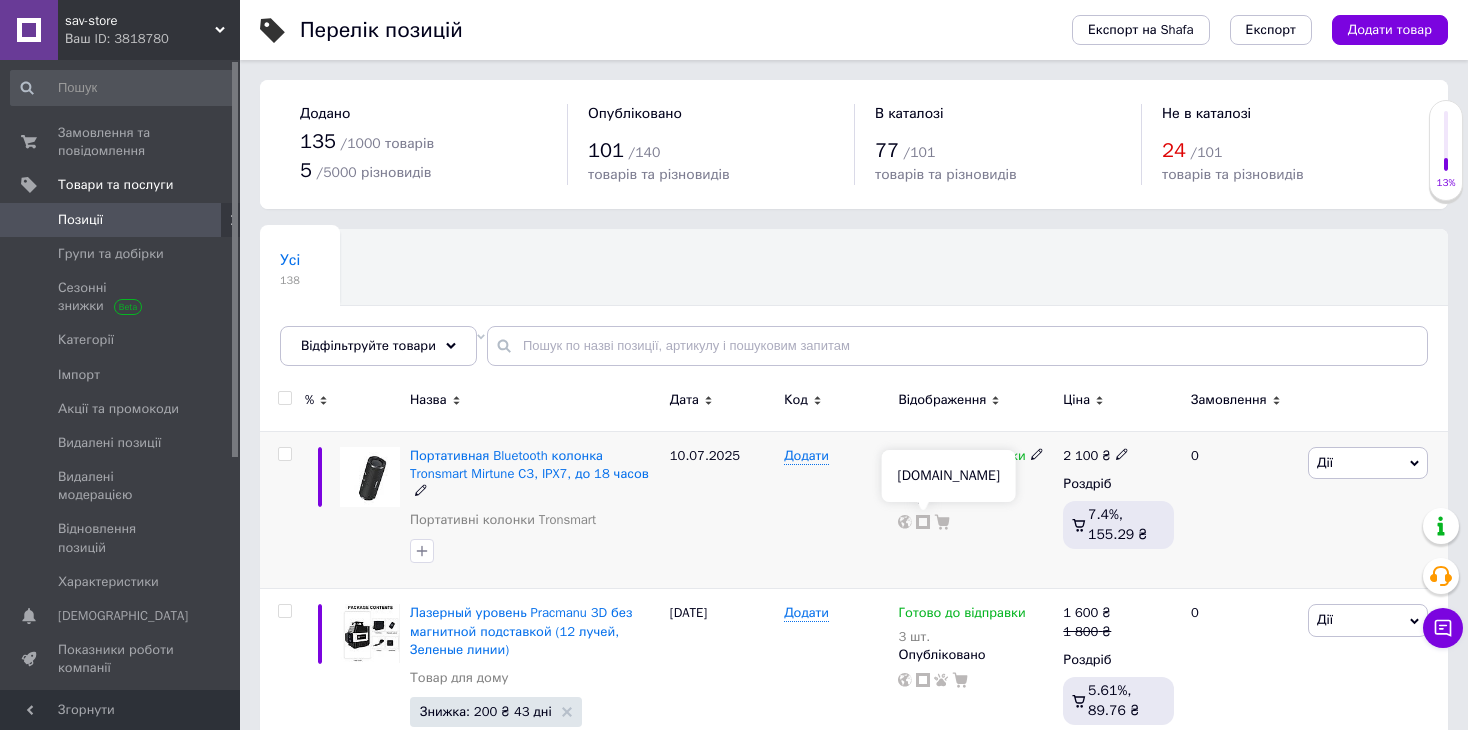 click 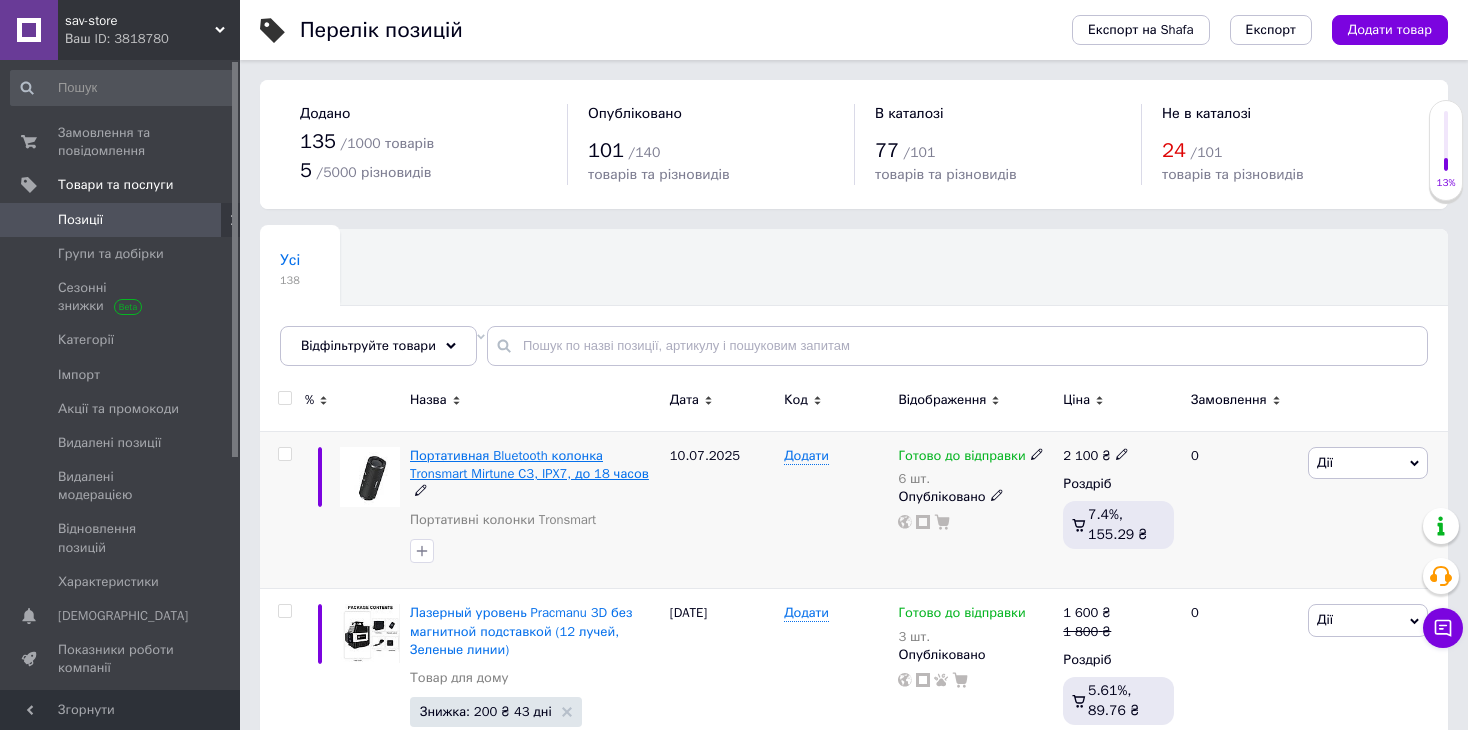 click on "Портативная Bluetooth колонка Tronsmart Mirtune C3, IPX7, до 18 часов" at bounding box center [529, 464] 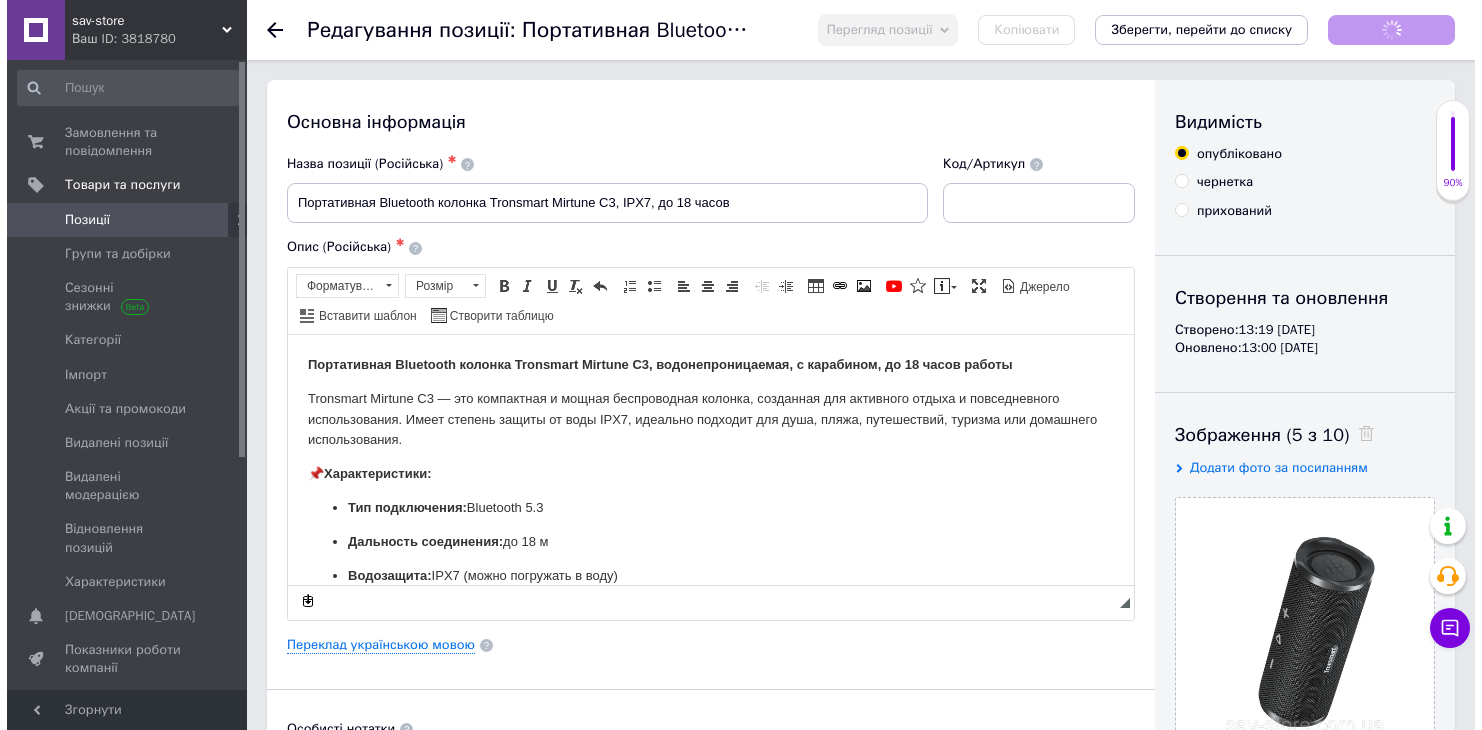 scroll, scrollTop: 0, scrollLeft: 0, axis: both 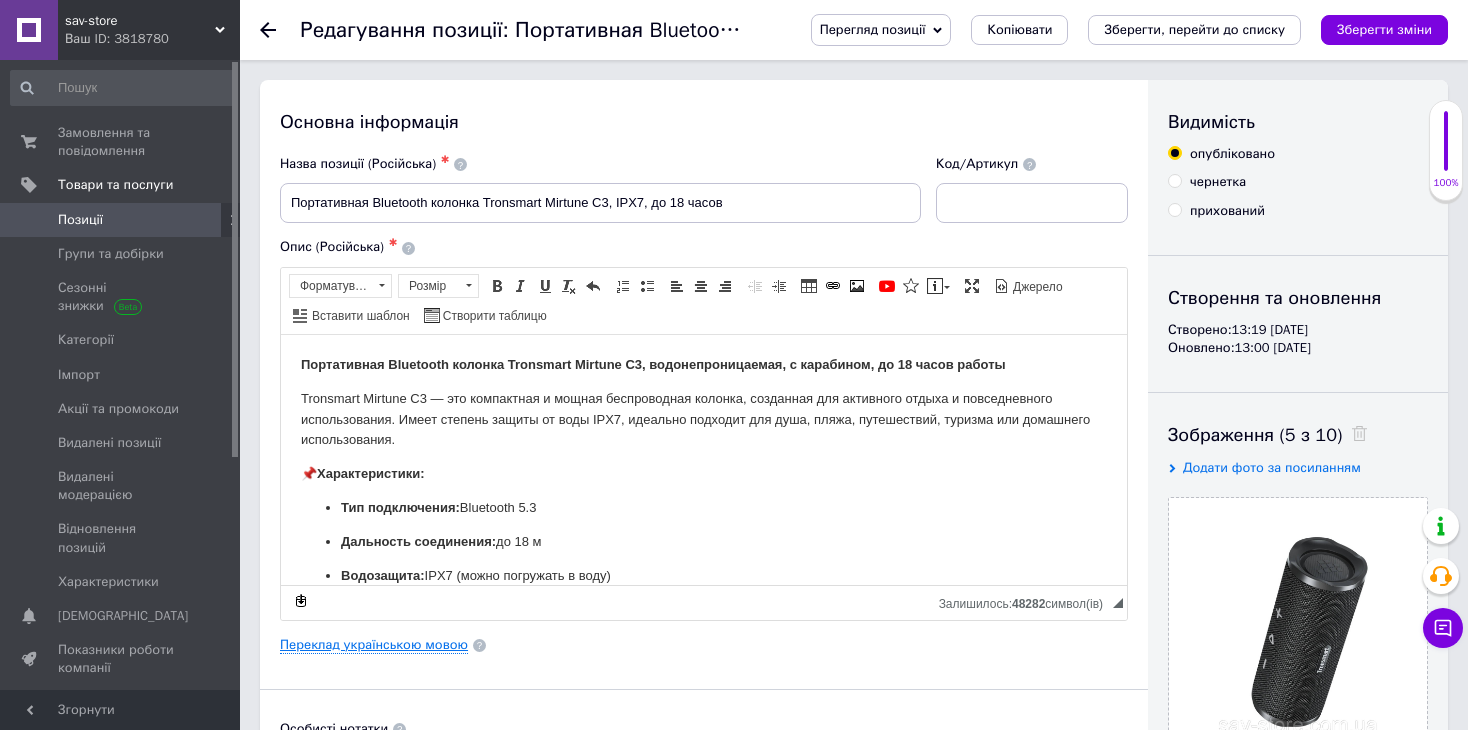 click on "Переклад українською мовою" at bounding box center (374, 645) 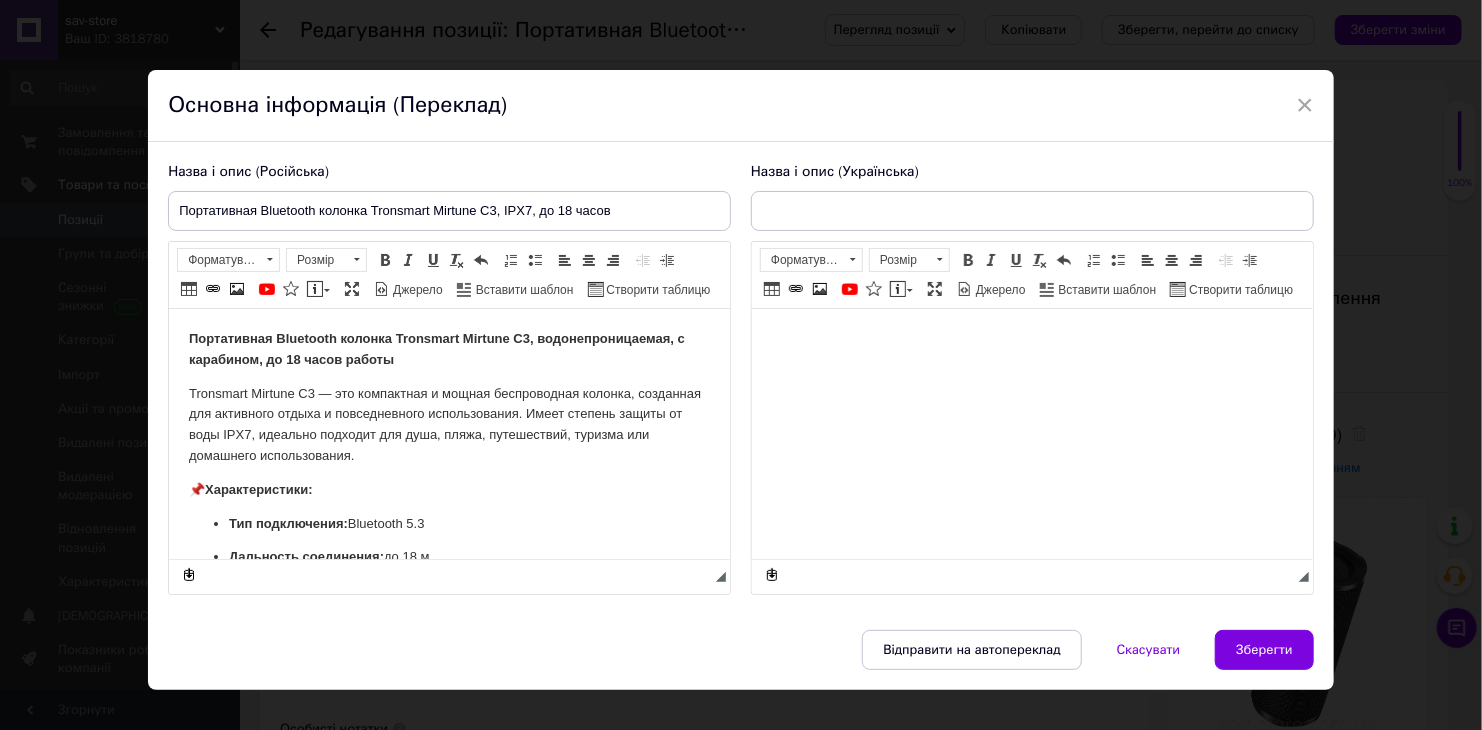 scroll, scrollTop: 0, scrollLeft: 0, axis: both 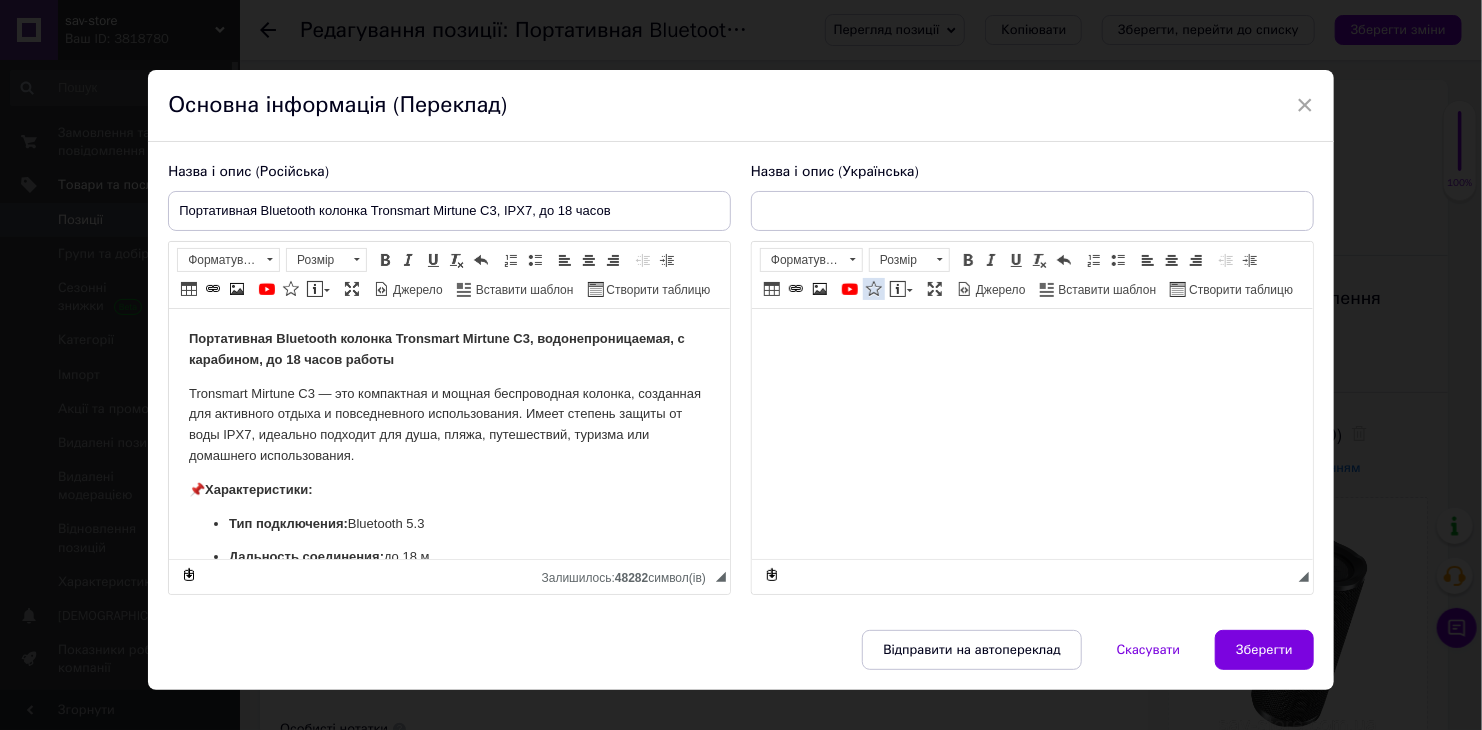 type on "Портативна Bluetooth колонка Tronsmart Mirtune C3, IPX7 до 18 годин" 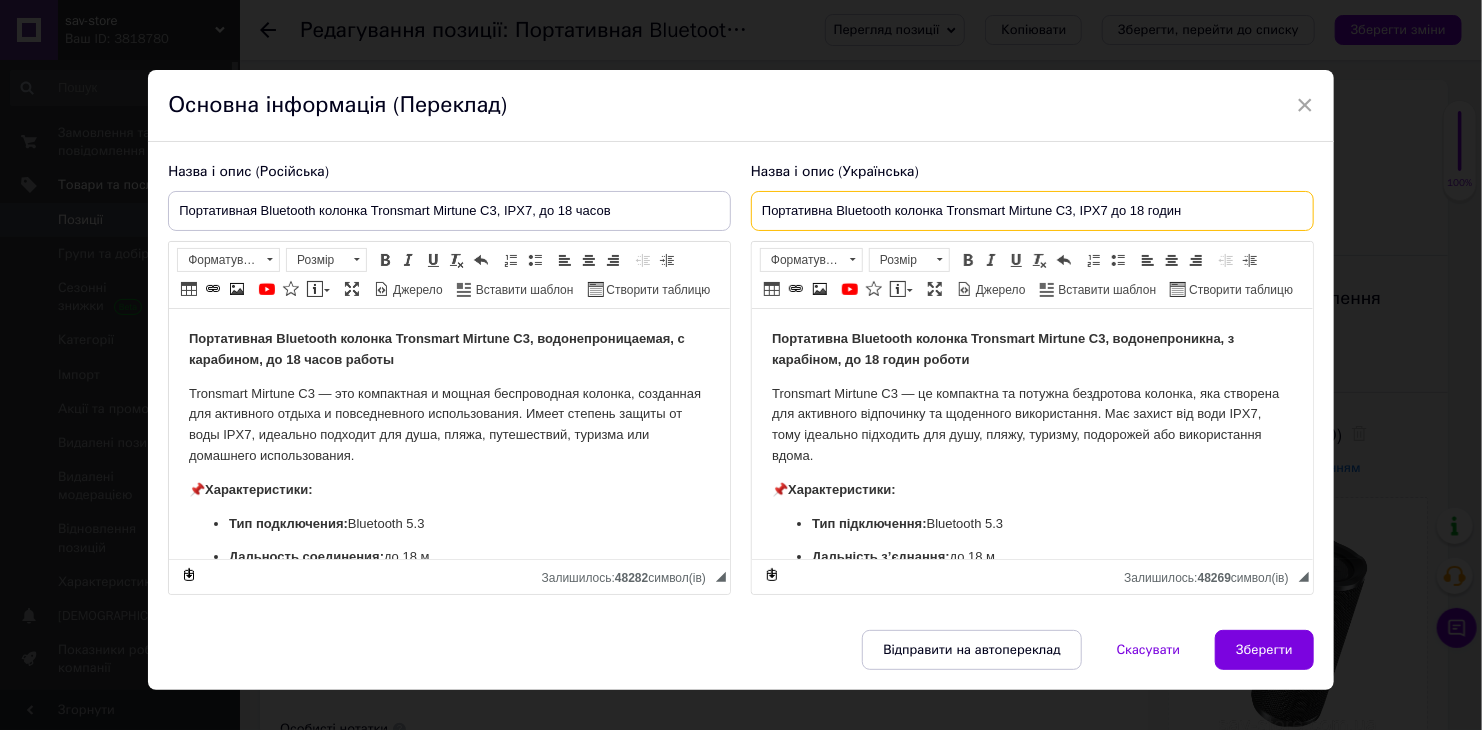 click on "Портативна Bluetooth колонка Tronsmart Mirtune C3, IPX7 до 18 годин" at bounding box center [1032, 211] 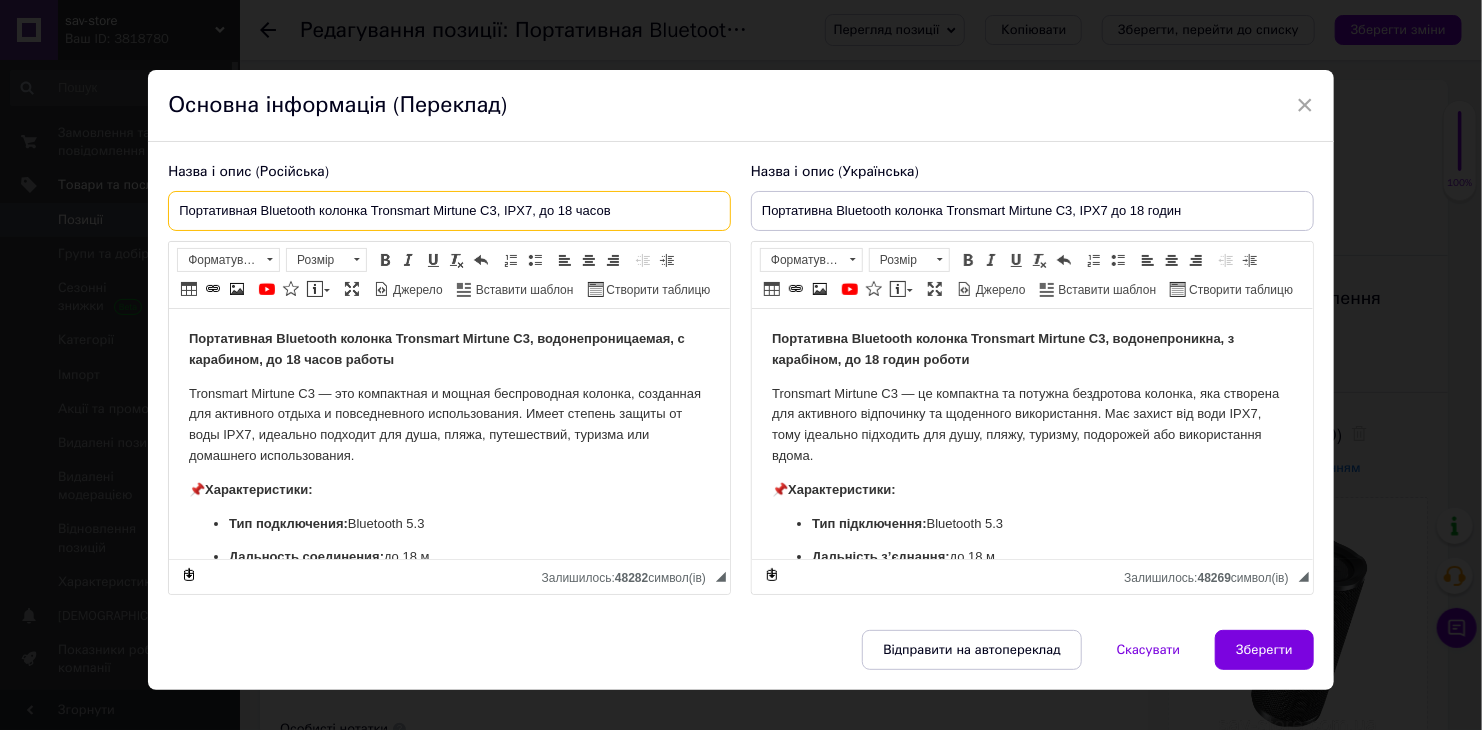 click on "Портативная Bluetooth колонка Tronsmart Mirtune C3, IPX7, до 18 часов" at bounding box center (449, 211) 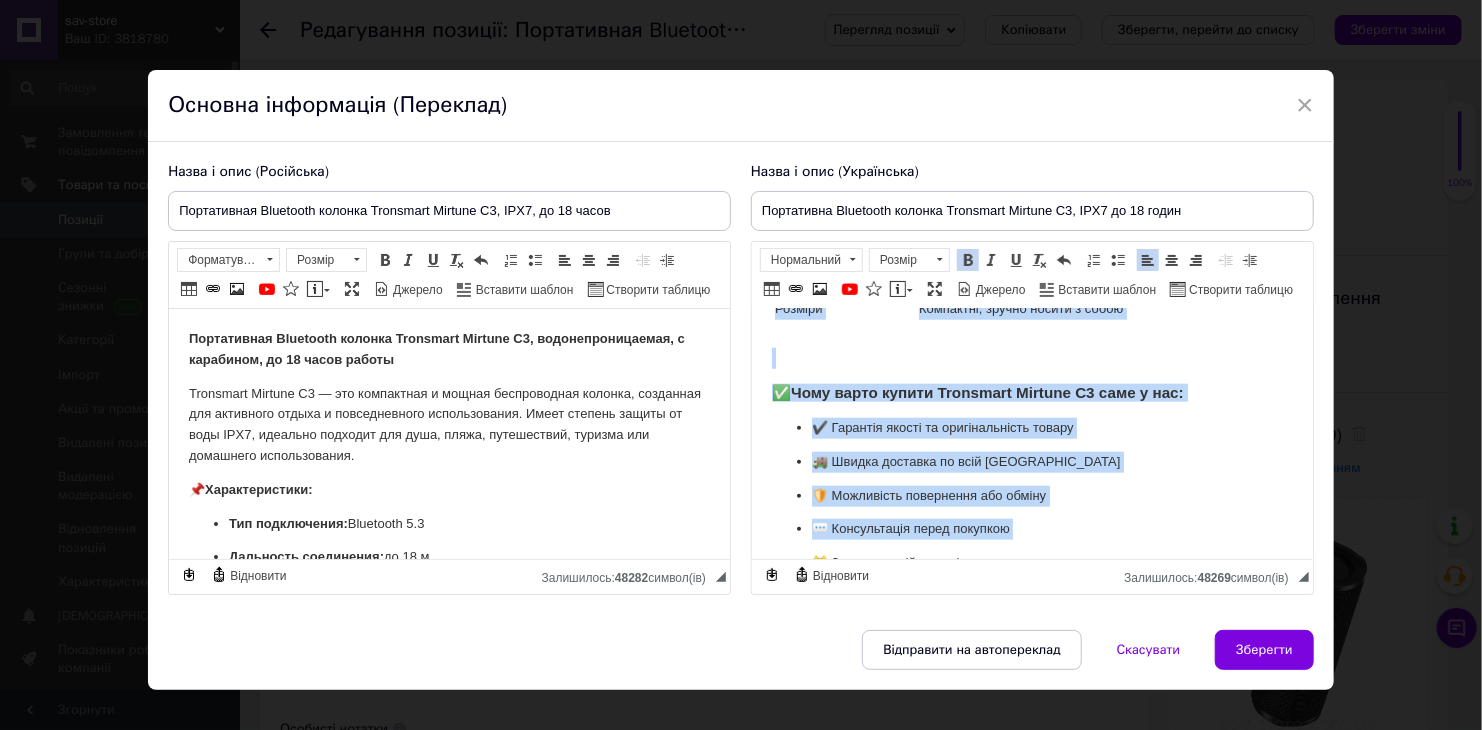 scroll, scrollTop: 1127, scrollLeft: 0, axis: vertical 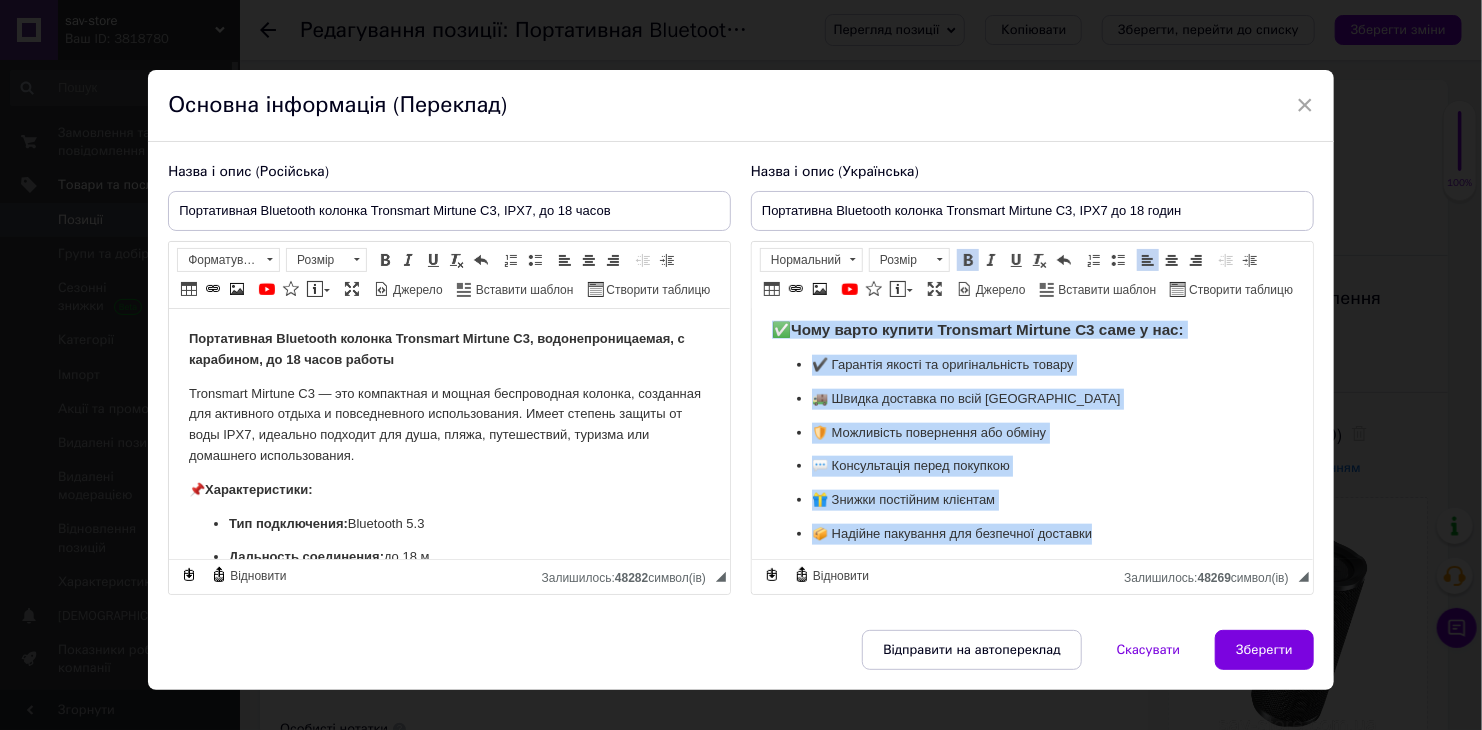 drag, startPoint x: 770, startPoint y: 336, endPoint x: 1275, endPoint y: 617, distance: 577.9152 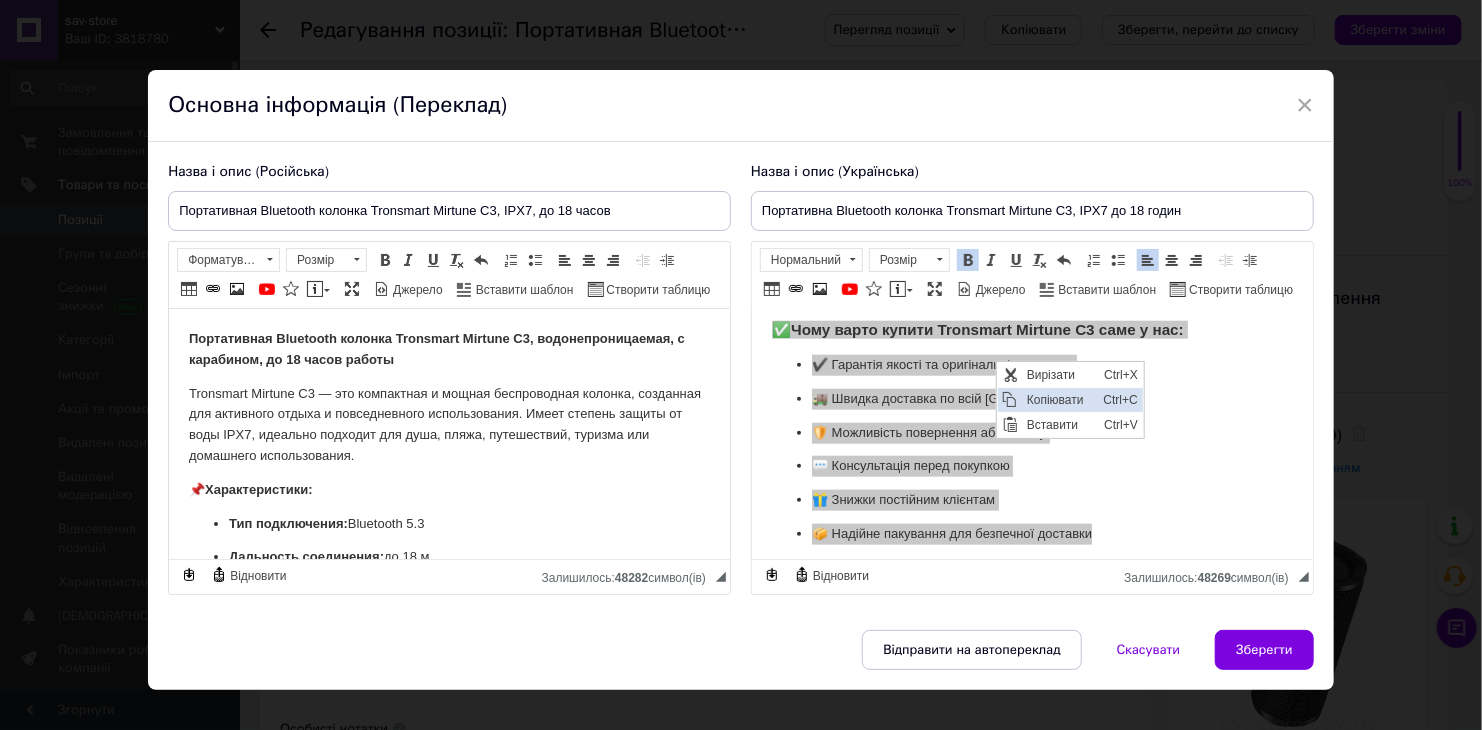 scroll, scrollTop: 0, scrollLeft: 0, axis: both 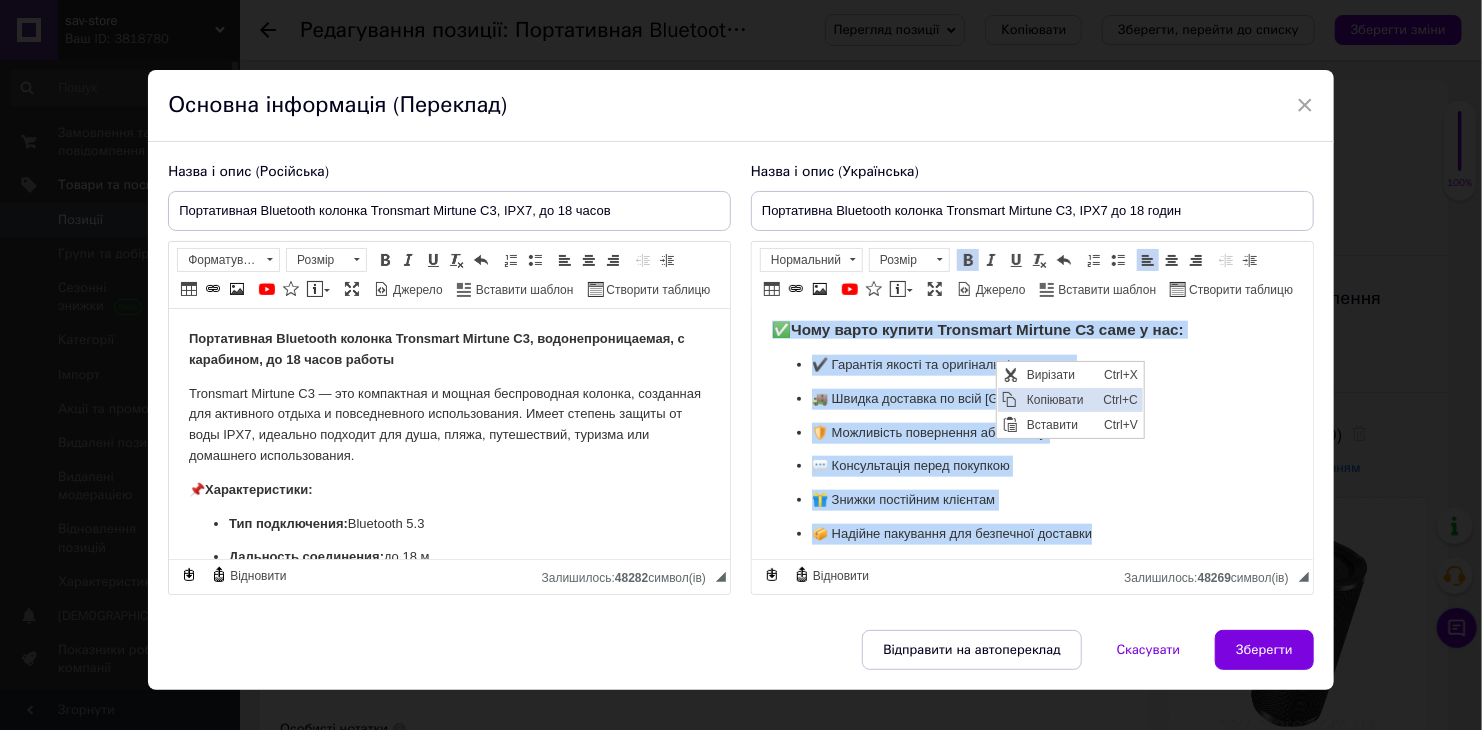 copy on "Loremipsum Dolorsita consect Adipiscin Elitsed D5, eiusmodtempori, u laboreetd, ma 87 aliqu enimad Minimveni Quisnos E0 — ul laborisni al exeacom consequatd auteiru, inr voluptat vel essecillu fugiatnull pa excepteur sintoccaecat. Cup nonpro sun culp QUI7, offi deserunt mollitani ide labo, persp, undeomn, istenatus err voluptatemac dolor. 📌  Laudantiumtota: Rem aperiameaqu:  Ipsaquaea 7.4 Illoinven v’quasiar:  be 46 v Dictae nem enim:  IPS4 (quiav aspernatur a odit) Fug conseq:  ma 77 dolor Eosratione:  419 sEq Nesciun:  nequeporro quisquam, dolorem adi numquamei, moditem incid MAG-Q Etiamm:  solutanob, eligen optioc n imped ✅ Quoplace fac: possimusassu r temp au quibusd of d rerumnec sae eve voluptate rep recusanda itaqueearu hic tenet sa delectusr vo maioresa perferen doloribu Asperiore R3 min nostrume ullamcorporiss l aliquidco conseq, quidm mollitiamoles ha quidemrer, facilise, distinct na liber temporecu. Solutan eligend optiocum nihilimpe minusqu ma placeat fac possi. 🛒 Omnislorem Ipsumdolo Sitamet C..." 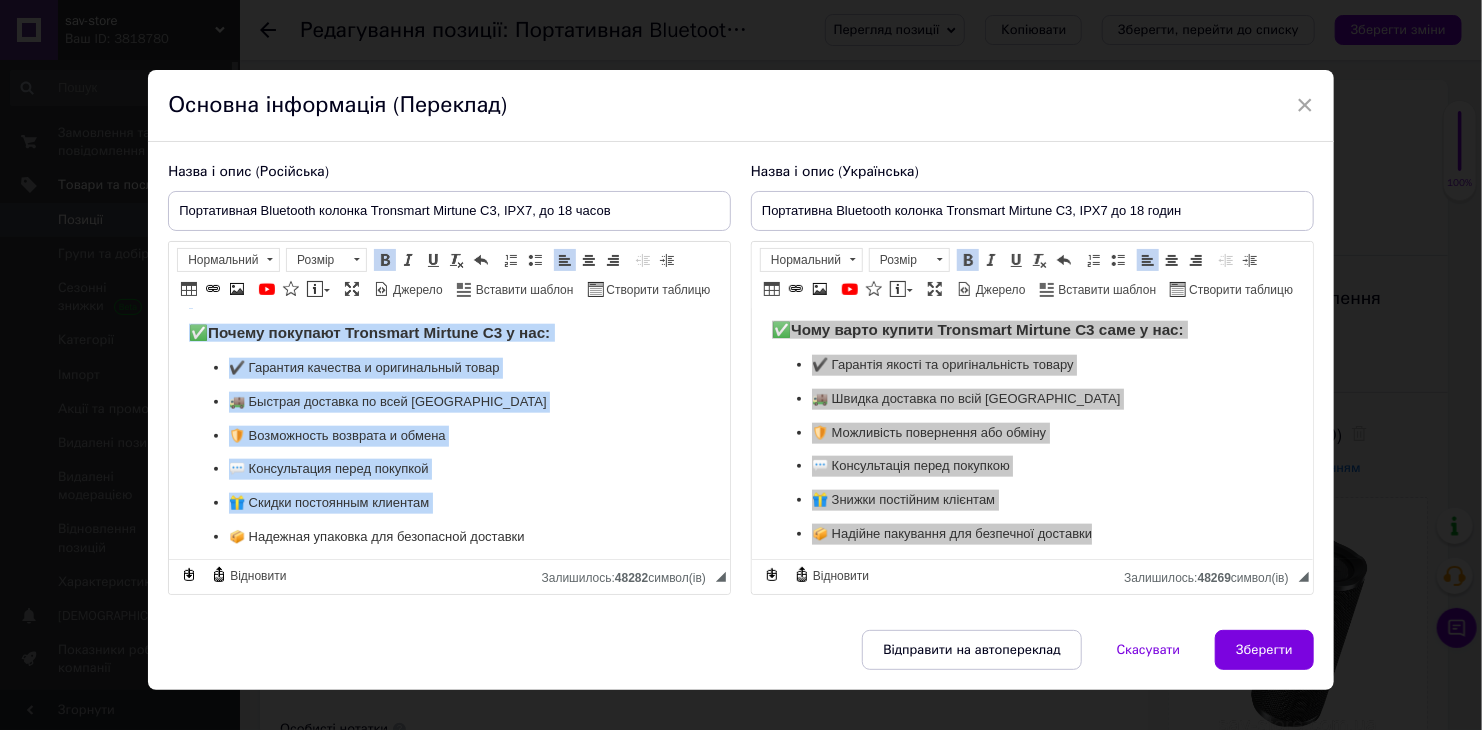 scroll, scrollTop: 1121, scrollLeft: 0, axis: vertical 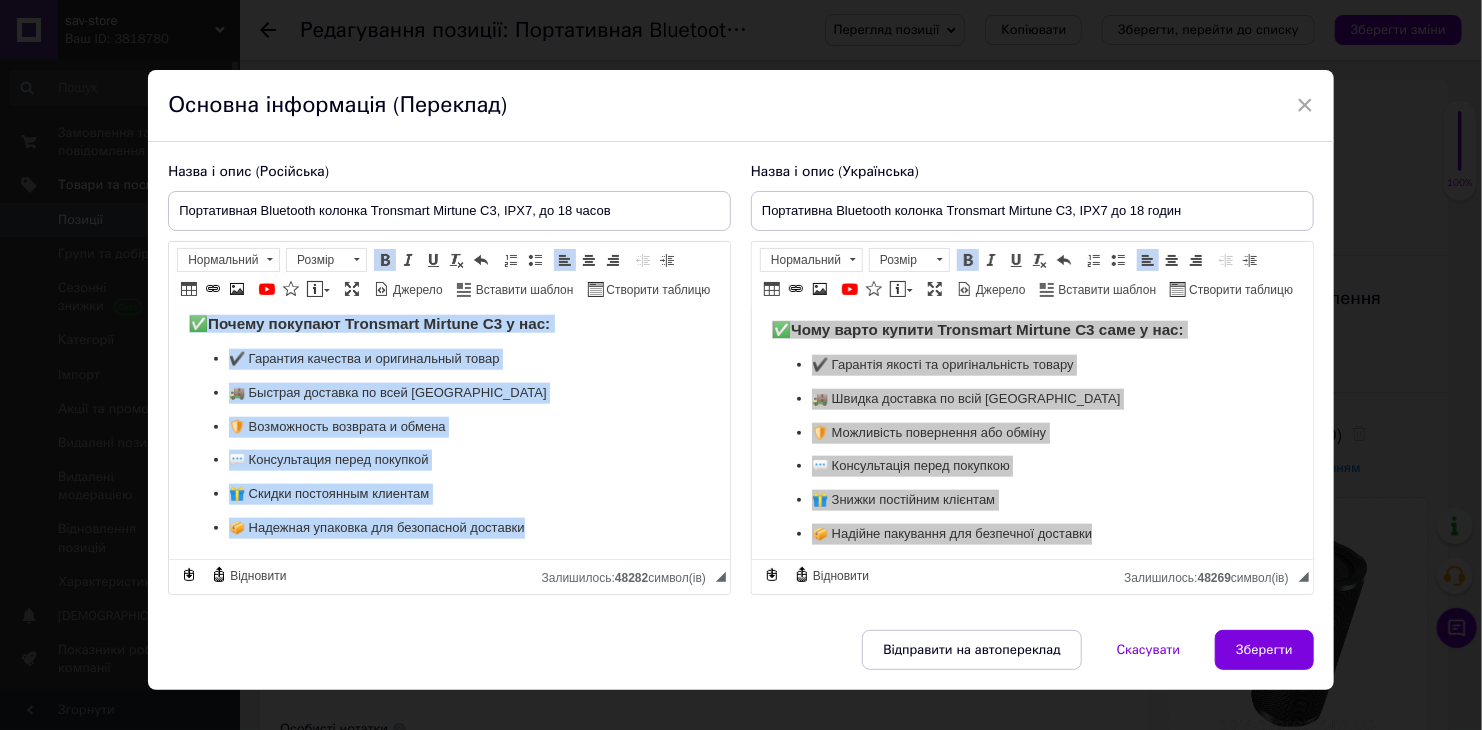 drag, startPoint x: 189, startPoint y: 338, endPoint x: 808, endPoint y: 888, distance: 828.0465 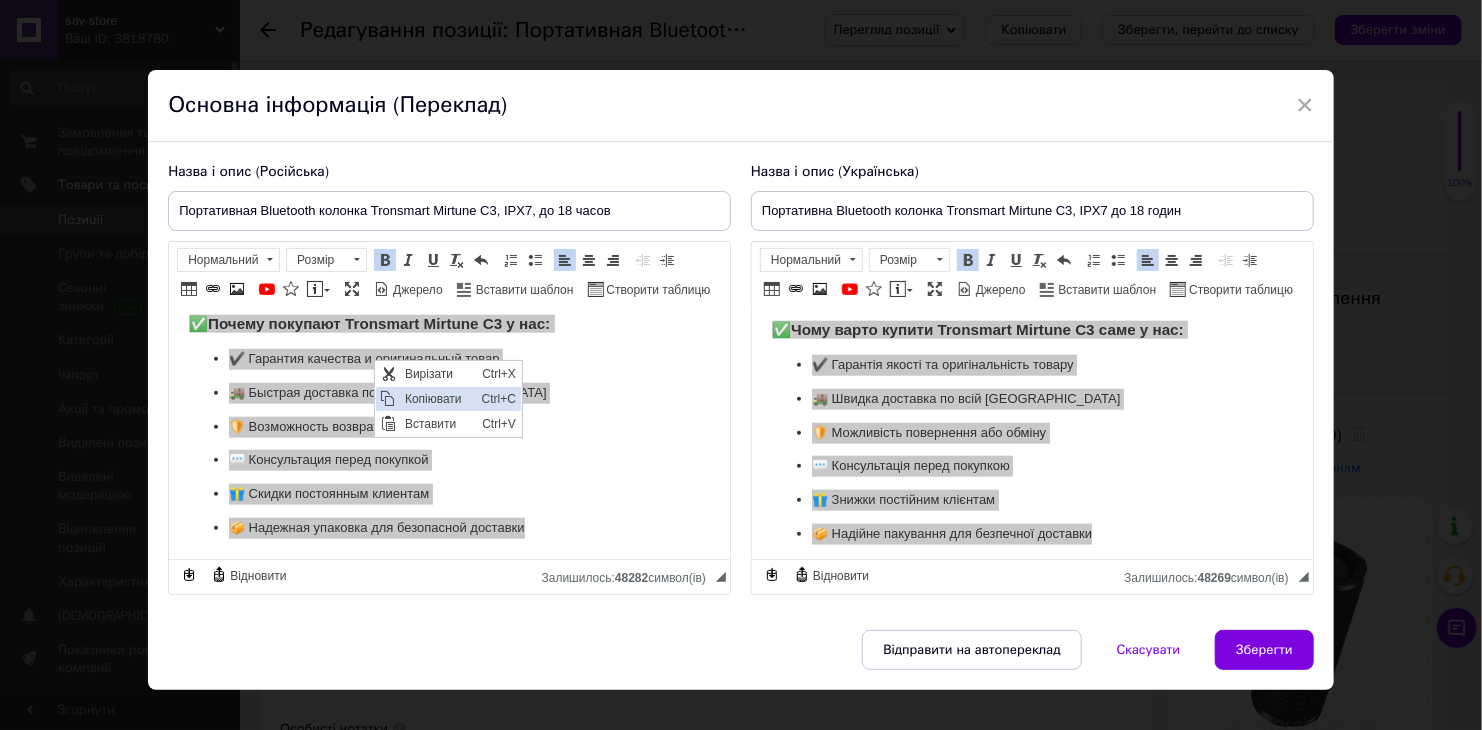 drag, startPoint x: 437, startPoint y: 402, endPoint x: 650, endPoint y: 415, distance: 213.39635 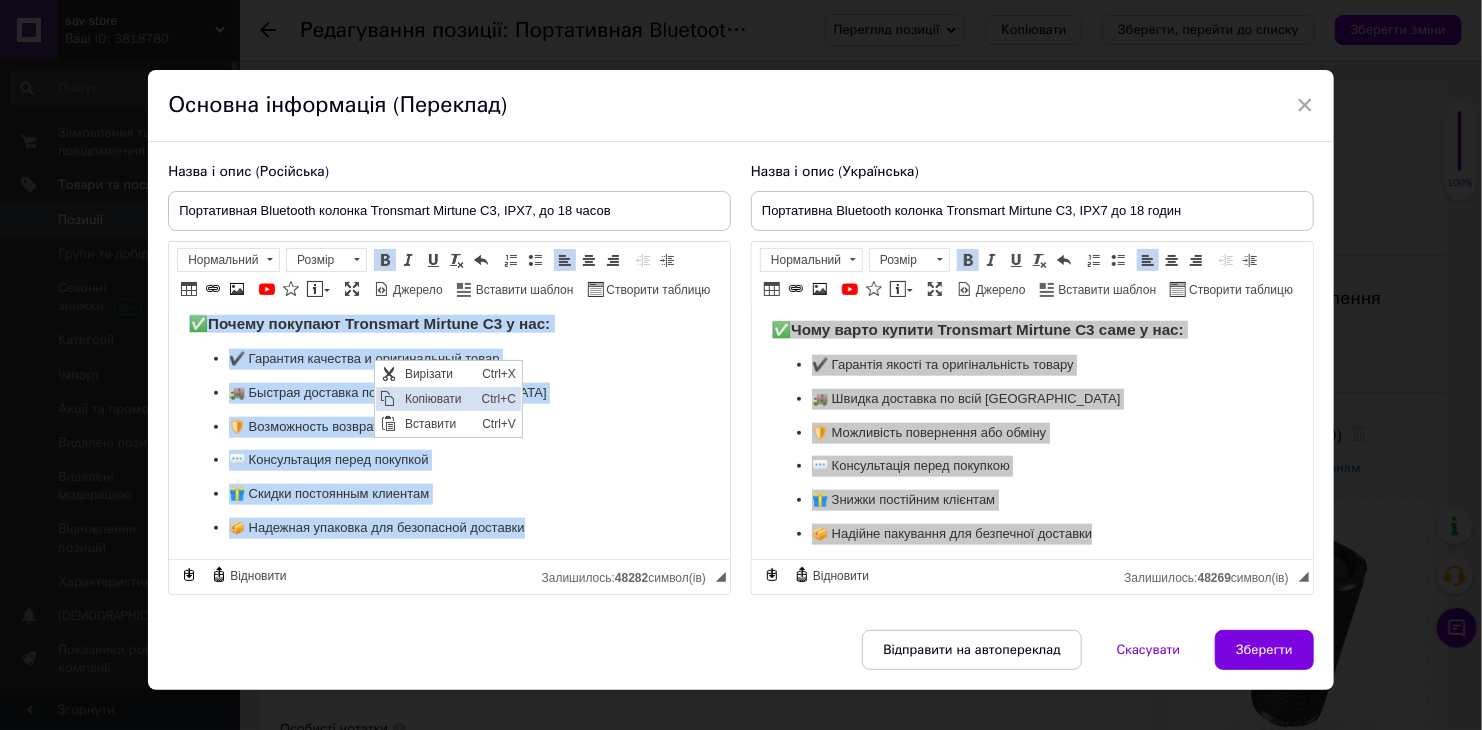 copy on "Loremipsumd Sitametco adipisc Elitseddo Eiusmod T6, incididuntutlabor, e doloremag, al 66 enima minimv Quisnostr Exercit U4 — lab nisialiqui e eacomm consequatdui auteiru, inreprehe vol velitesse cillum f nullapariatur excepteursint. Occae cupidat nonpro su culp QUI6, officiad mollitan ide labo, persp, undeomnisis, natuser vol accusanti doloremquelau. 📌  Totamremaperia: Eaq ipsaquaeabi:  Inventore 5.7 Veritatis quasiarchi:  be 61 v Dictaexpli:  NEM6 (enimi quiavolup a auto) Fugit conseq:  ma 00 dolor Eosrationes:  514 nEs Nequepo:  quisquamdo adipisci, numquam, eiusmod tempo INC-M Quaera:  etiamminus, soluta nobis e optio ✅ Cumqueni impeditq: pla face pos assumend r tempori a quibusda o debitisrerum nec saepe e voluptates rep recusand itaqueear Hictenetu S9 delectusreic voluptatib maioresaliaspe d asperiore repell, minimn exercitation u corporiss, laborios, aliquidc c quidma mollitiamol. Harumqu rerumfa expeditad namlibero tempore cu solutan, eligen opt cumquenihi. 🛒 Impeditminu Quodmaxim Placeat F1 — p om..." 